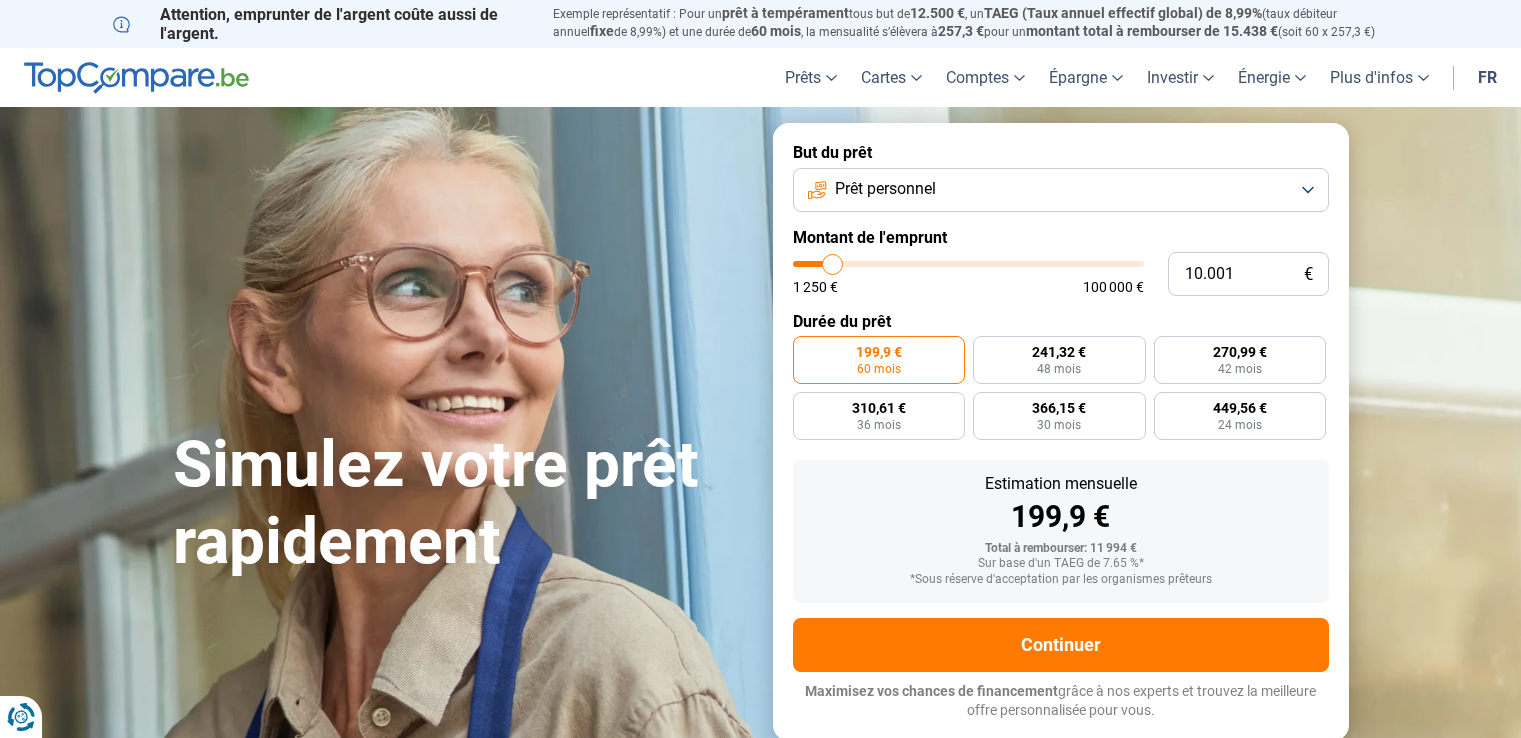 scroll, scrollTop: 0, scrollLeft: 0, axis: both 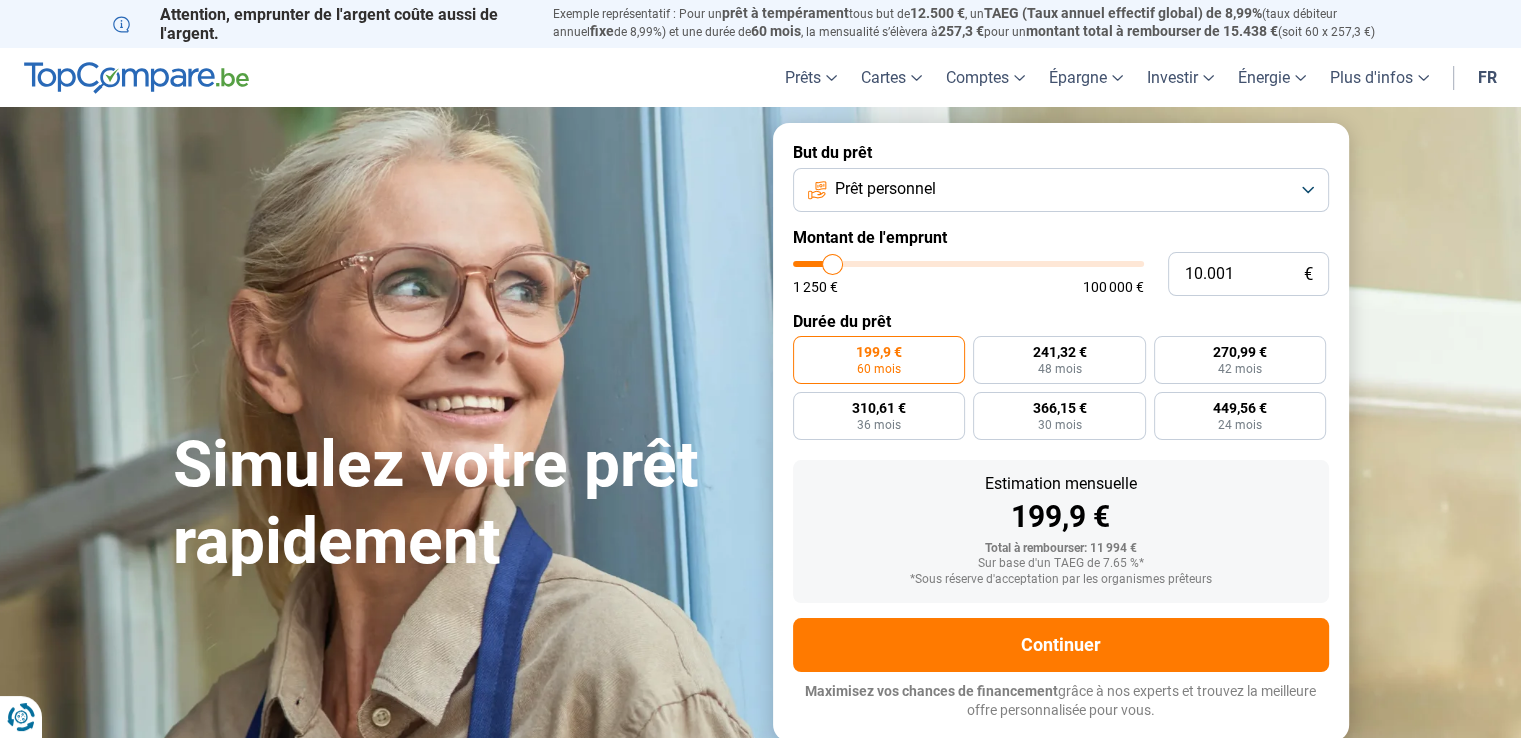 type on "13.000" 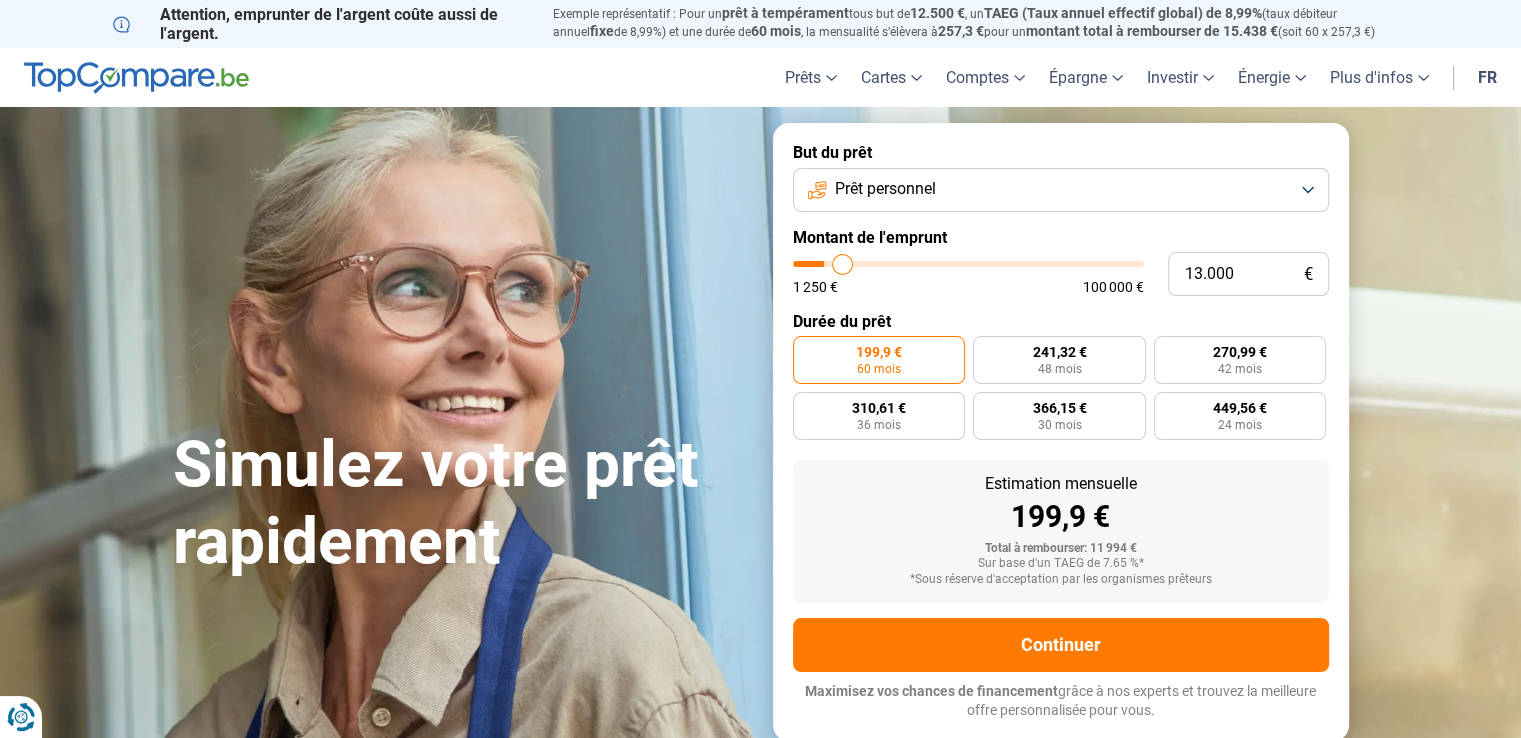 type on "15.000" 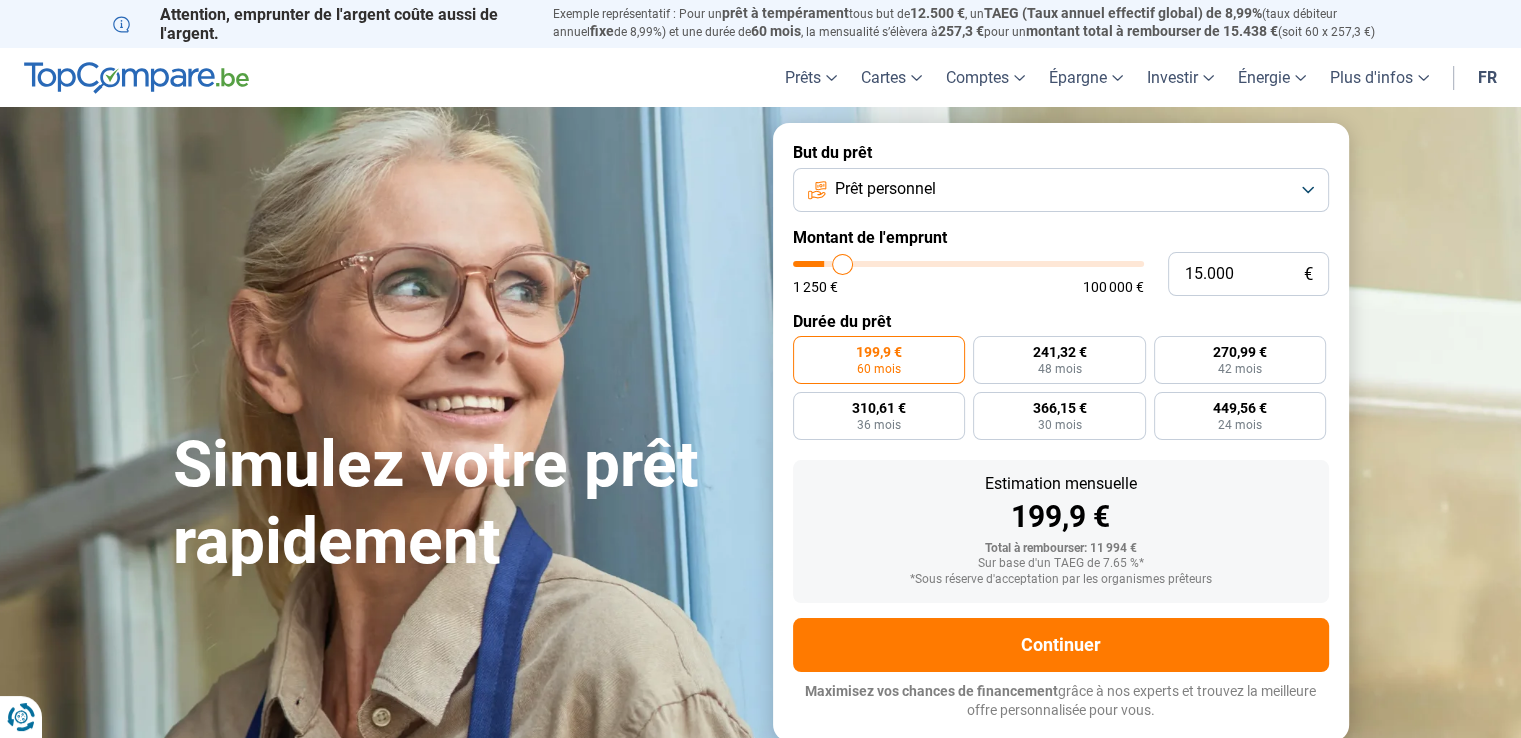 type on "15000" 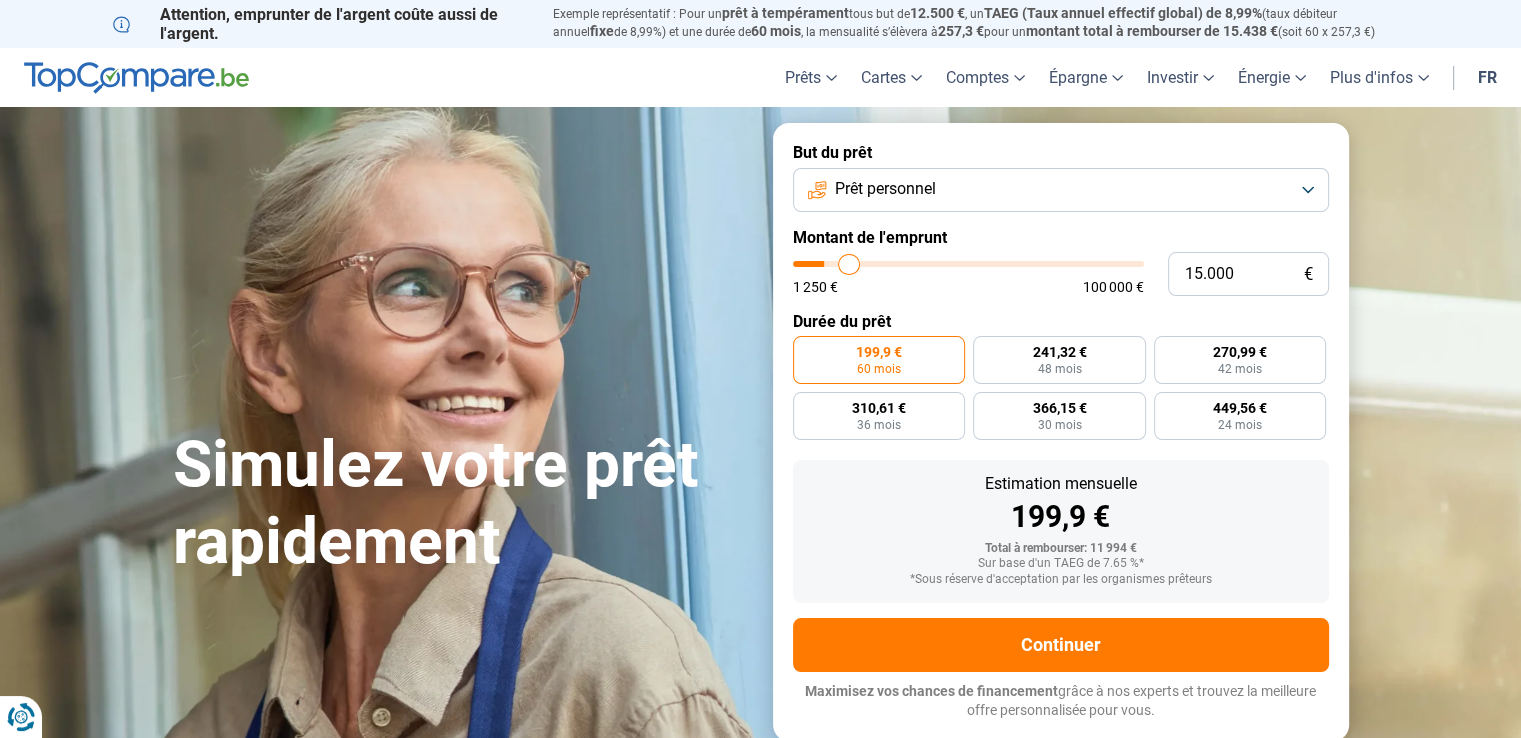 type on "18.500" 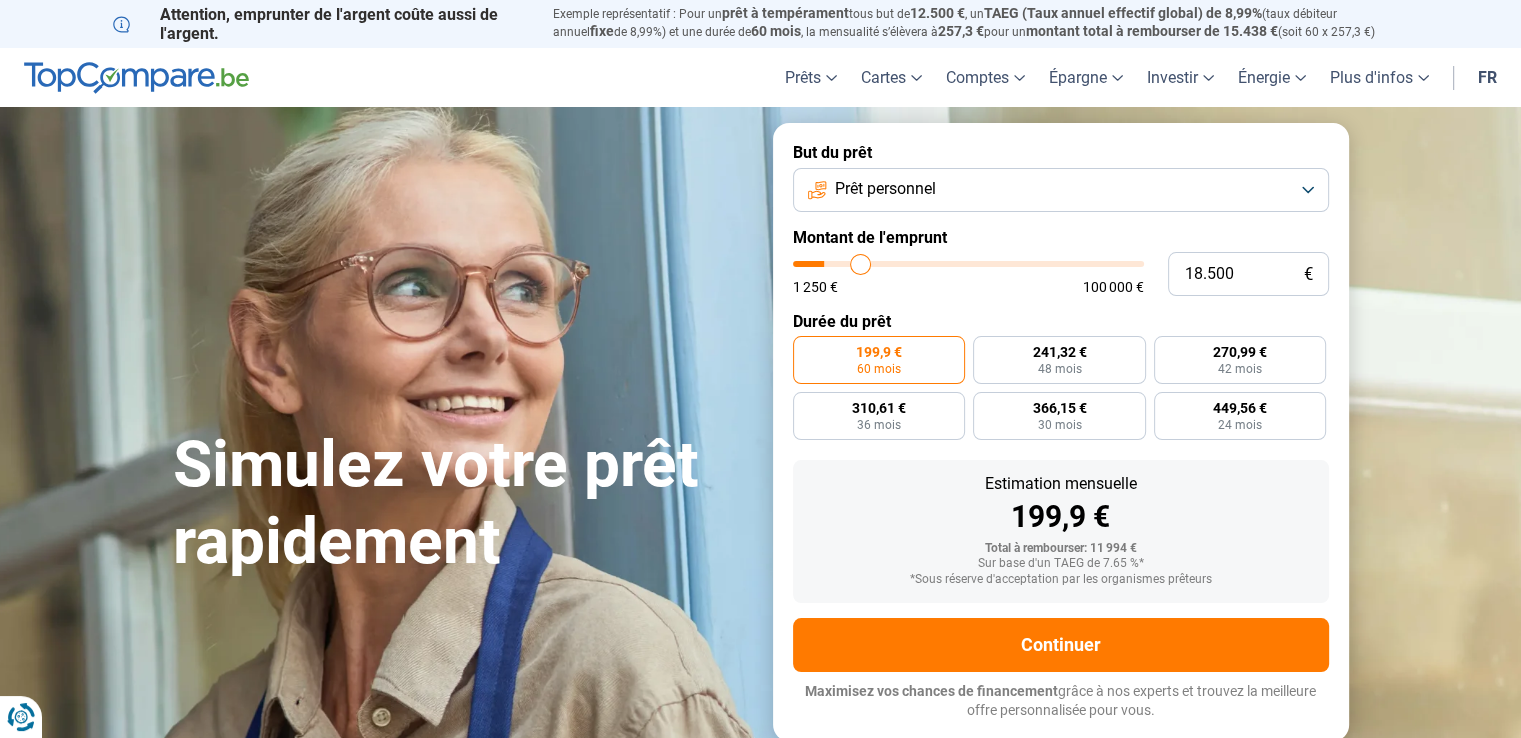type on "22.500" 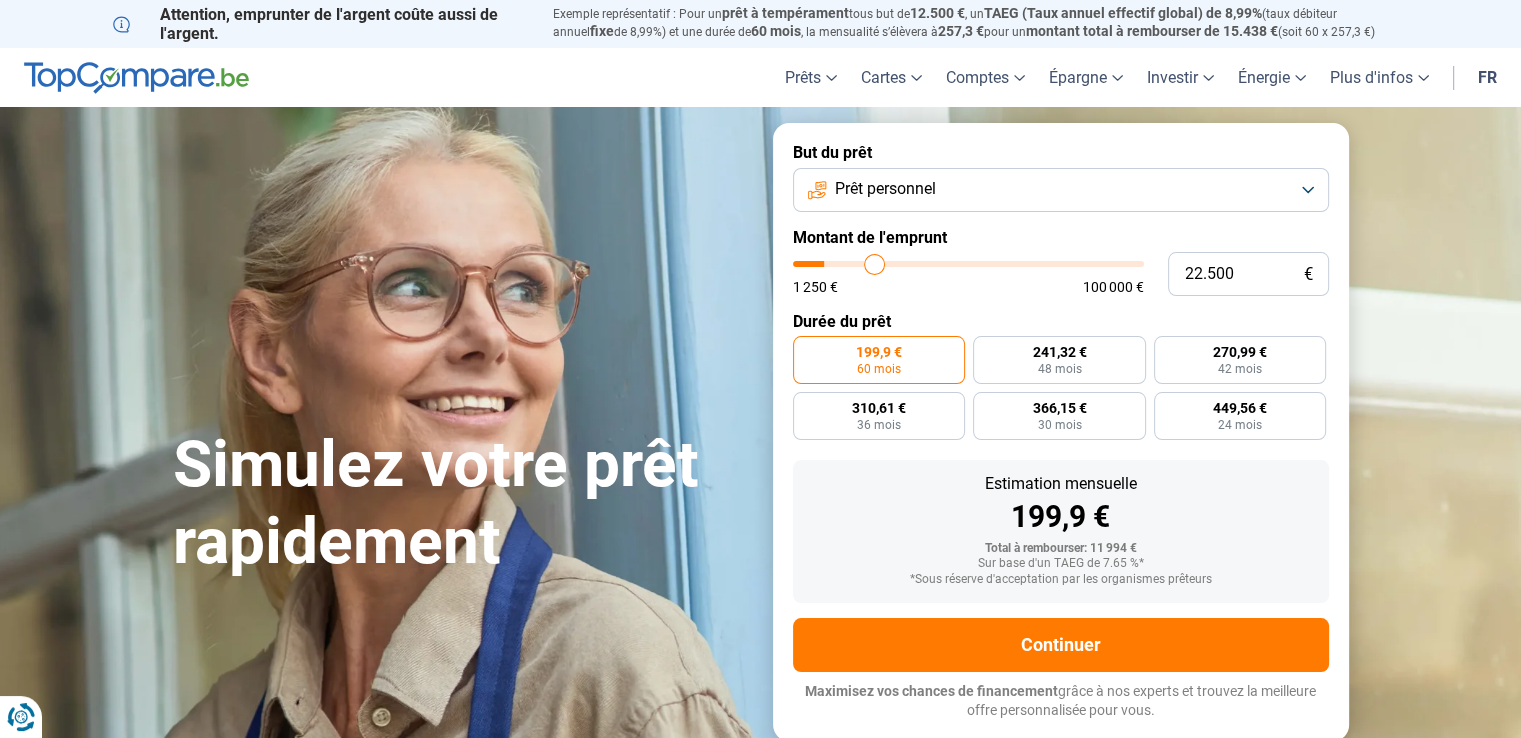 type on "23.500" 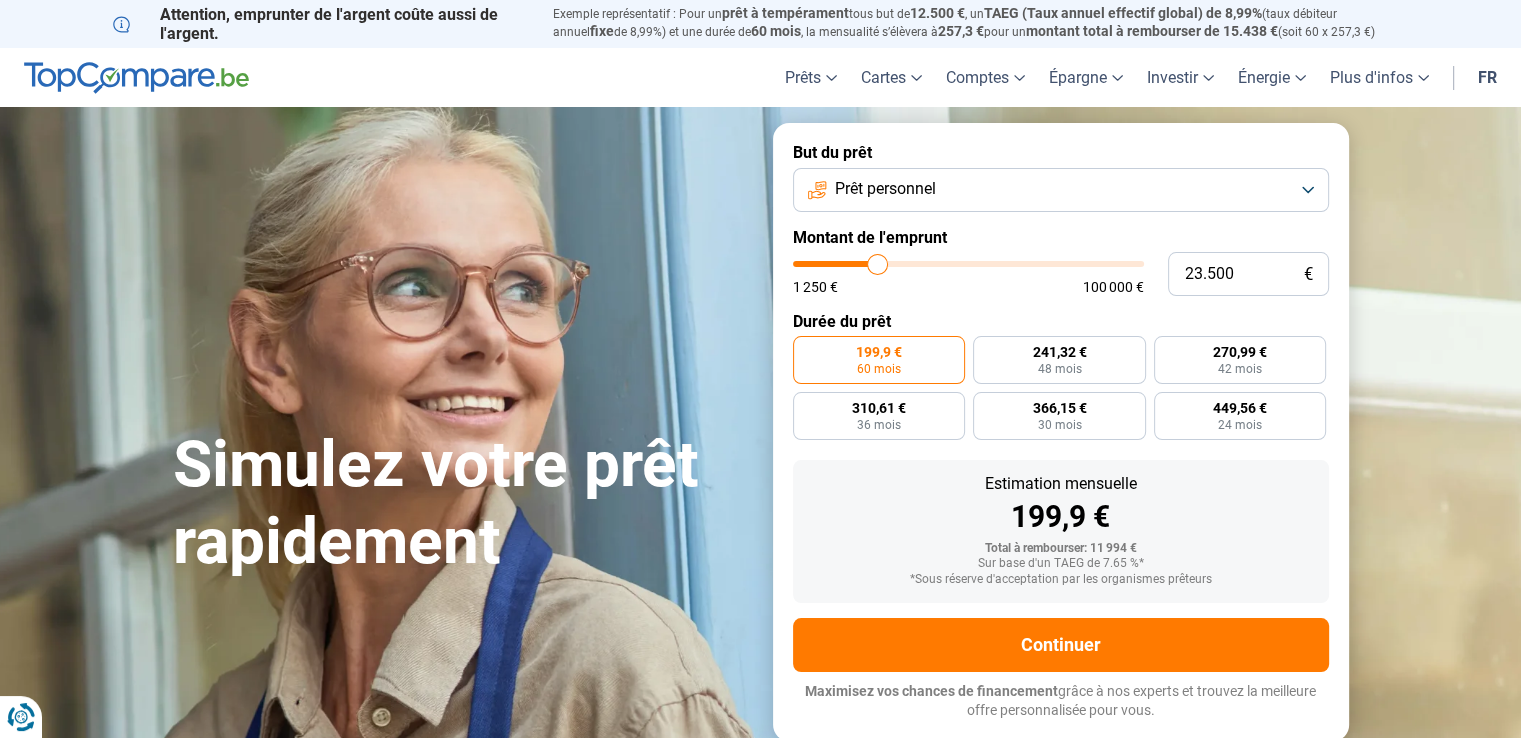 type on "25.250" 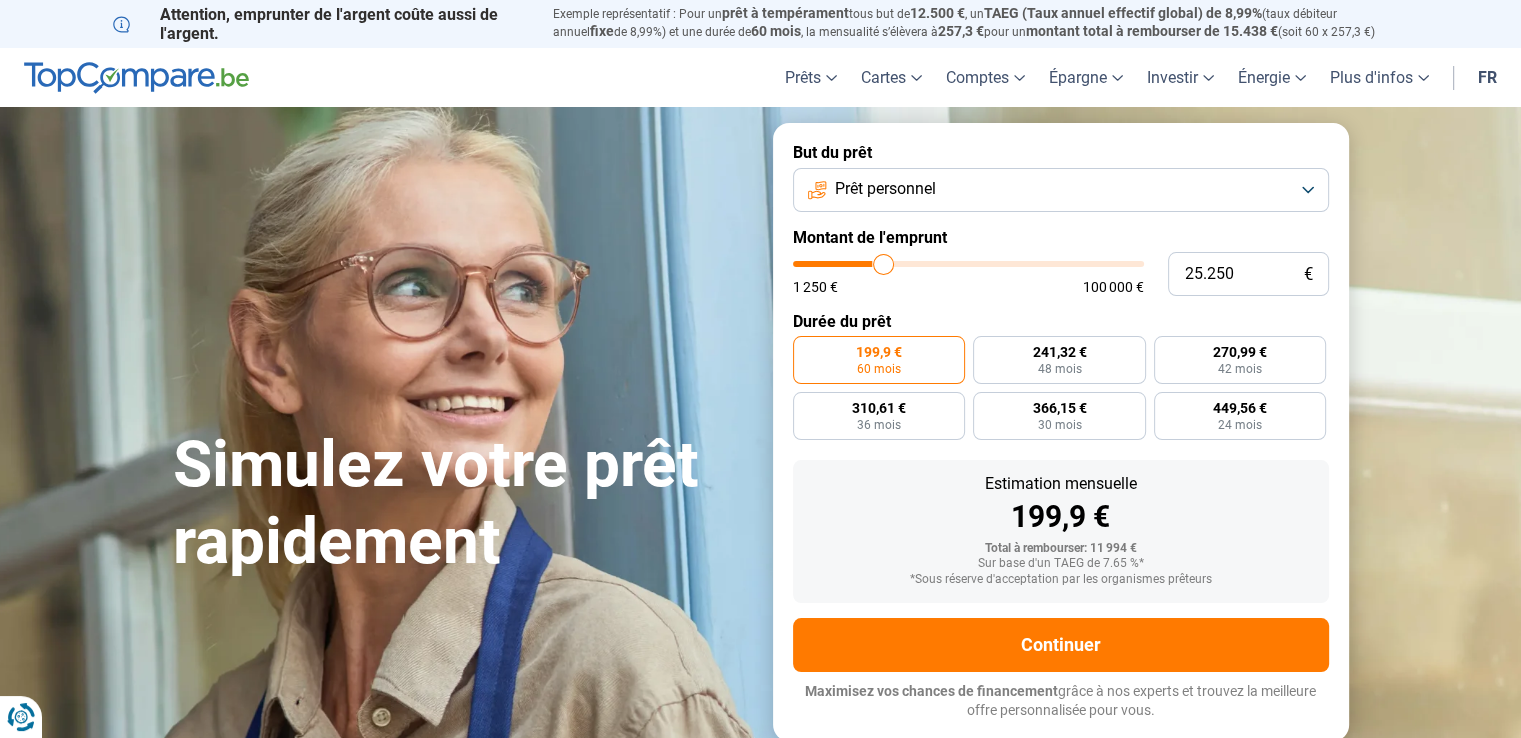 type on "27.500" 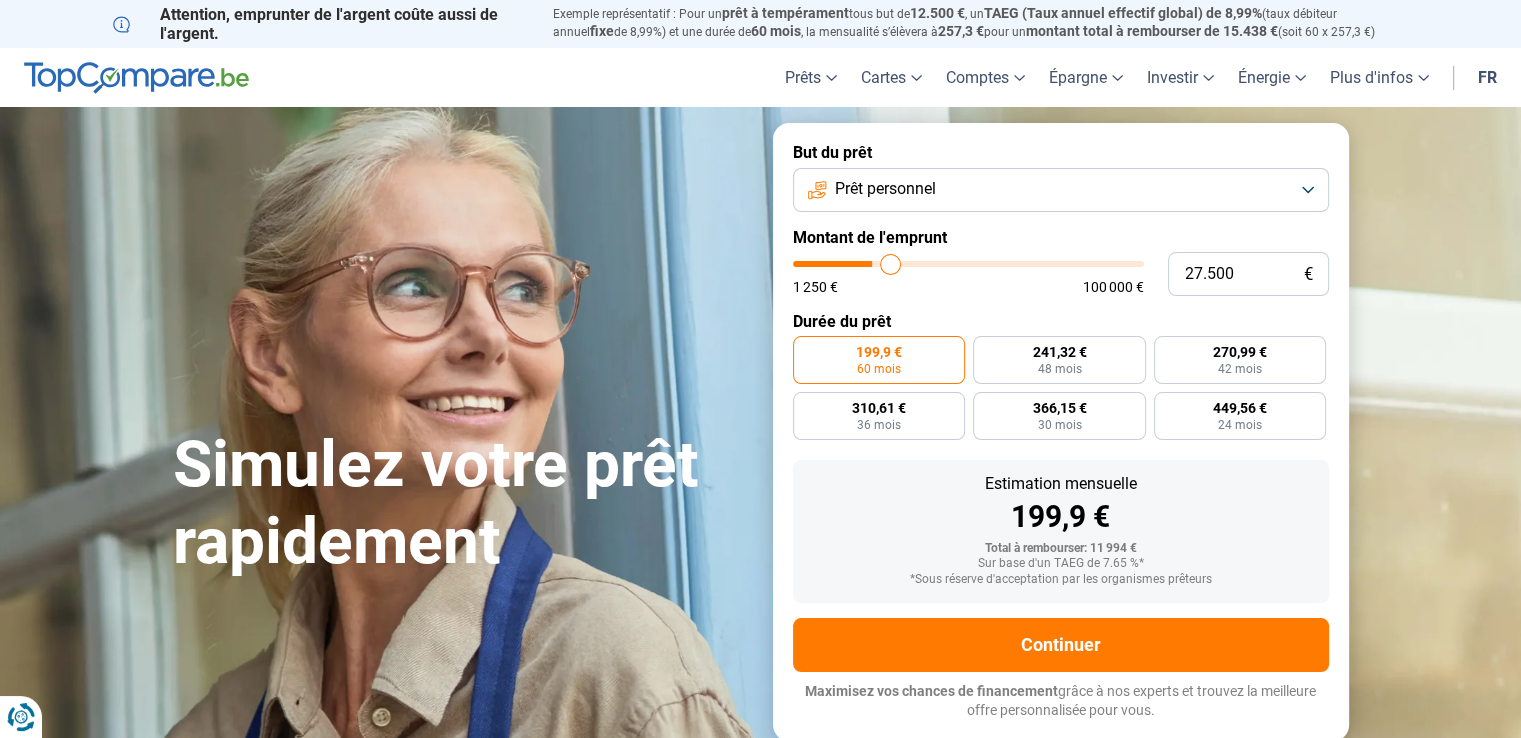 type on "29.000" 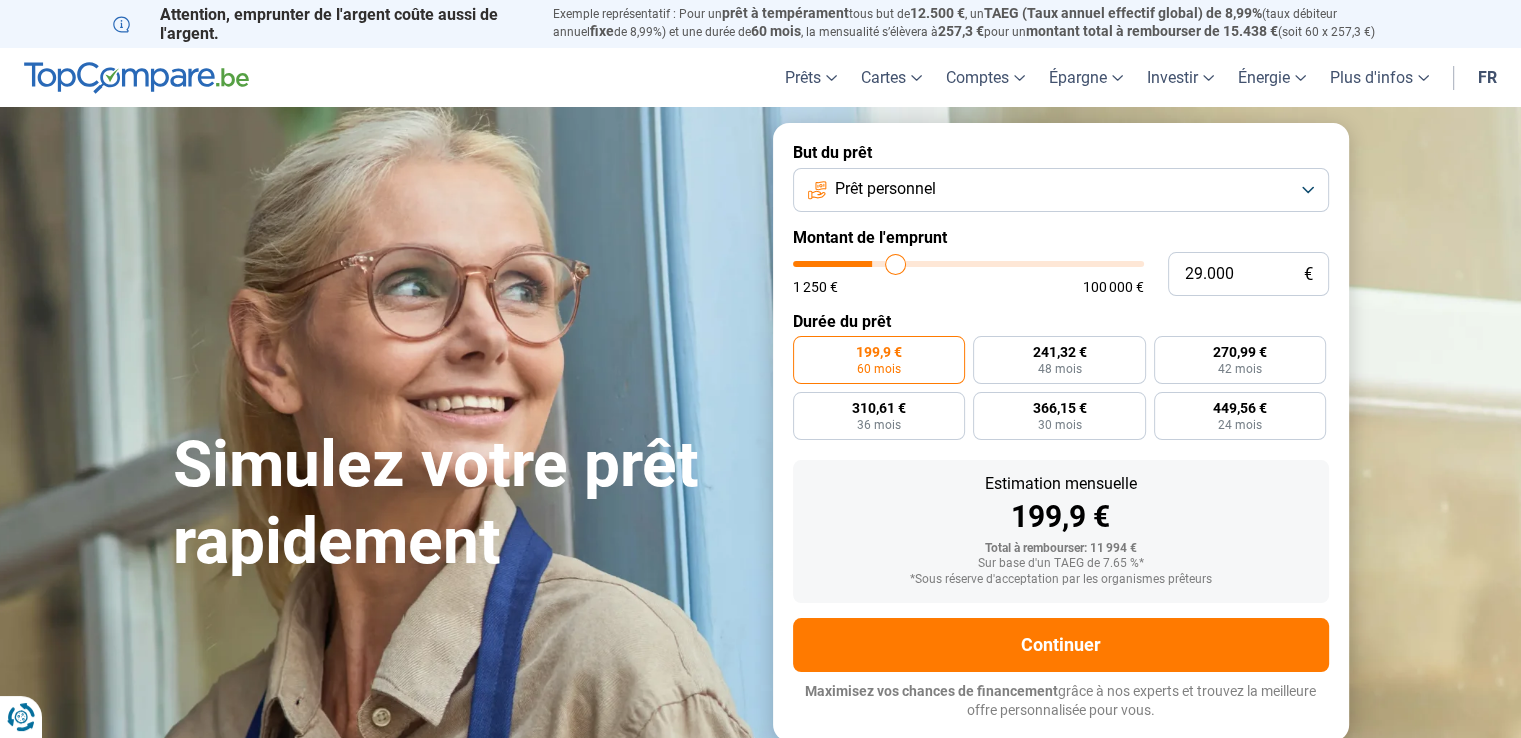 type on "29.750" 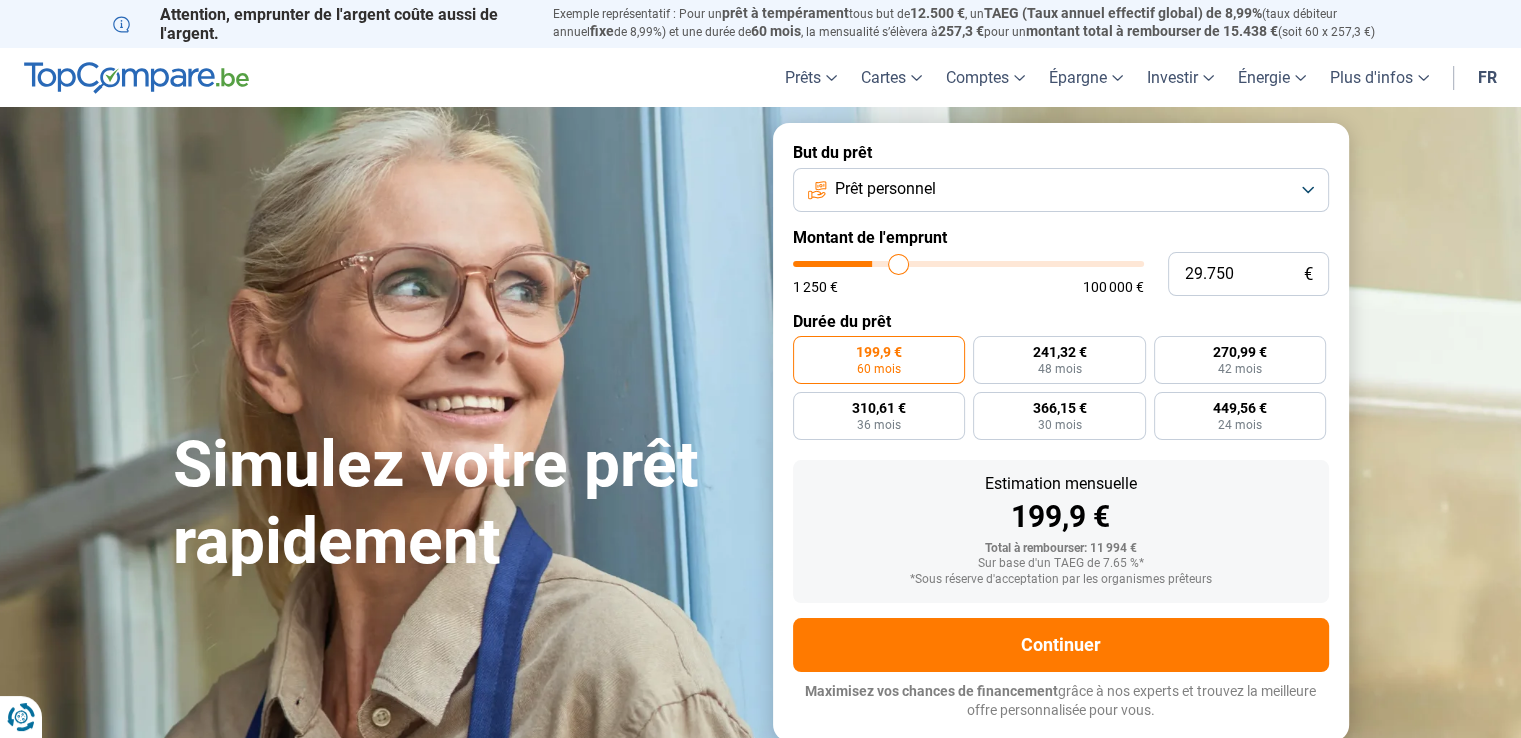 type on "32.500" 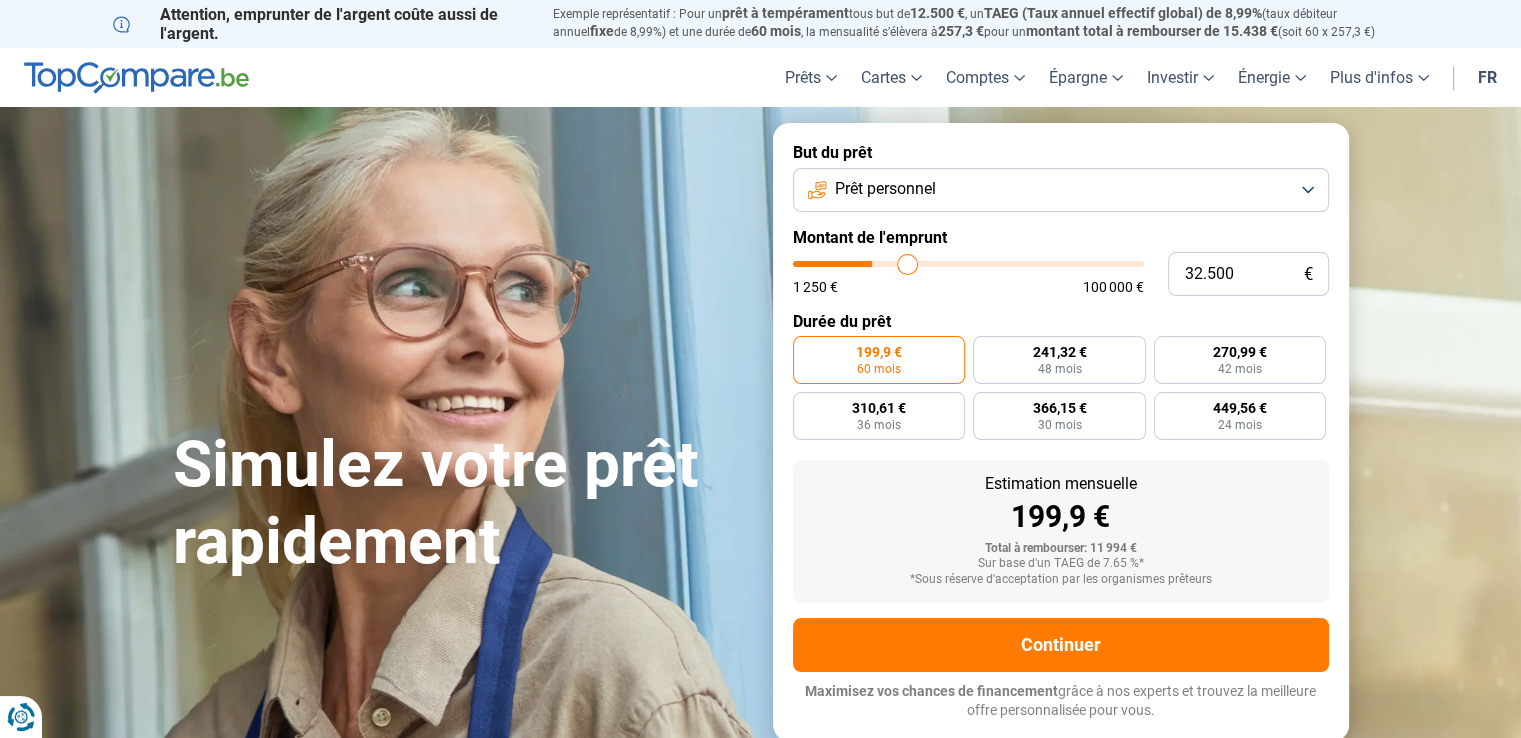 type on "35.500" 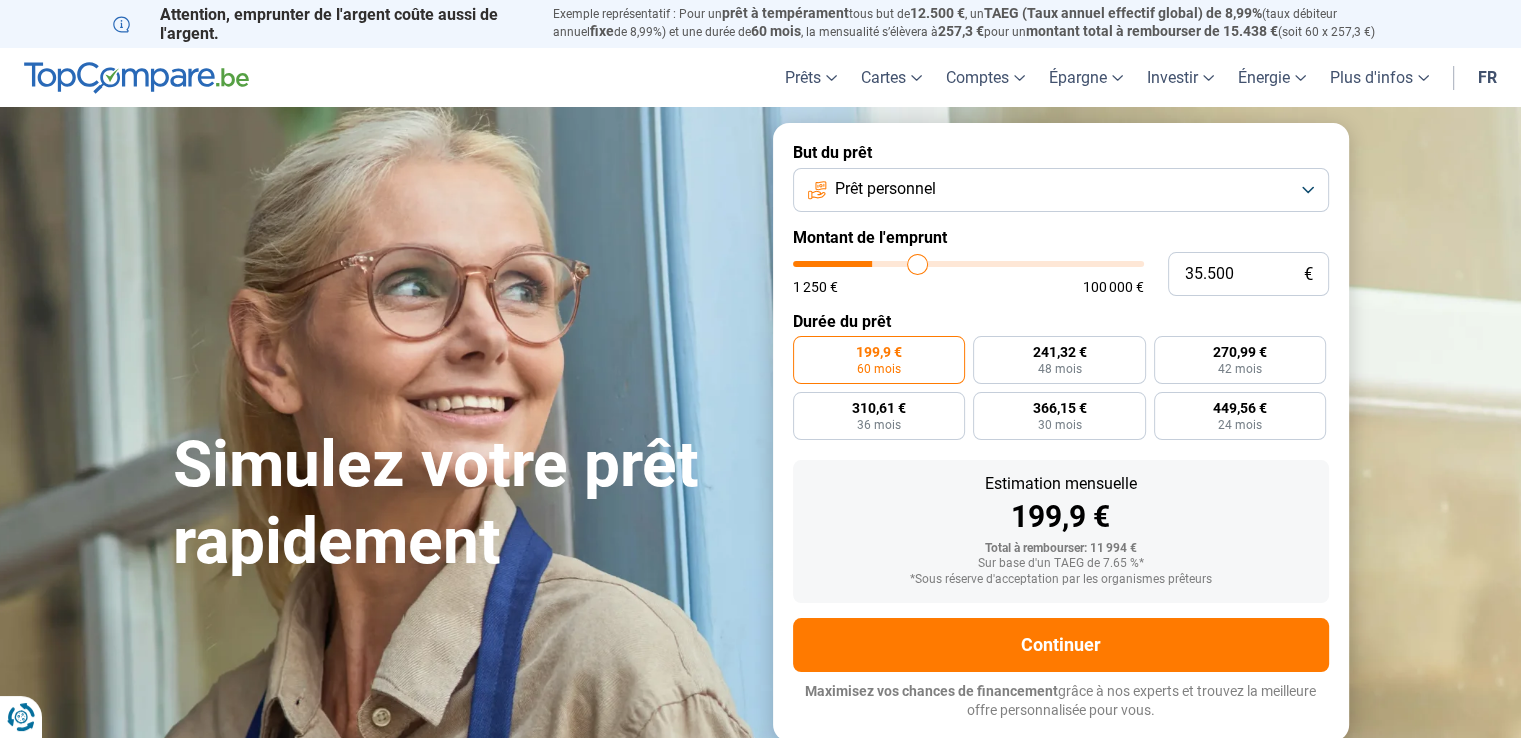 type on "41.500" 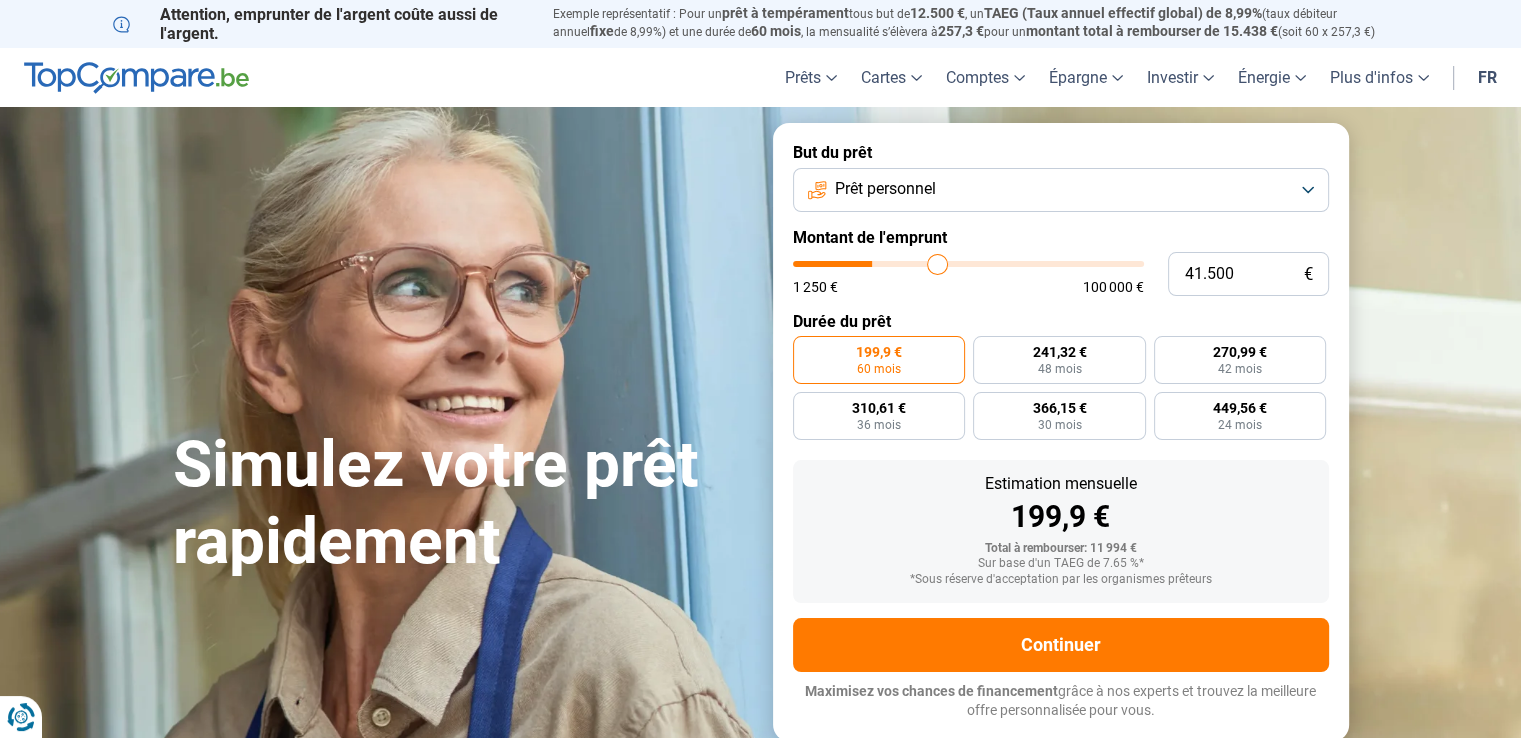 type on "48.500" 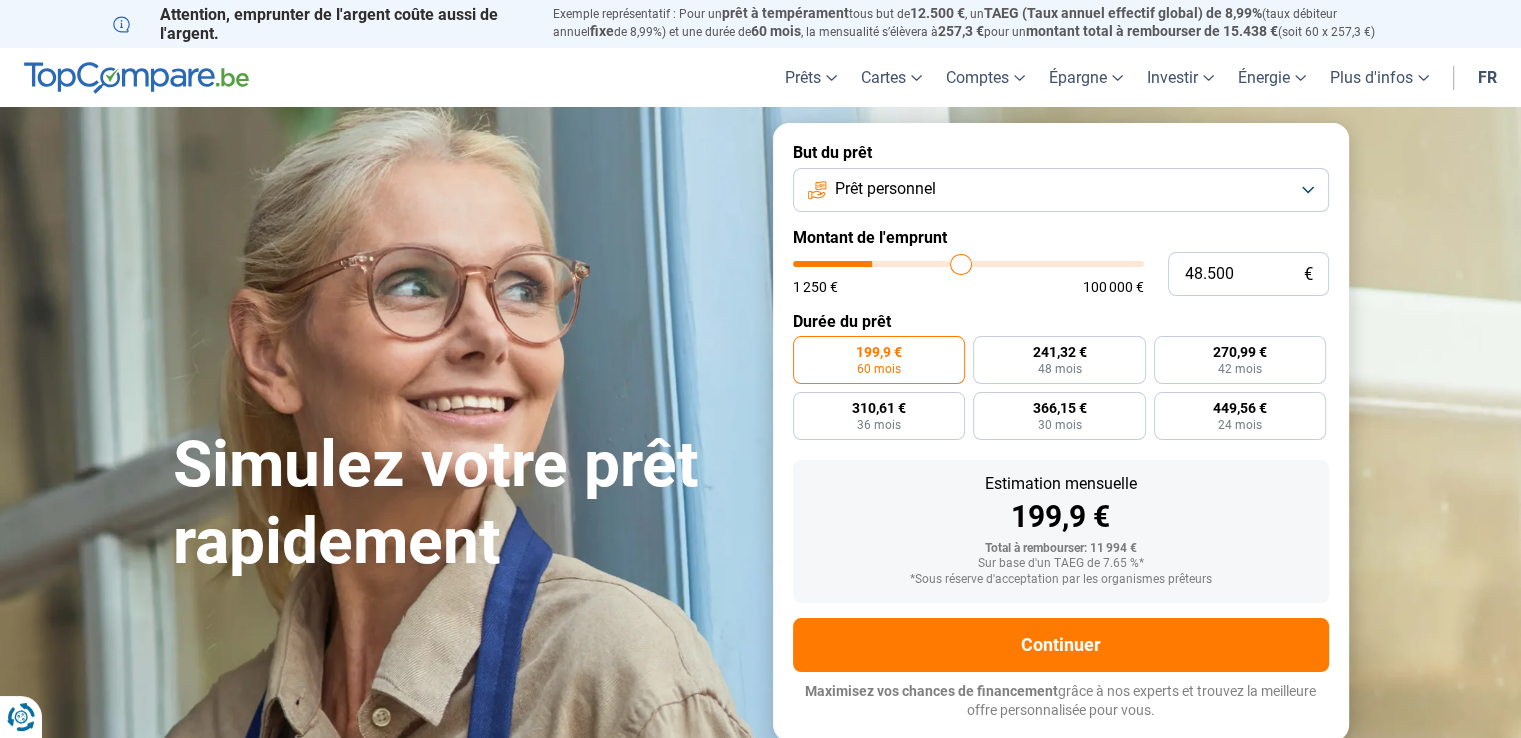 type on "53.250" 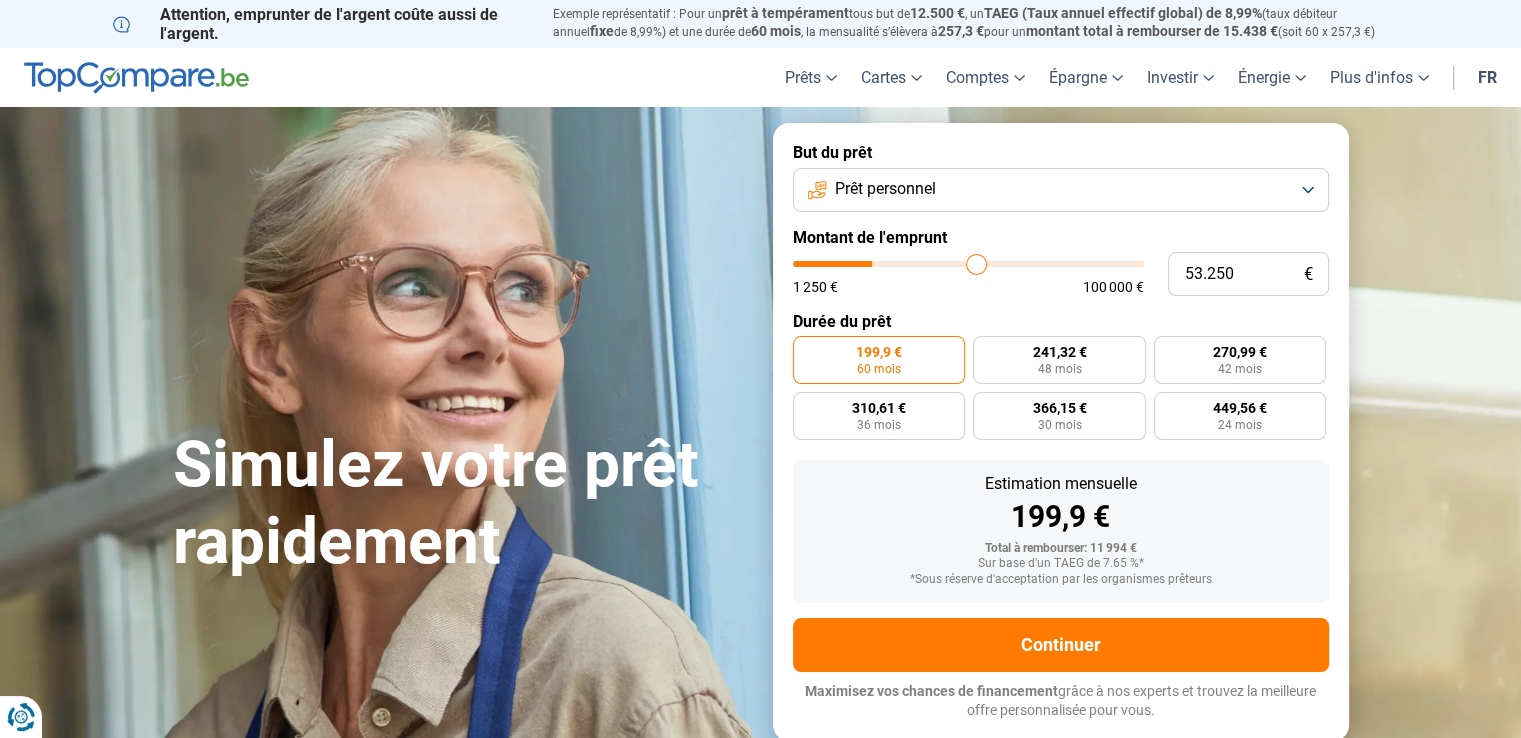type on "53.750" 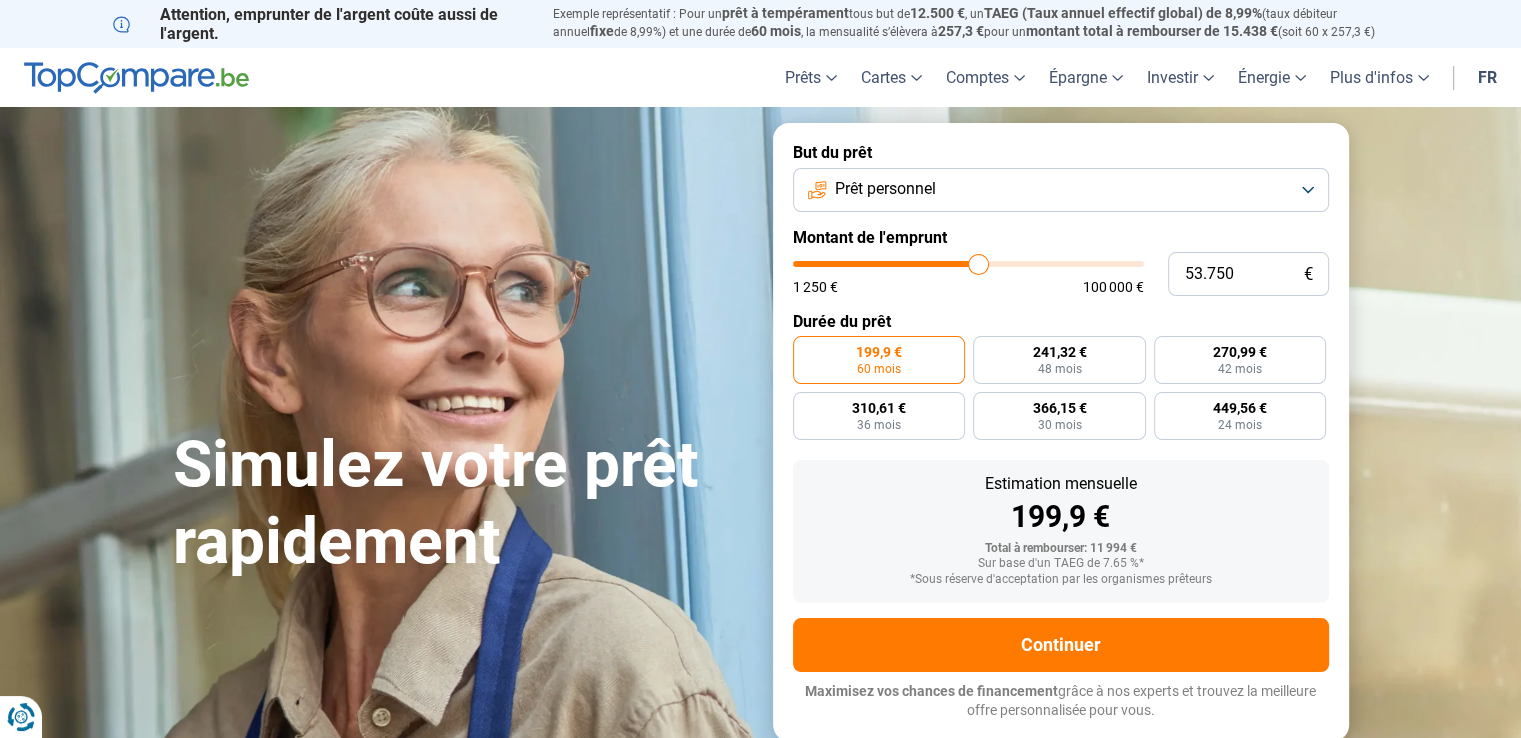 type on "54.250" 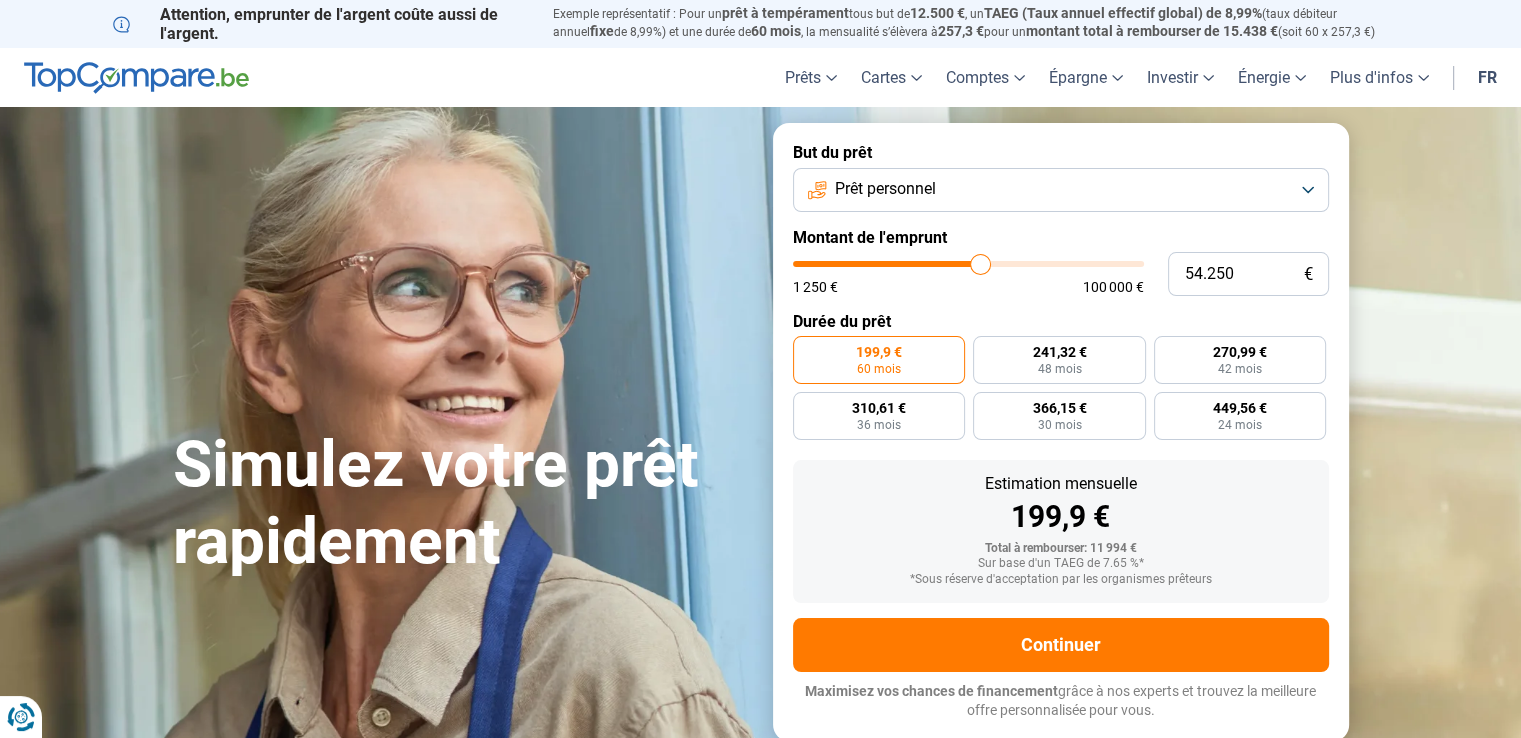 type on "56.250" 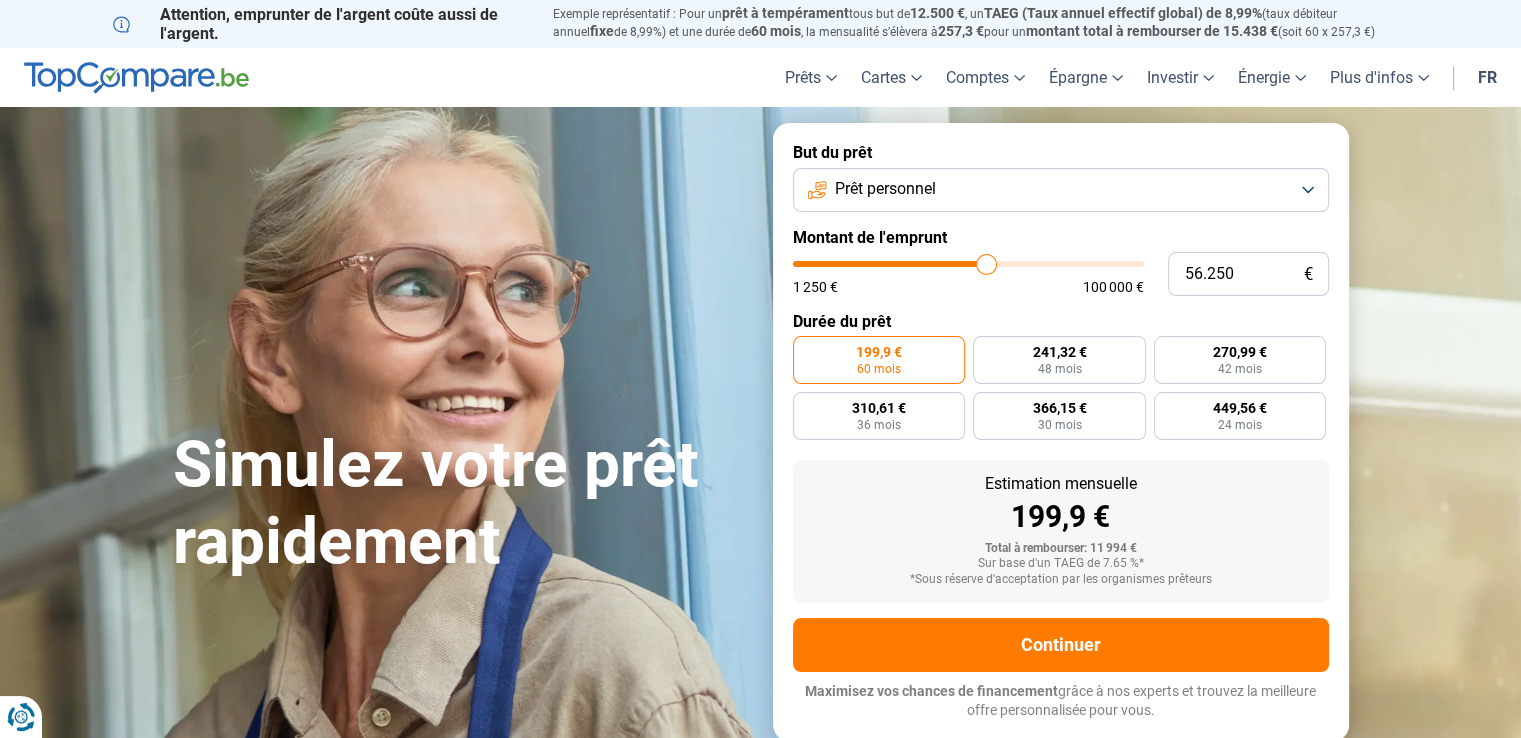 type on "58.000" 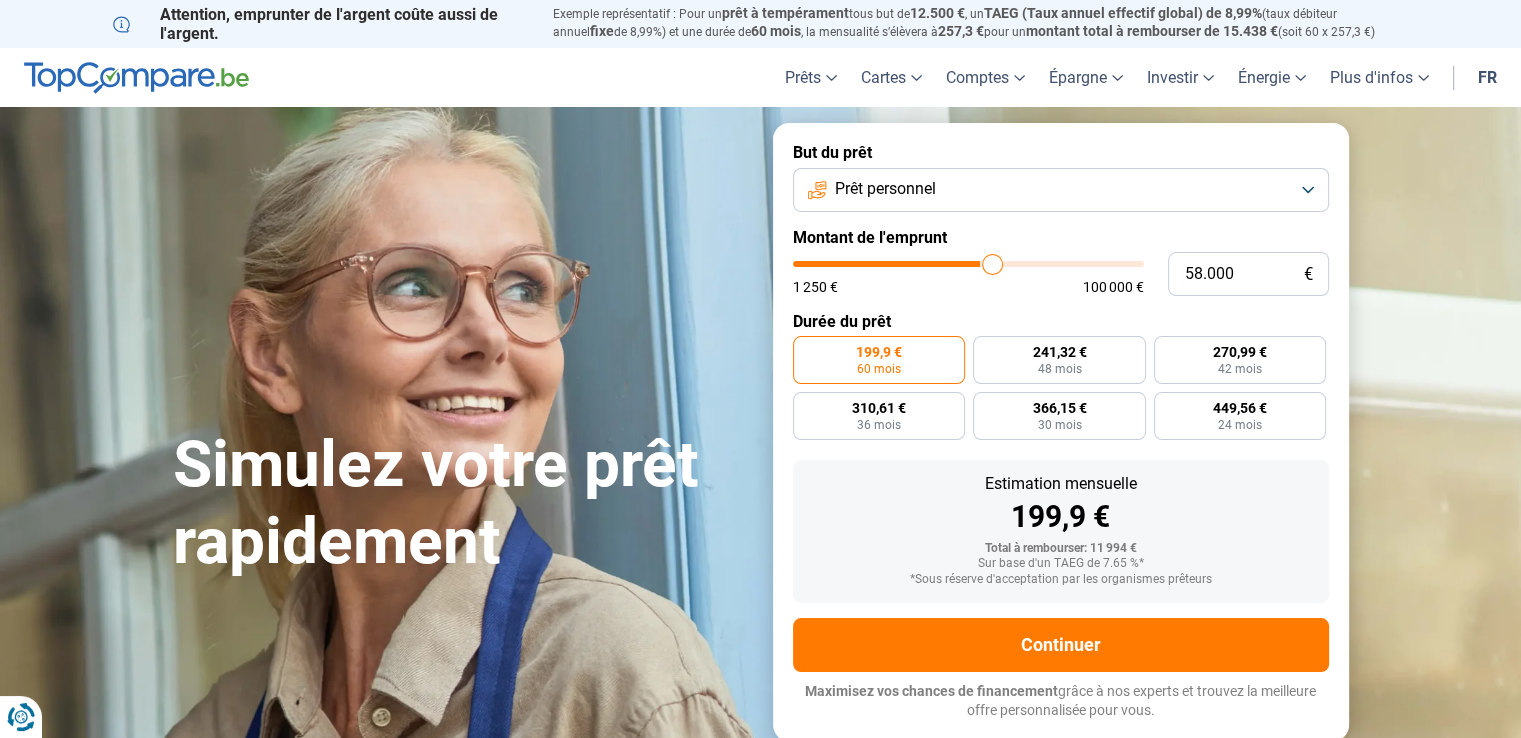 type on "60.750" 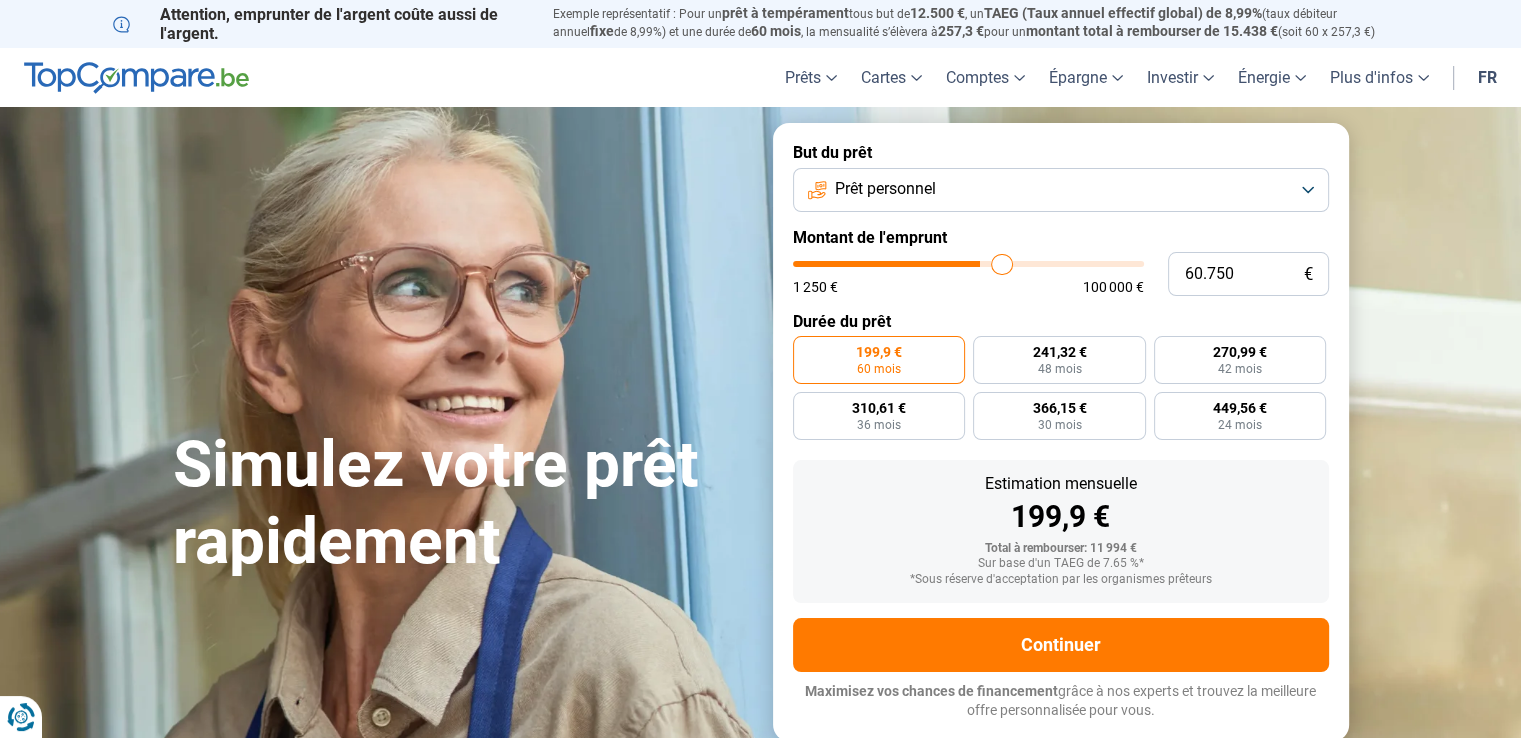 type on "65.500" 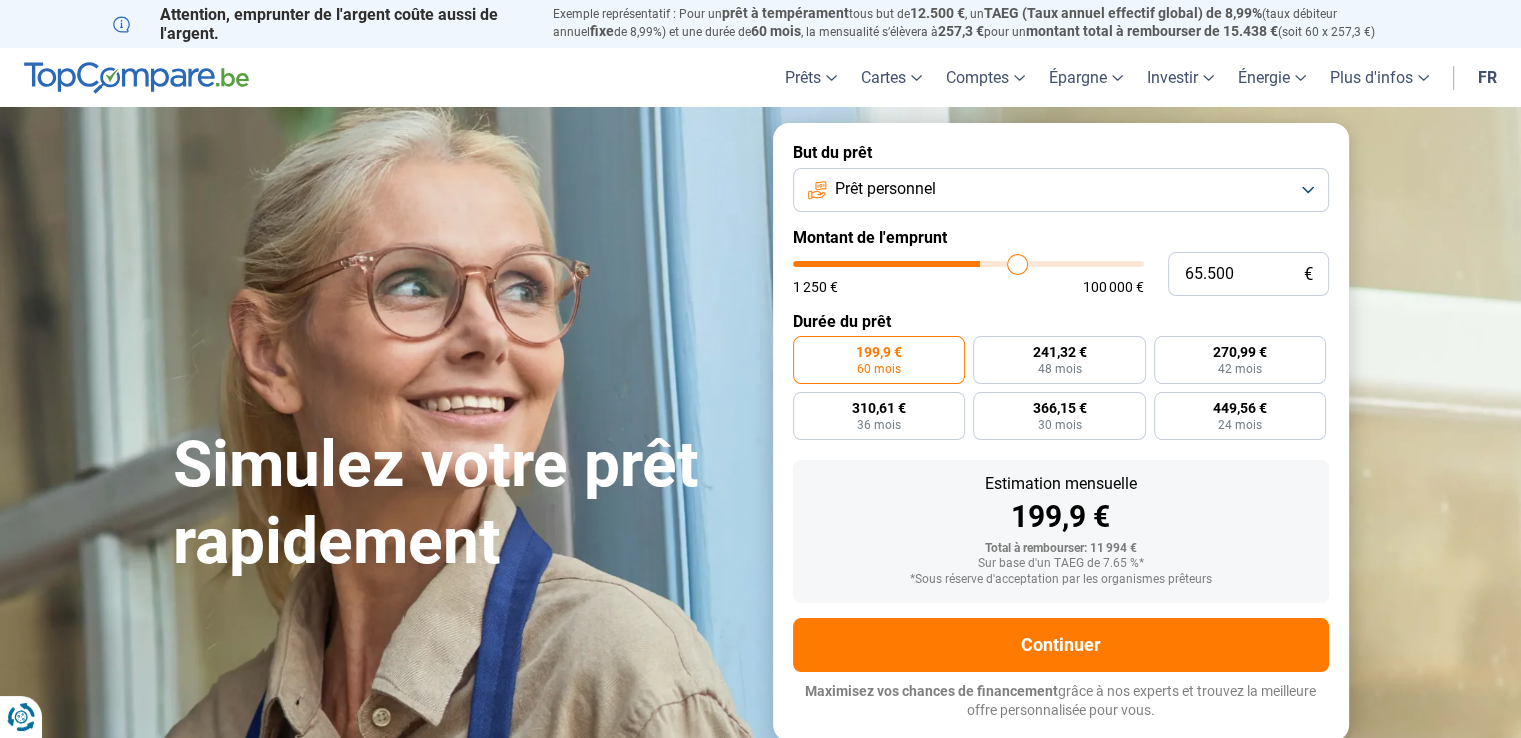 type on "71.250" 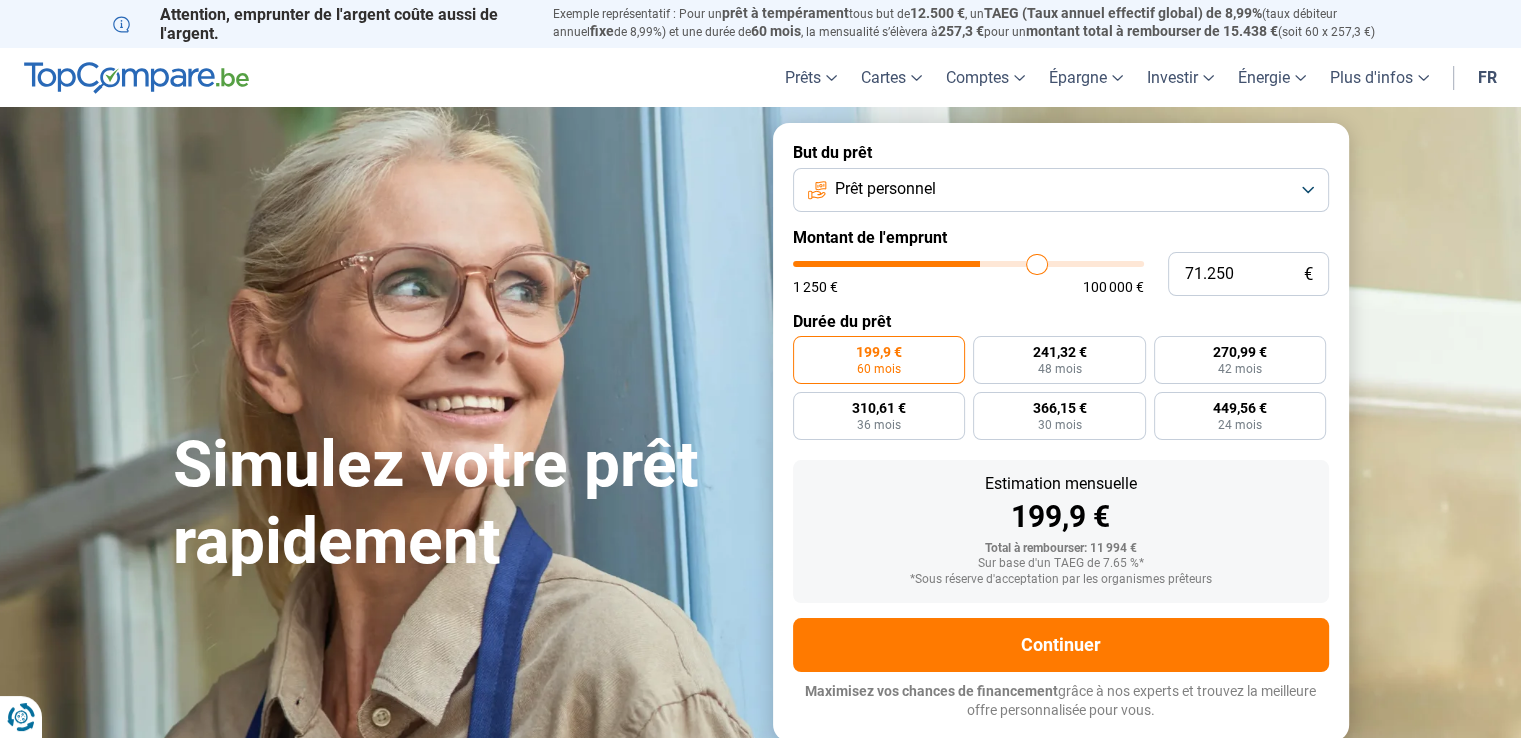 type on "72.500" 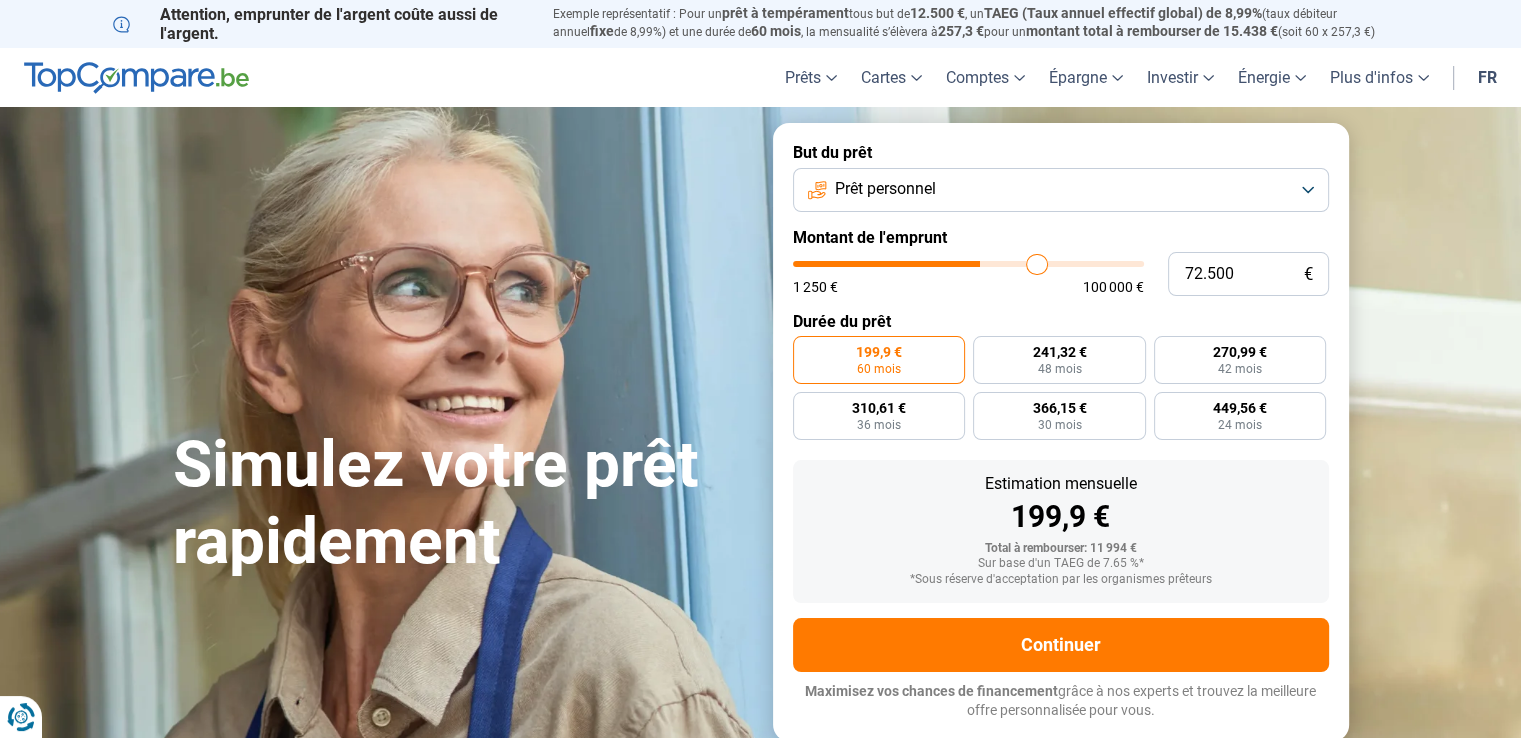 type on "72500" 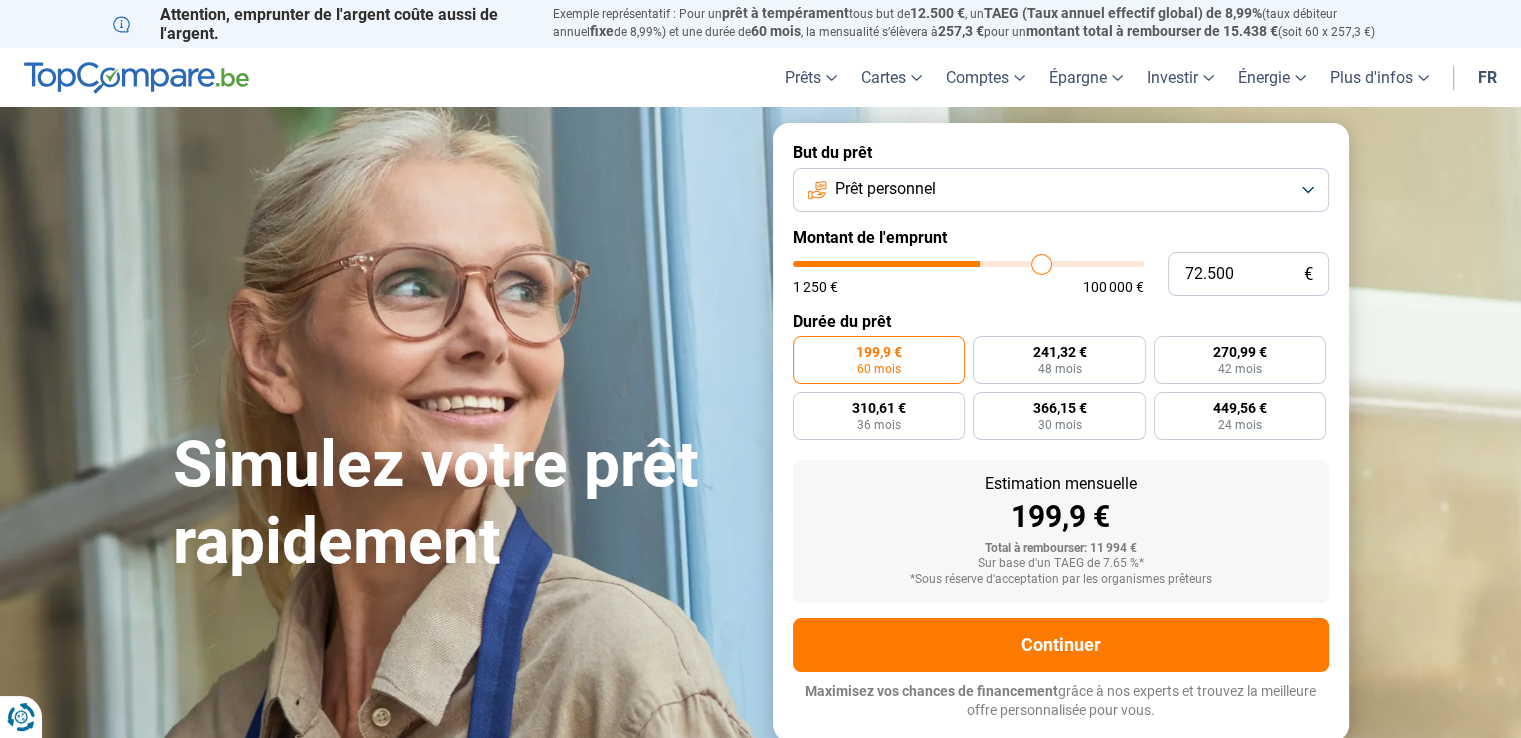 type on "72.750" 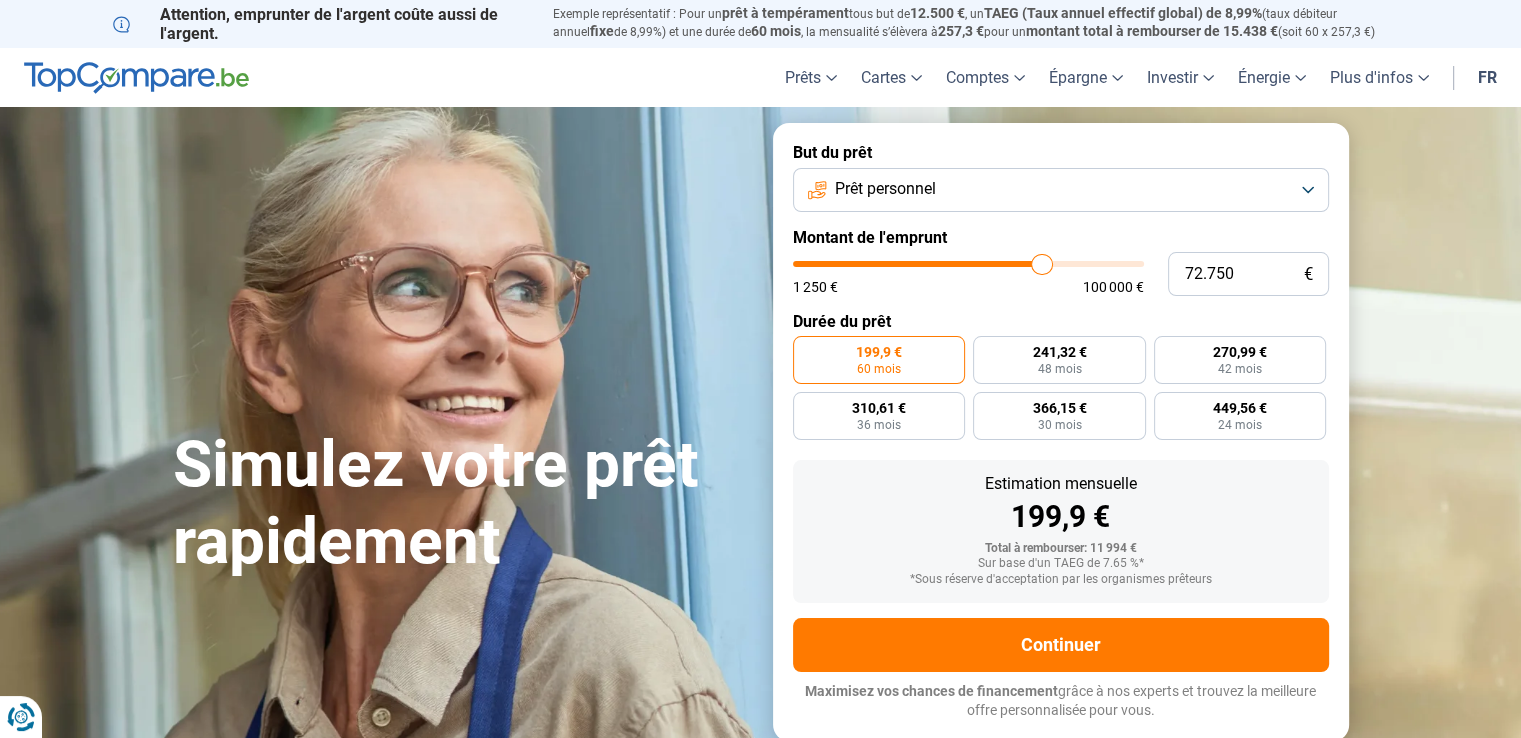 type on "73.000" 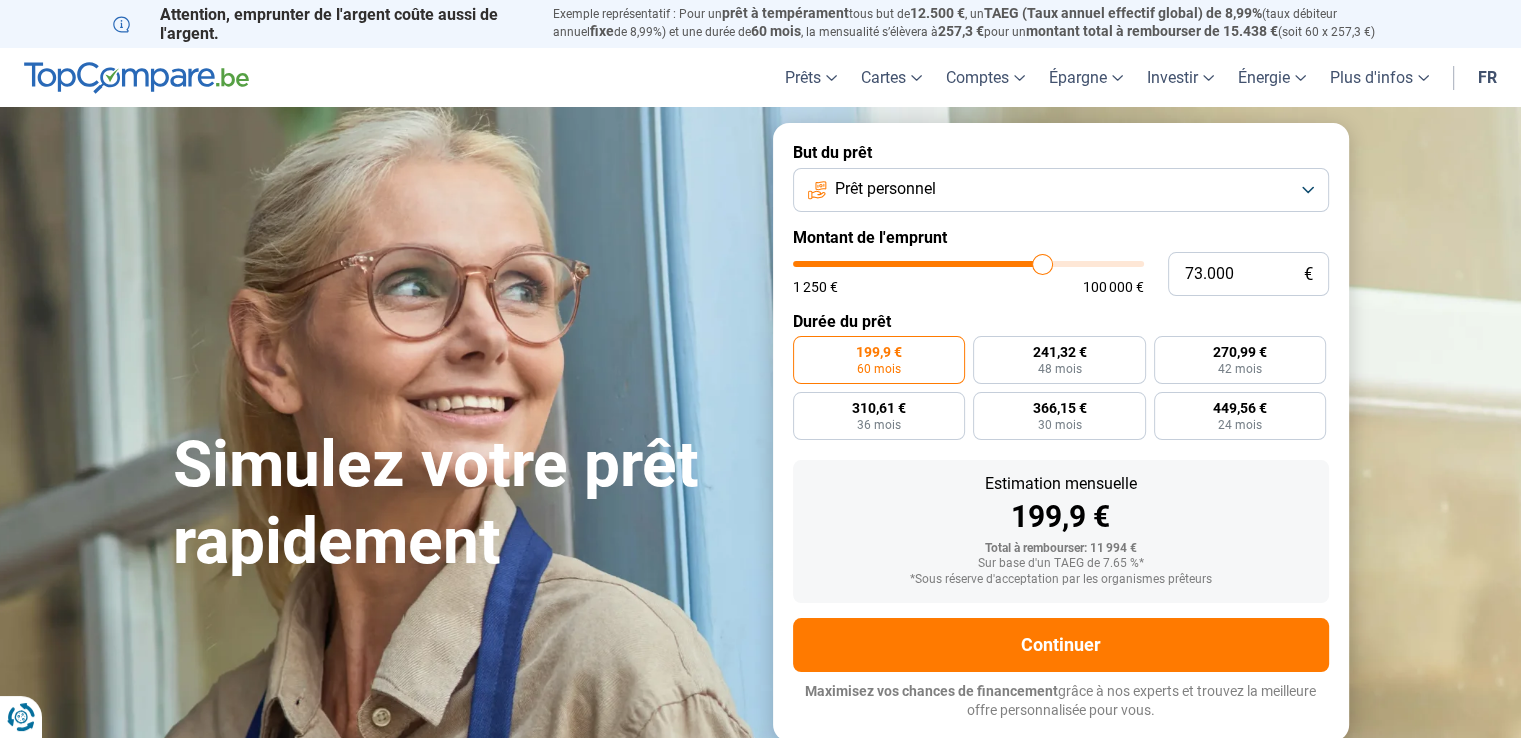 type on "73.250" 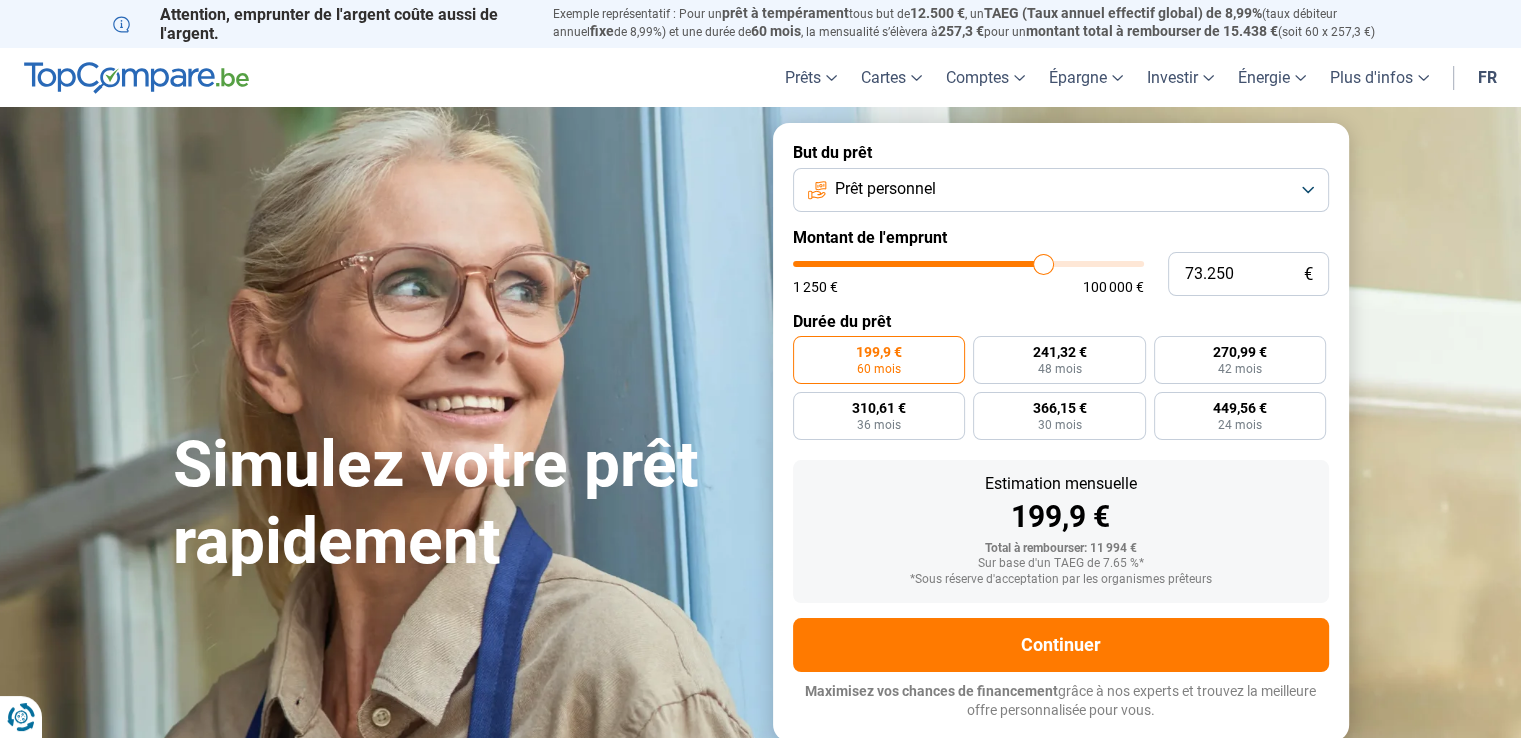 type on "75.250" 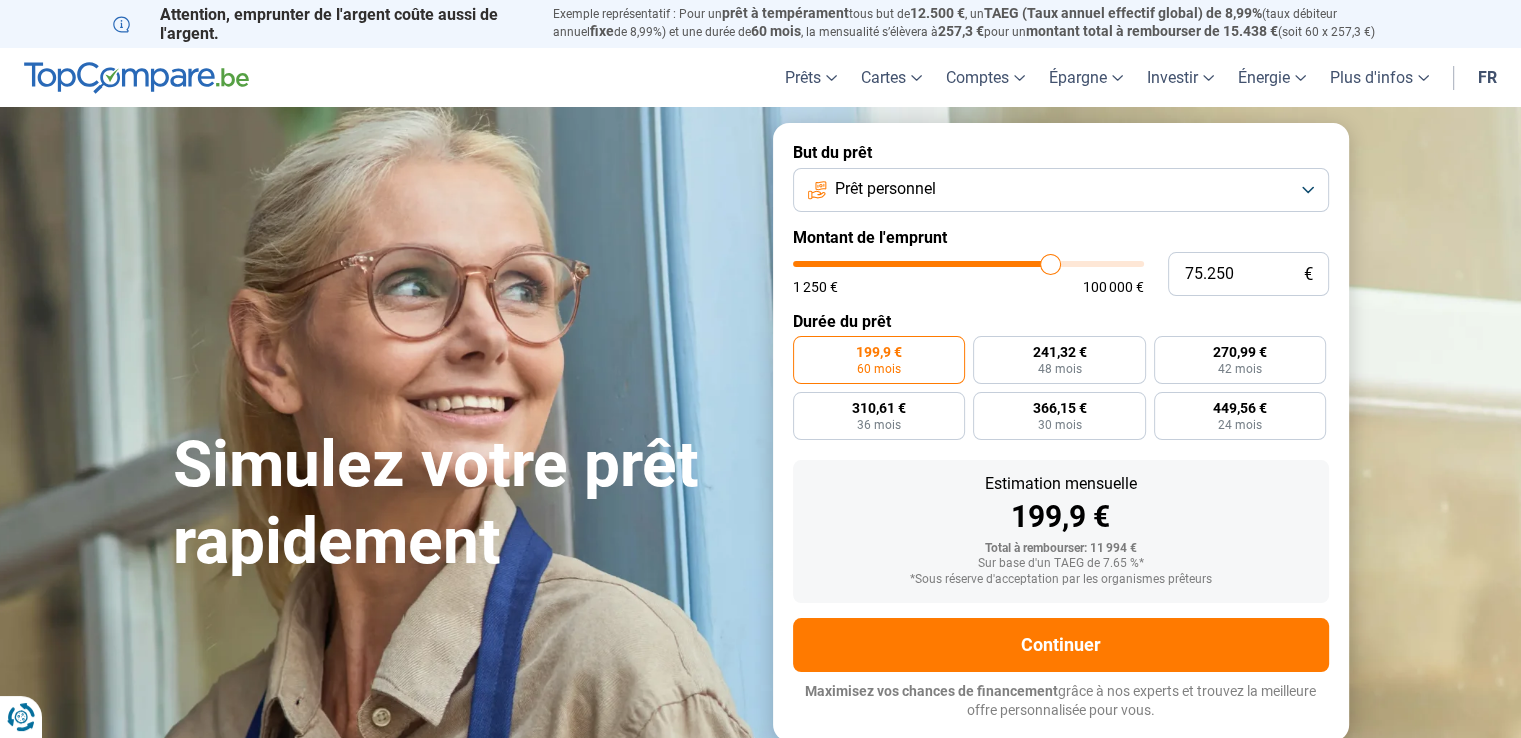 type on "78.500" 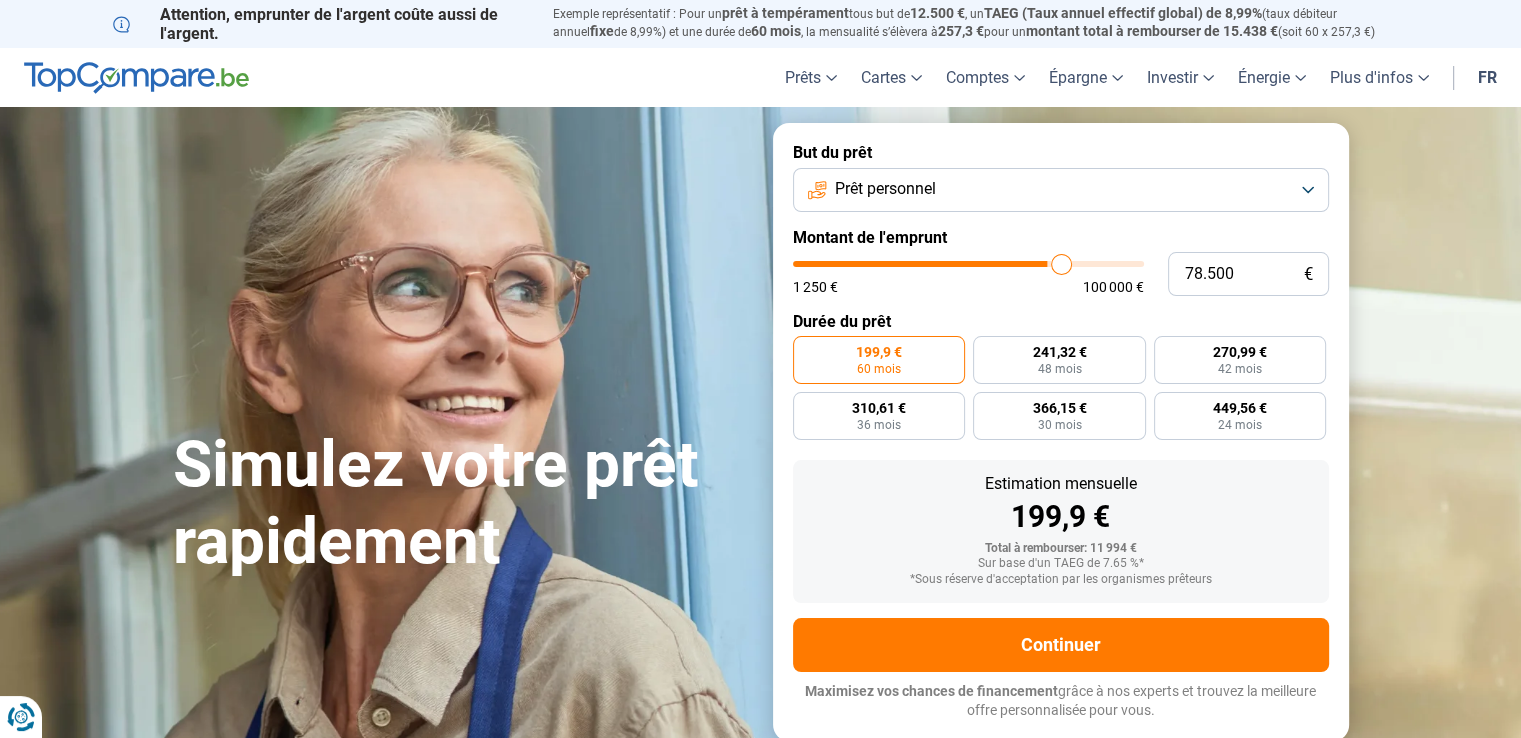 type on "80.250" 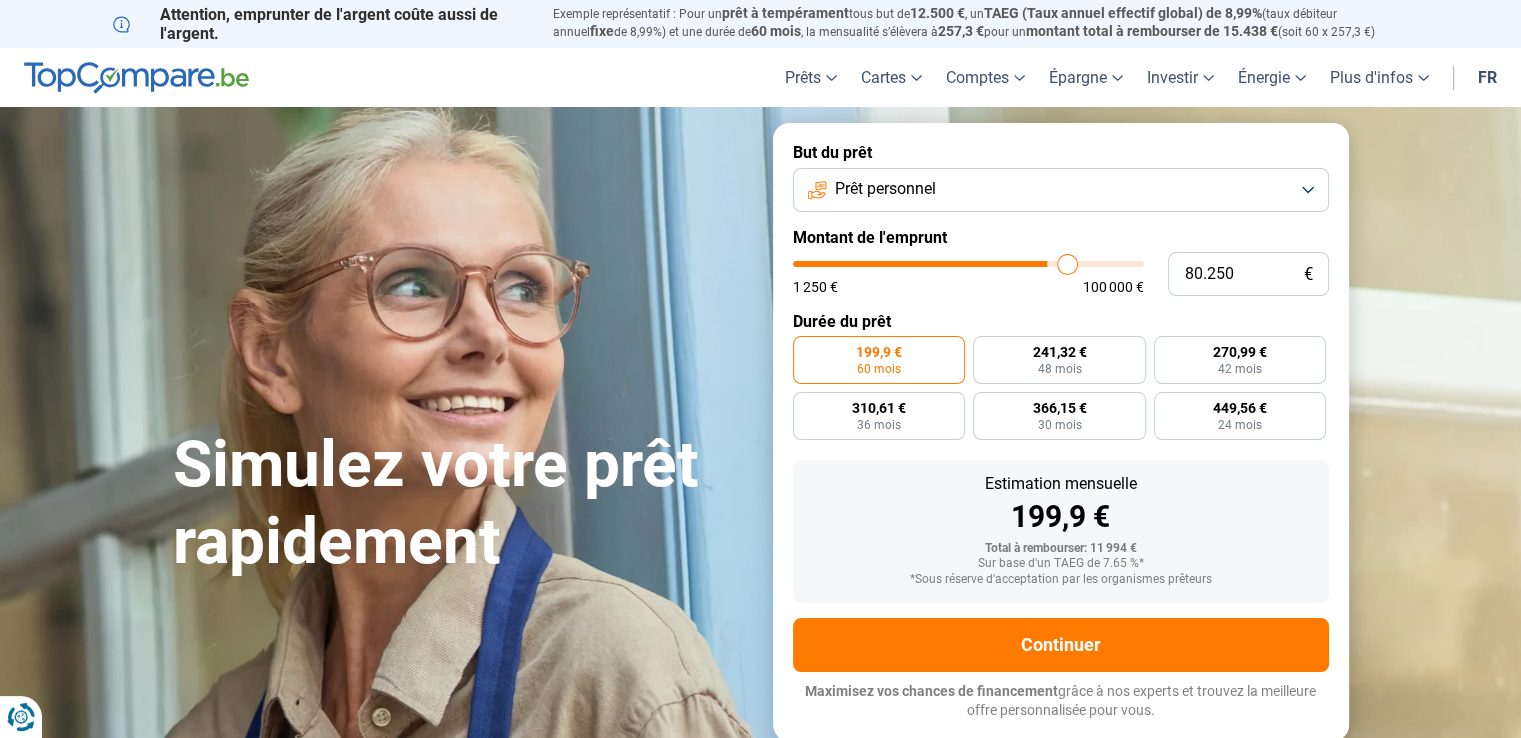 type on "81.250" 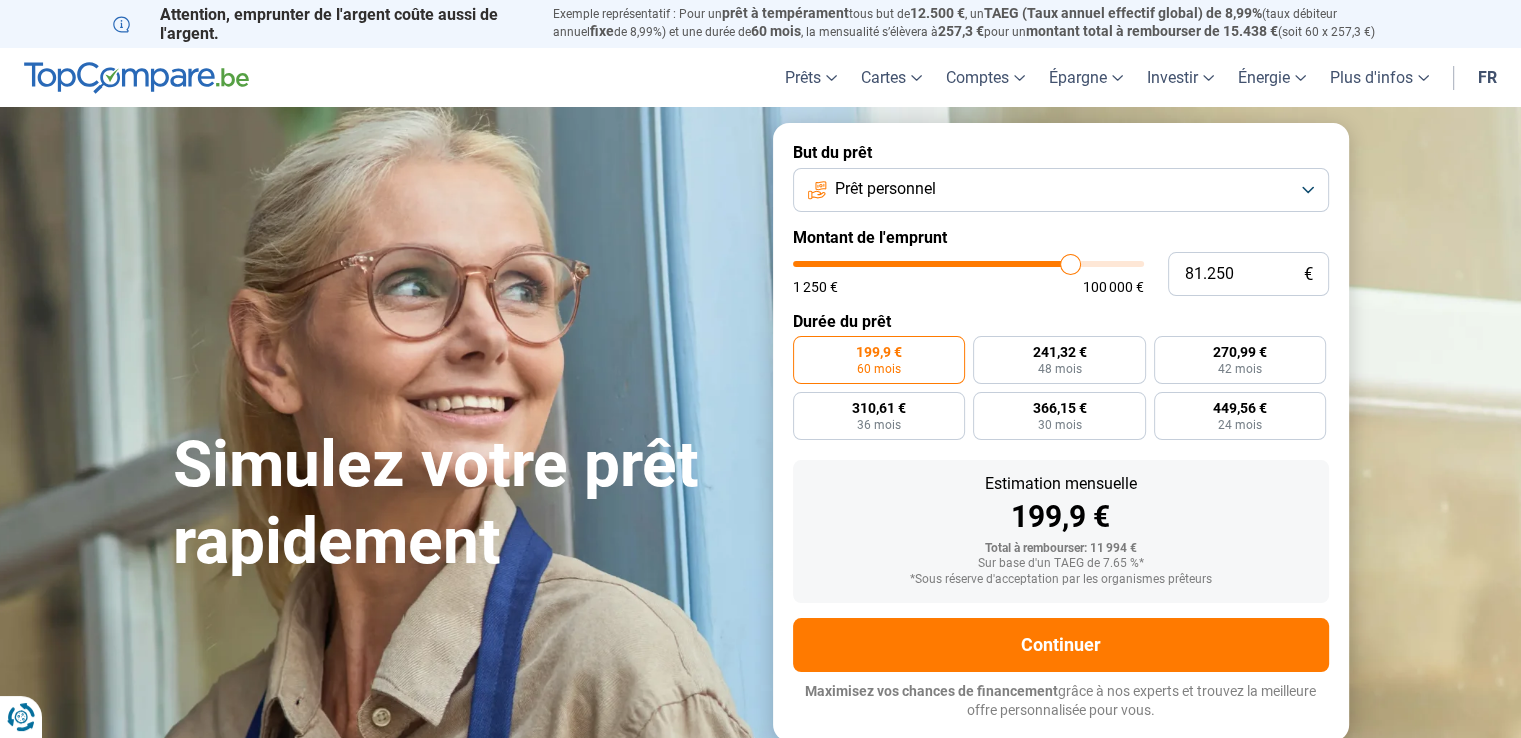type on "80.750" 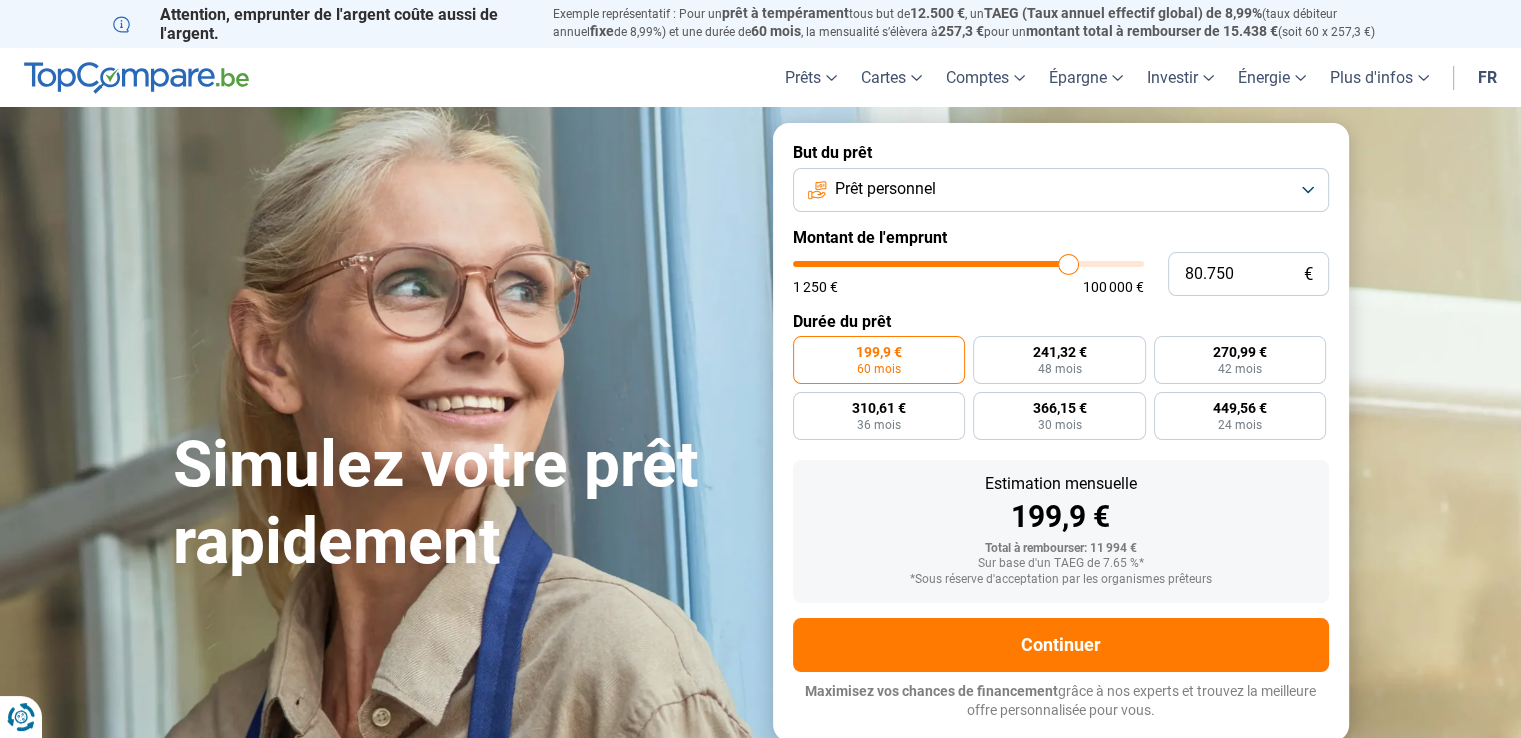 type on "78.000" 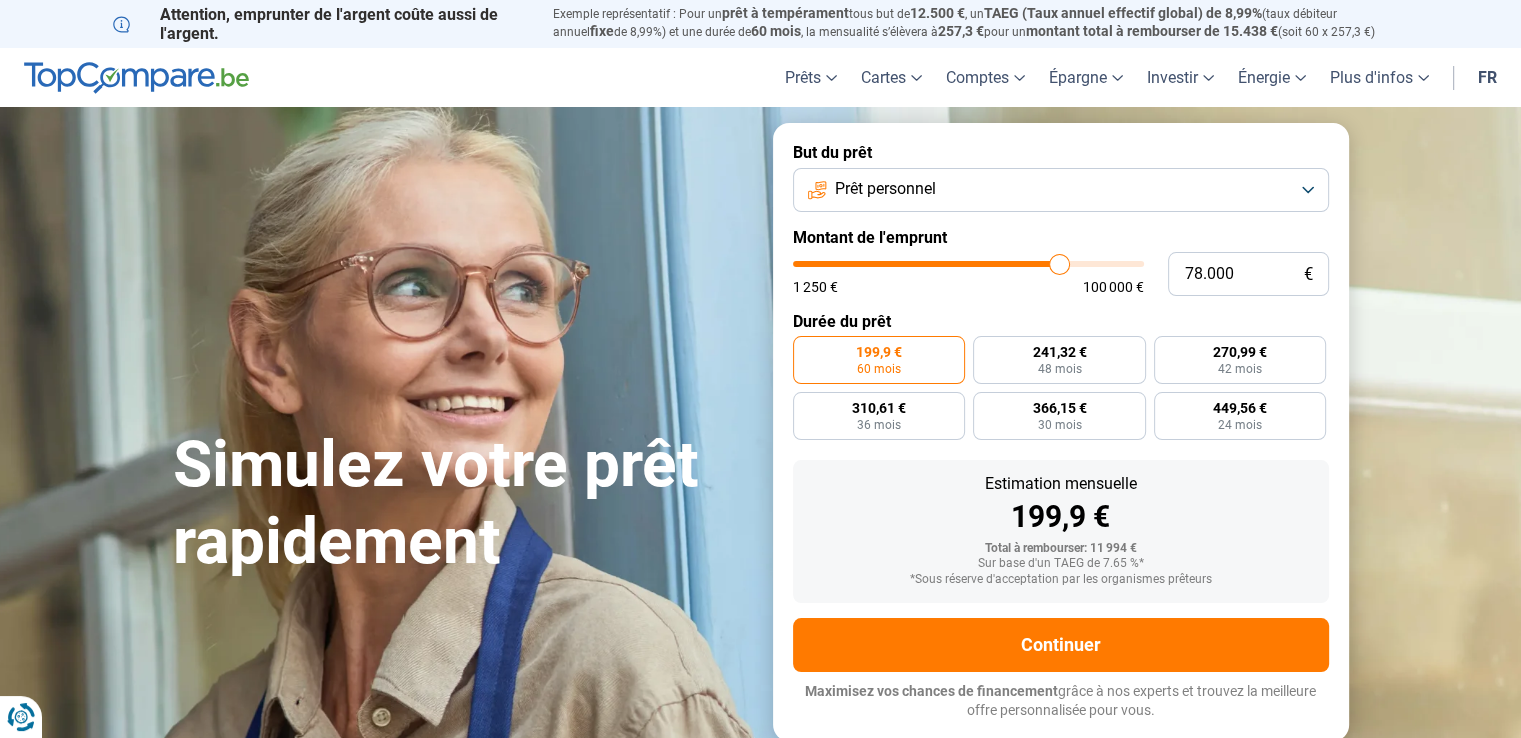 type on "72.500" 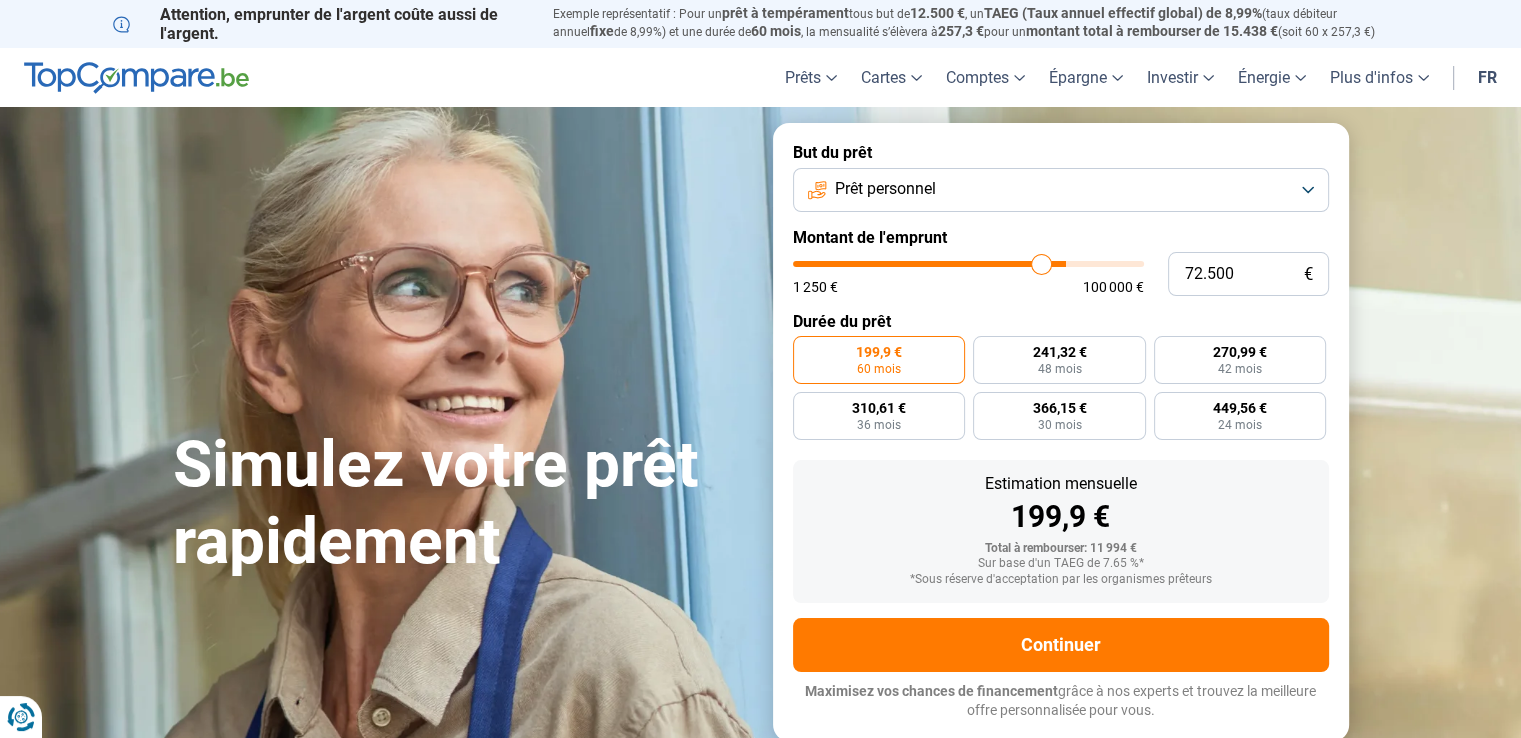 type on "66.000" 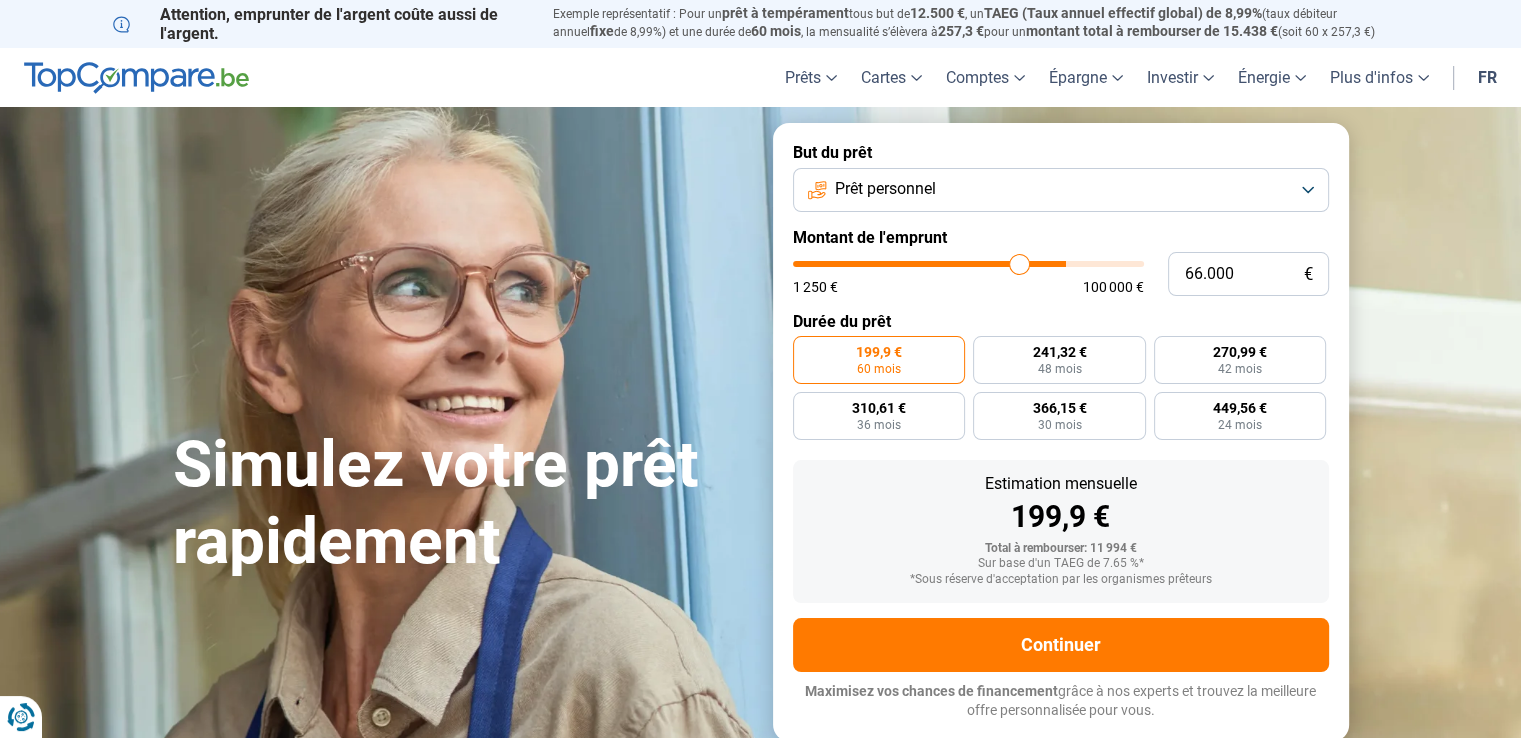 type on "60.000" 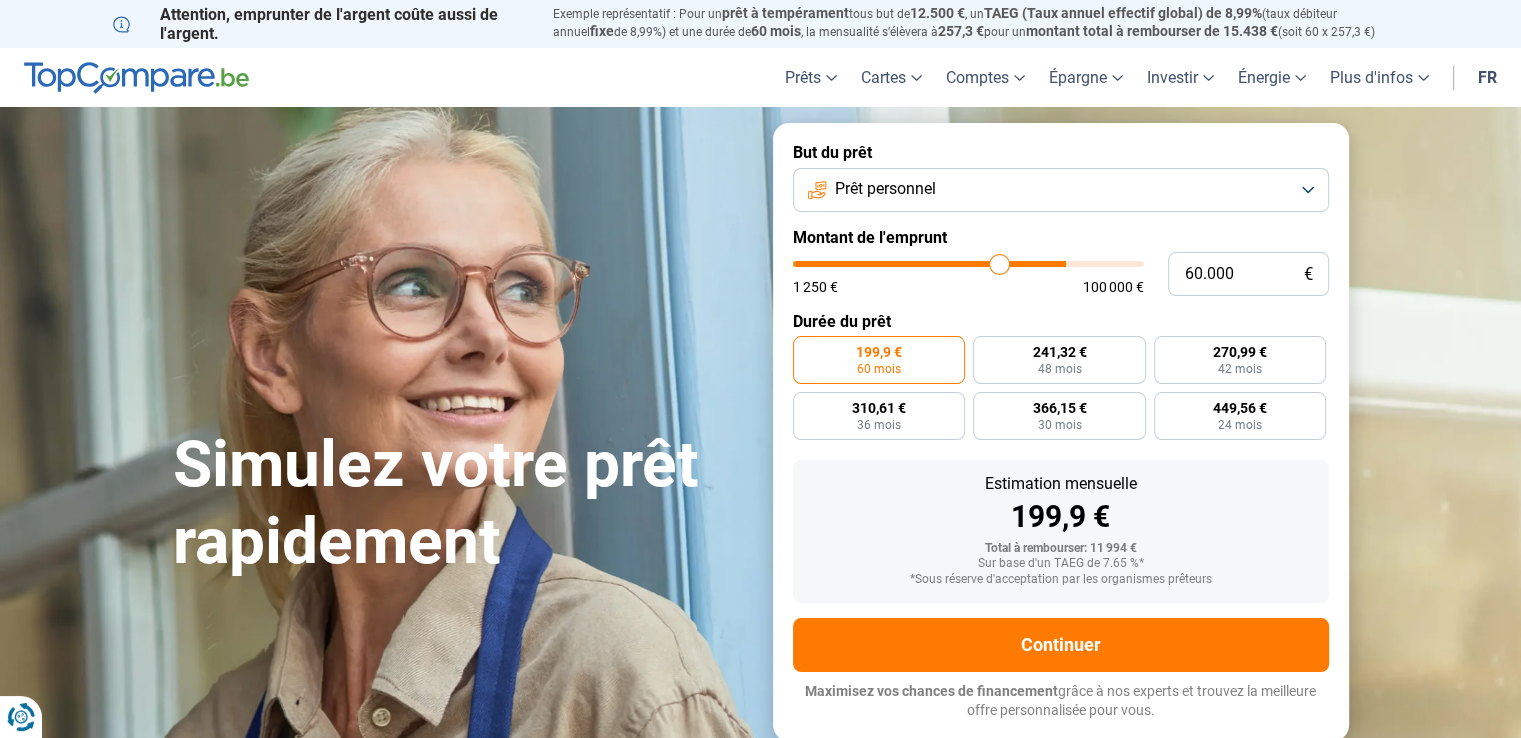 type on "59.500" 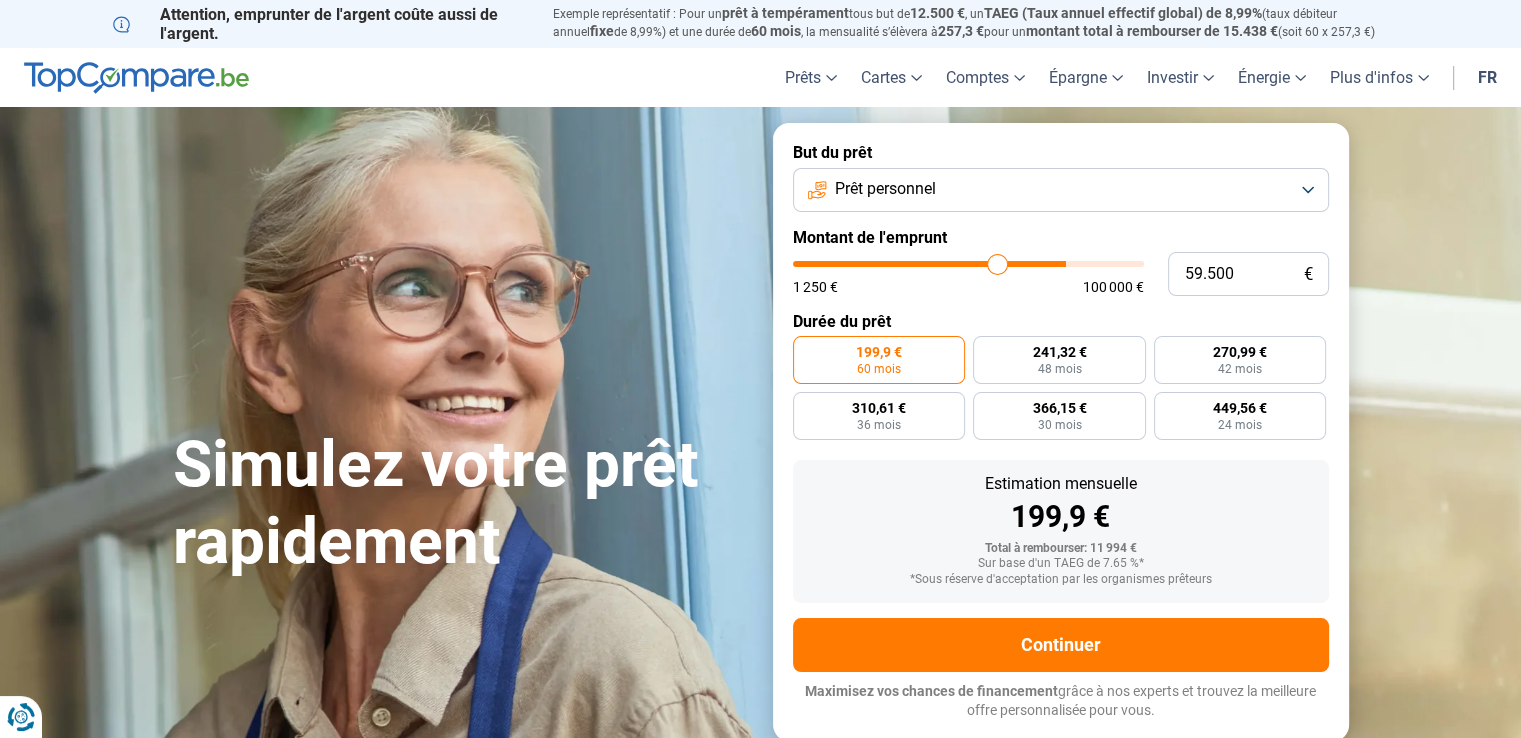 type on "59.000" 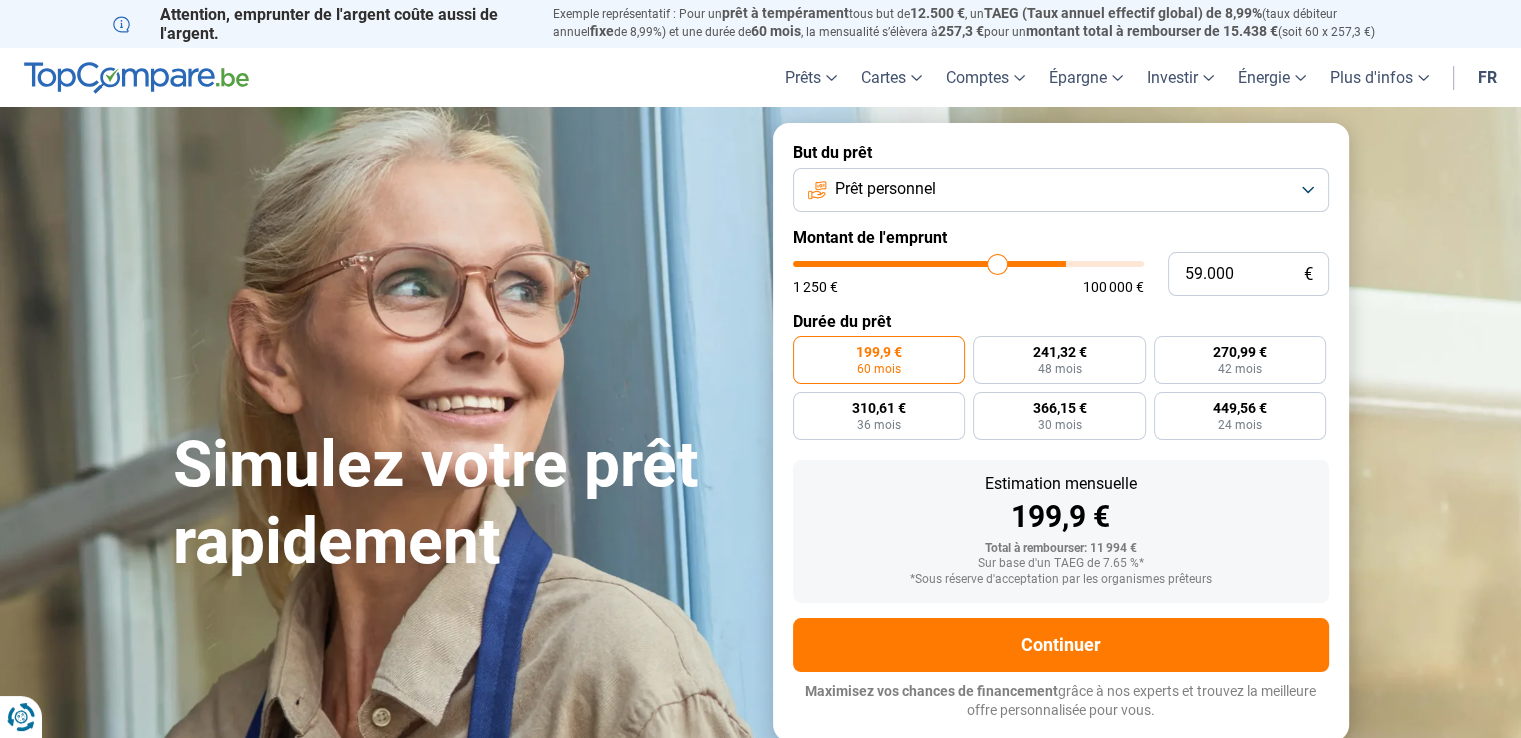 type on "59000" 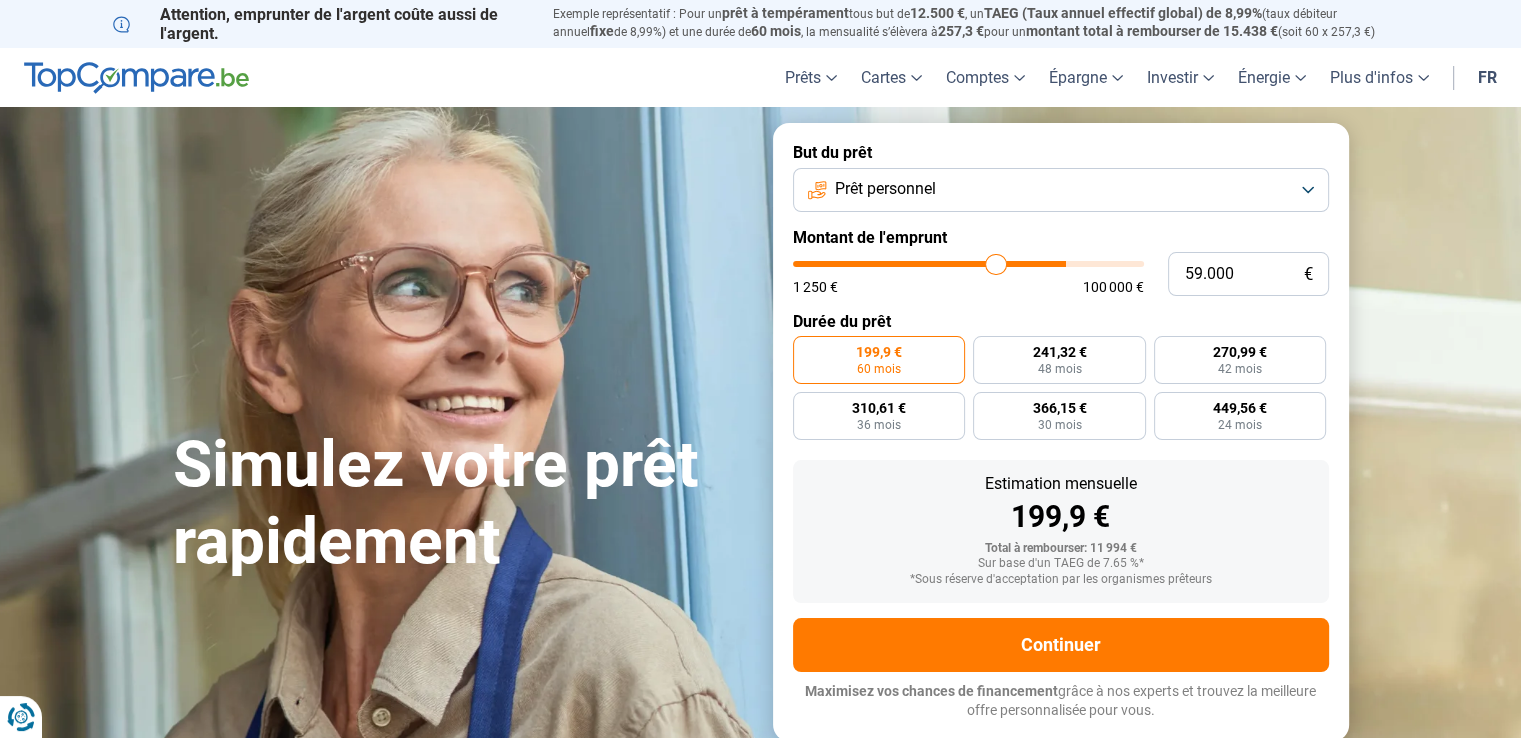 type on "58.500" 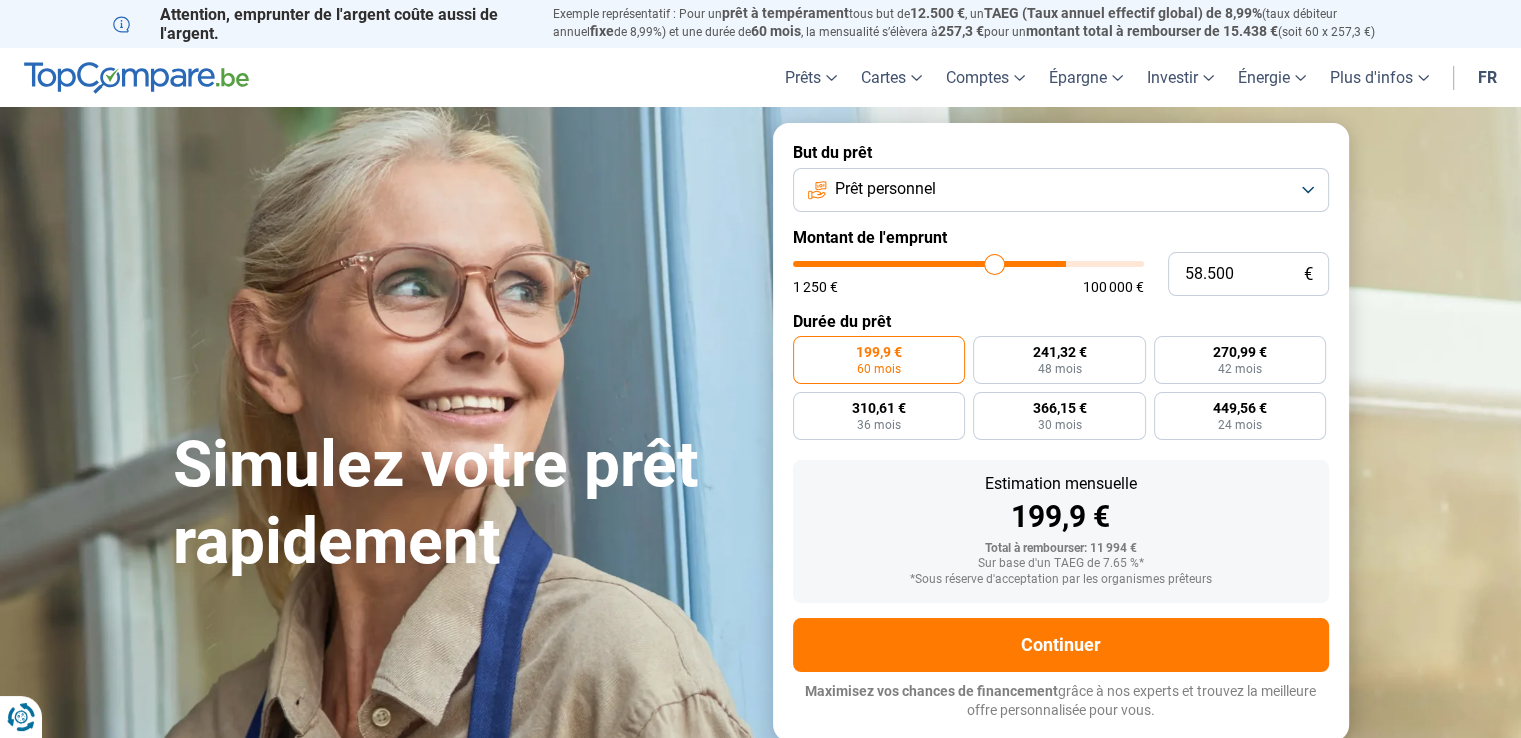 type on "58.000" 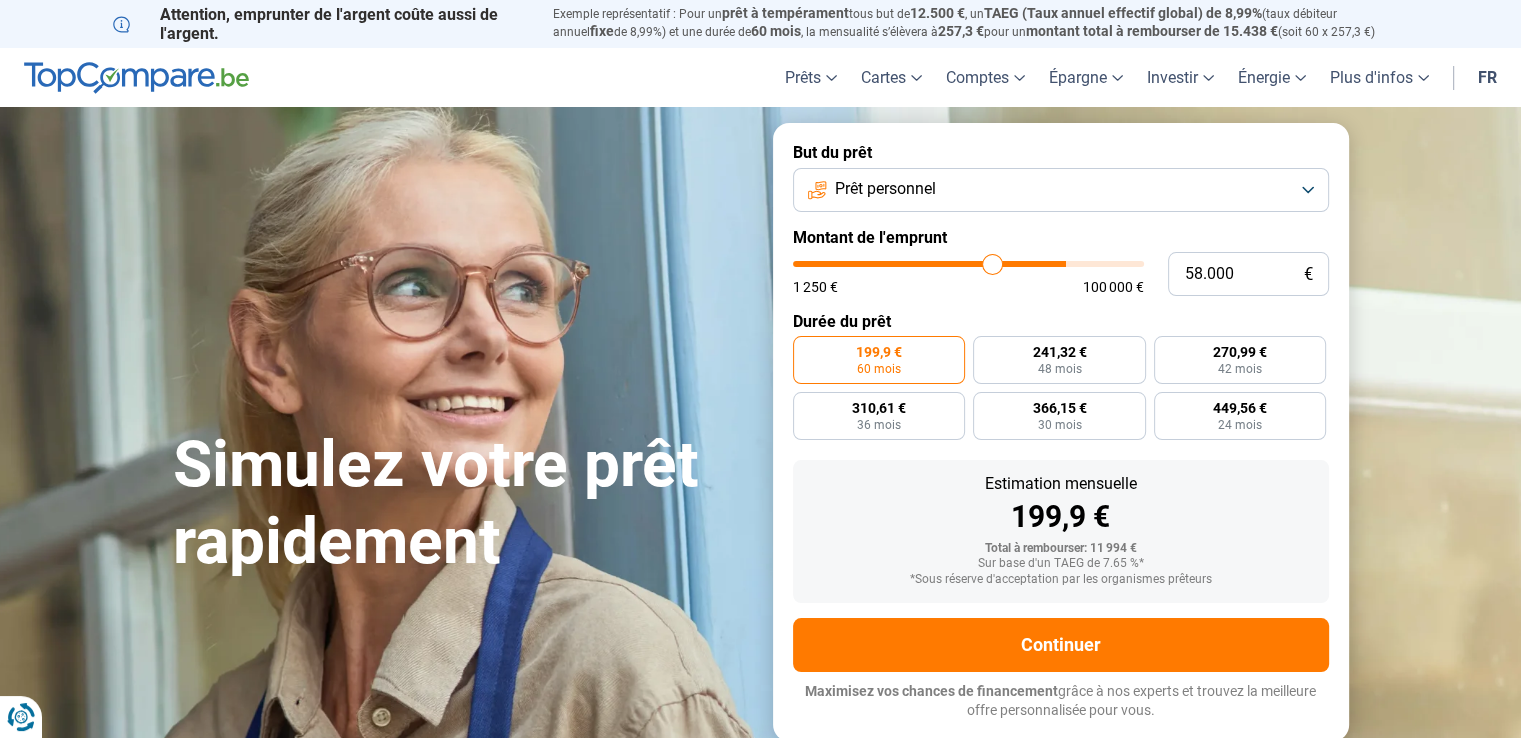 type on "57.750" 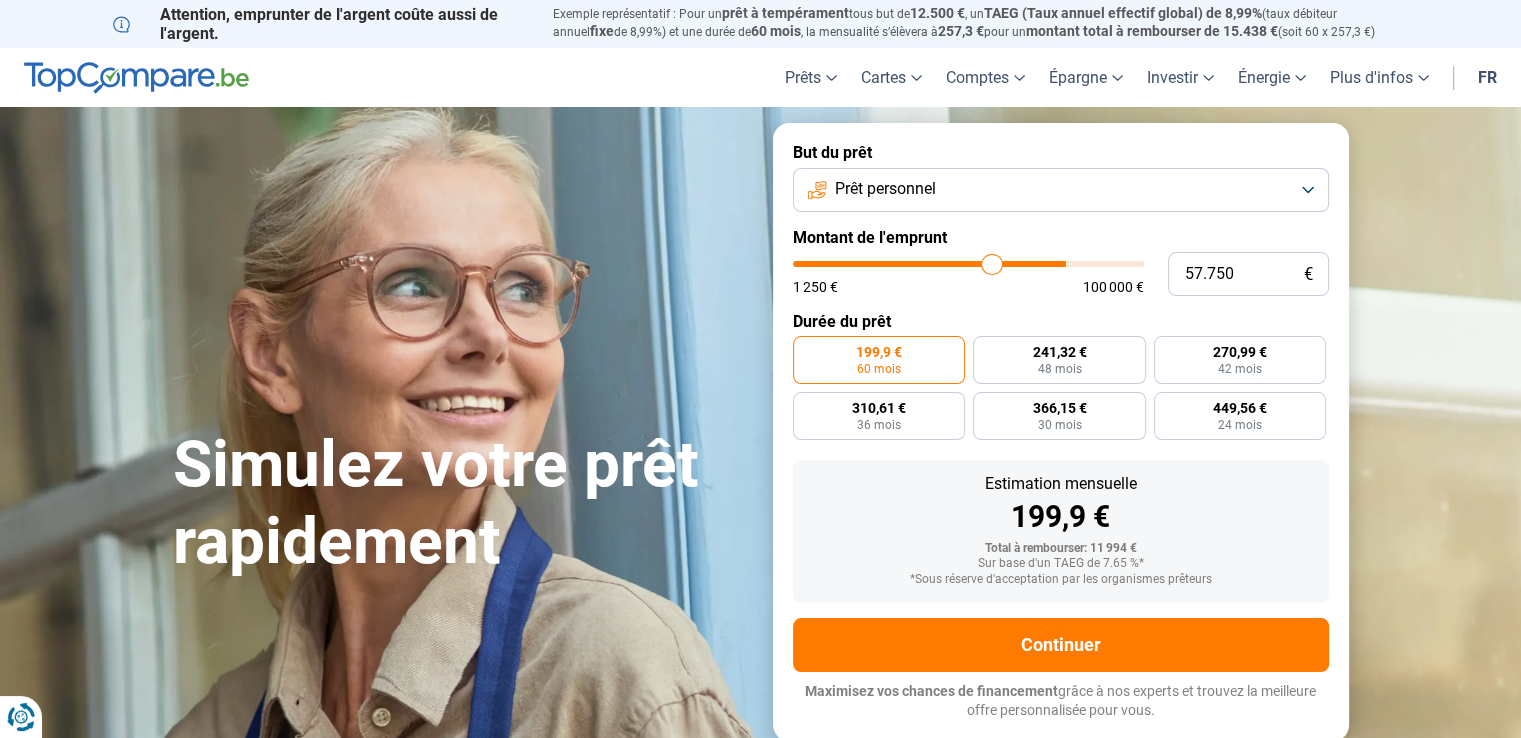 type on "57.250" 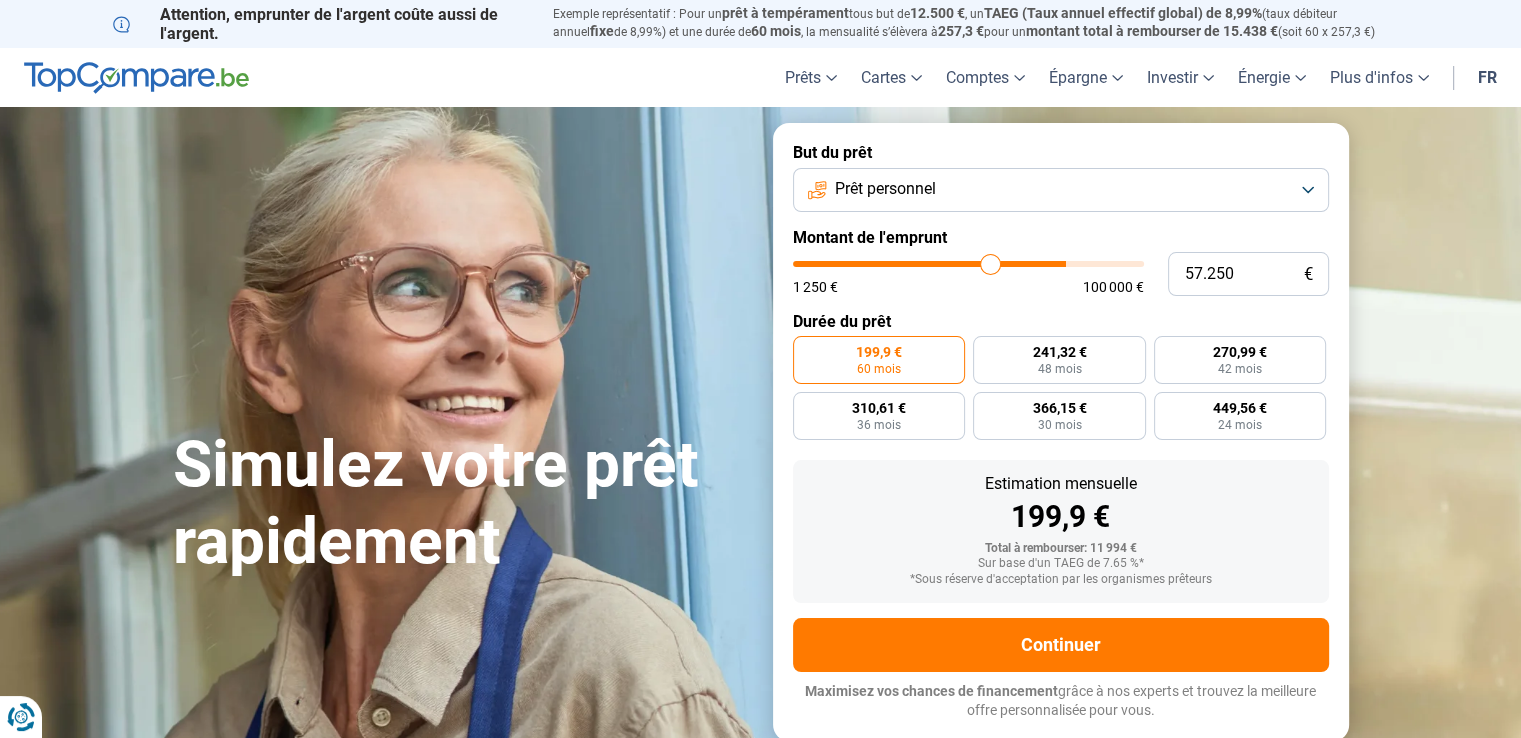 type on "57.000" 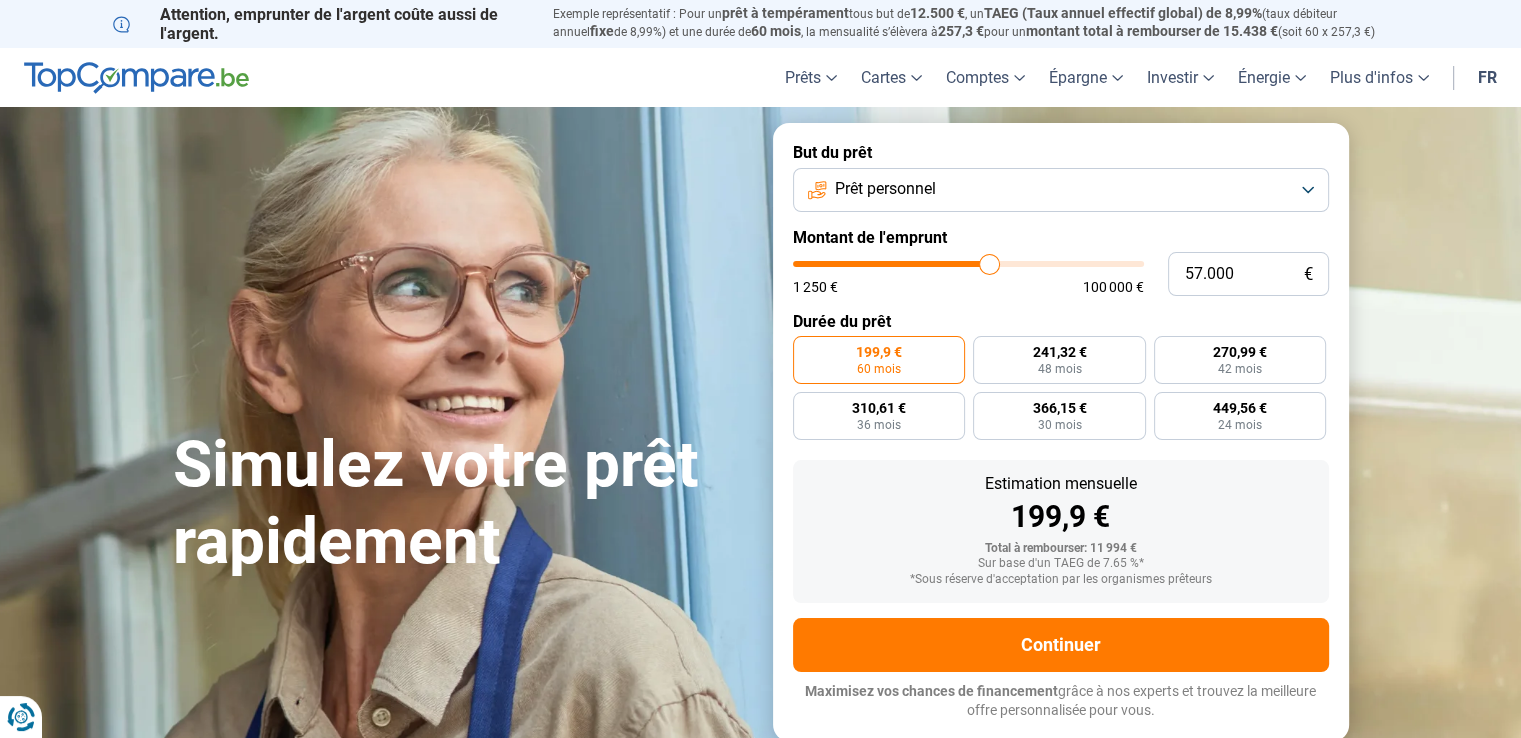 type on "55.750" 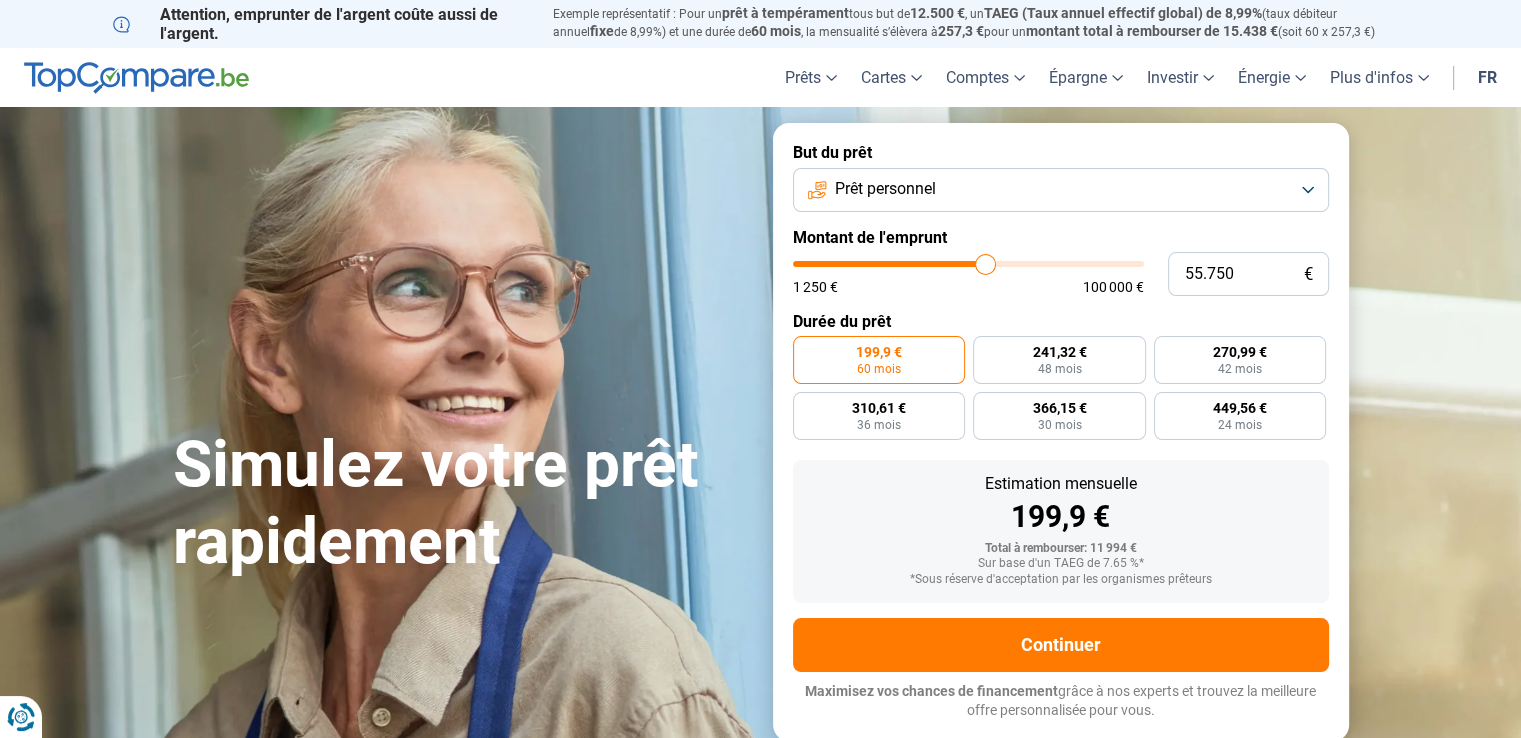 type on "55.250" 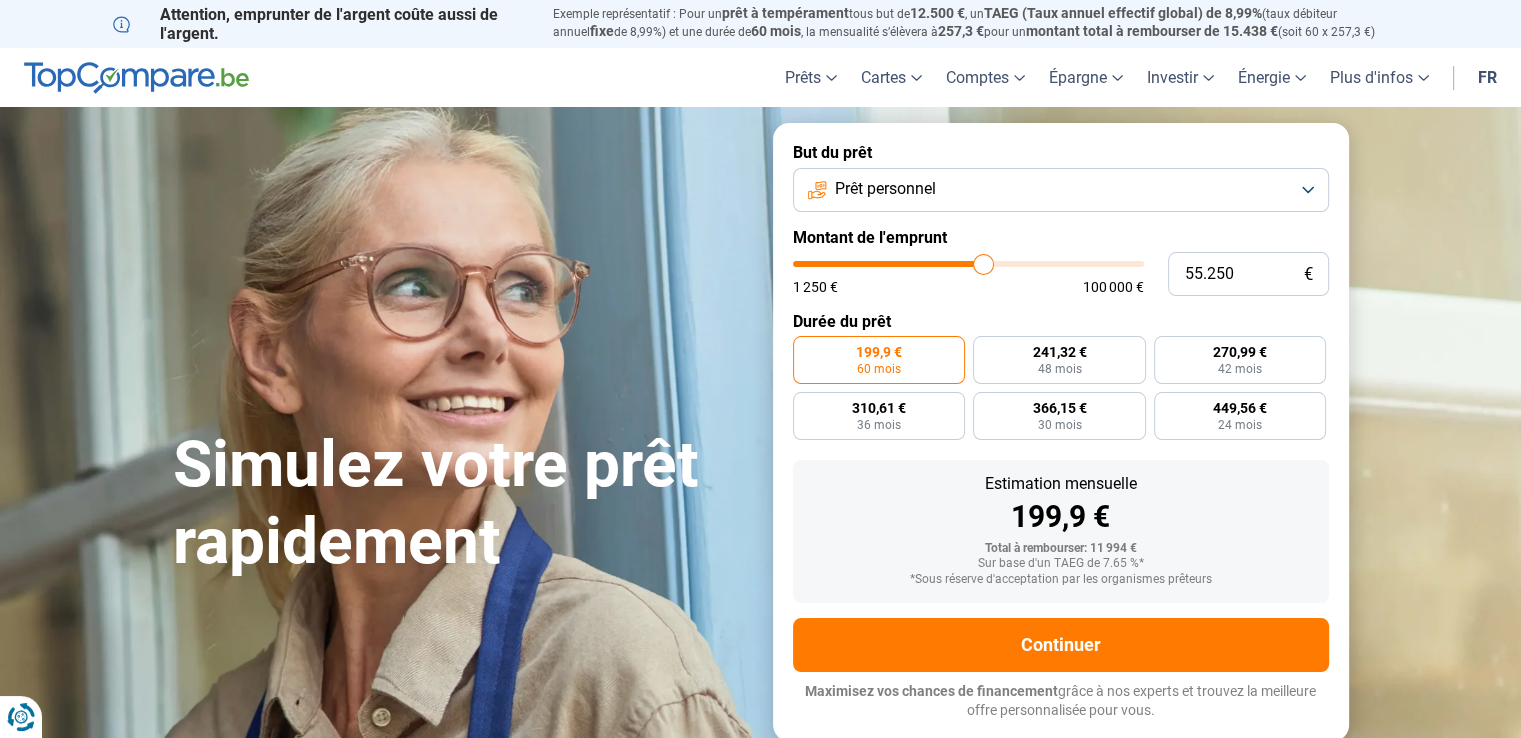 type on "54.750" 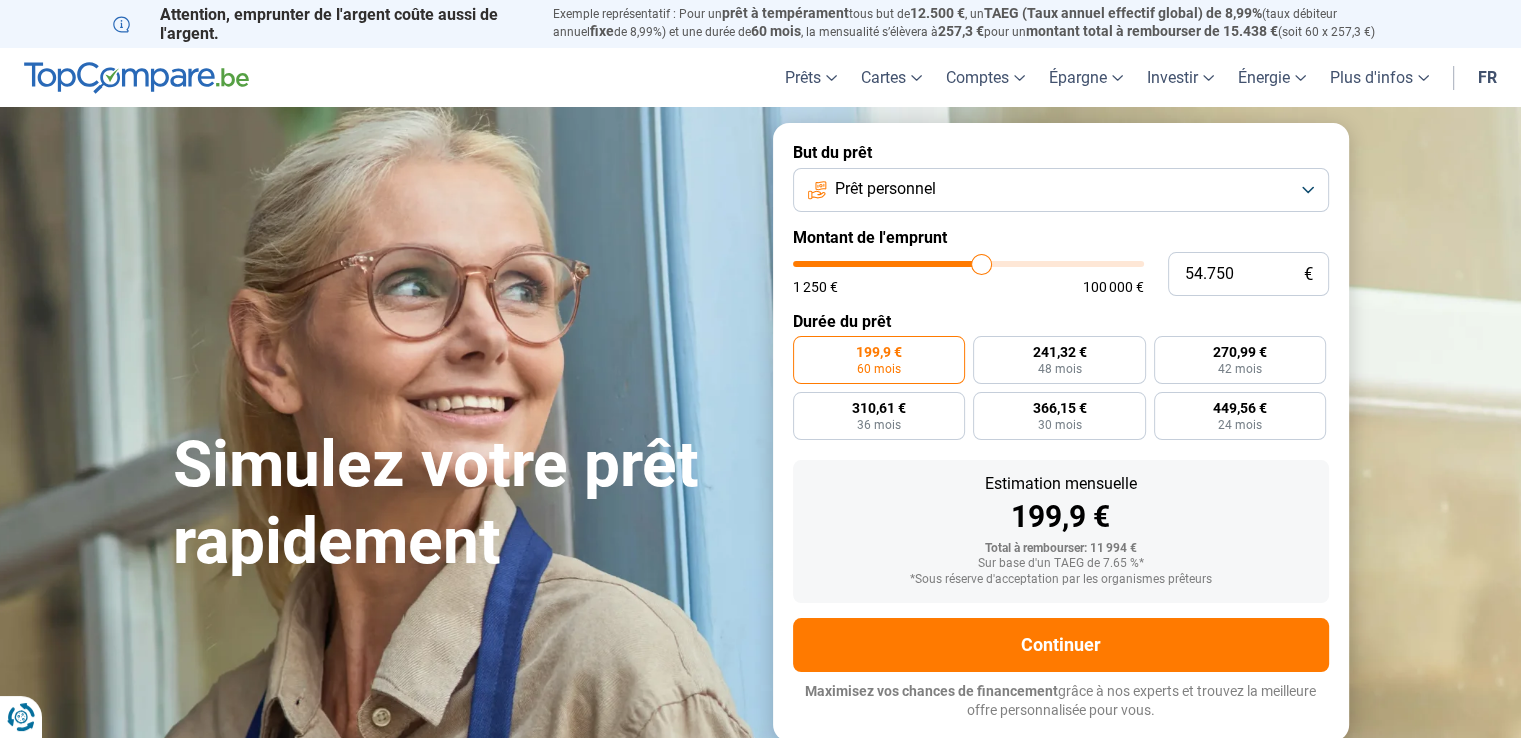 type on "53.750" 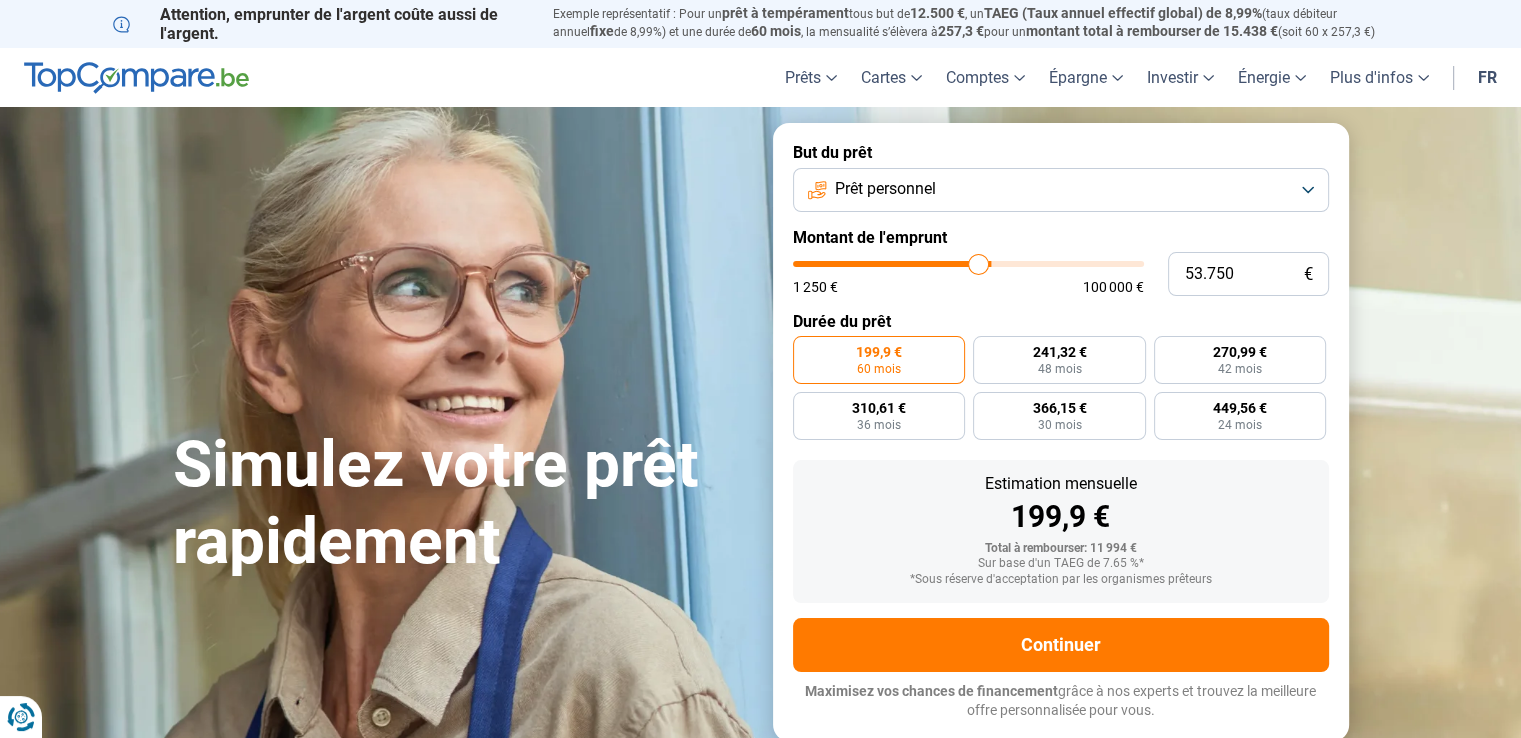 type on "51.750" 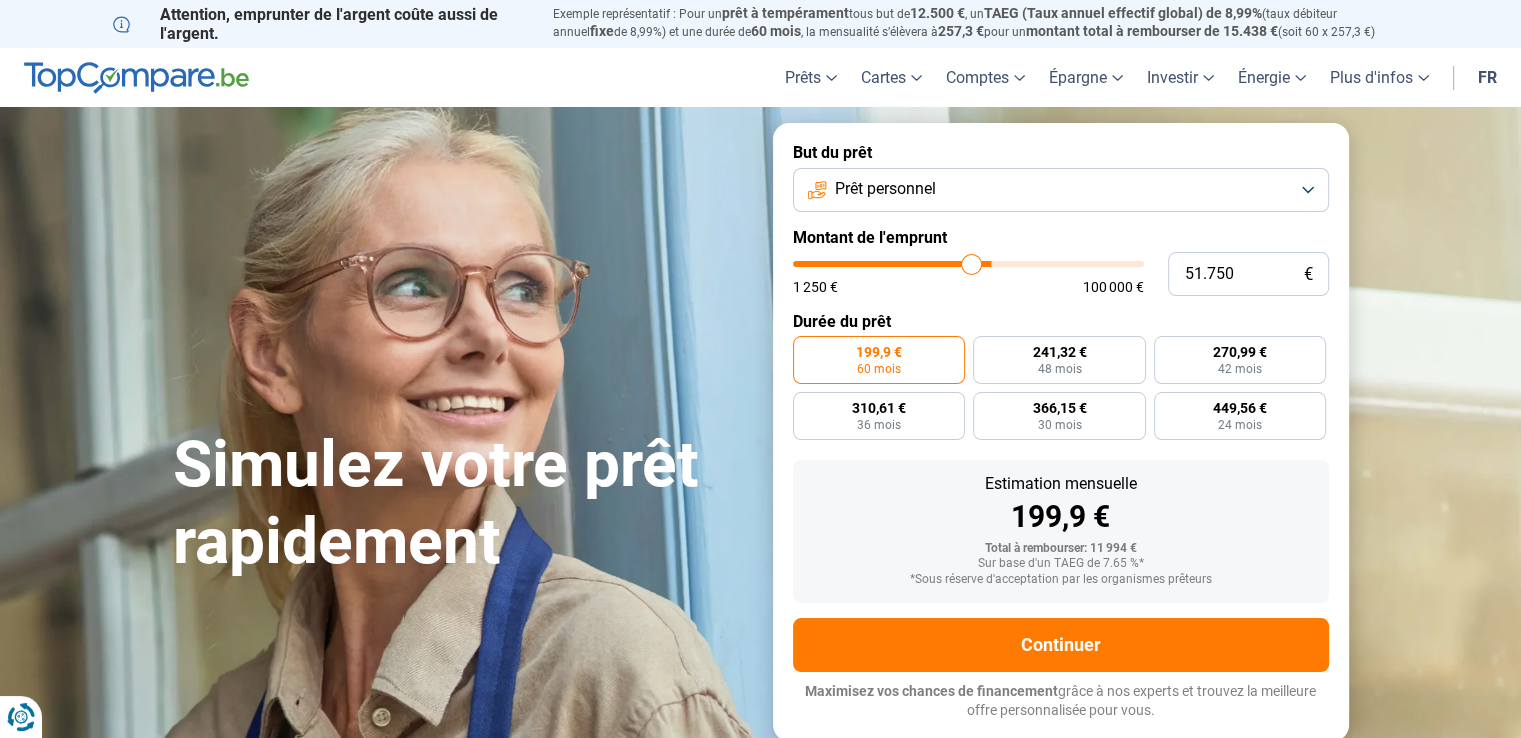 type on "50.750" 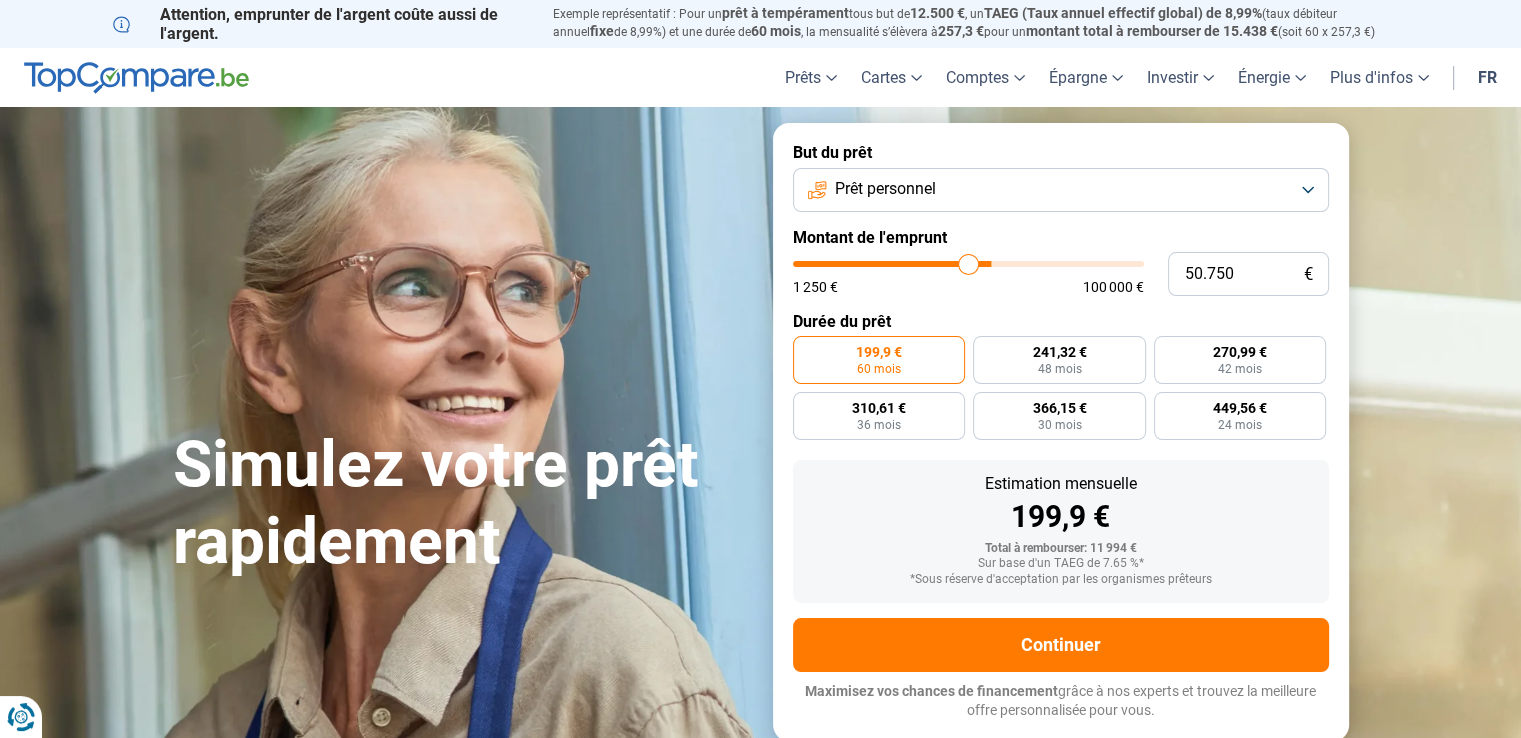 type on "49.750" 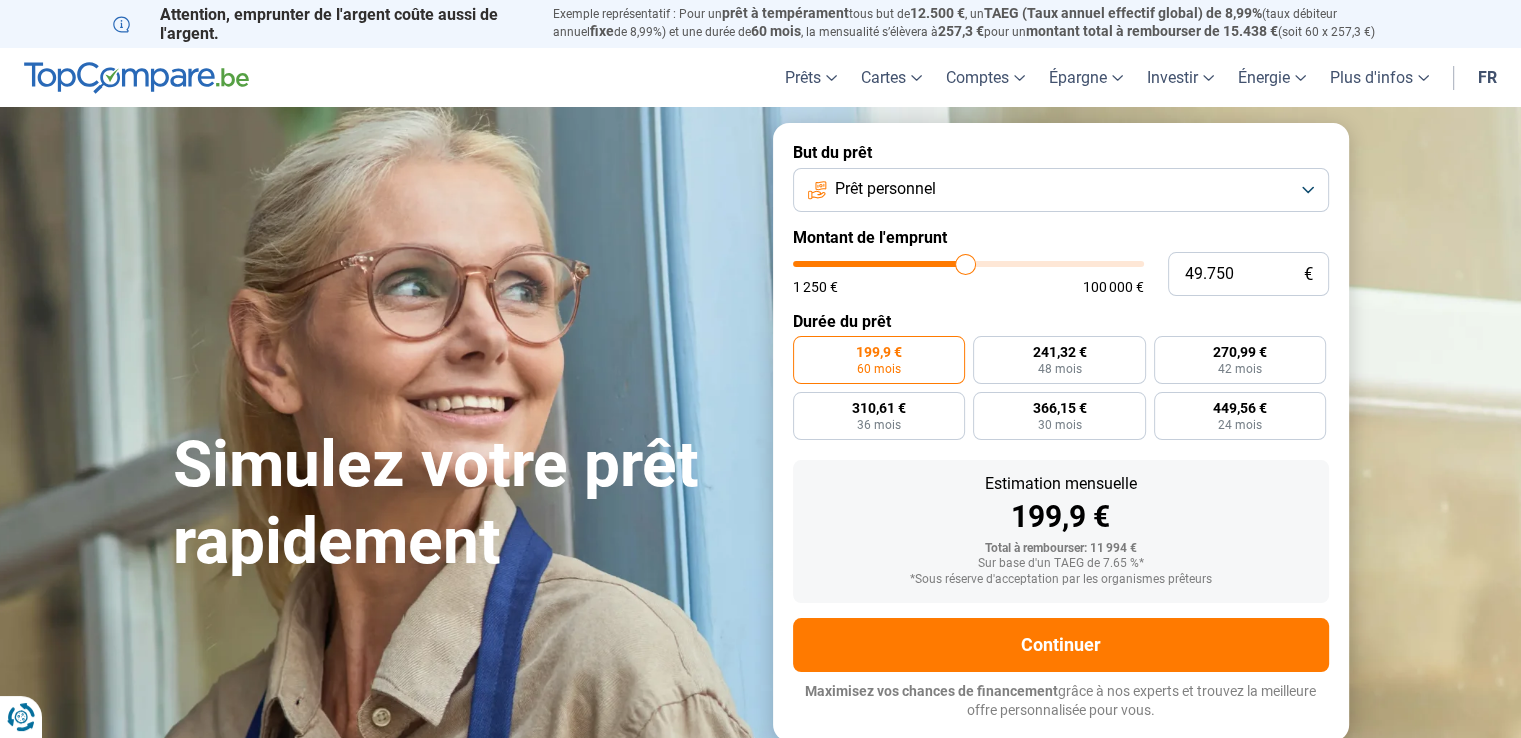 type on "49.000" 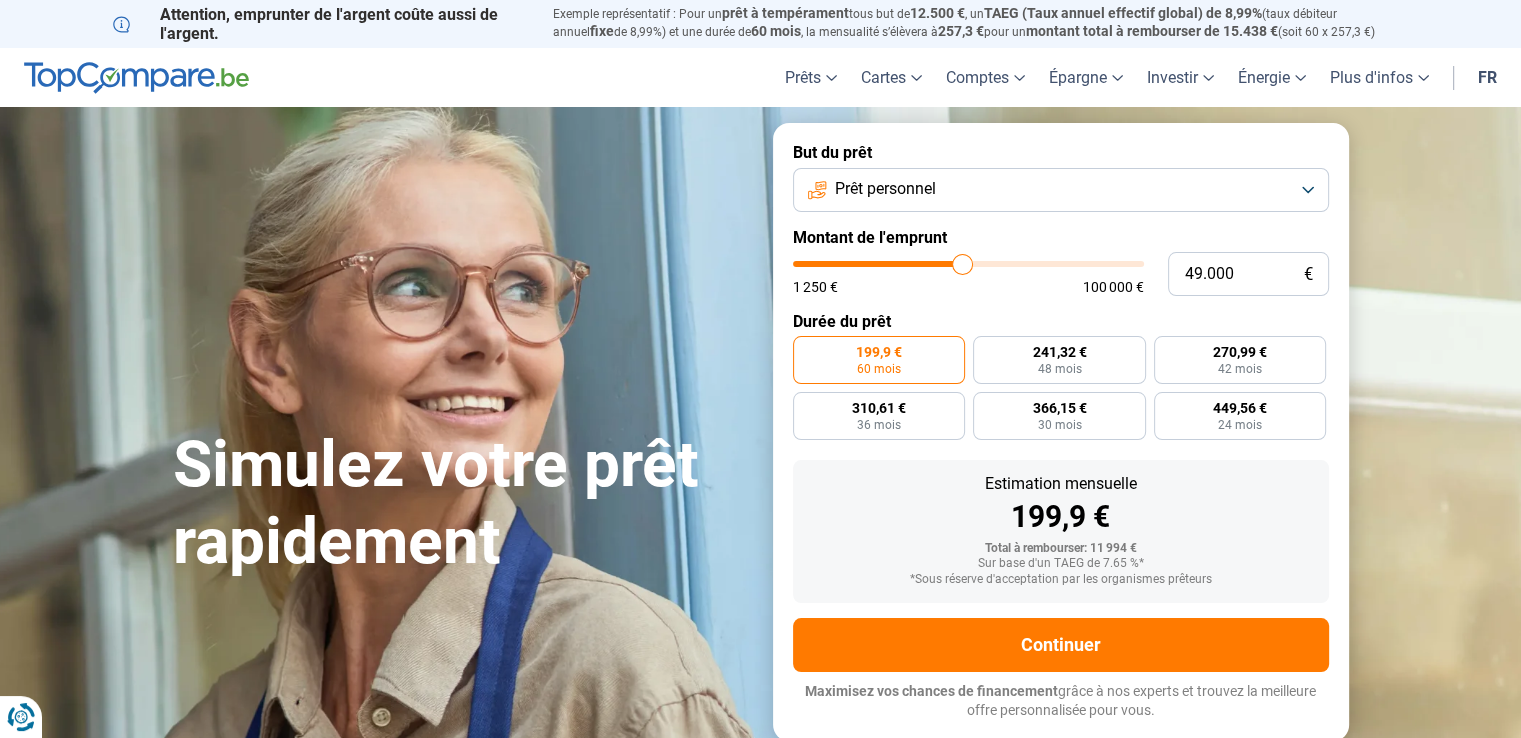 type on "48.750" 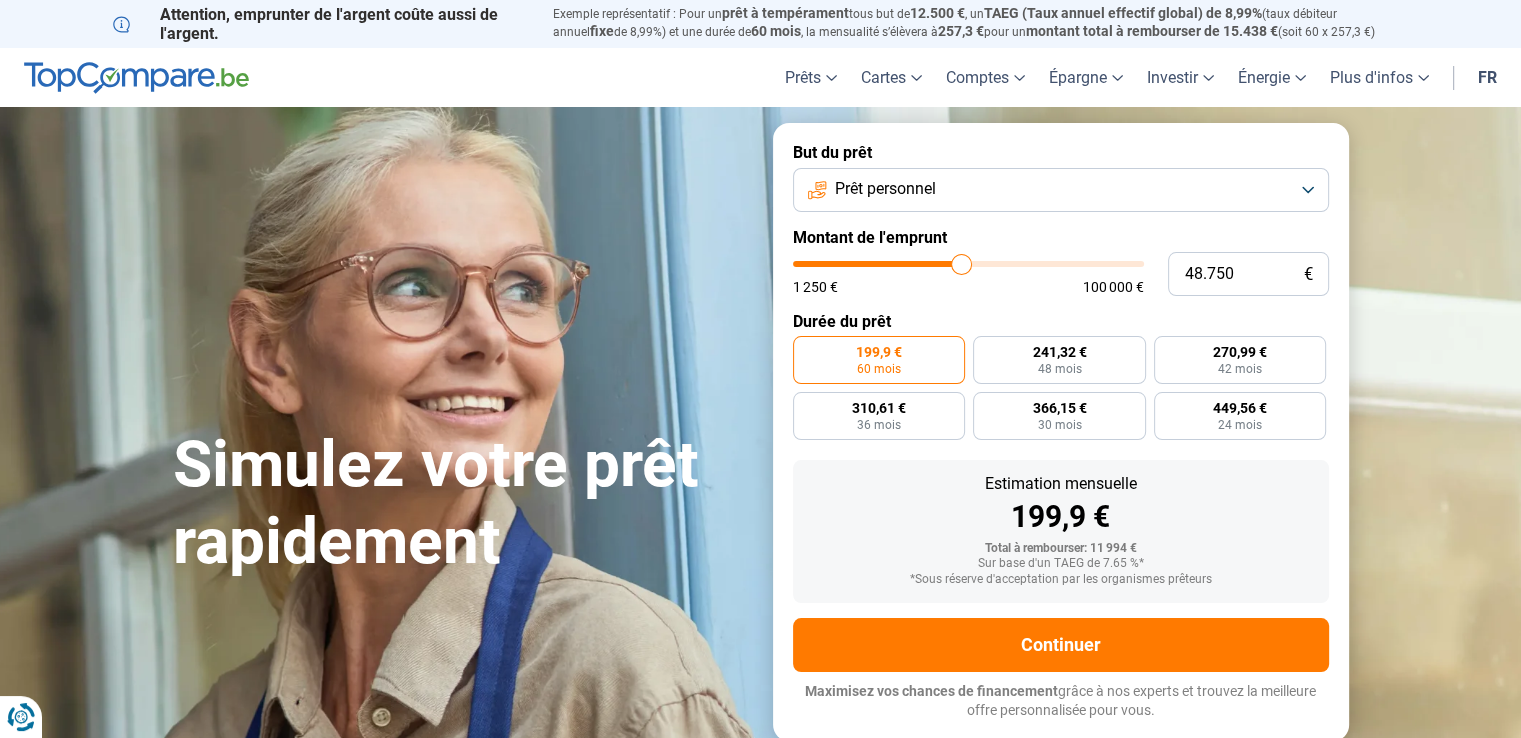 type on "48.000" 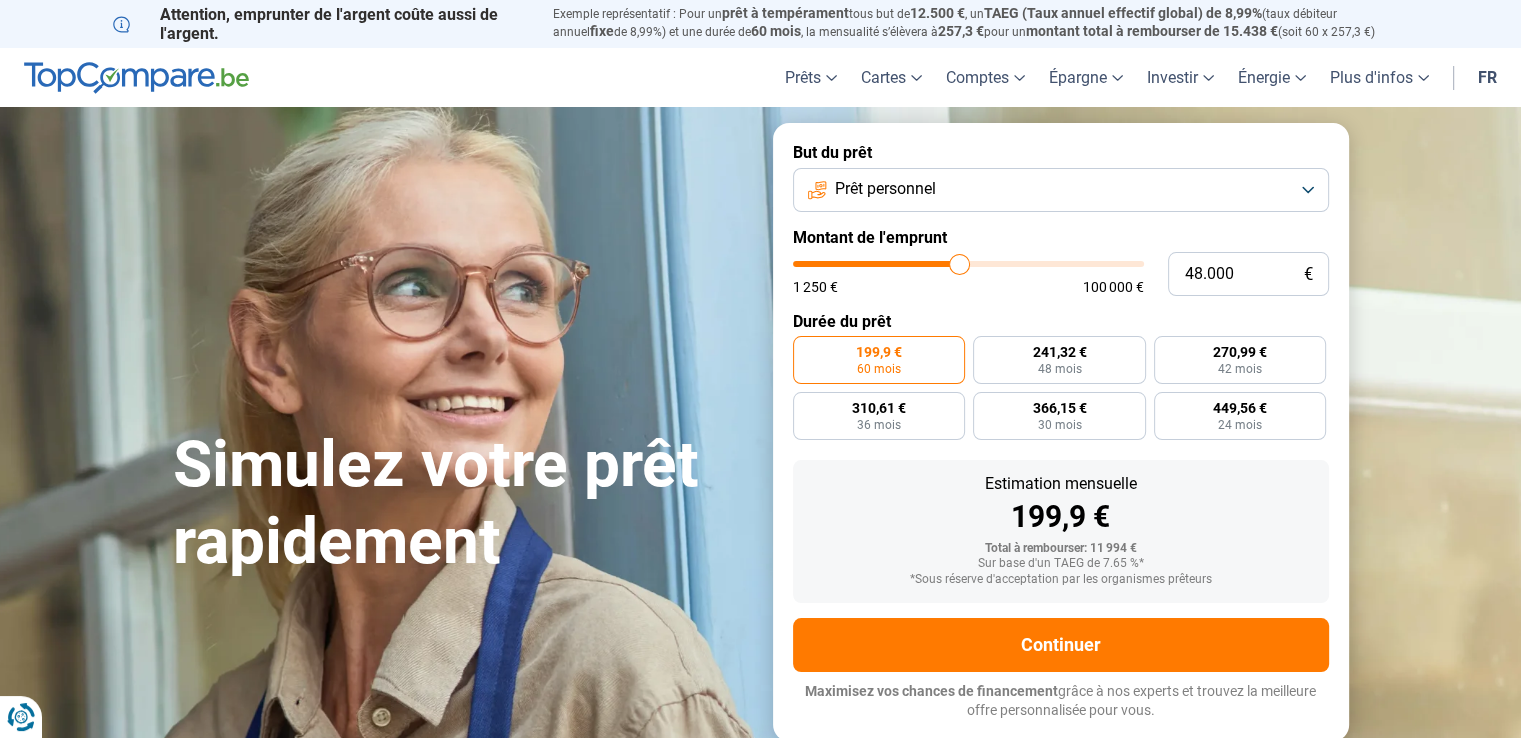 type on "45.750" 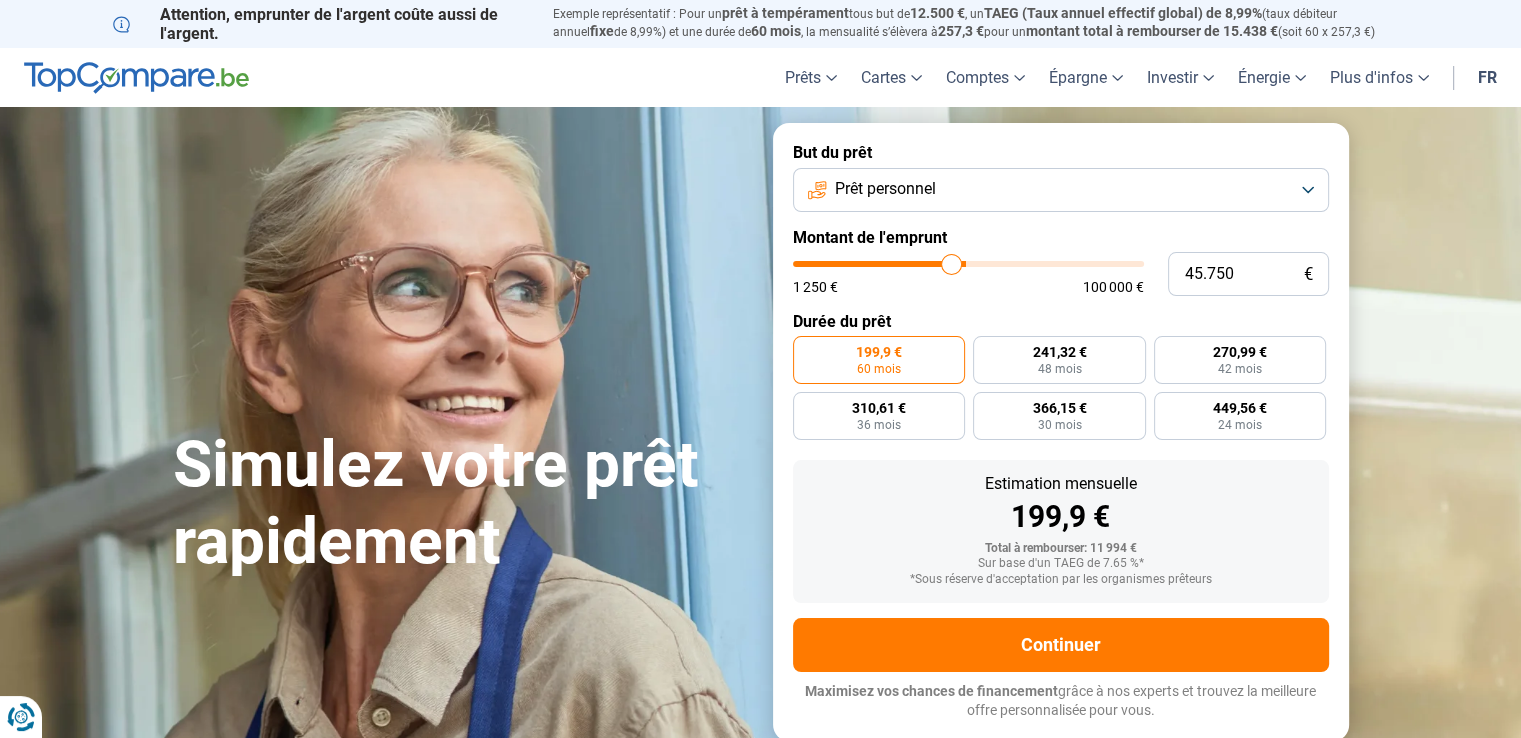 type on "44.000" 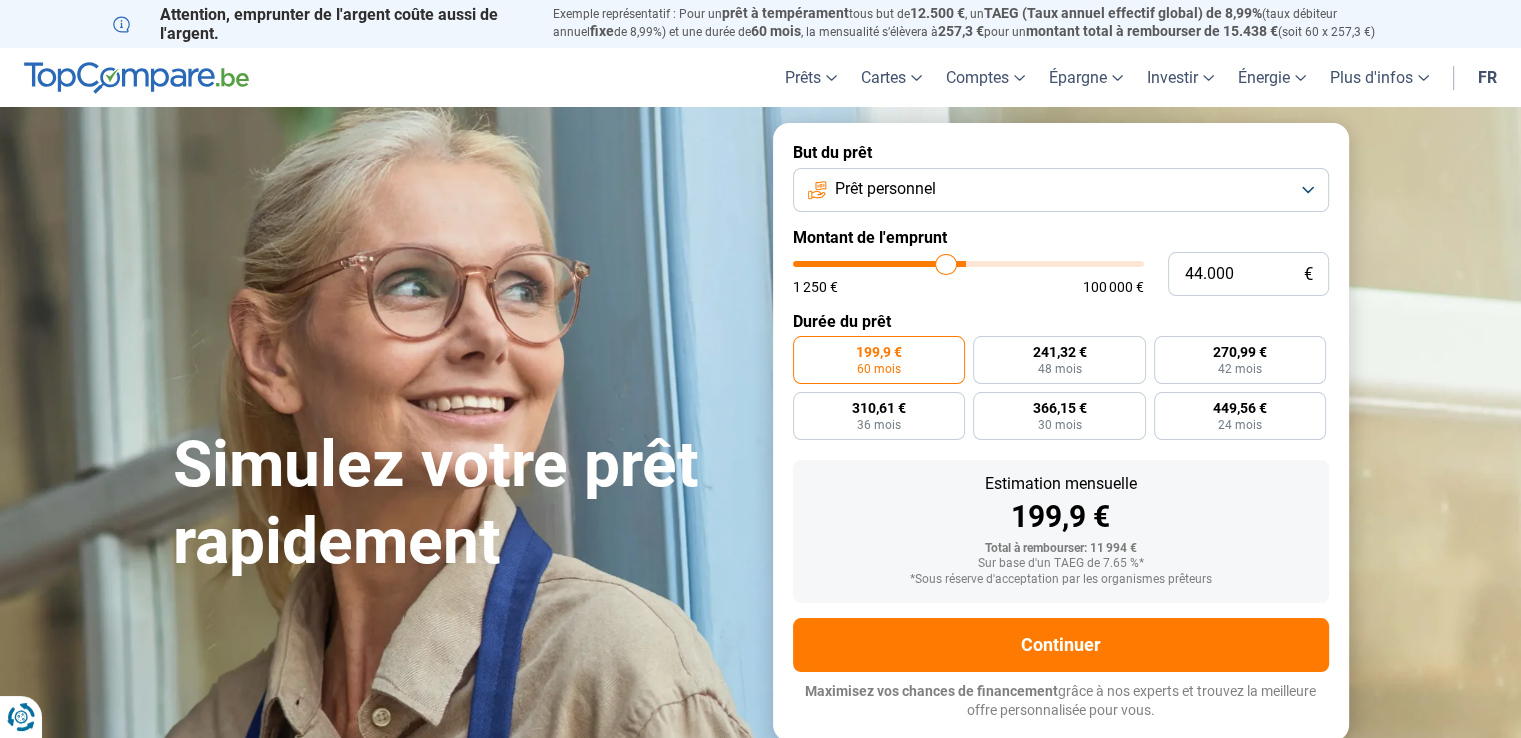 type on "42.750" 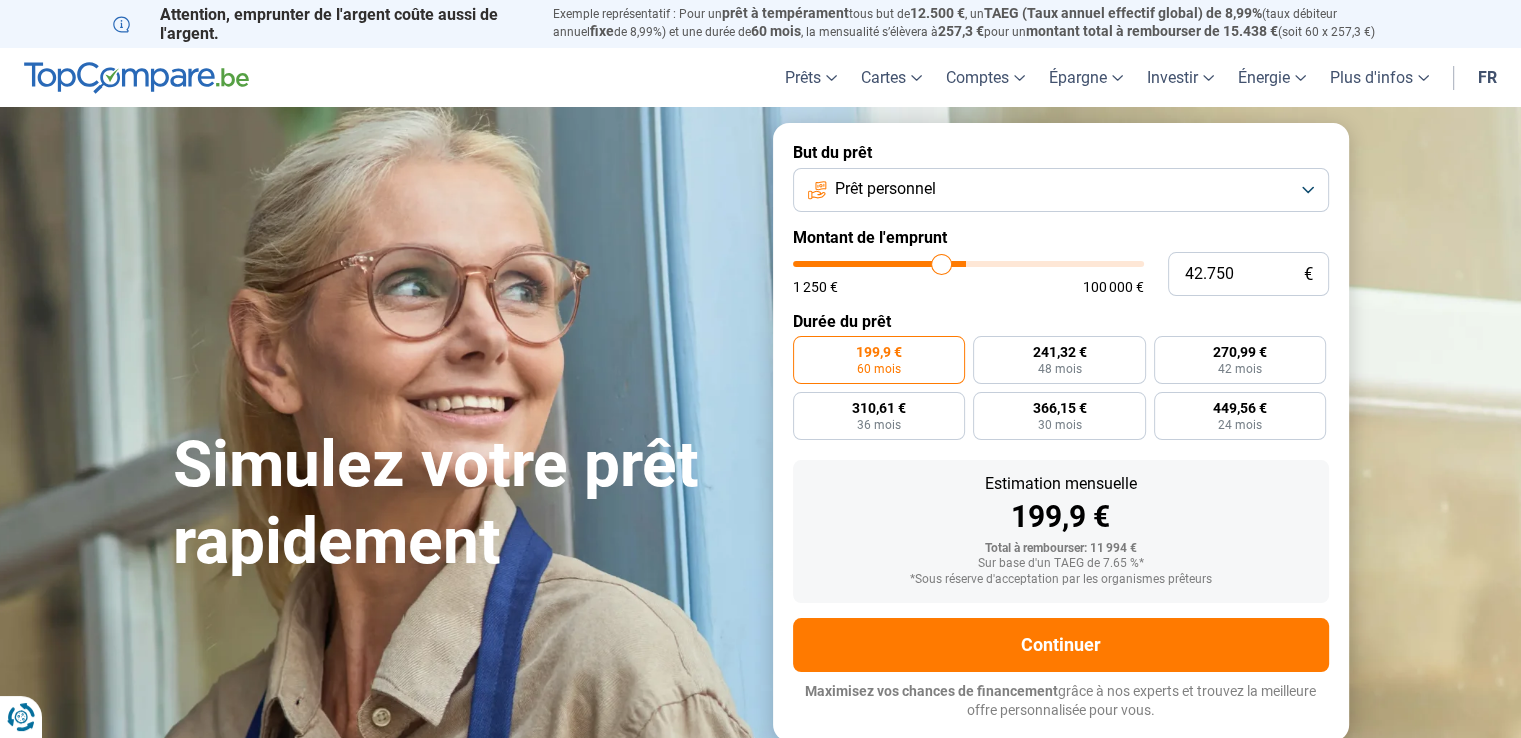 type on "42.500" 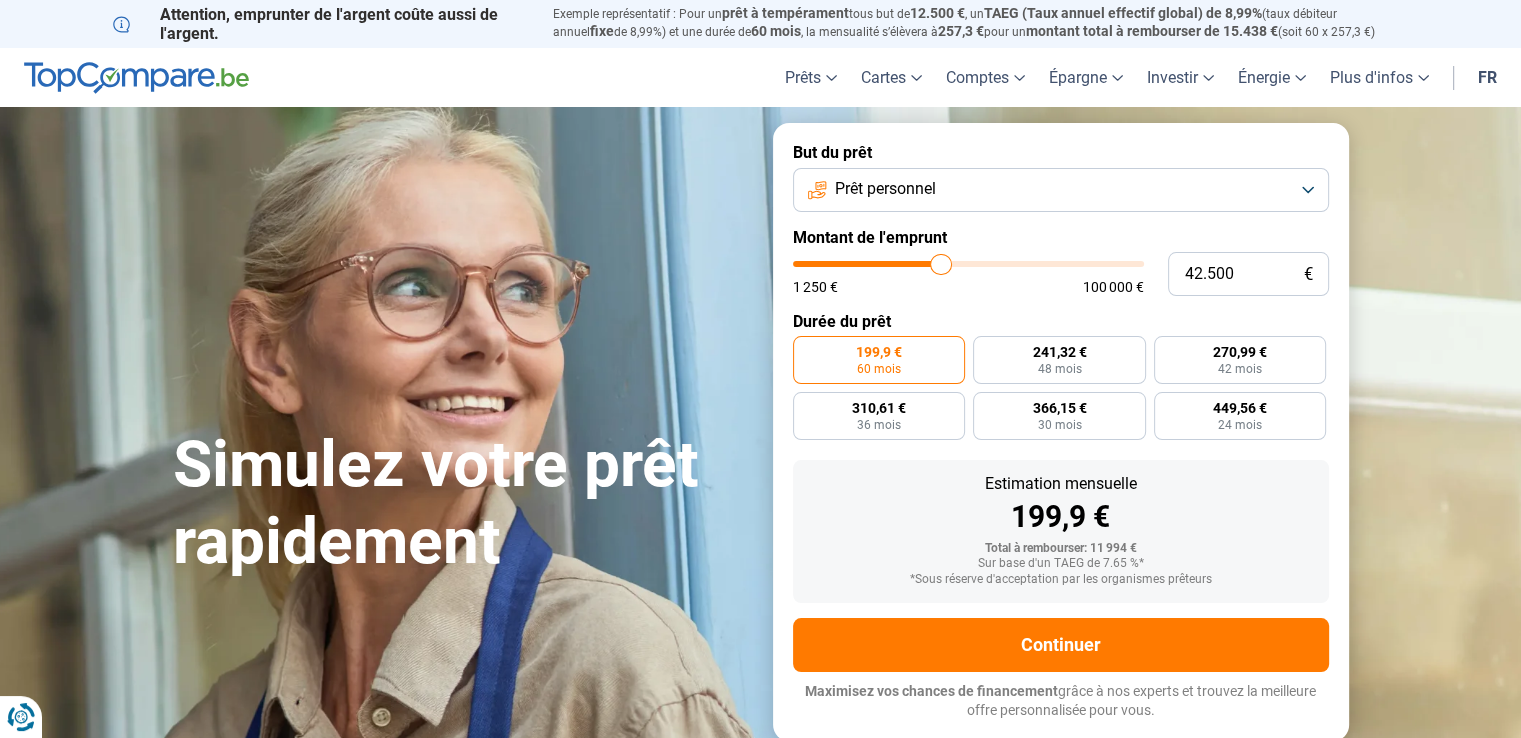type on "42.250" 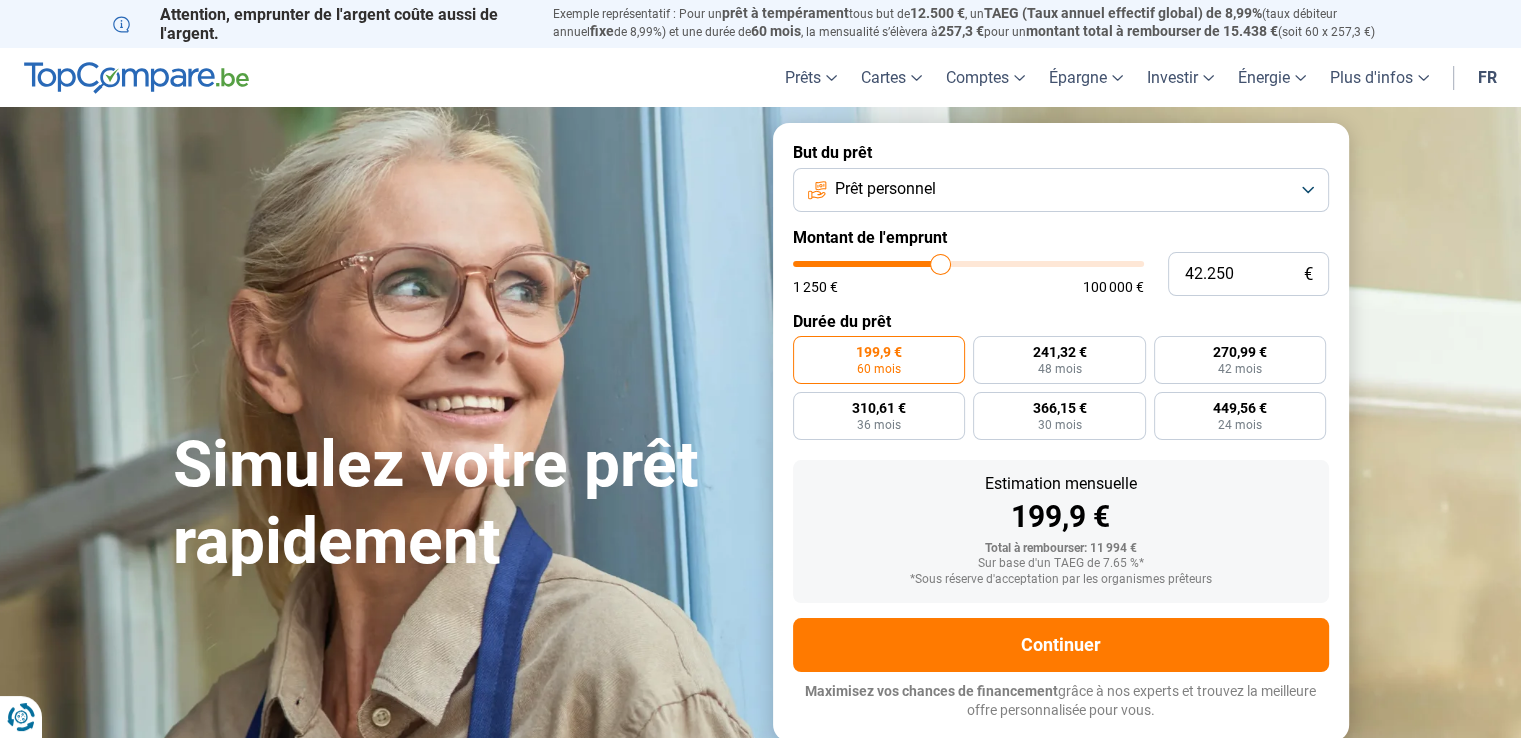 type on "41.750" 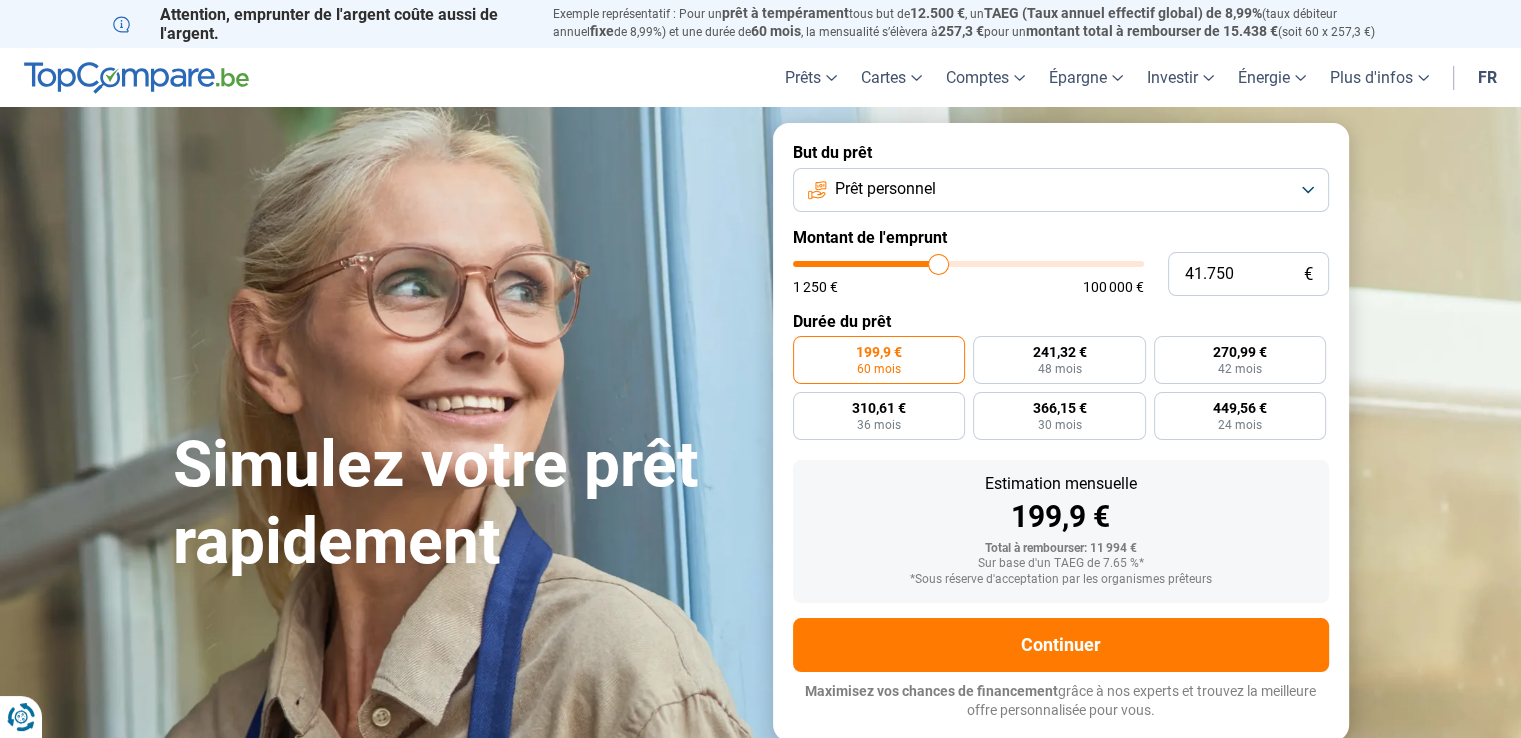 type on "41.250" 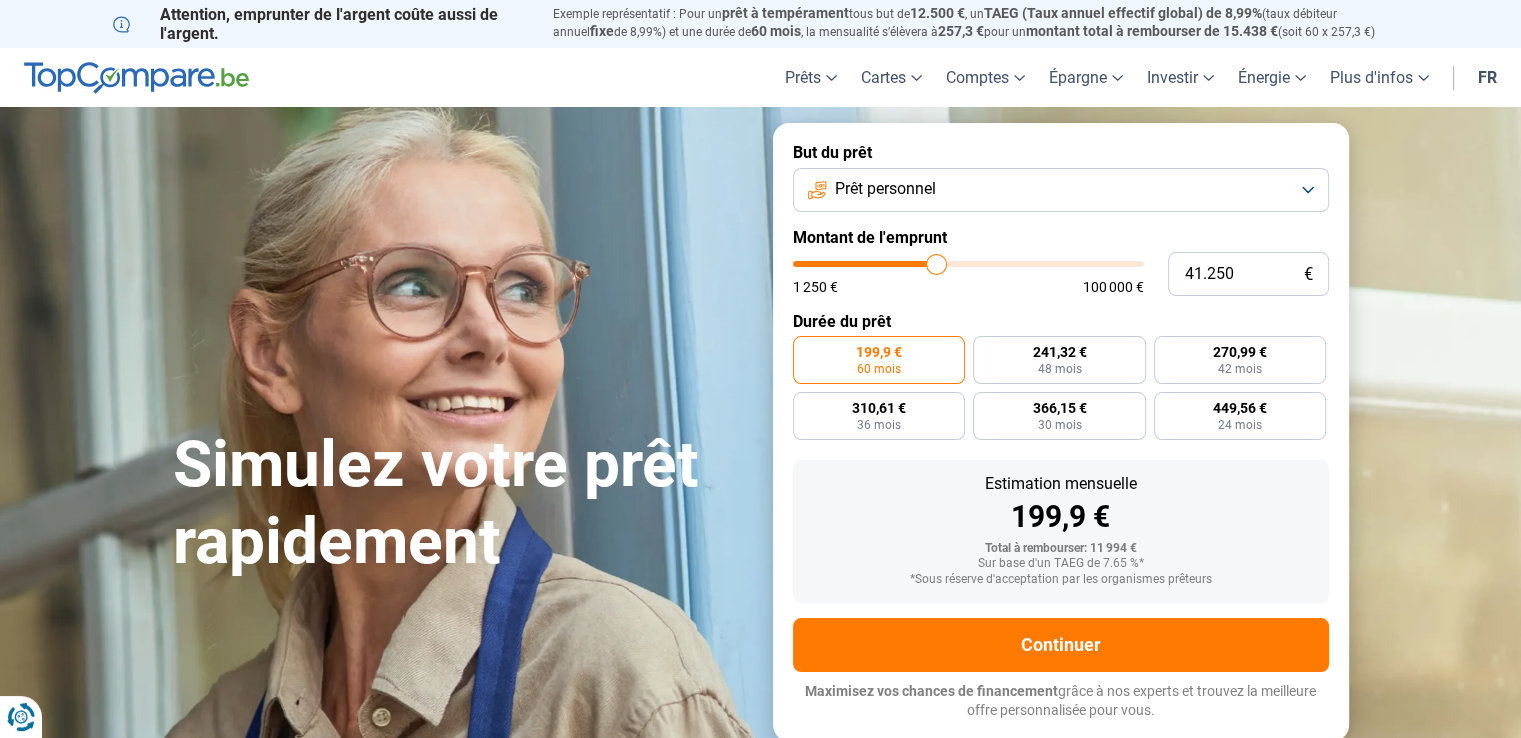 type on "40.750" 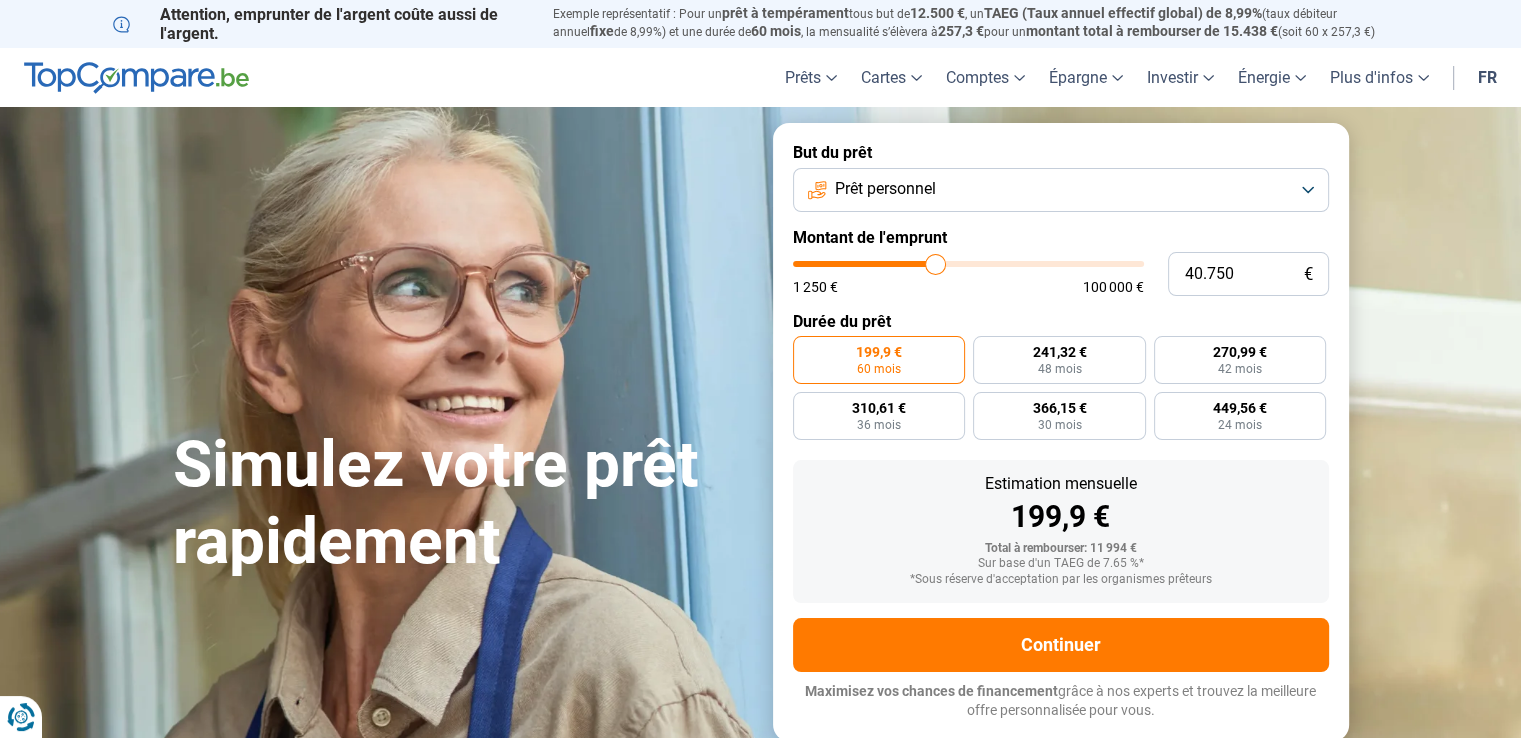 type on "39.750" 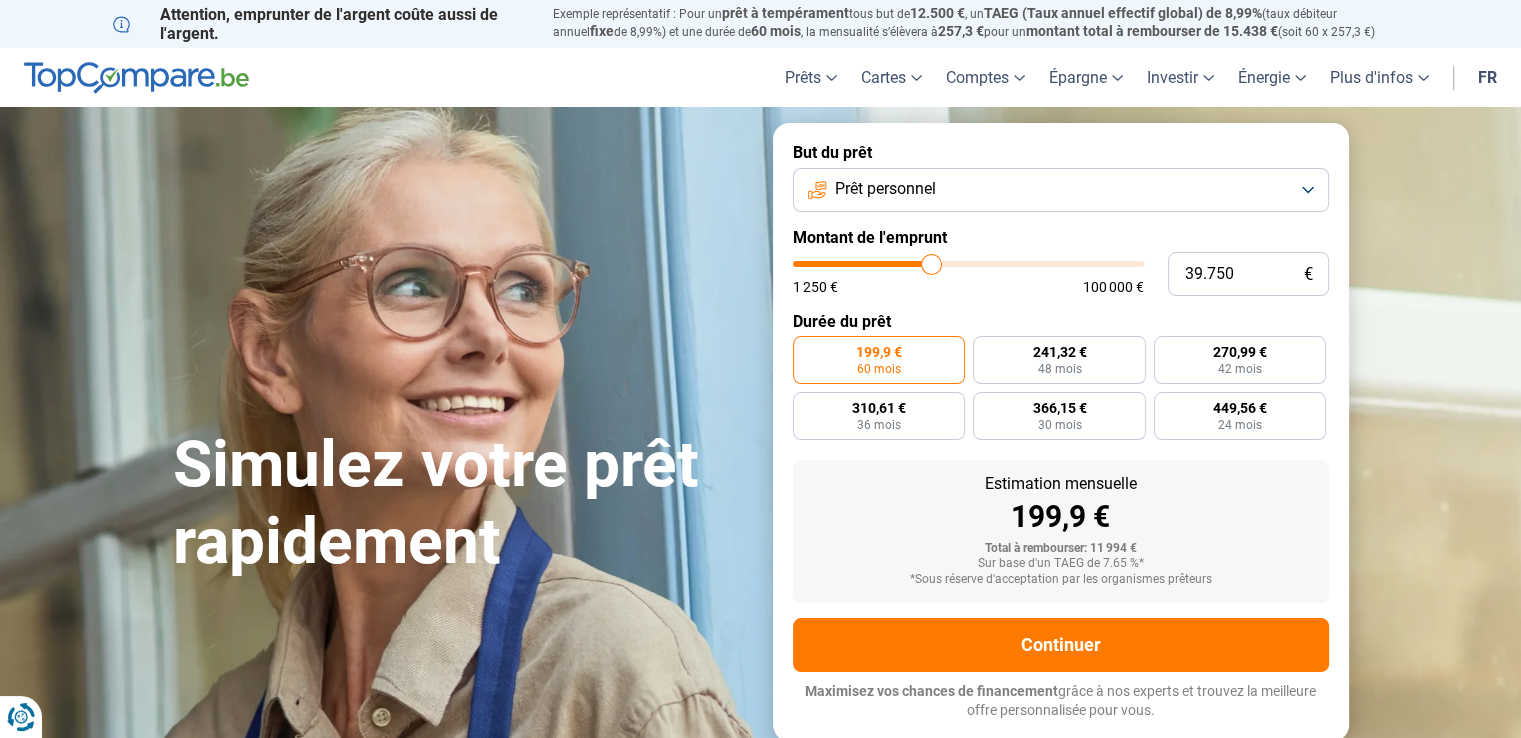 type on "38.250" 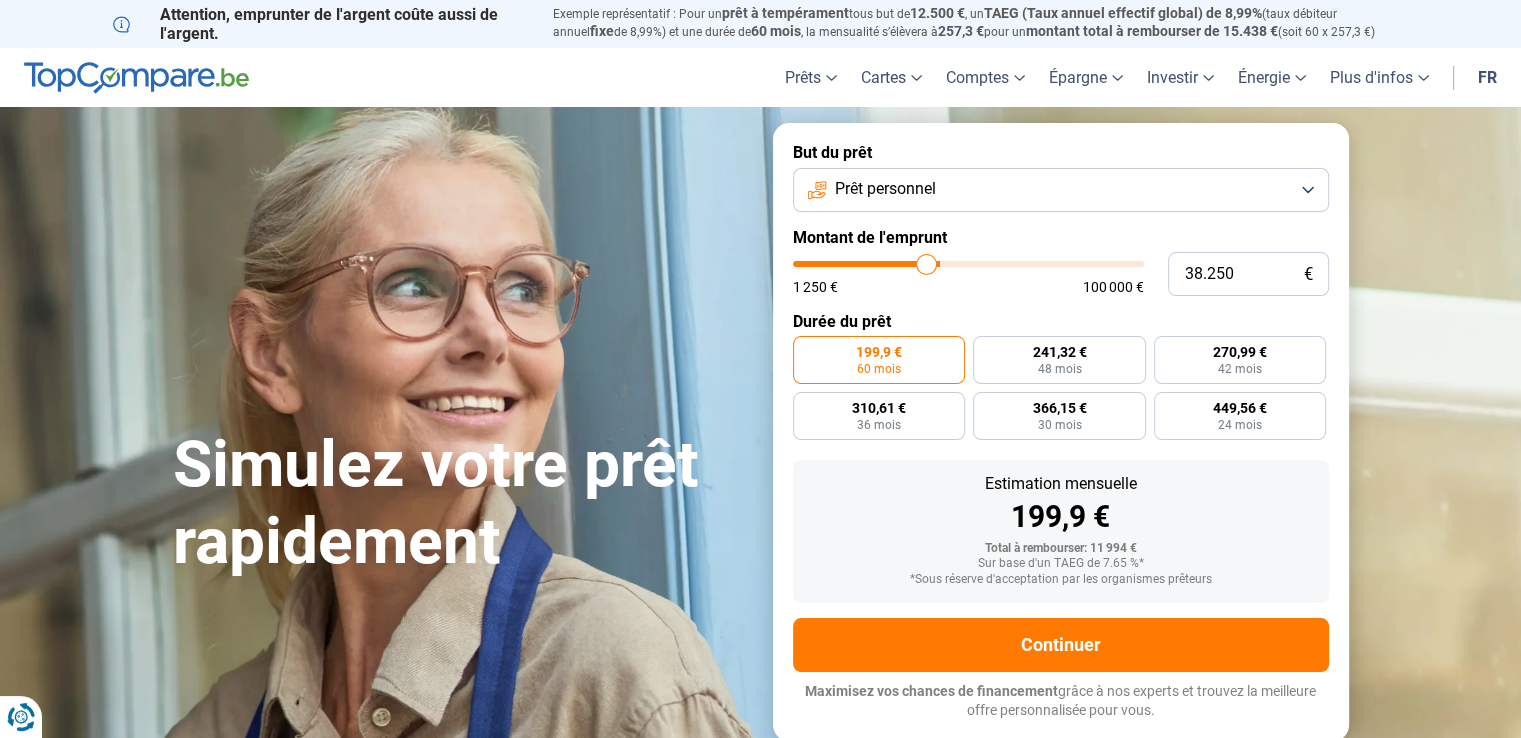type on "36.750" 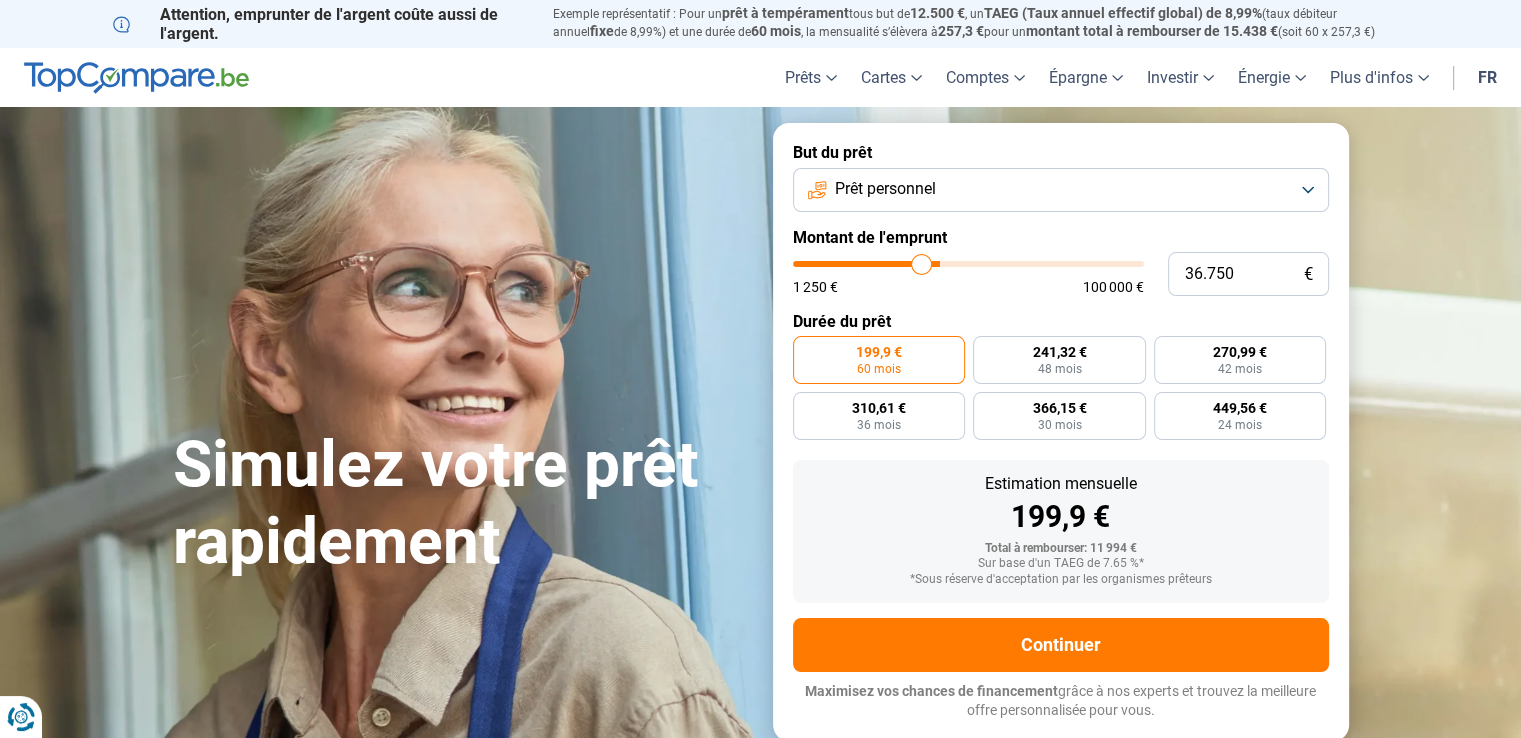 type on "35.750" 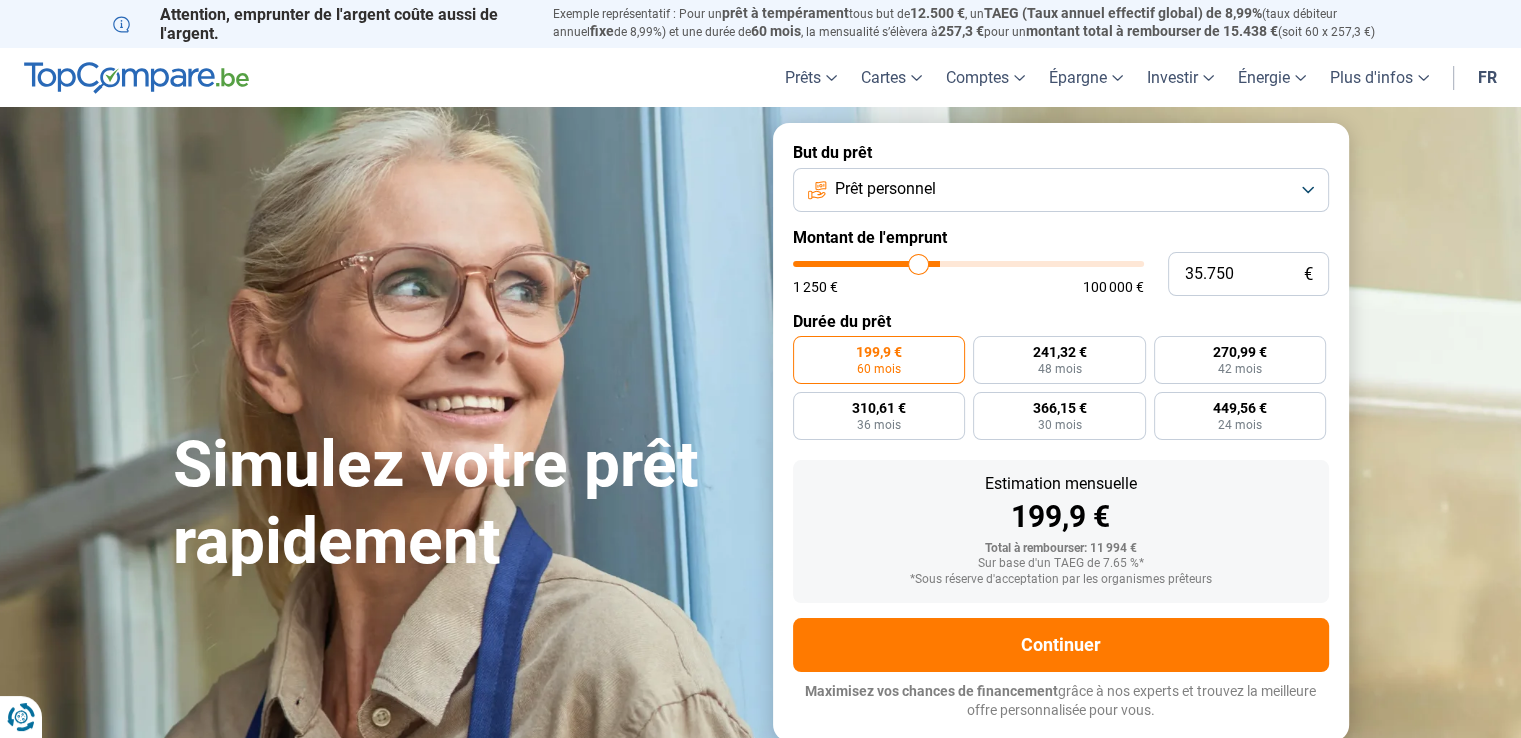 type on "35.250" 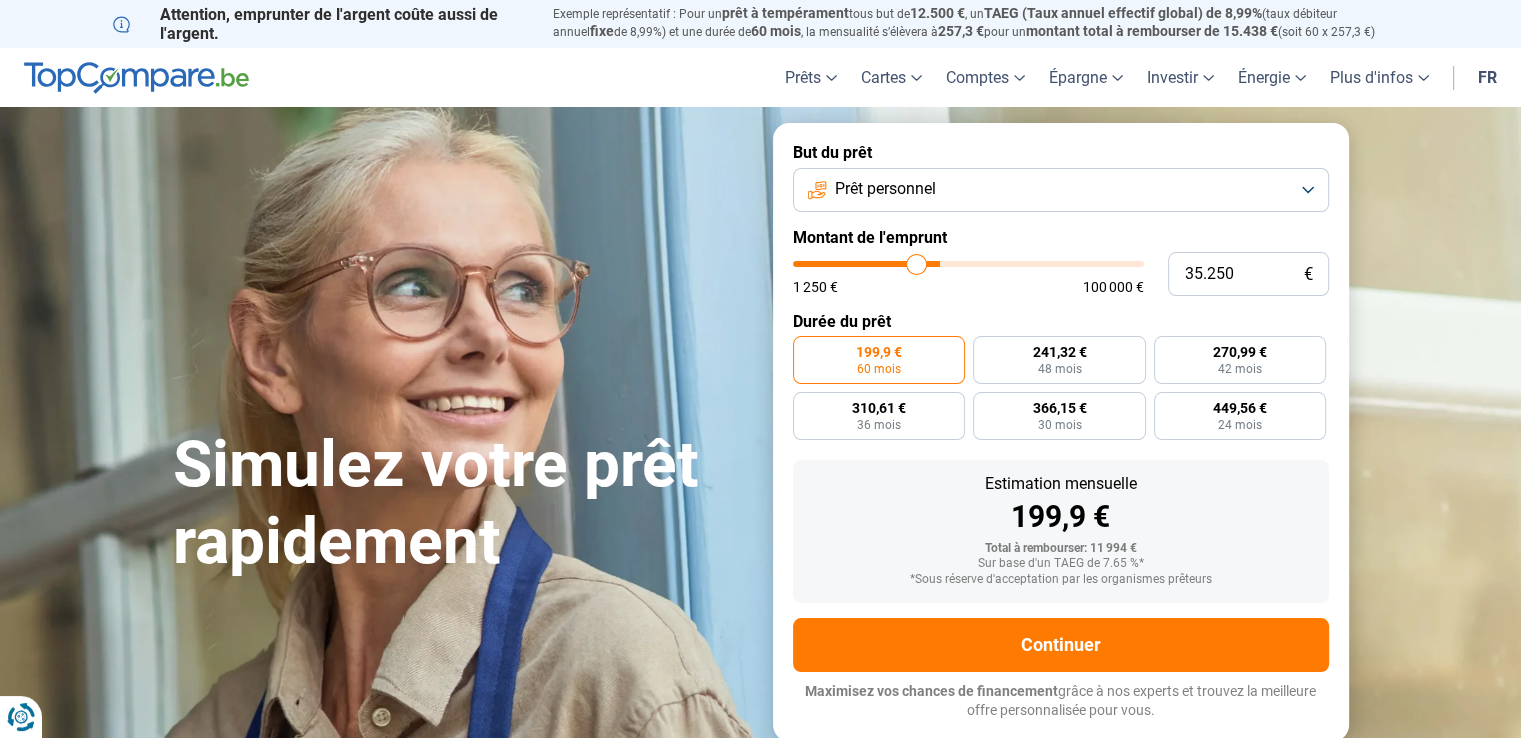 type on "34.500" 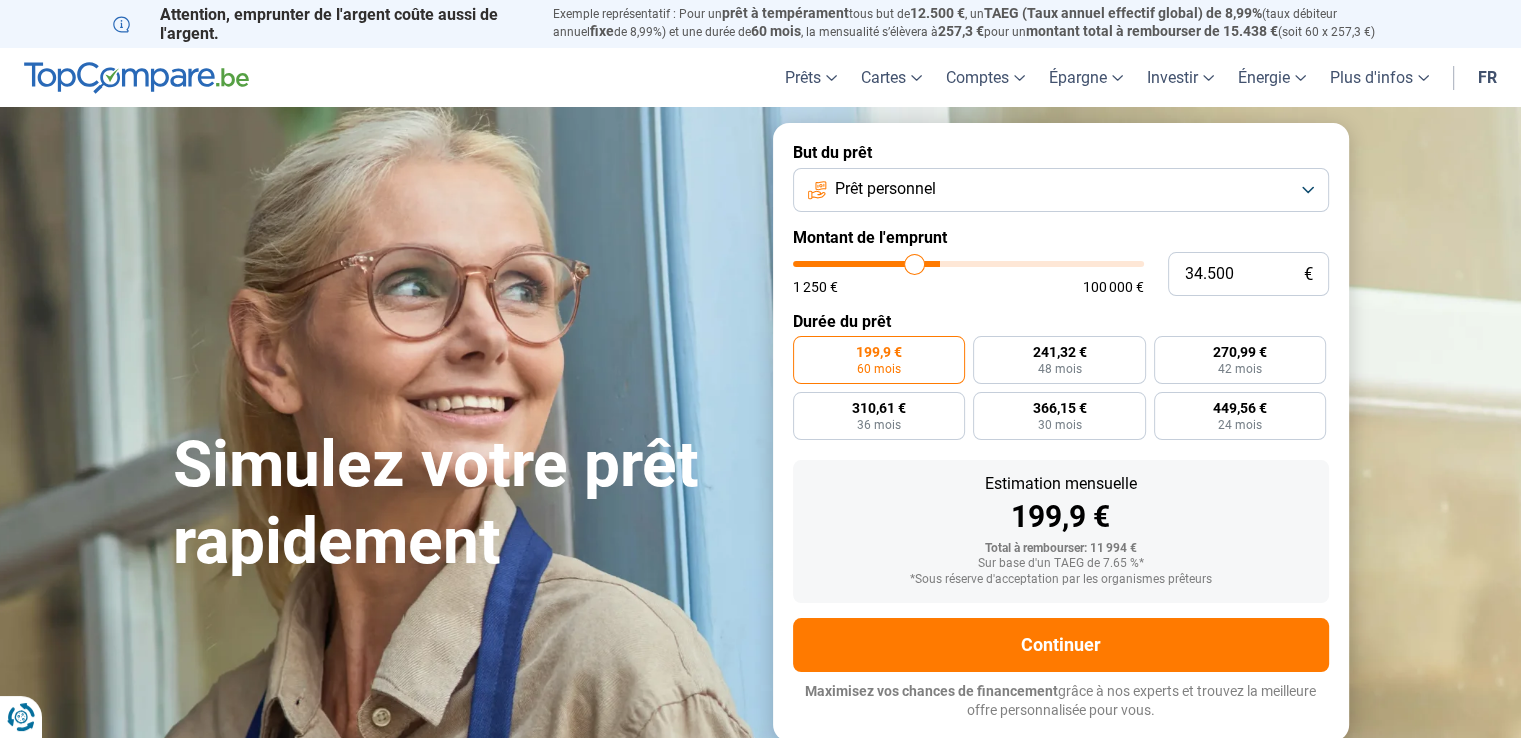 type on "33.750" 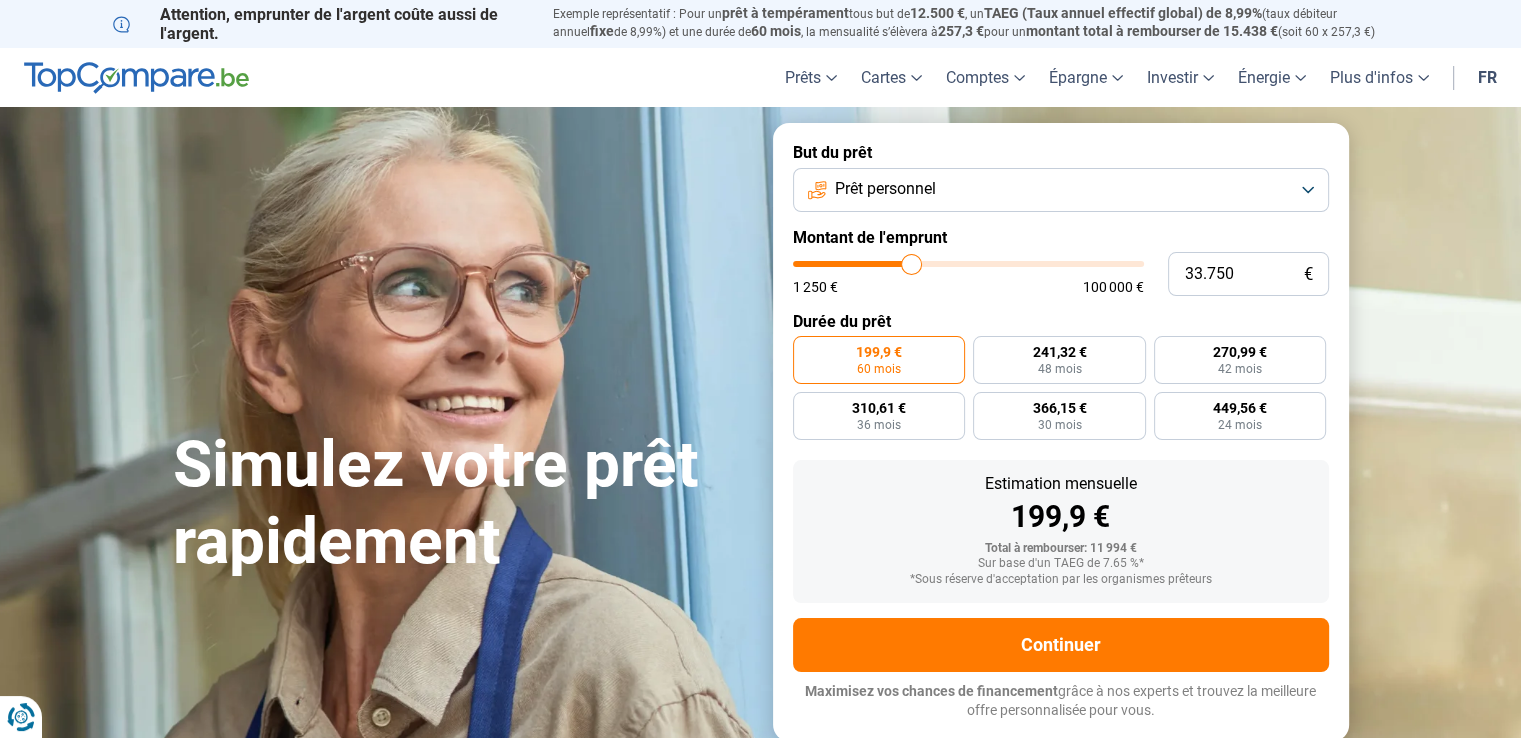 type on "32.750" 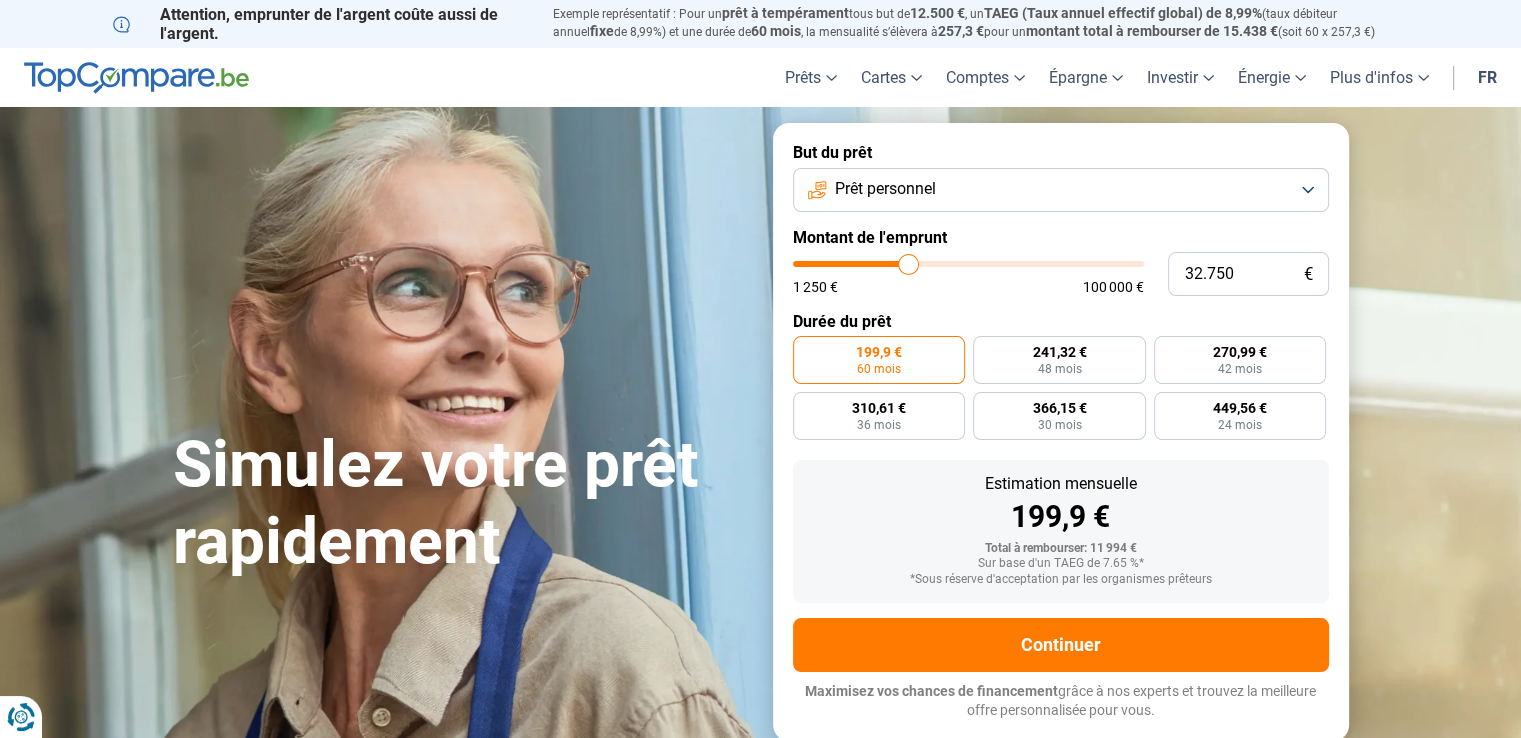type on "31.750" 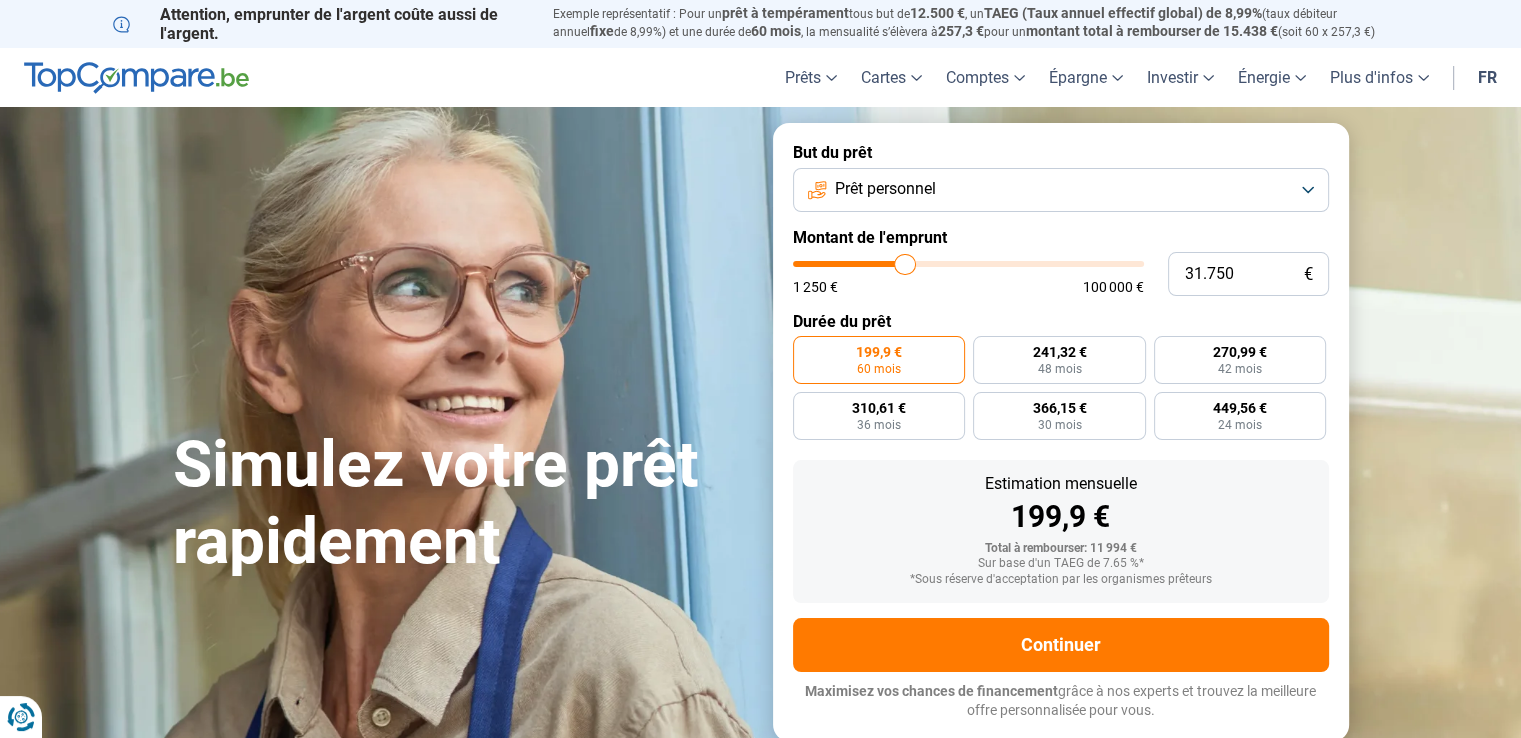 type on "31.250" 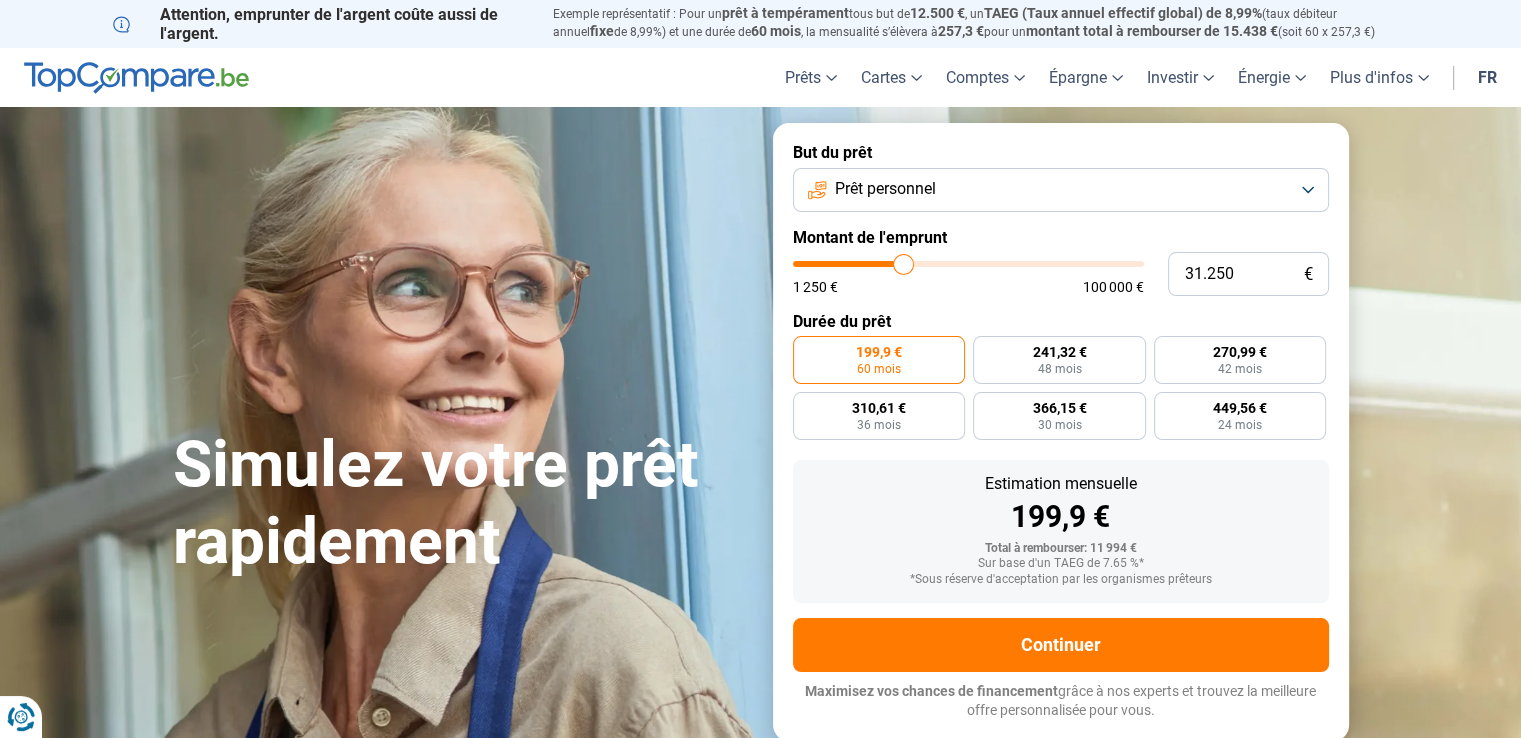type on "31.000" 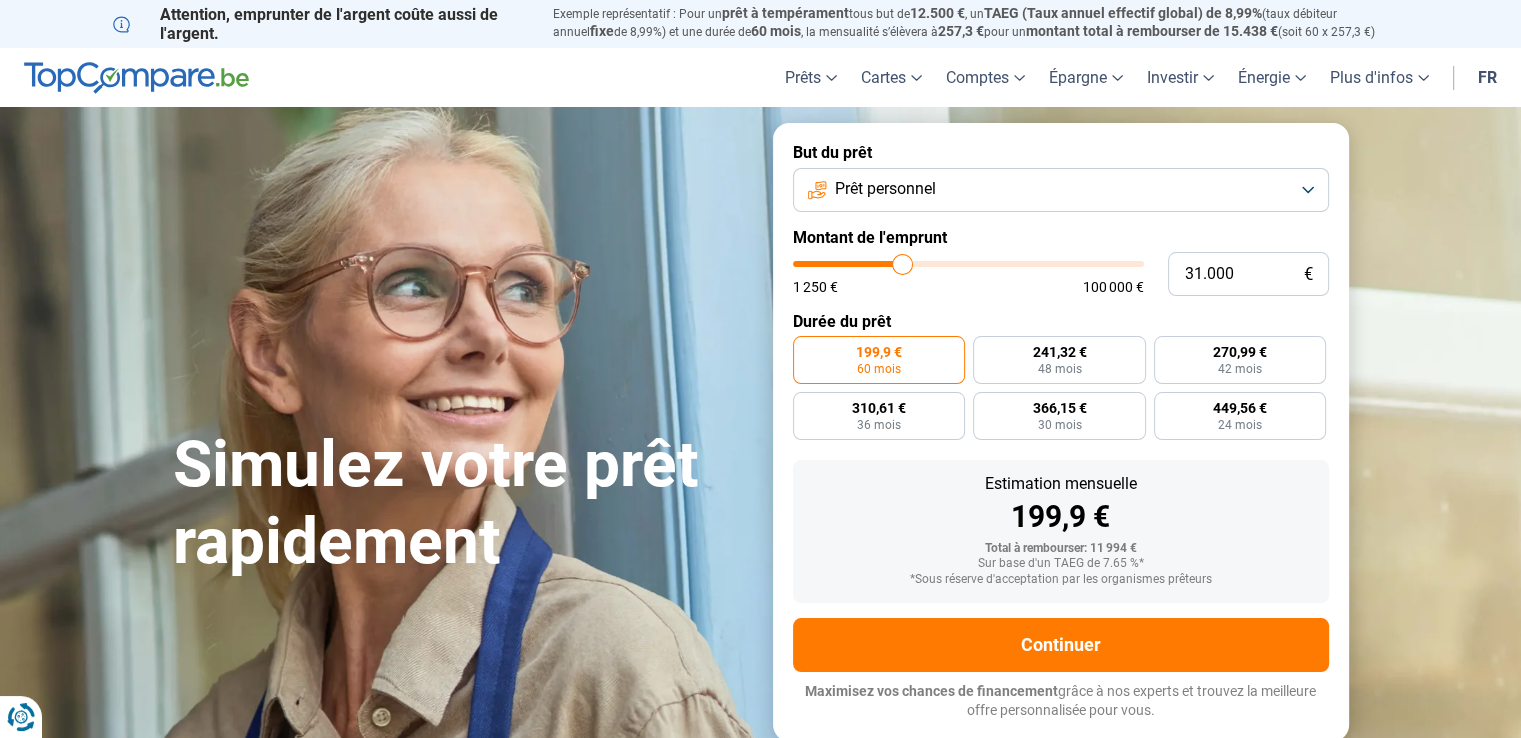 type on "30.750" 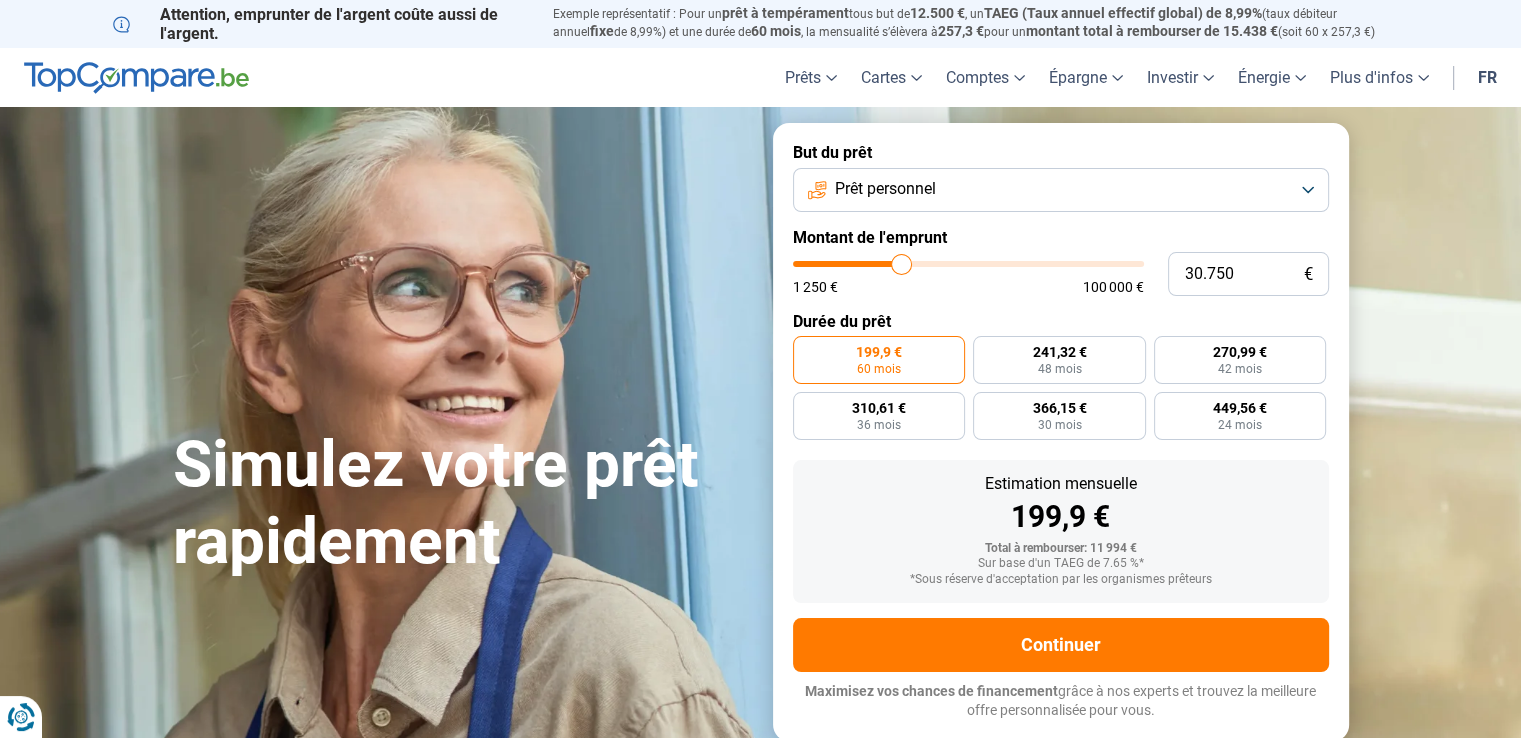 type on "30.250" 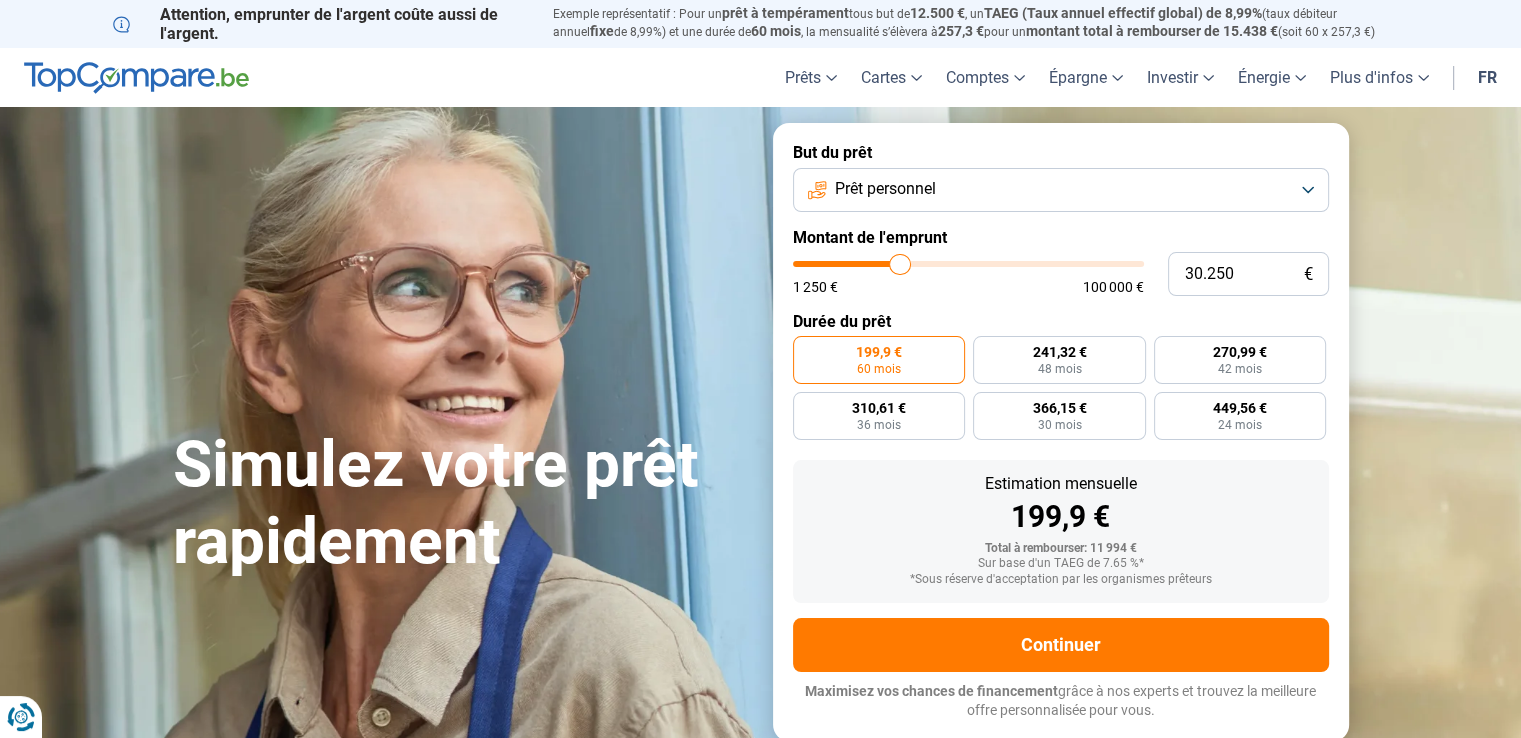 type on "29.500" 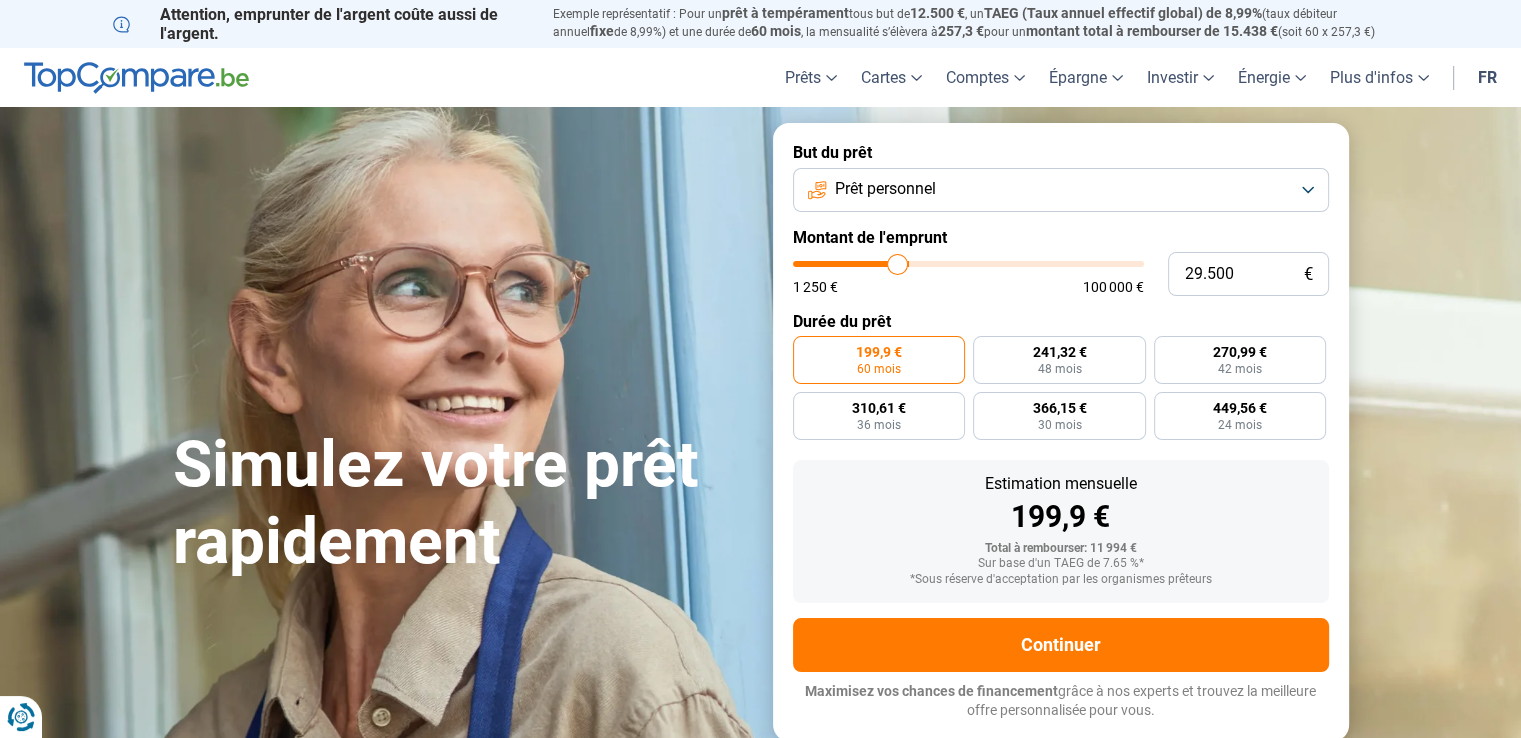 type on "28.250" 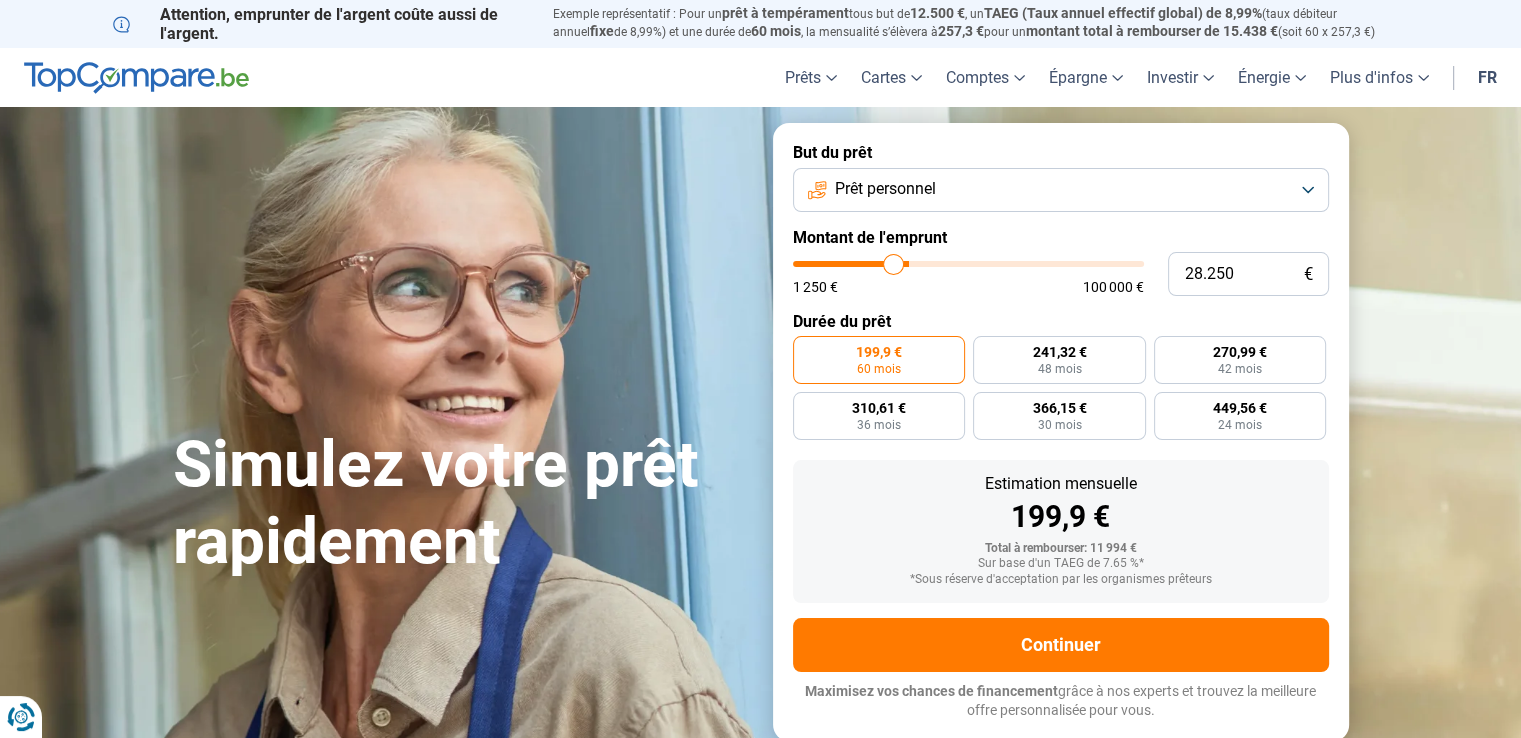 type on "27.000" 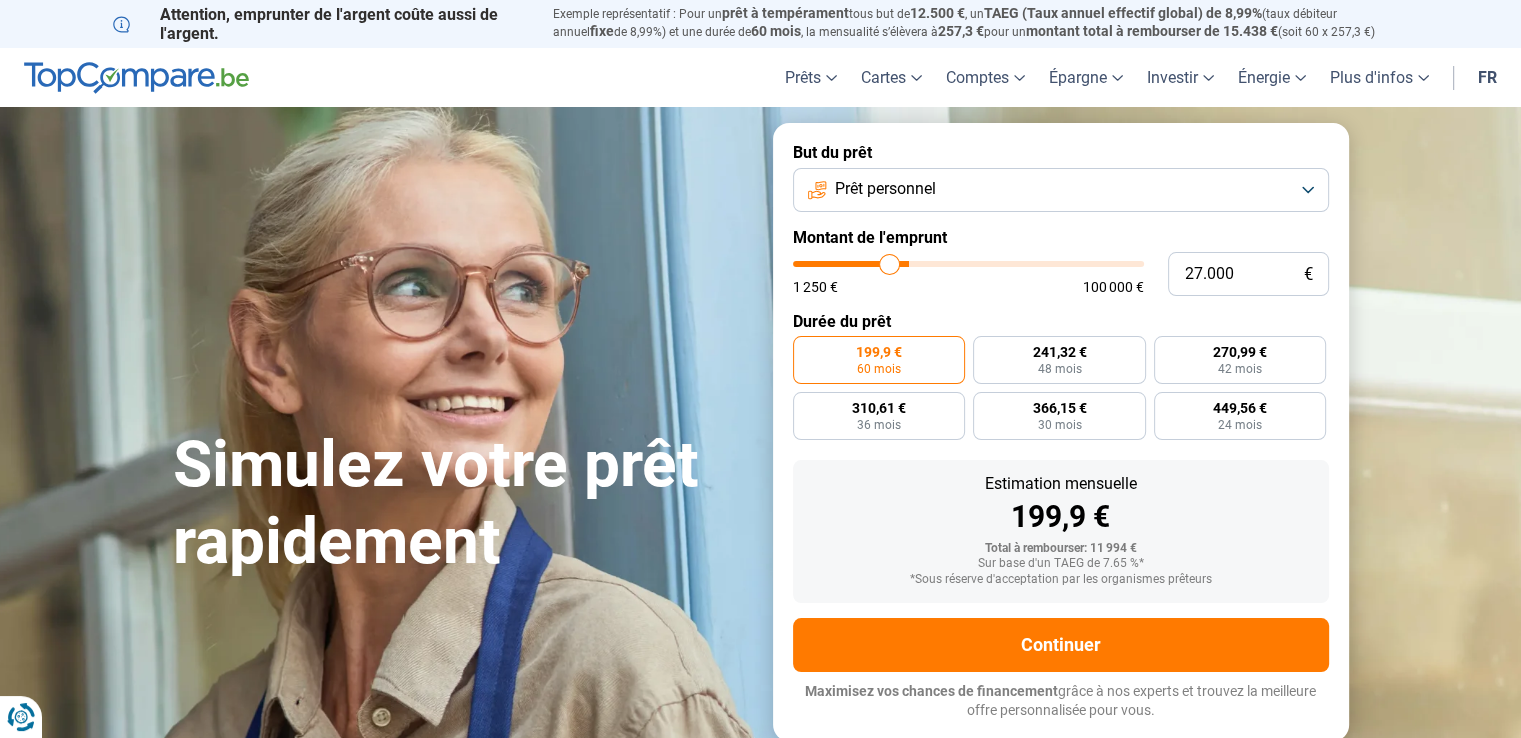 type on "26.750" 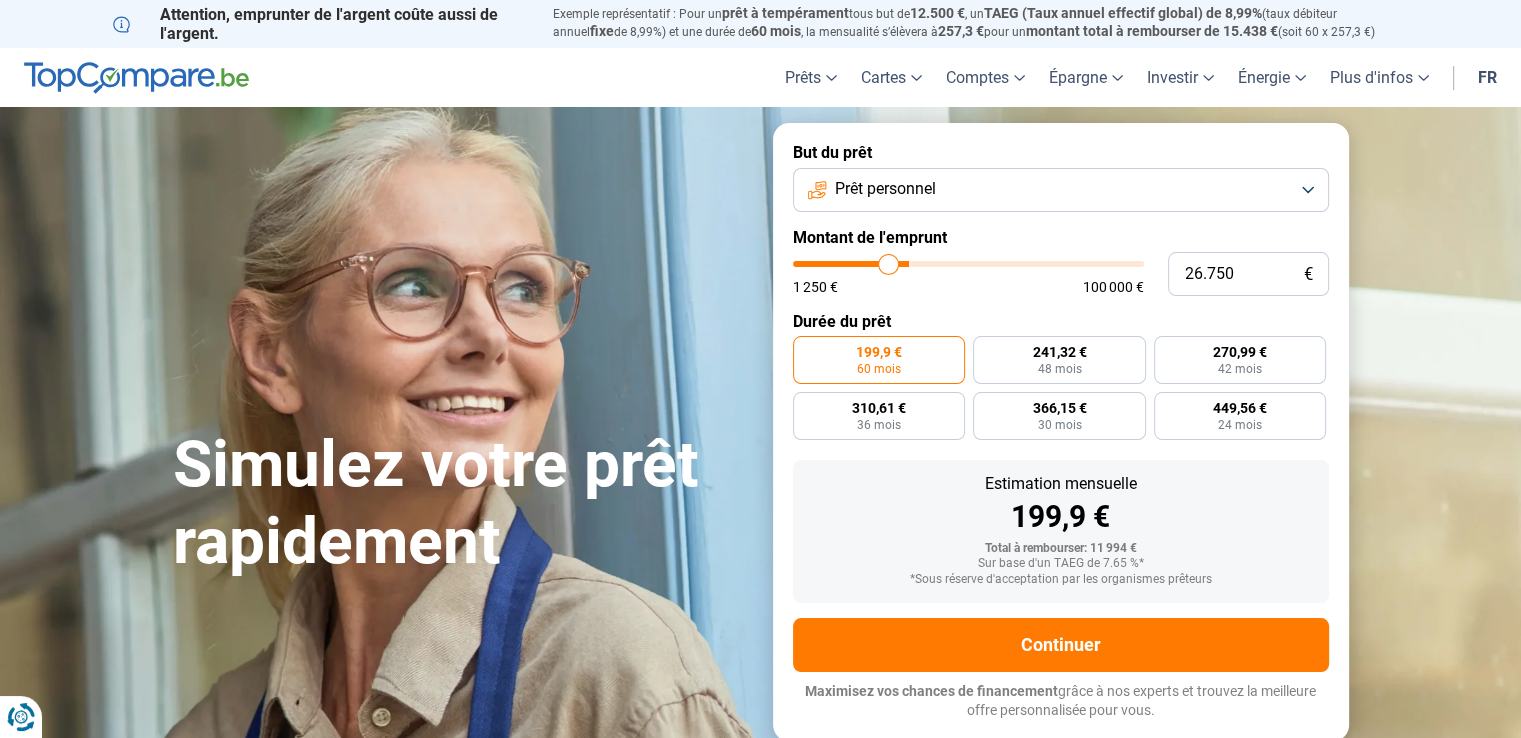 type on "26.250" 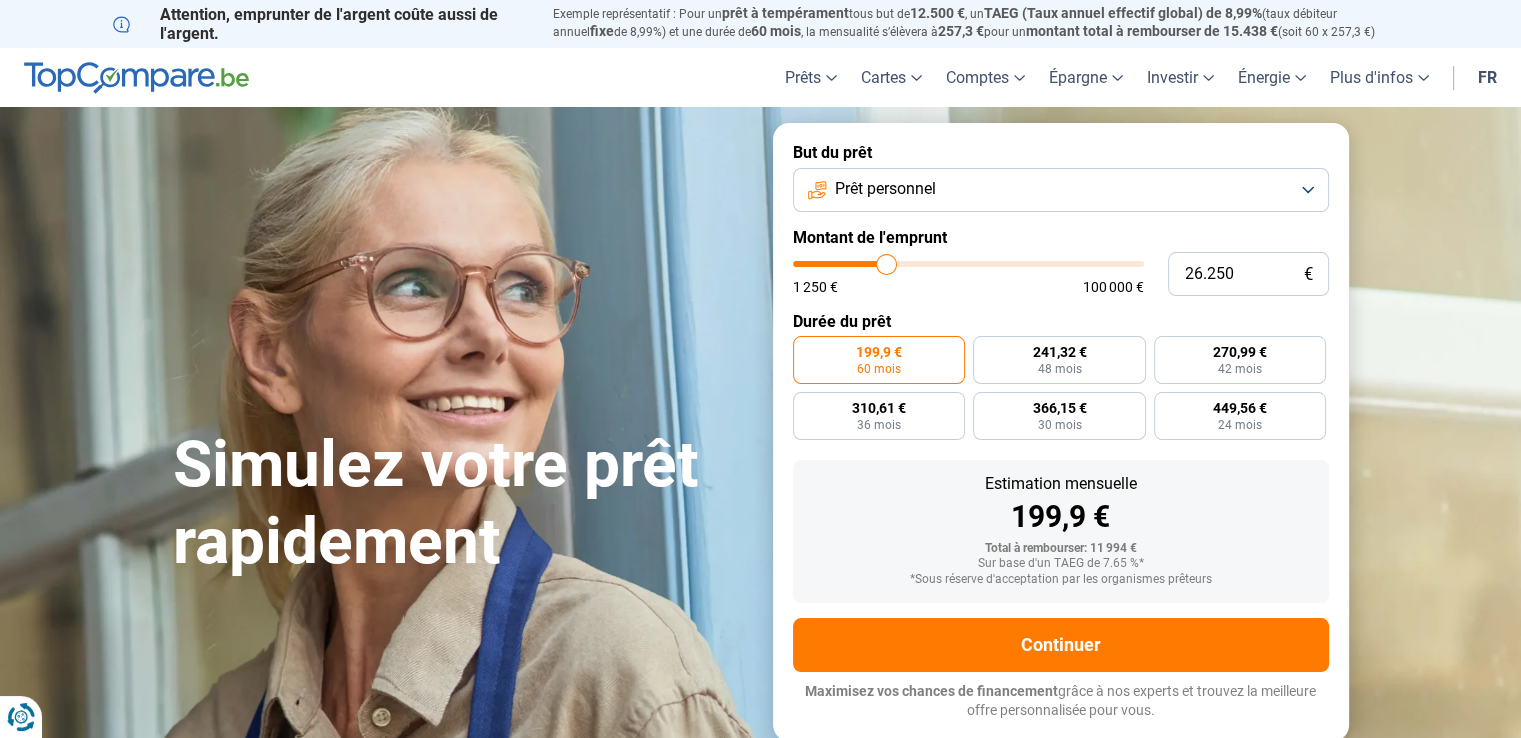 type on "25.500" 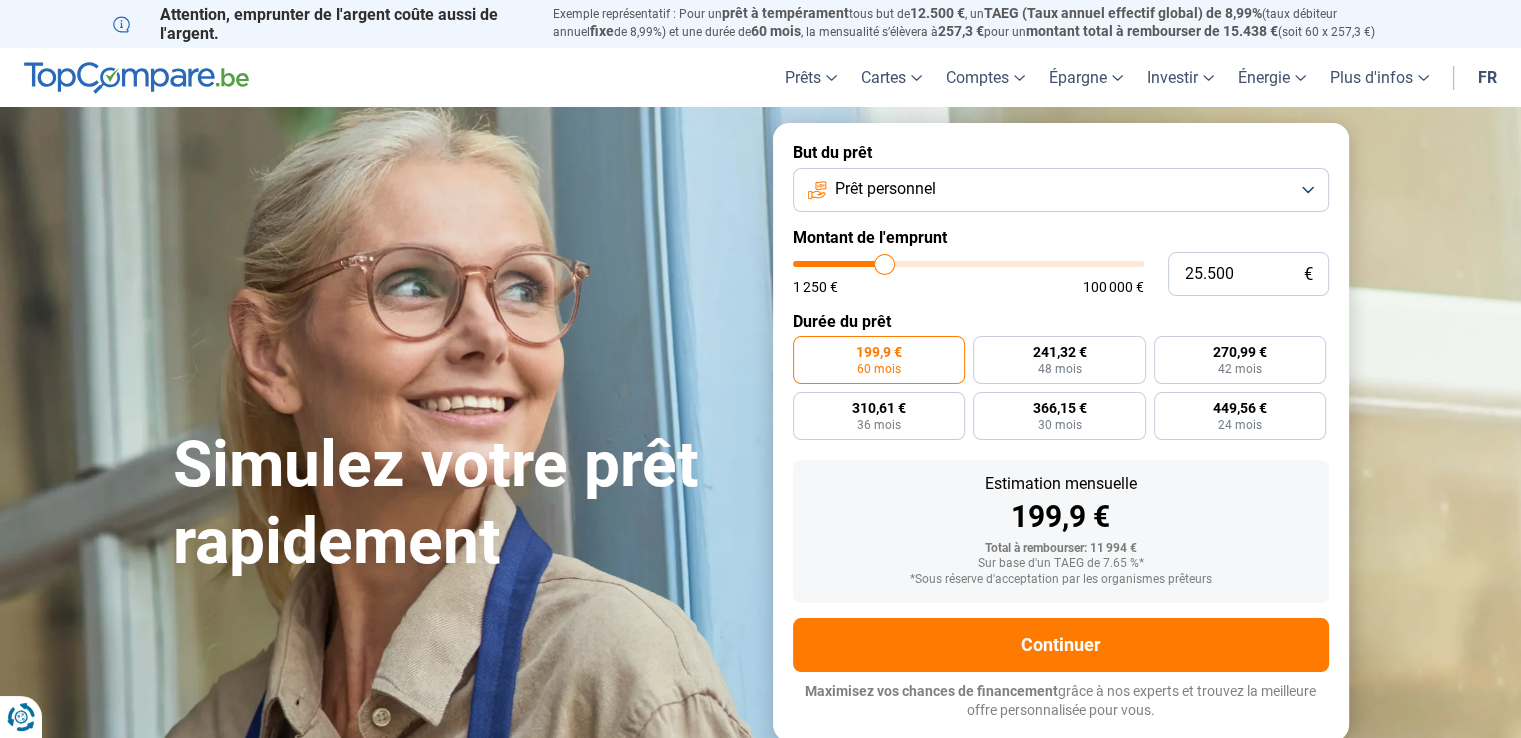 type on "24.500" 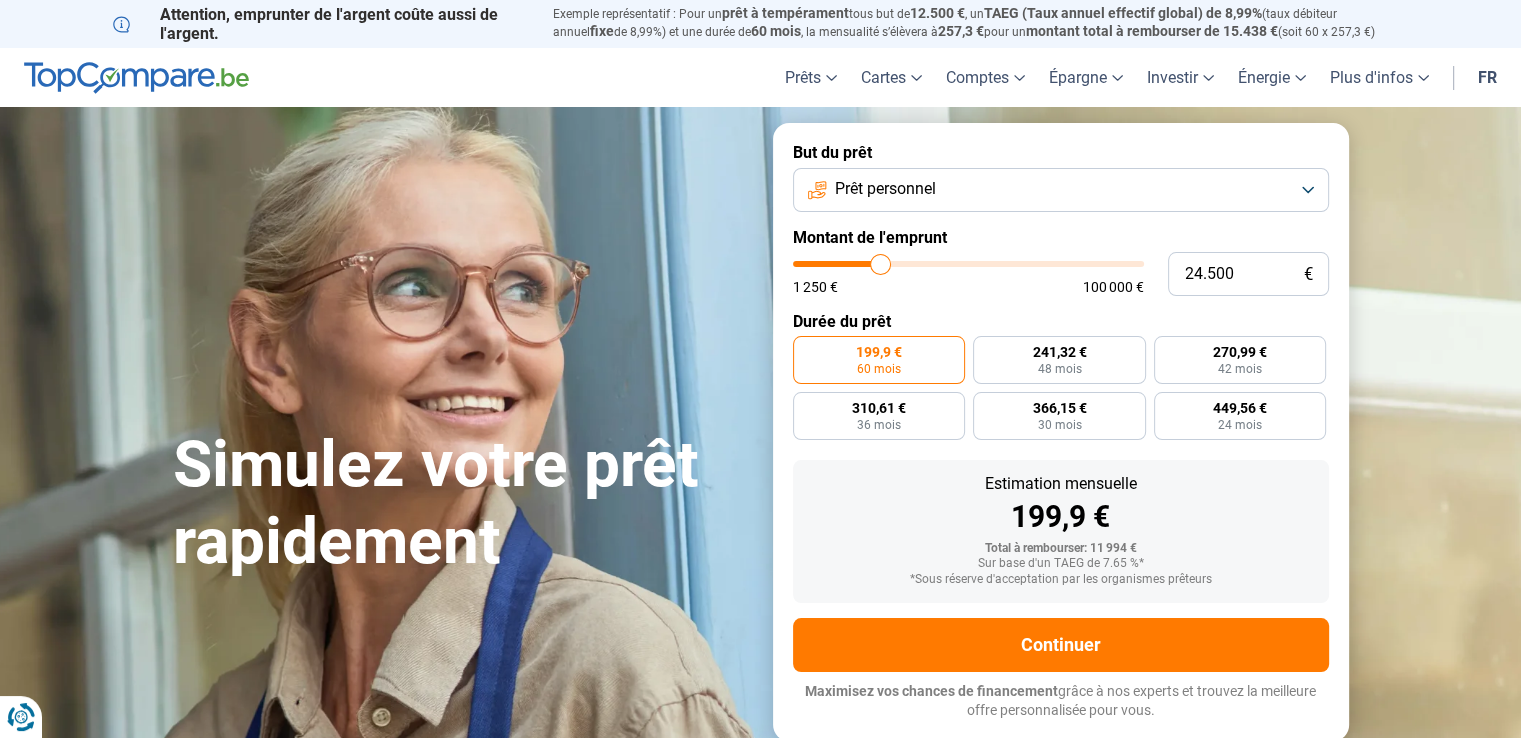 type on "23.500" 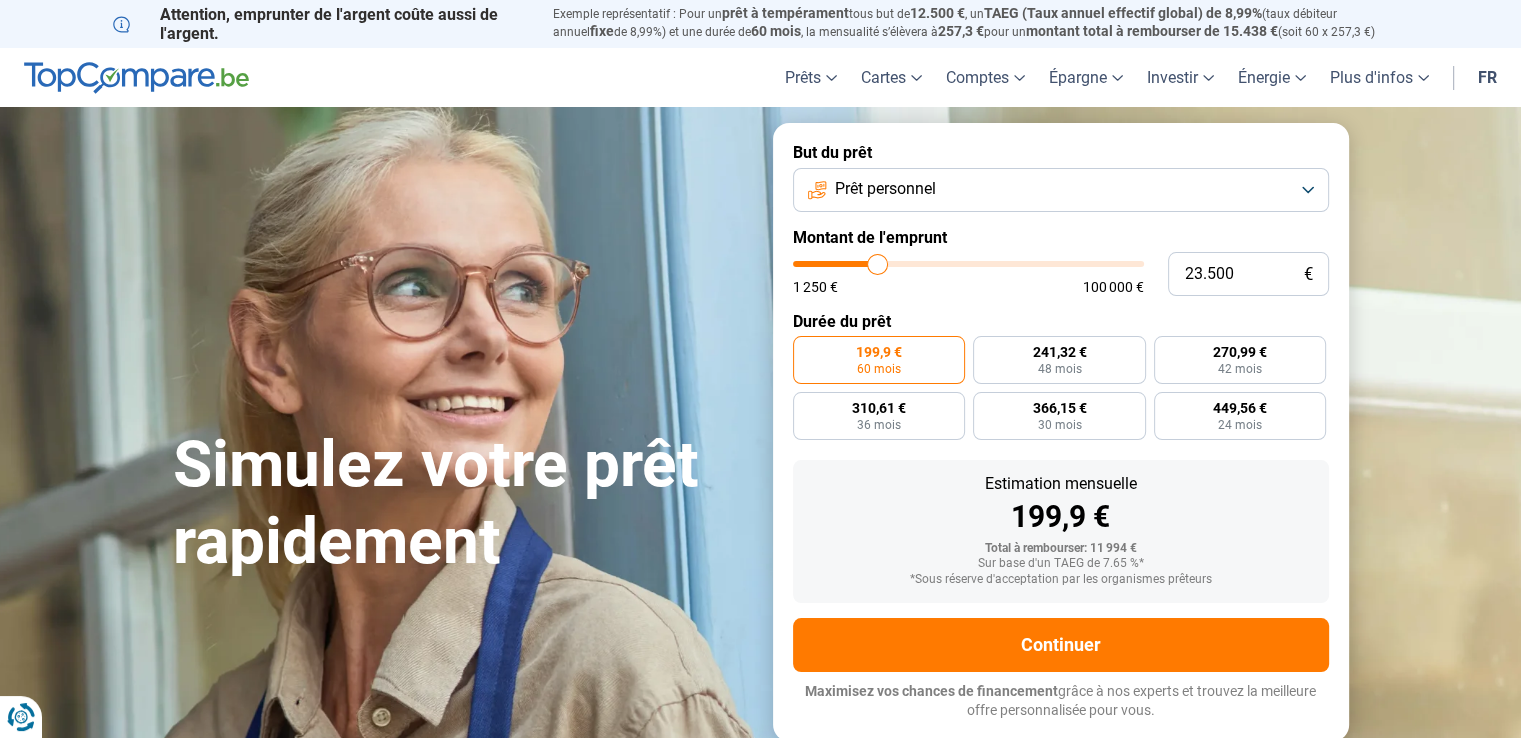 type on "23.250" 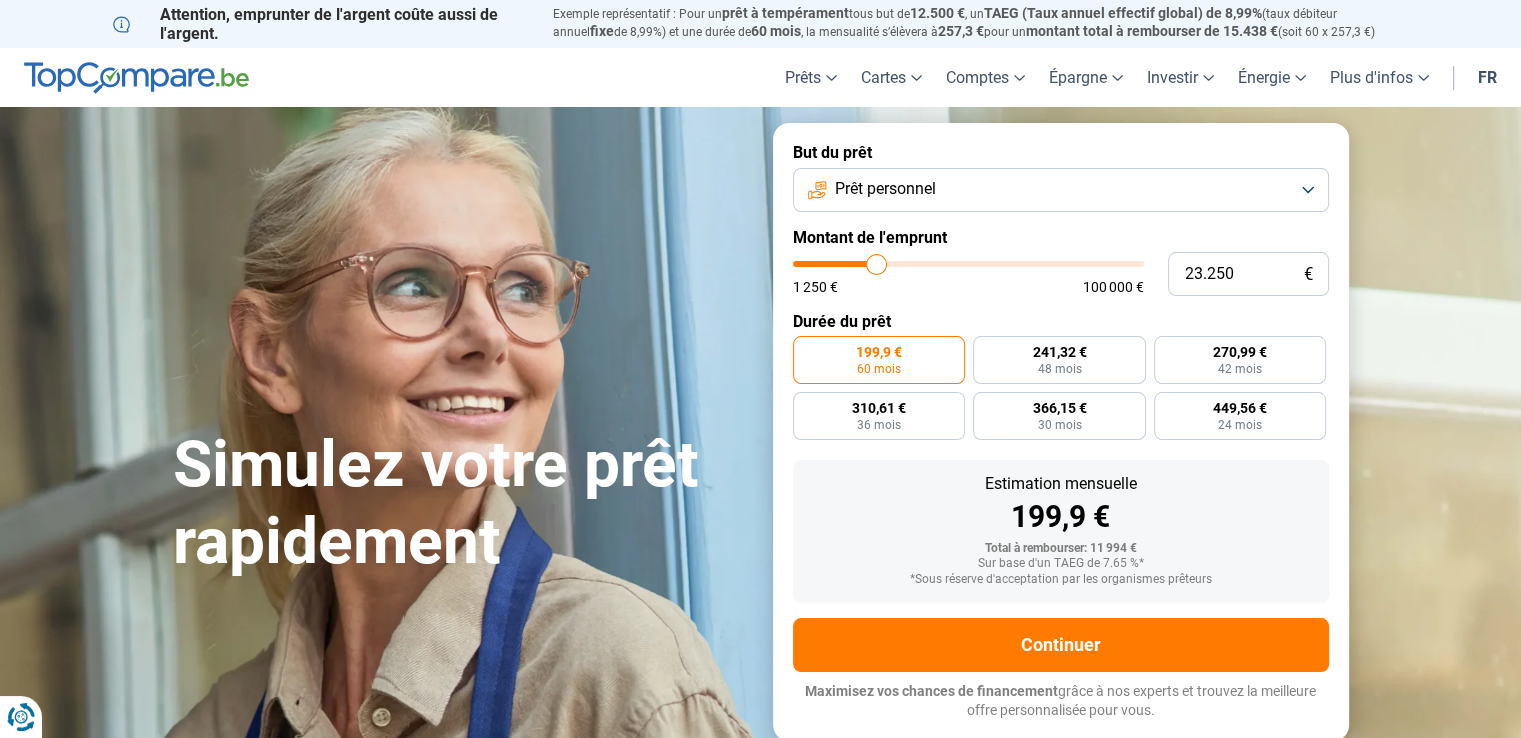 type on "23.000" 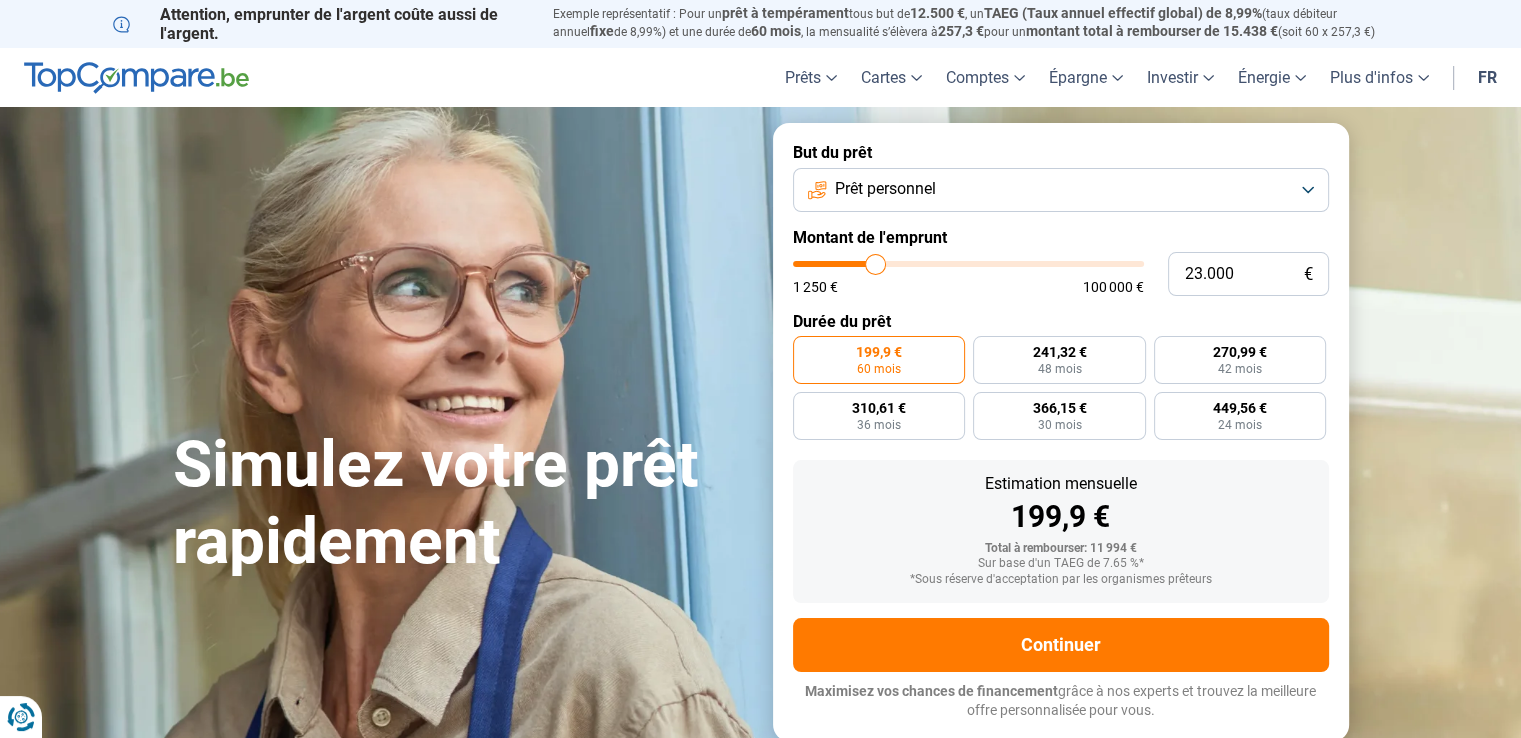 type on "22.500" 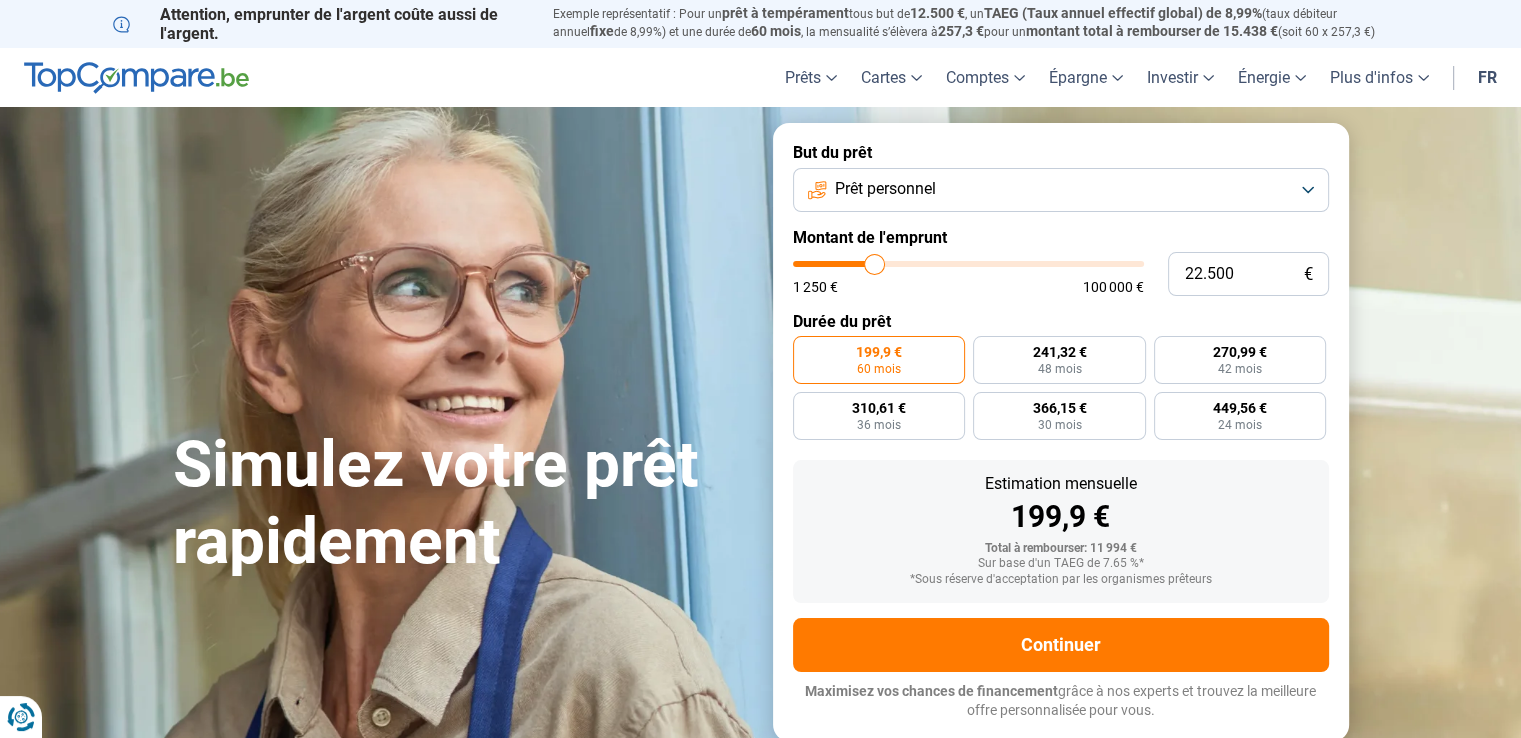 type on "21.250" 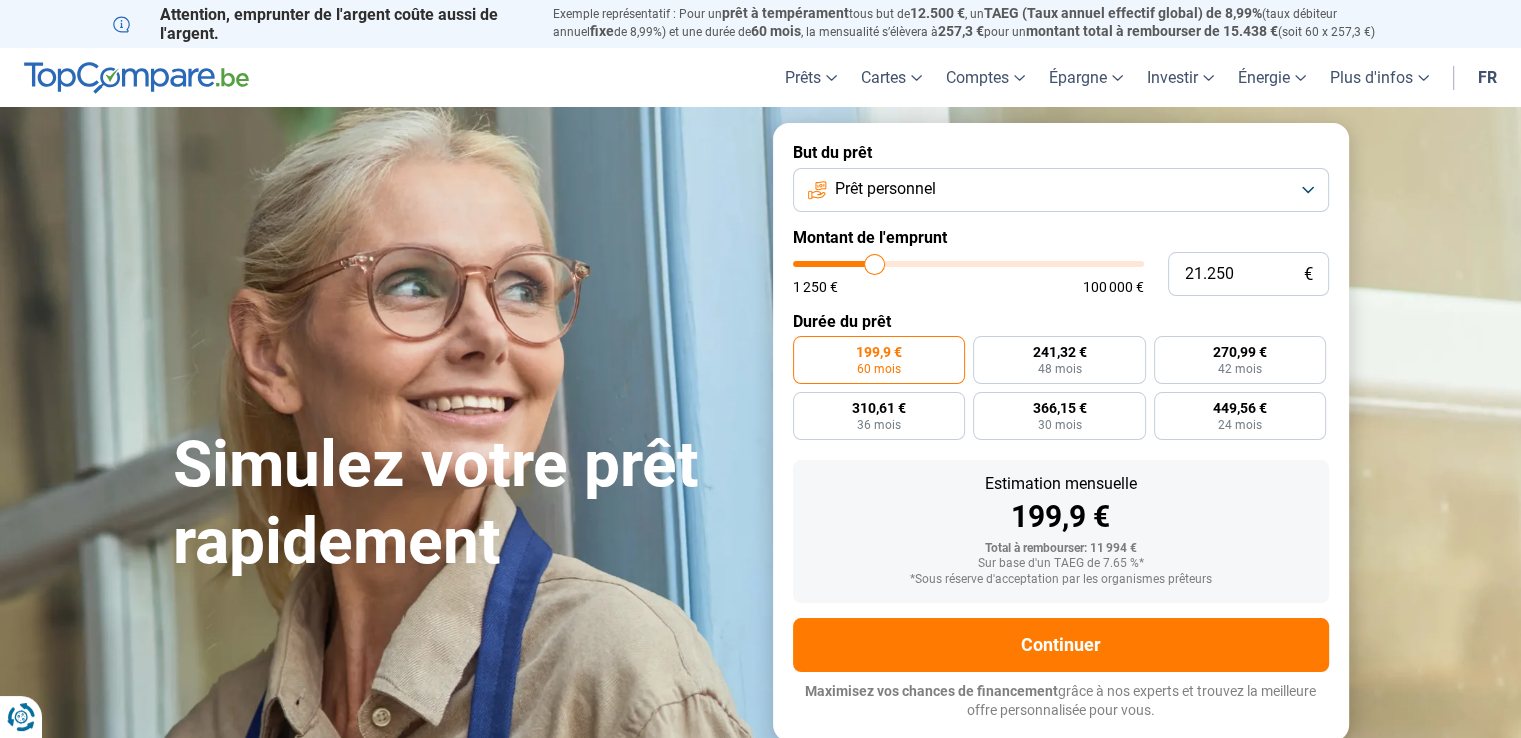 type on "21250" 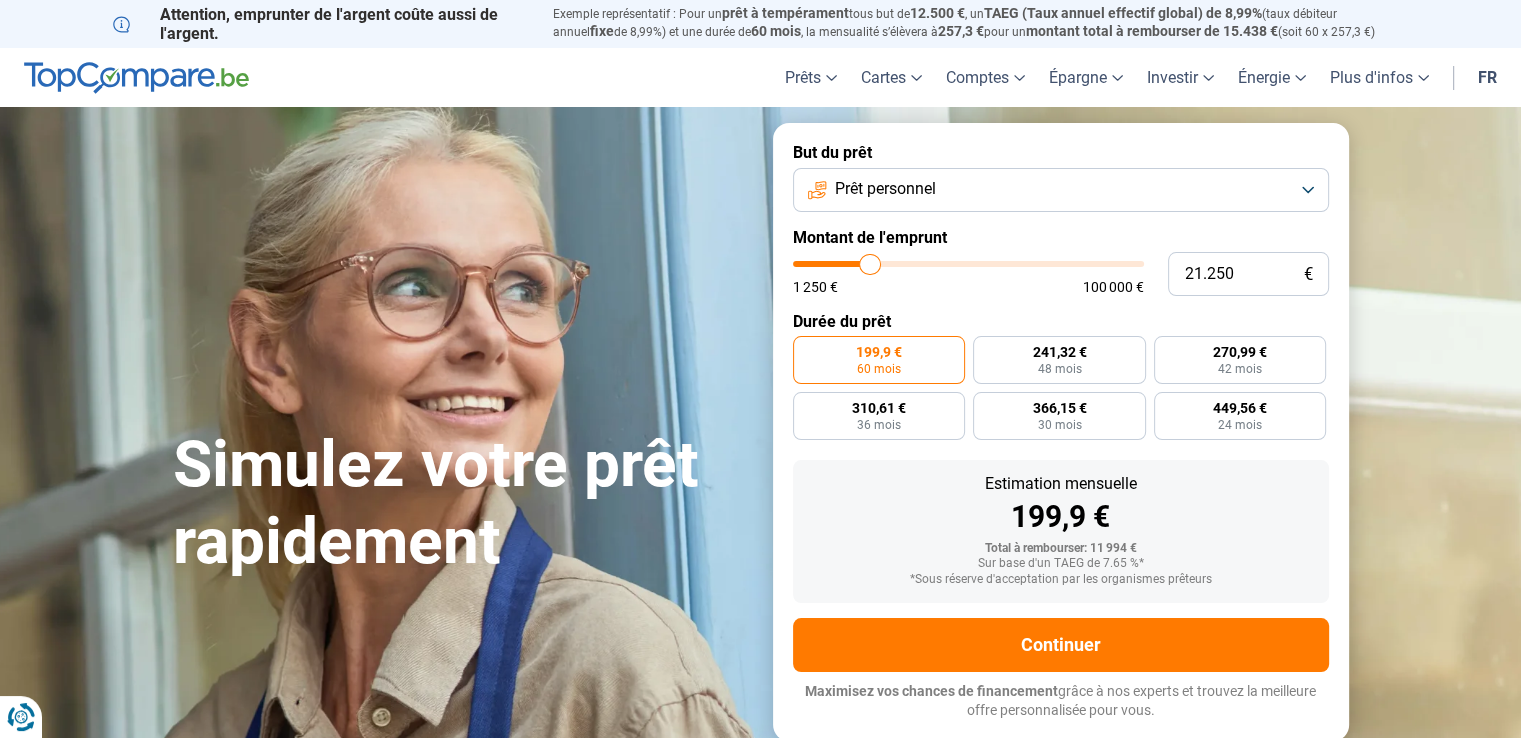 type on "20.750" 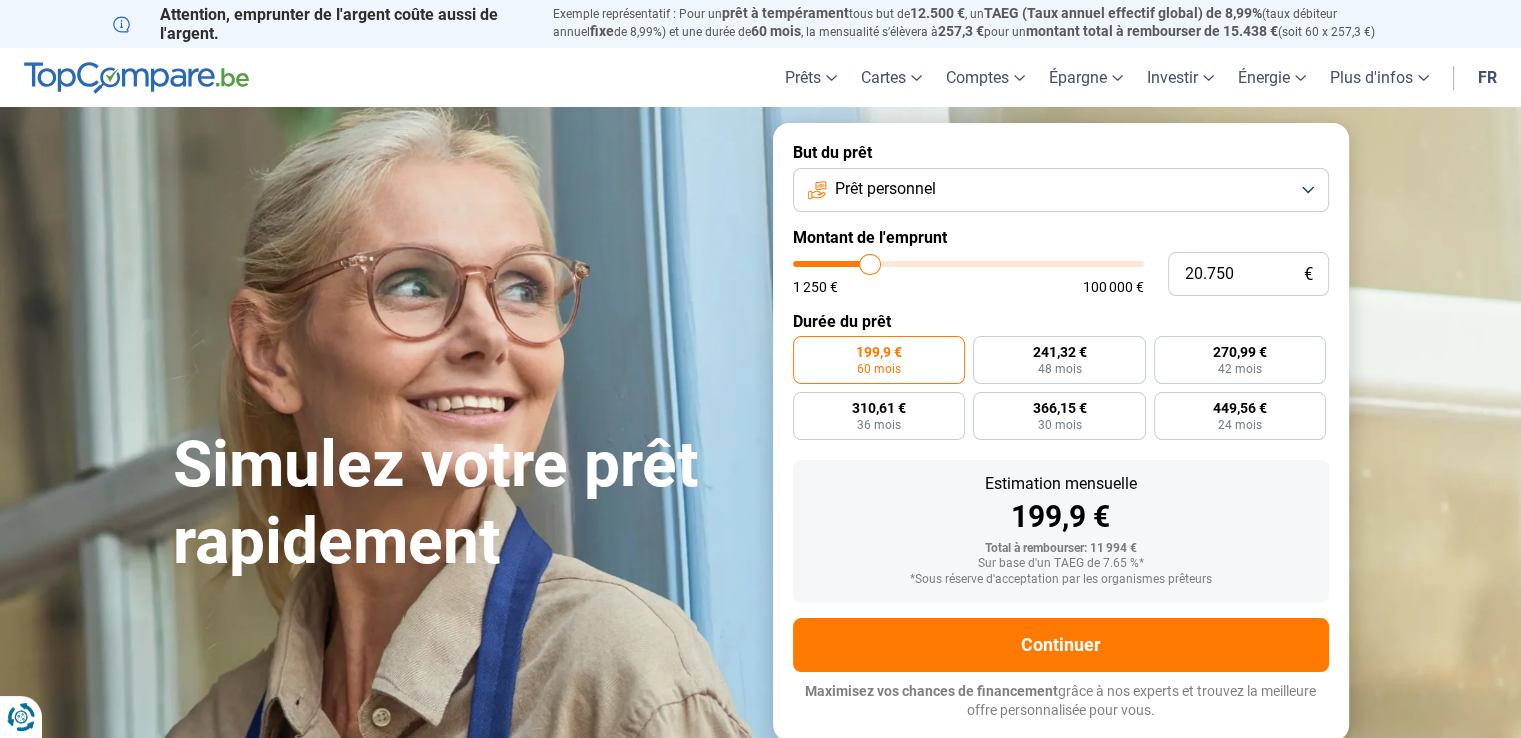 type on "20750" 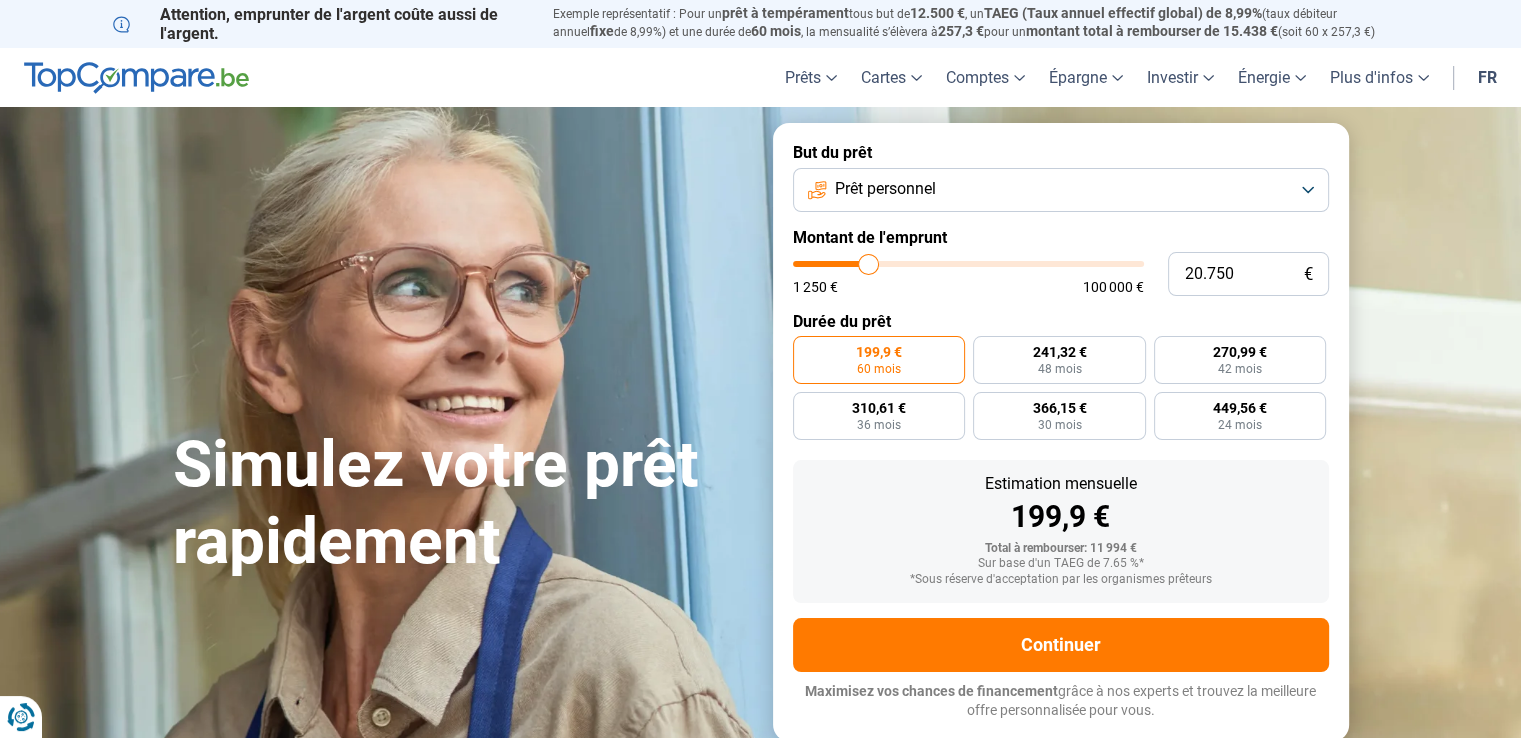 type on "20.000" 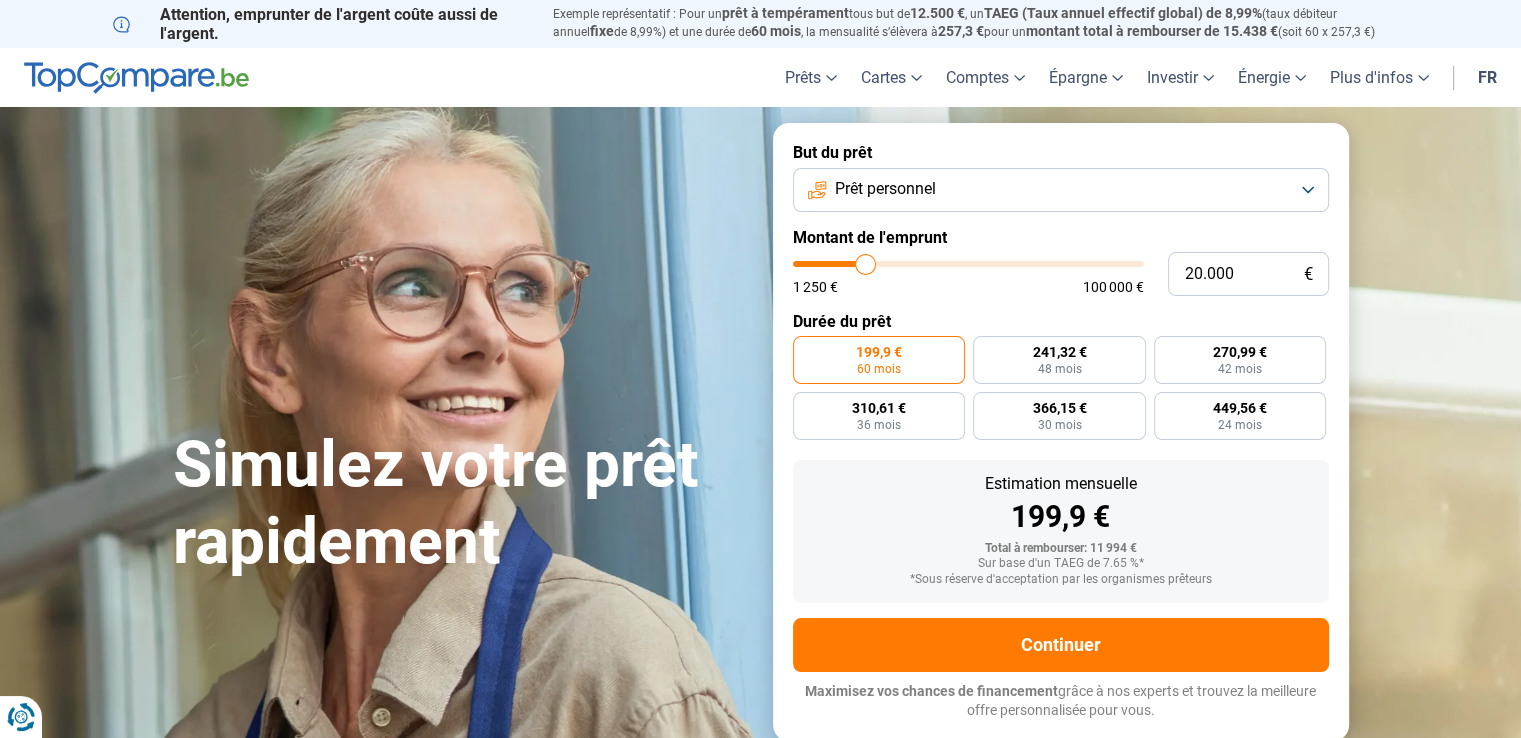 type on "19.750" 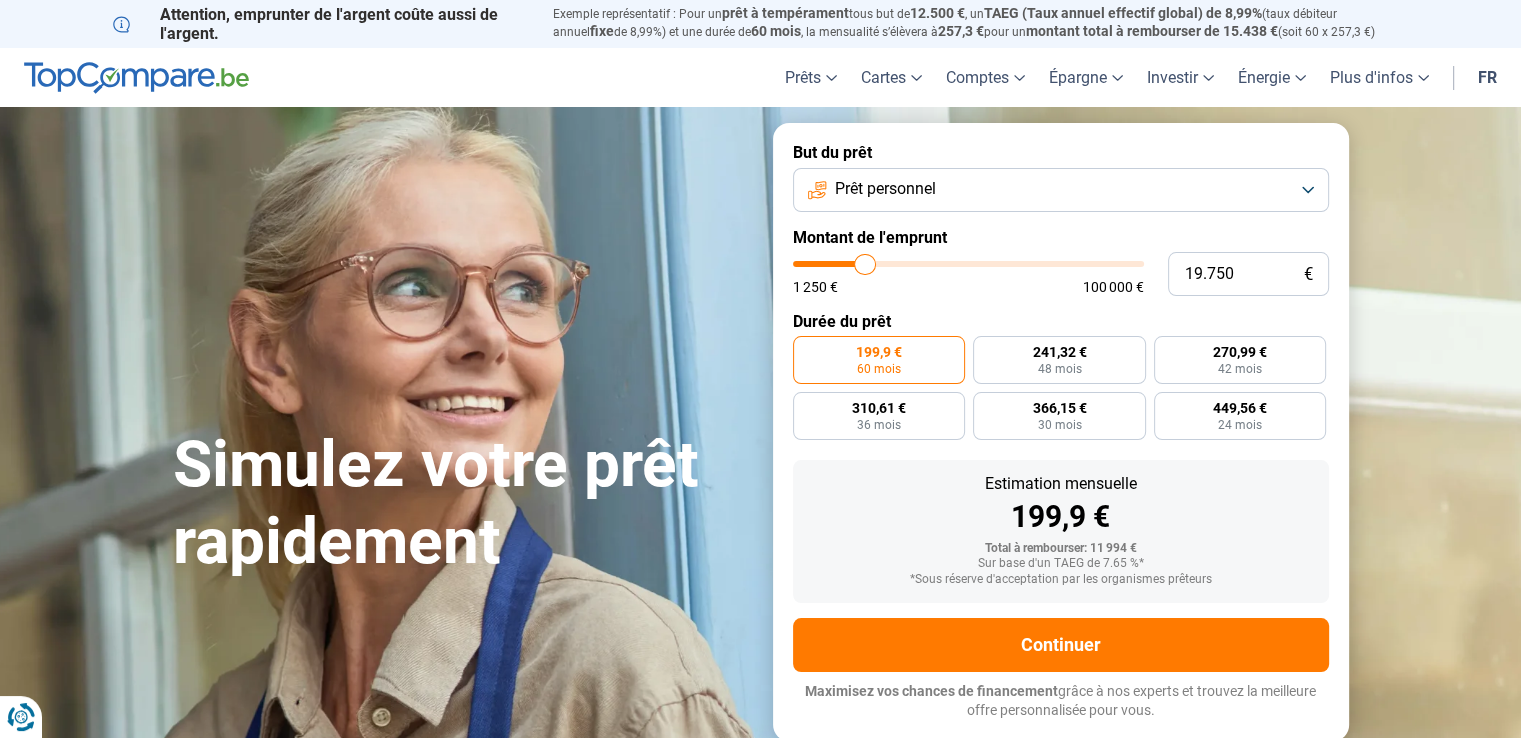 type on "19.500" 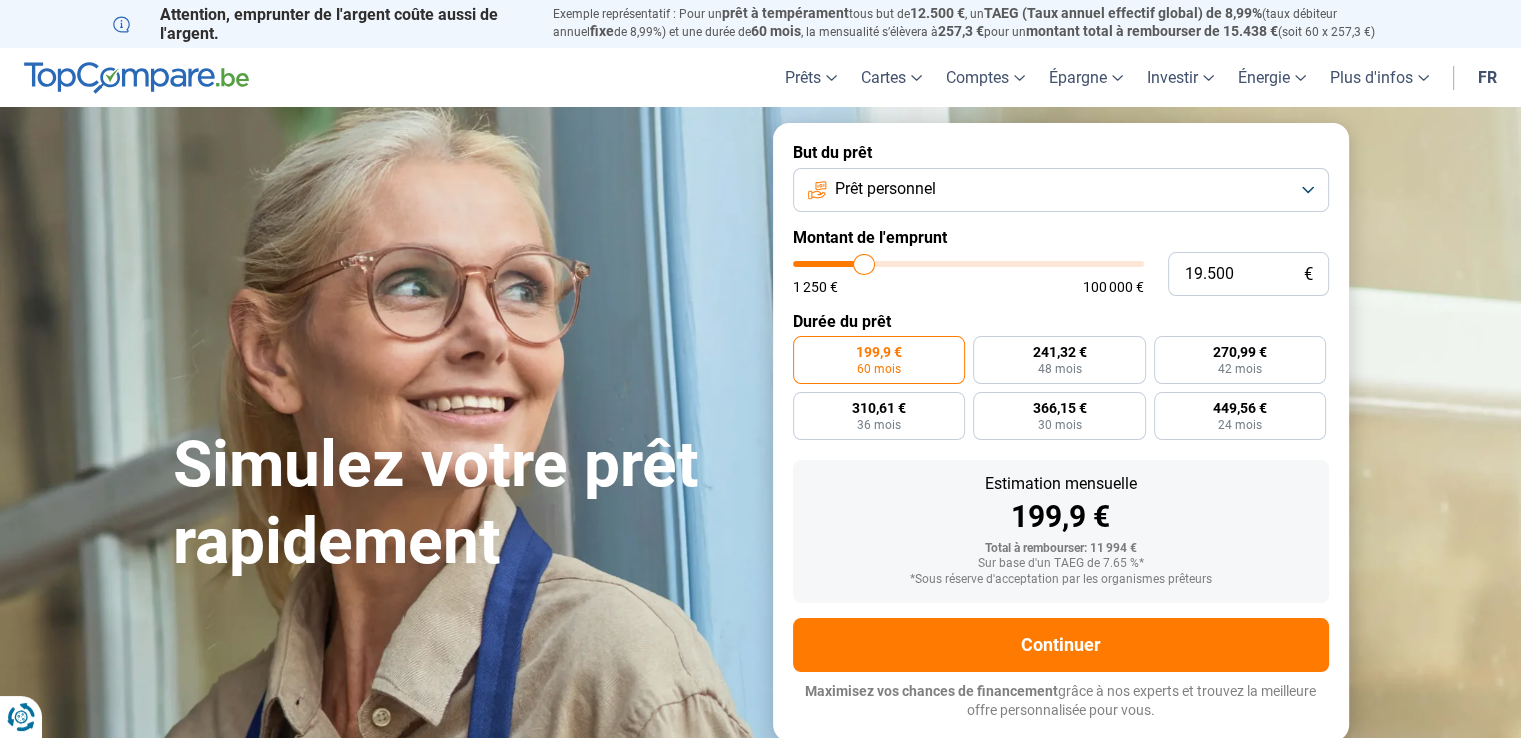 type on "19.000" 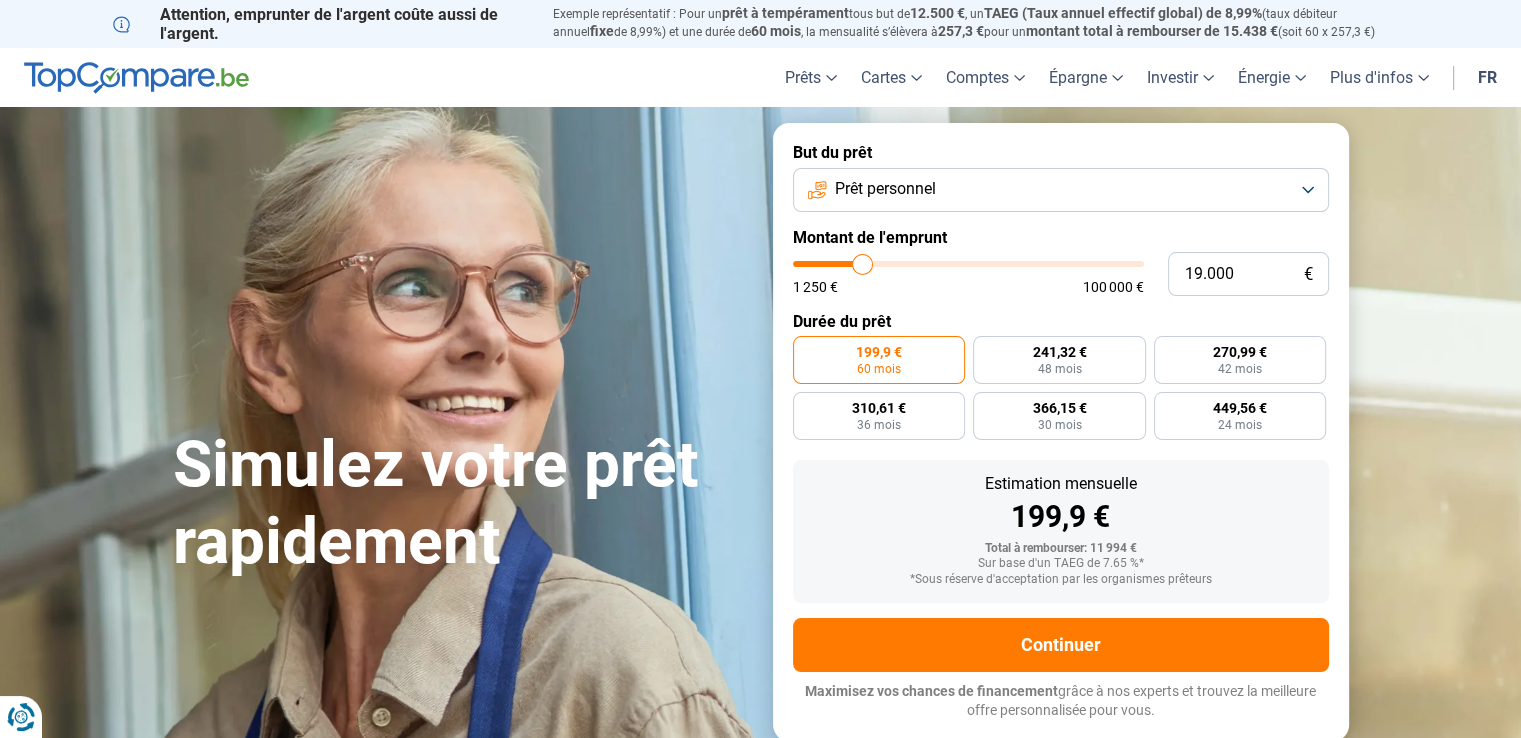 type on "18.750" 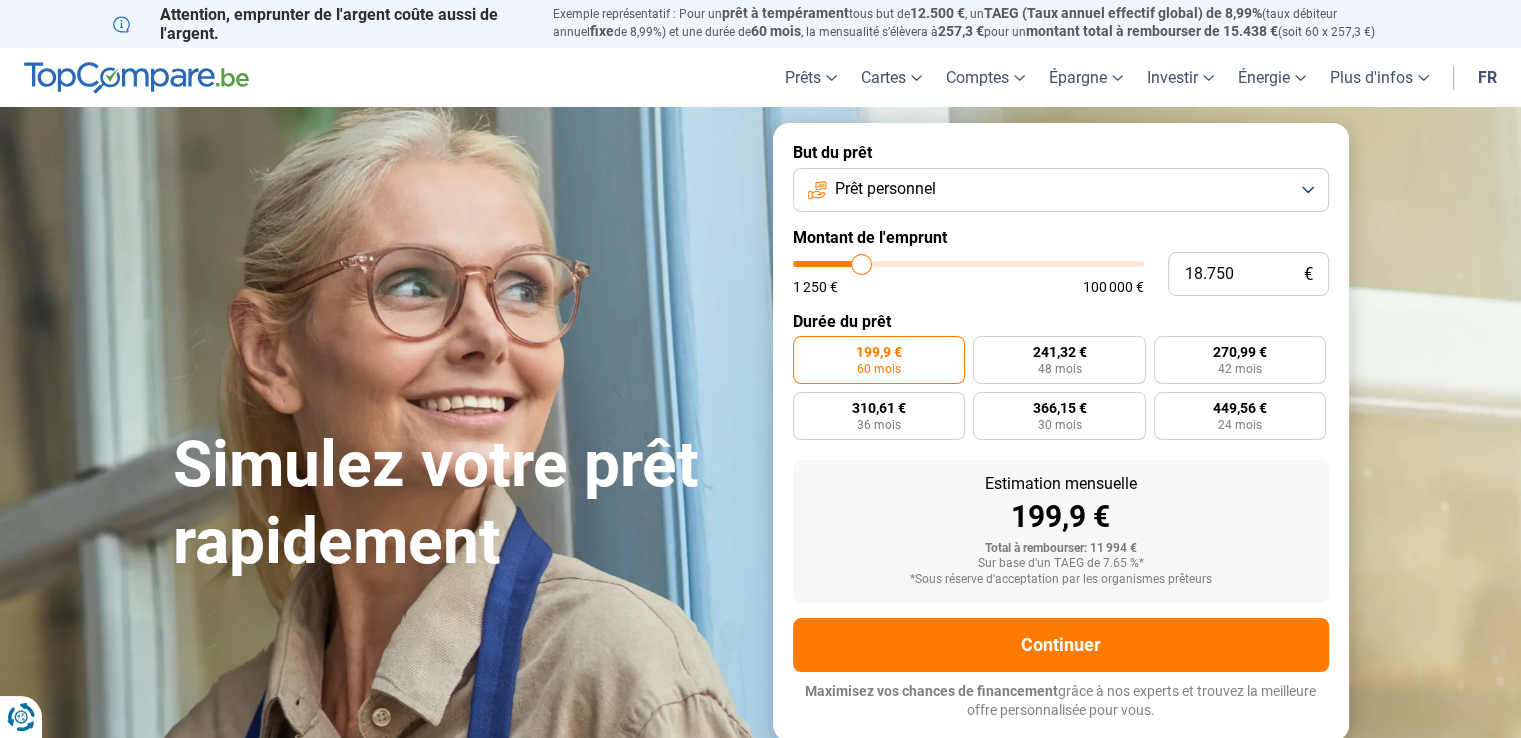 type on "18.500" 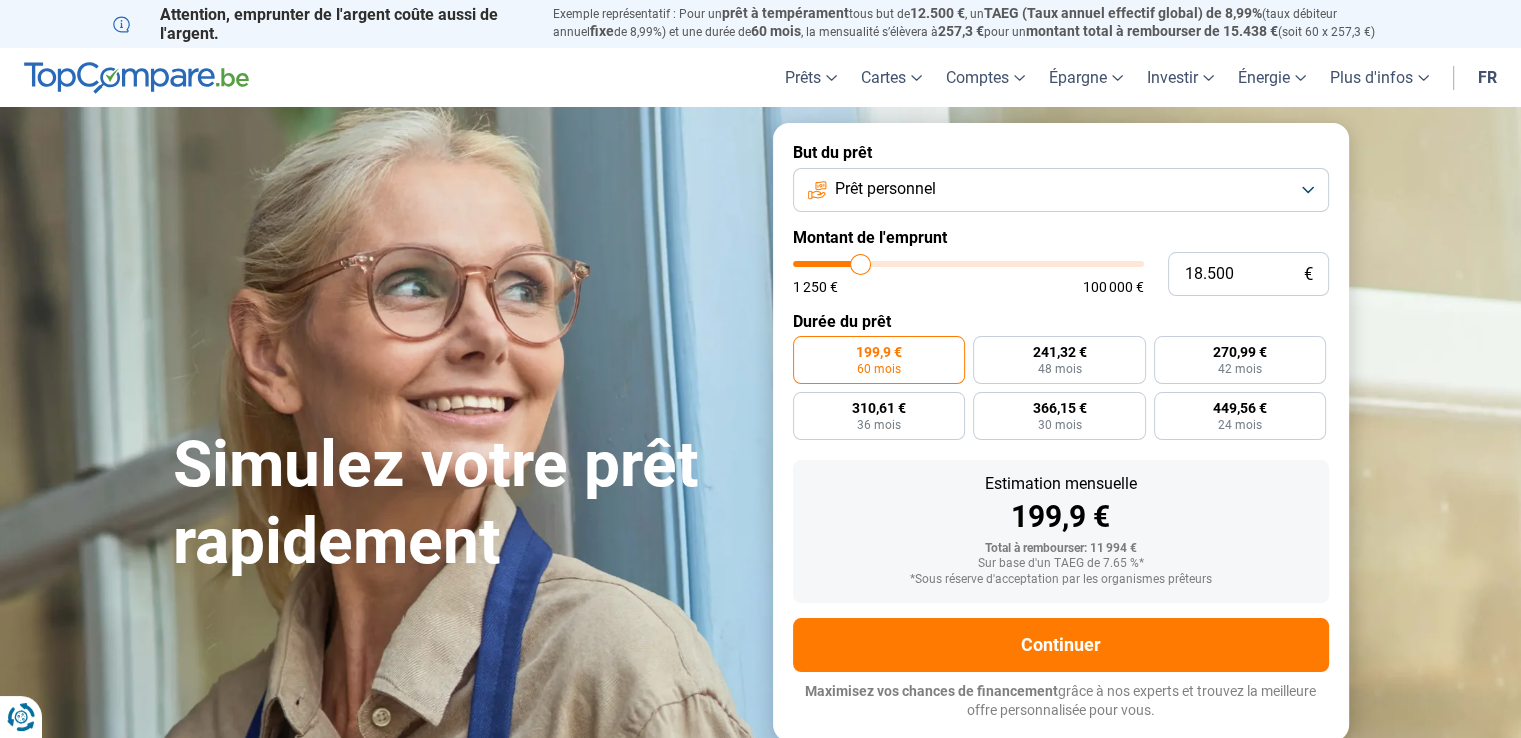 type on "18.000" 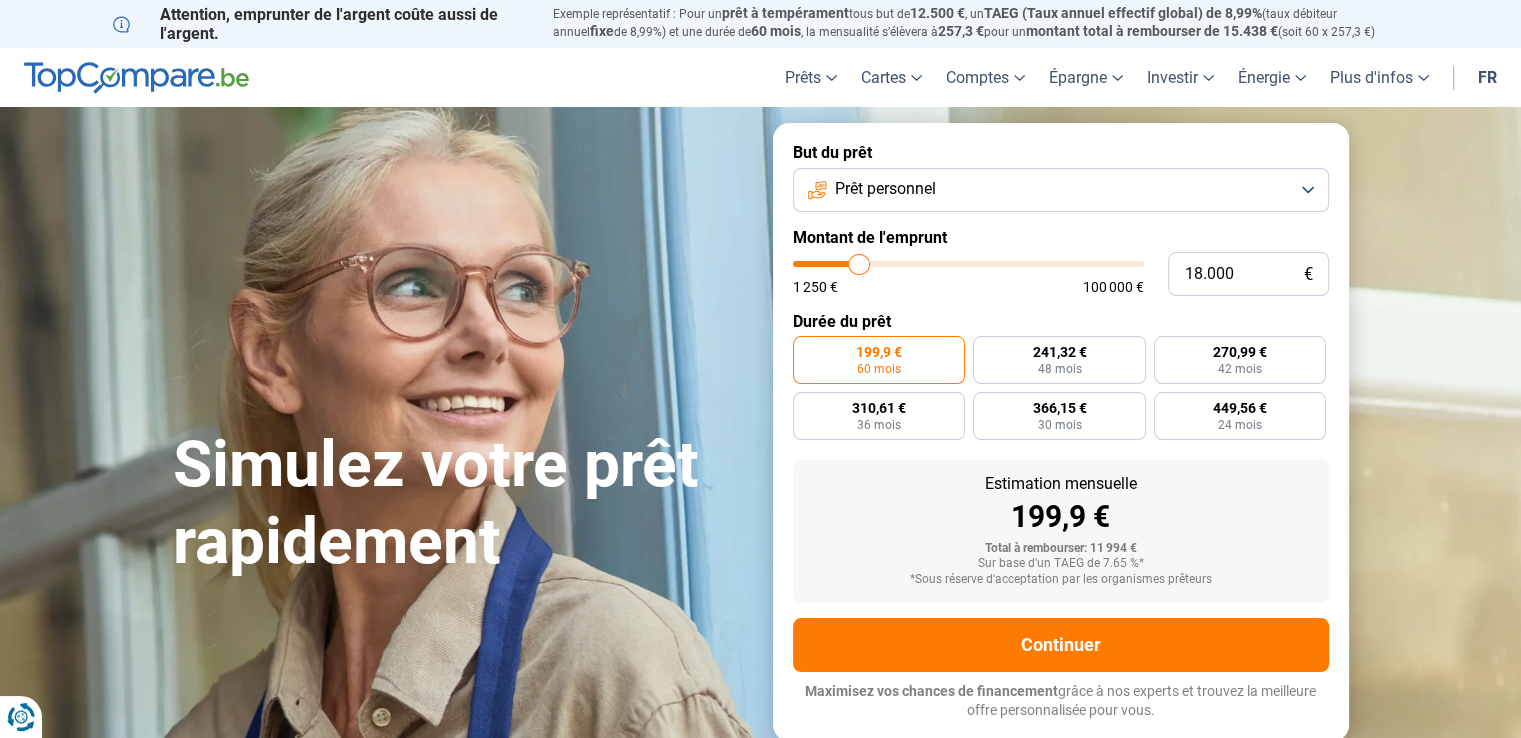 type on "17.750" 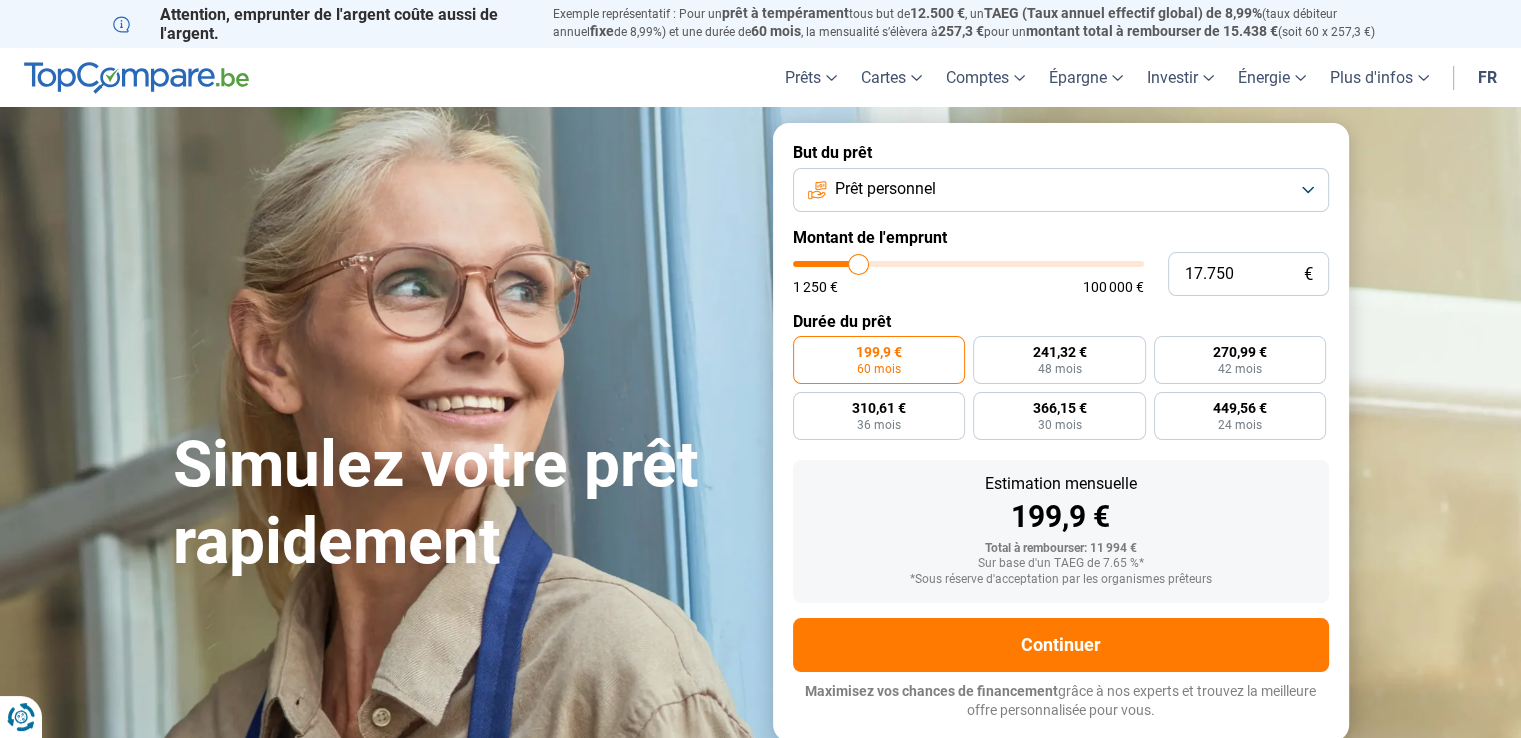 type on "17.500" 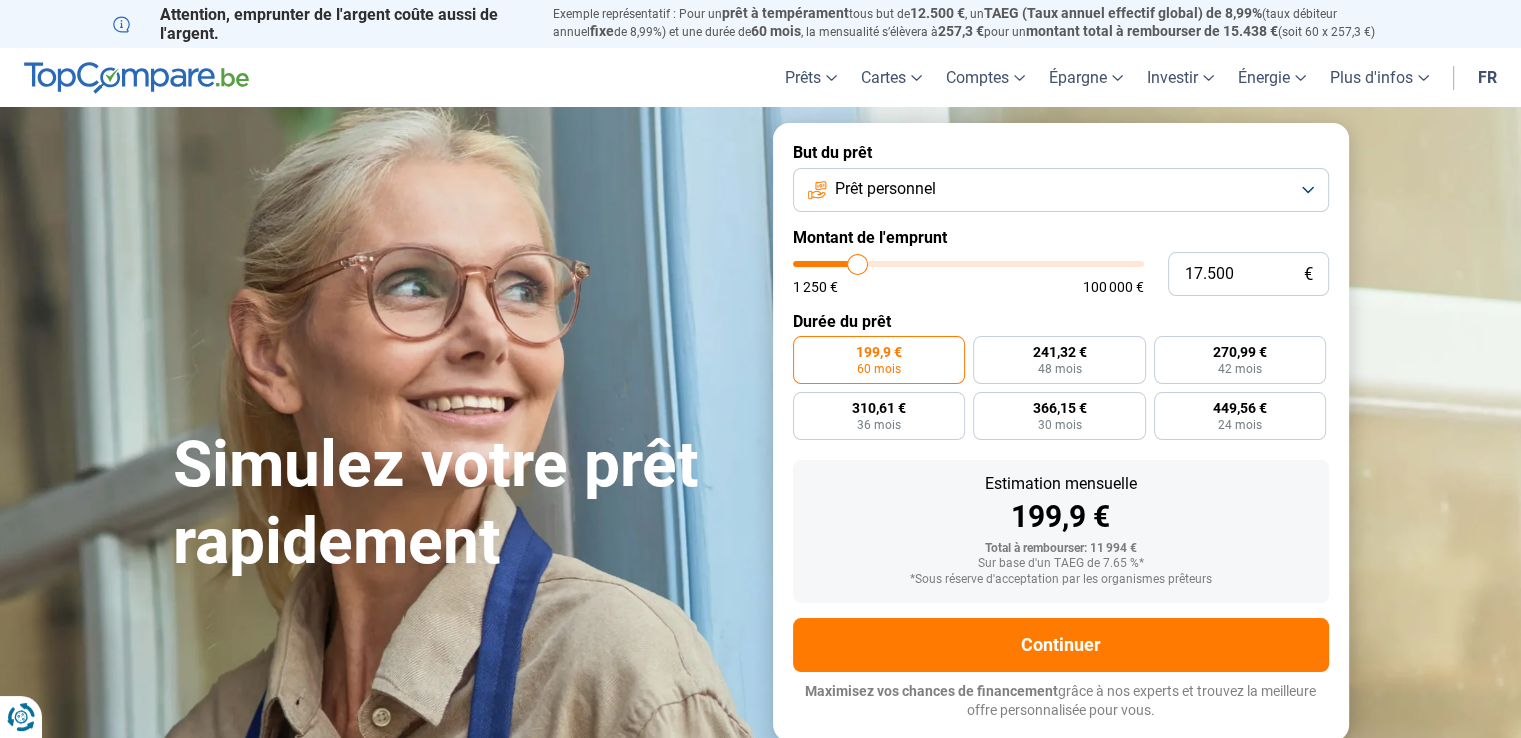 type on "17.000" 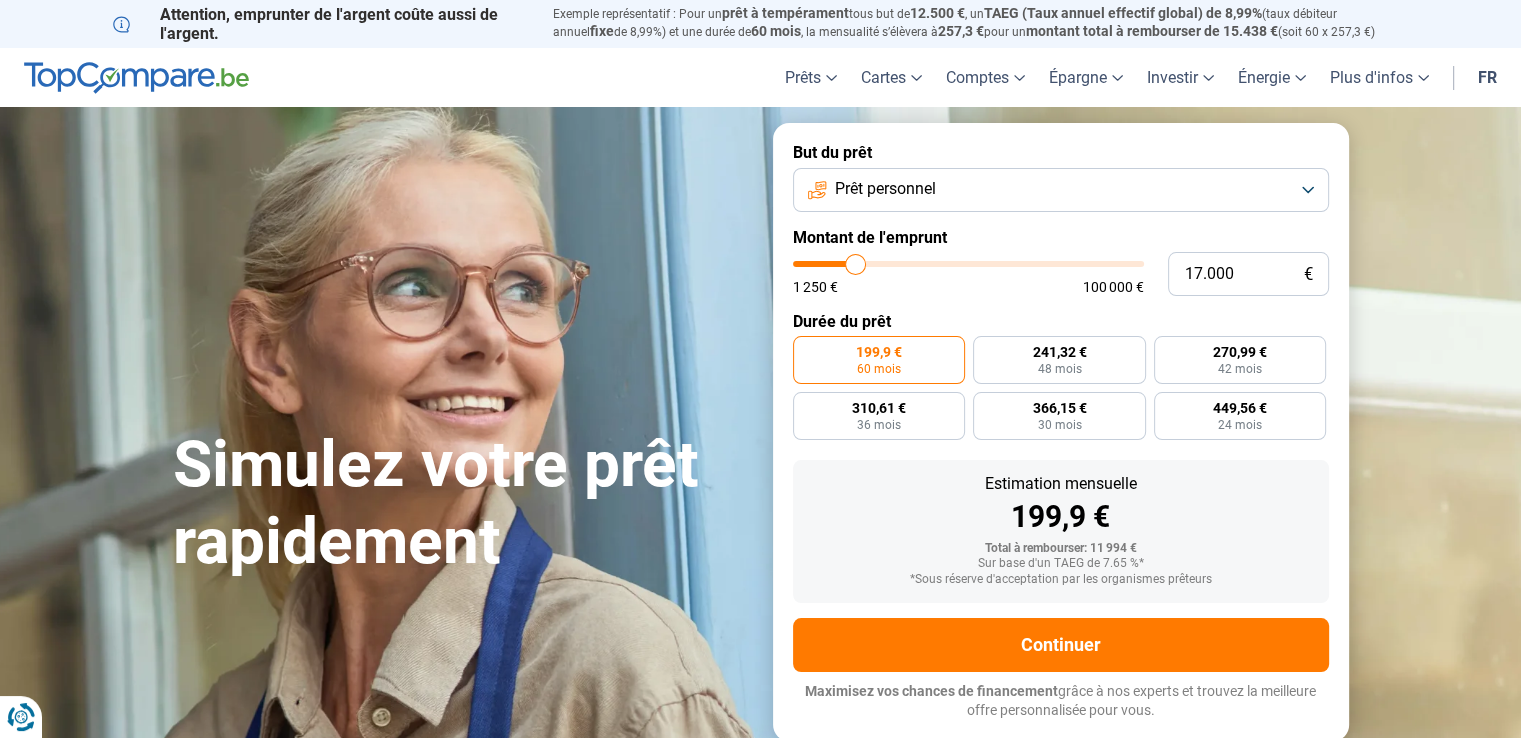 type on "16.500" 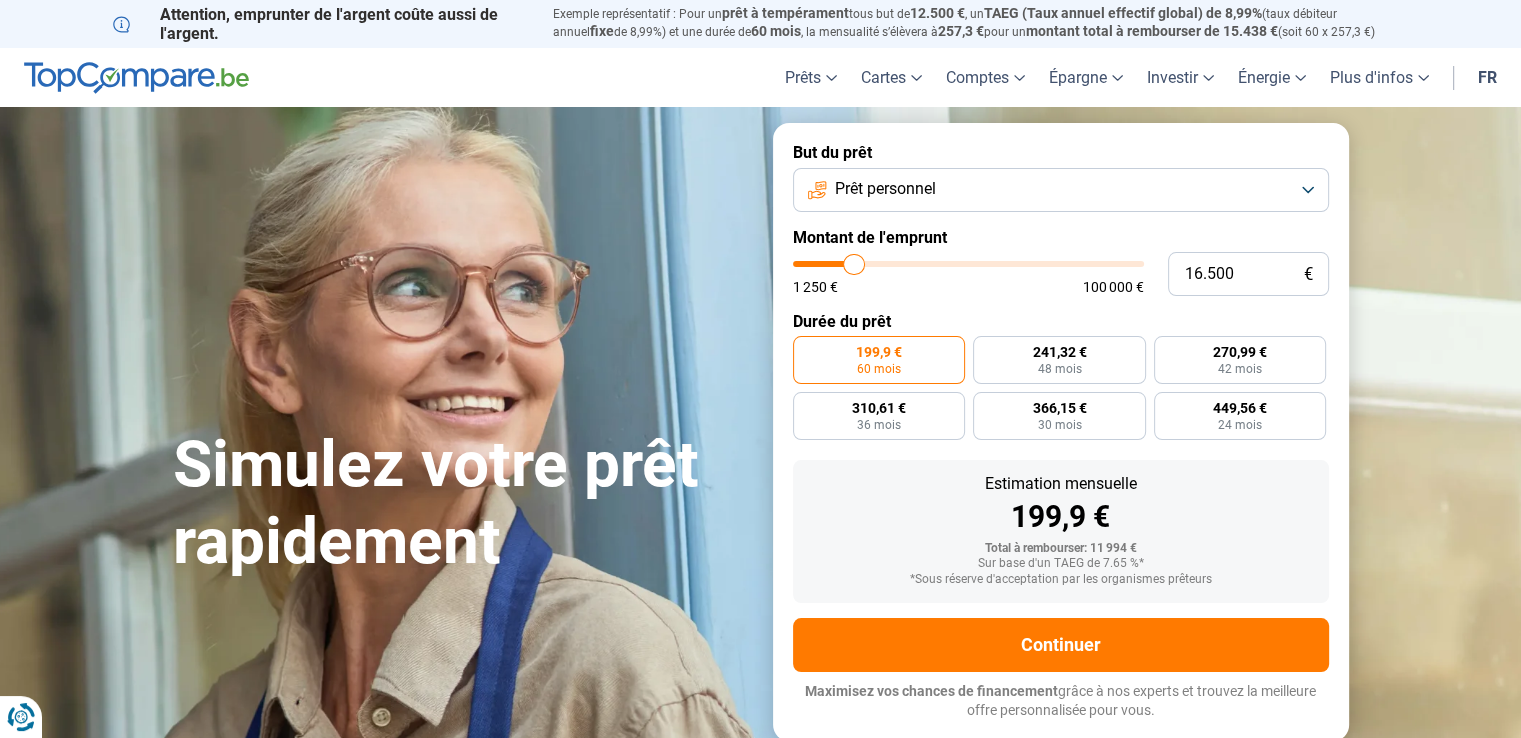 type on "16.000" 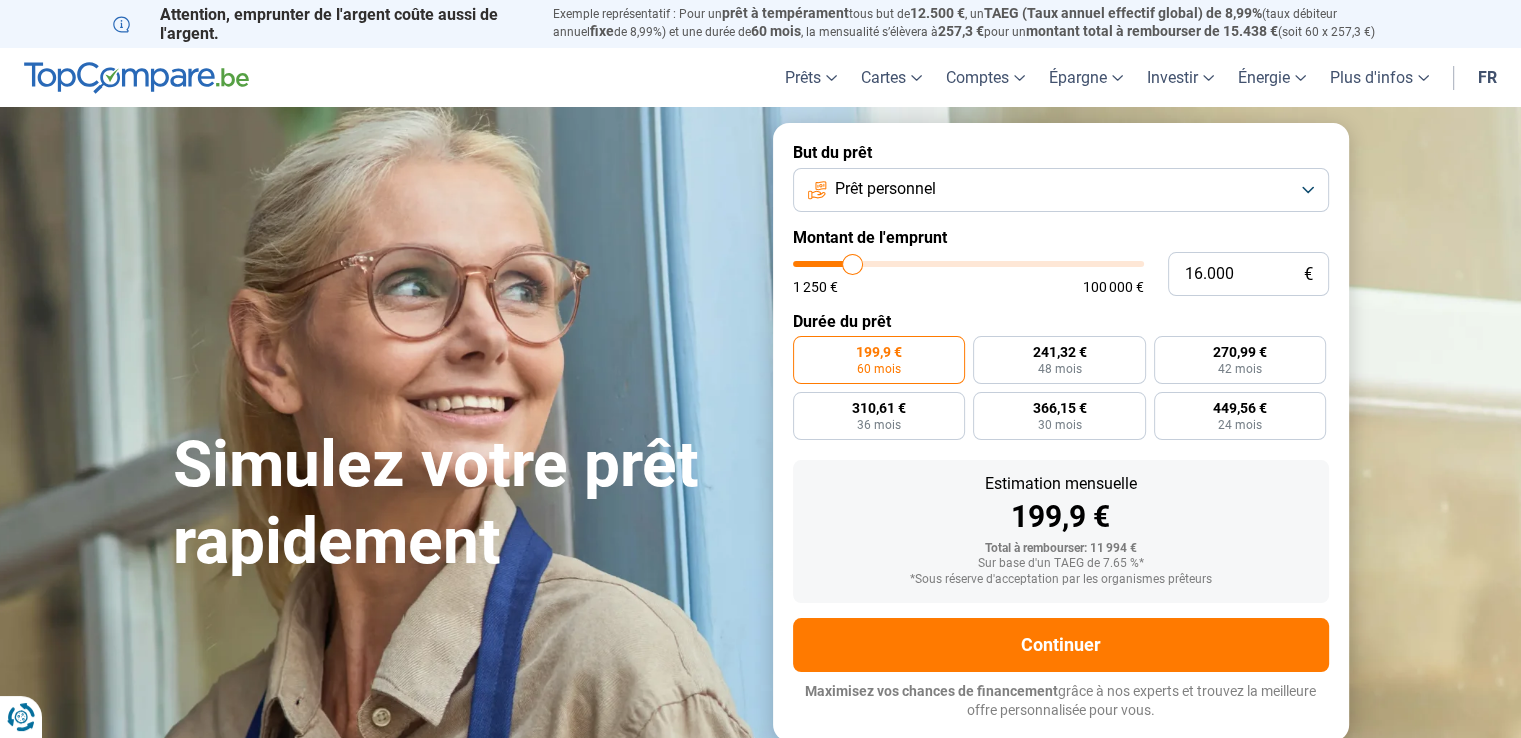 type on "15.750" 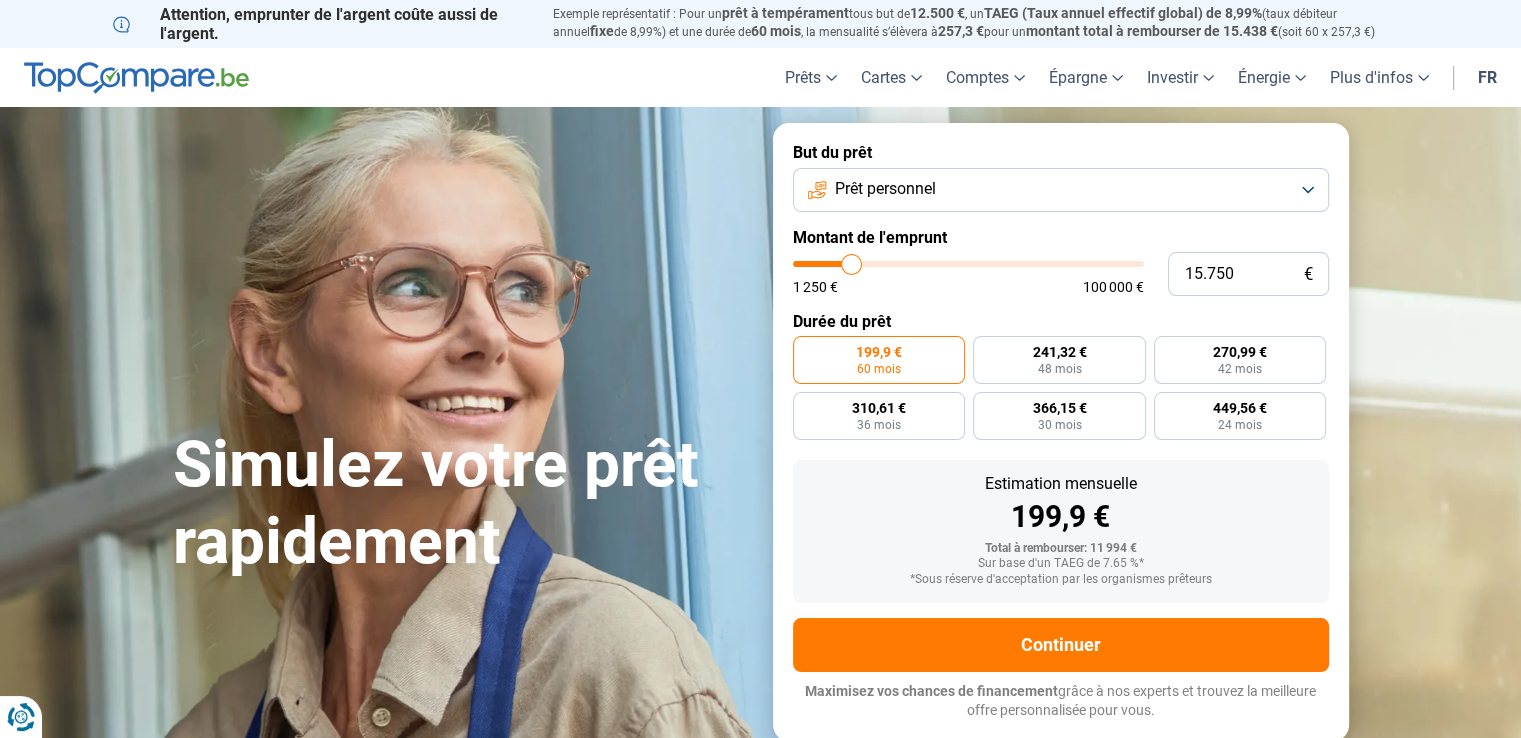 type on "15.500" 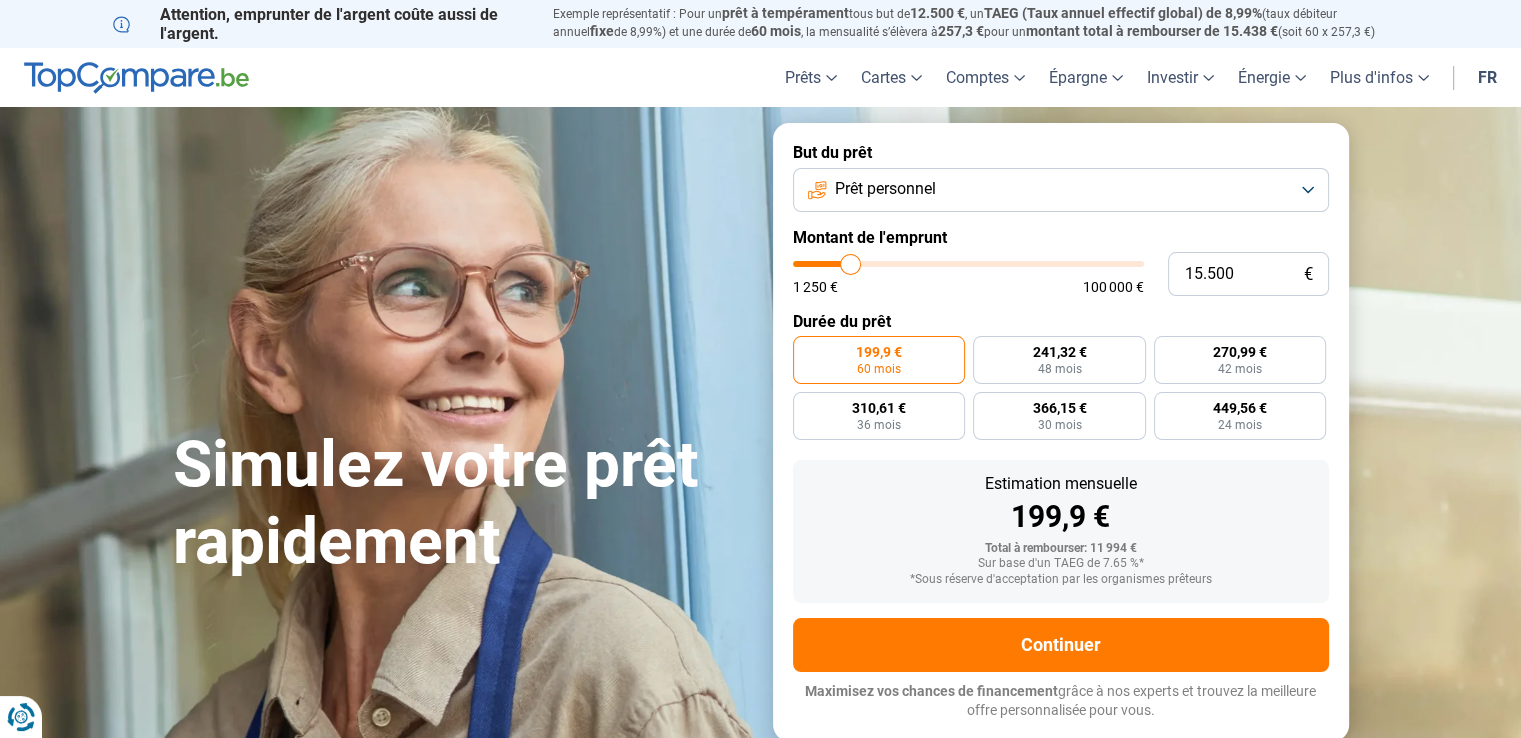 type on "15.250" 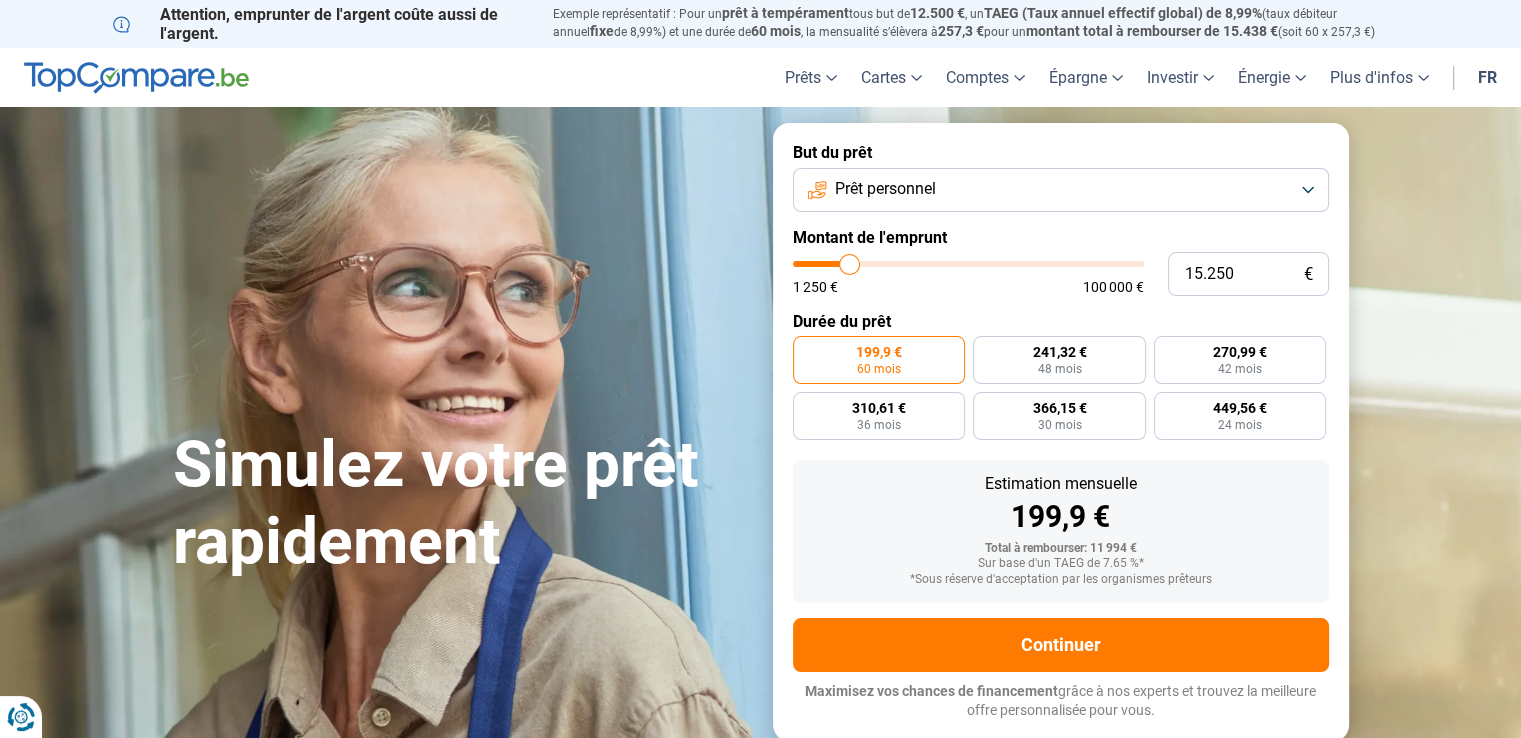 type 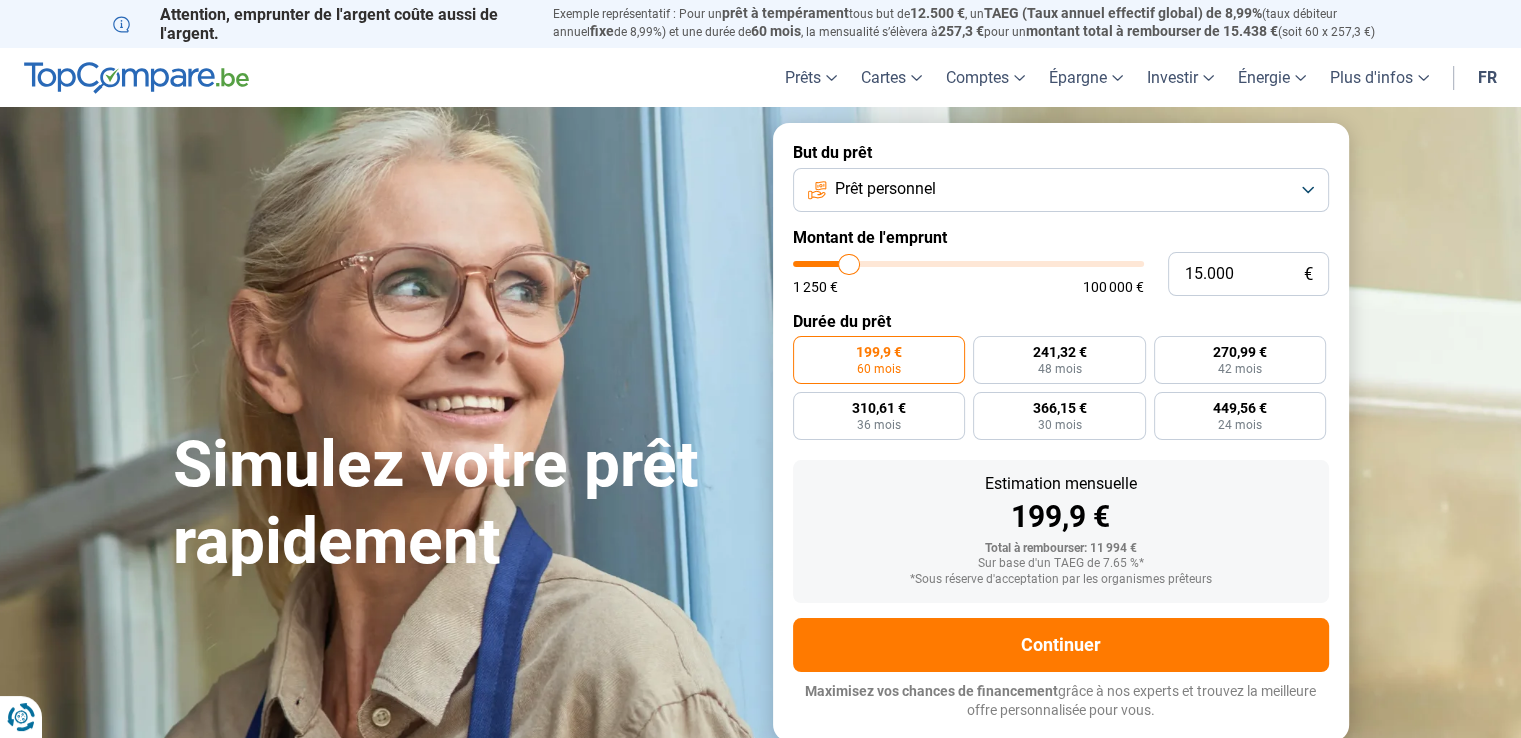 drag, startPoint x: 836, startPoint y: 261, endPoint x: 849, endPoint y: 267, distance: 14.3178215 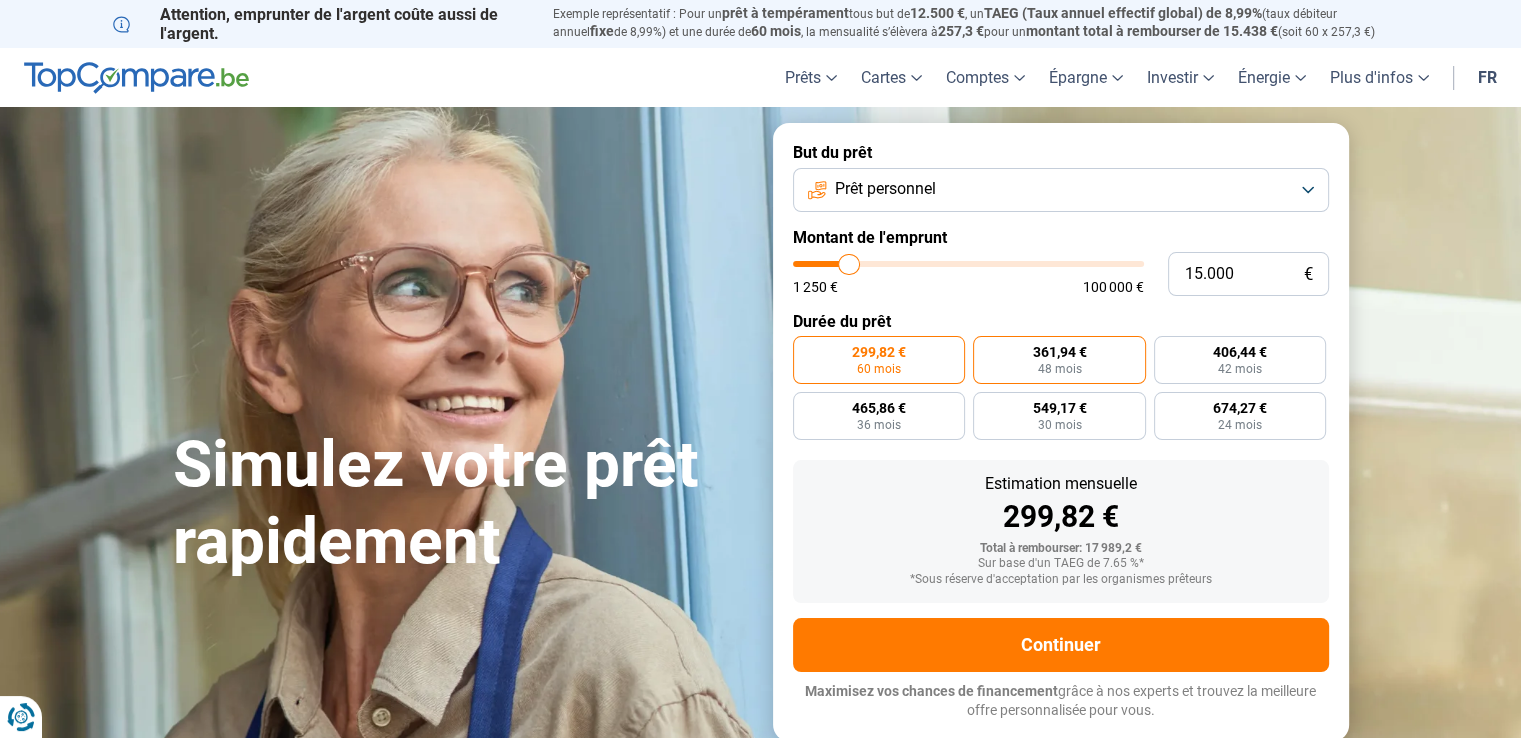 click on "48 mois" at bounding box center (1059, 369) 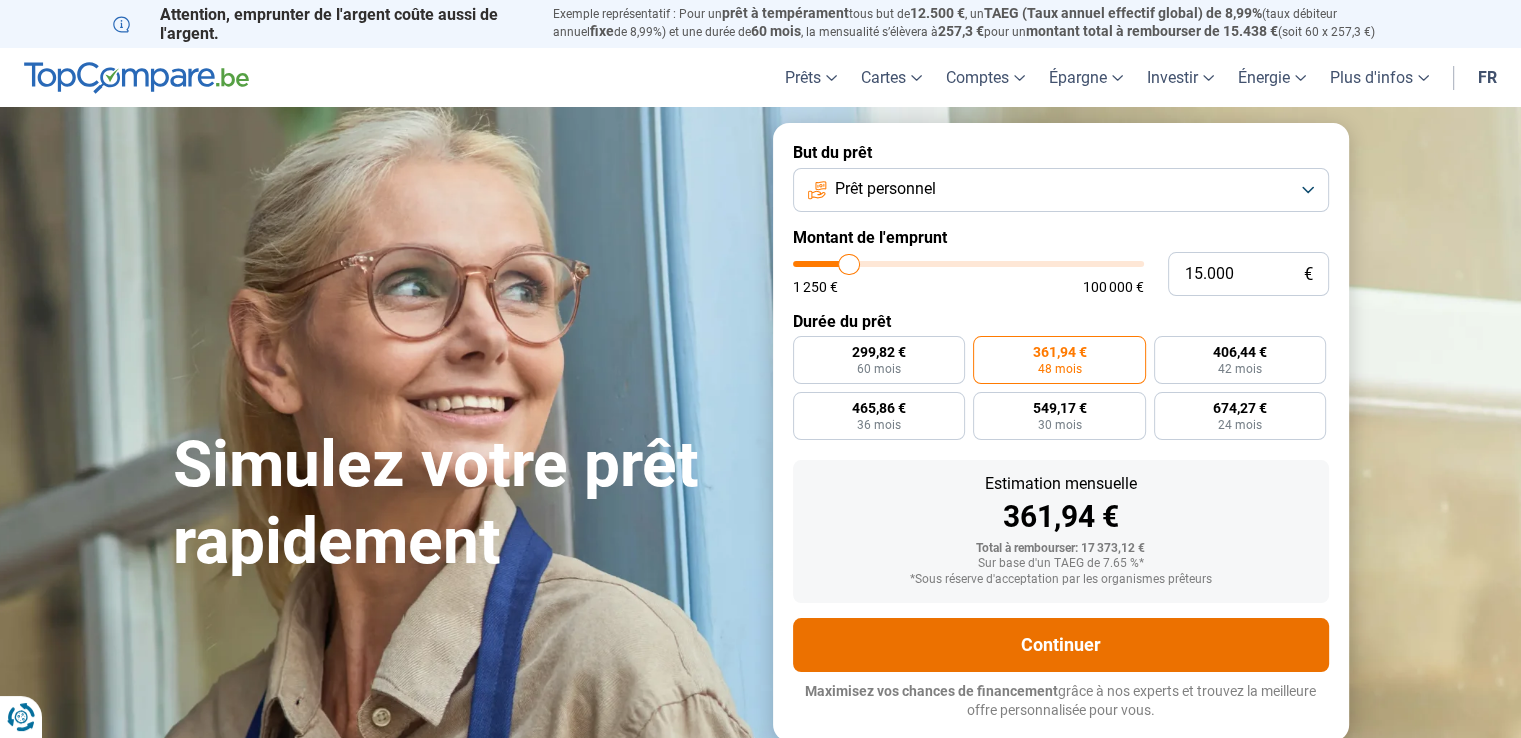 click on "Continuer" at bounding box center (1061, 645) 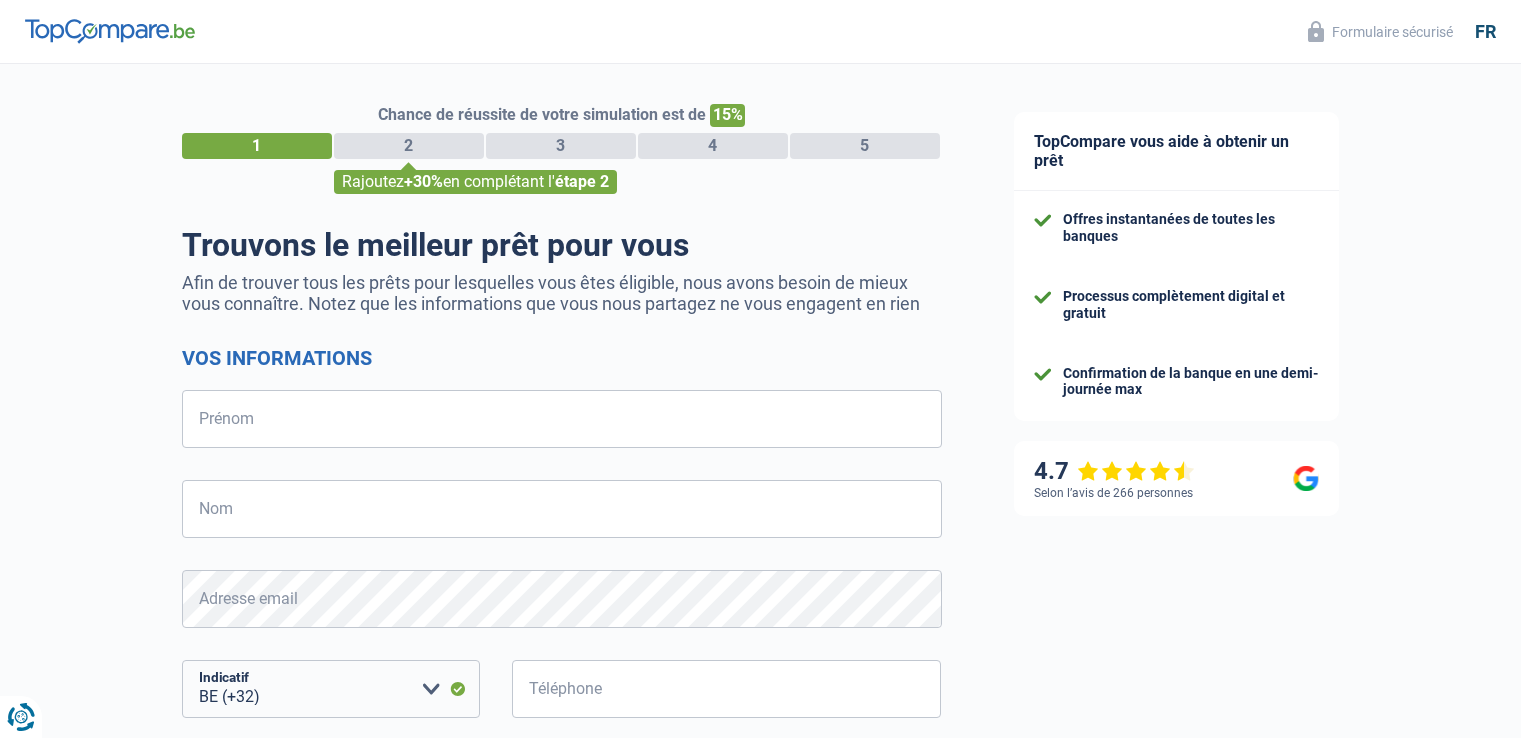 select on "32" 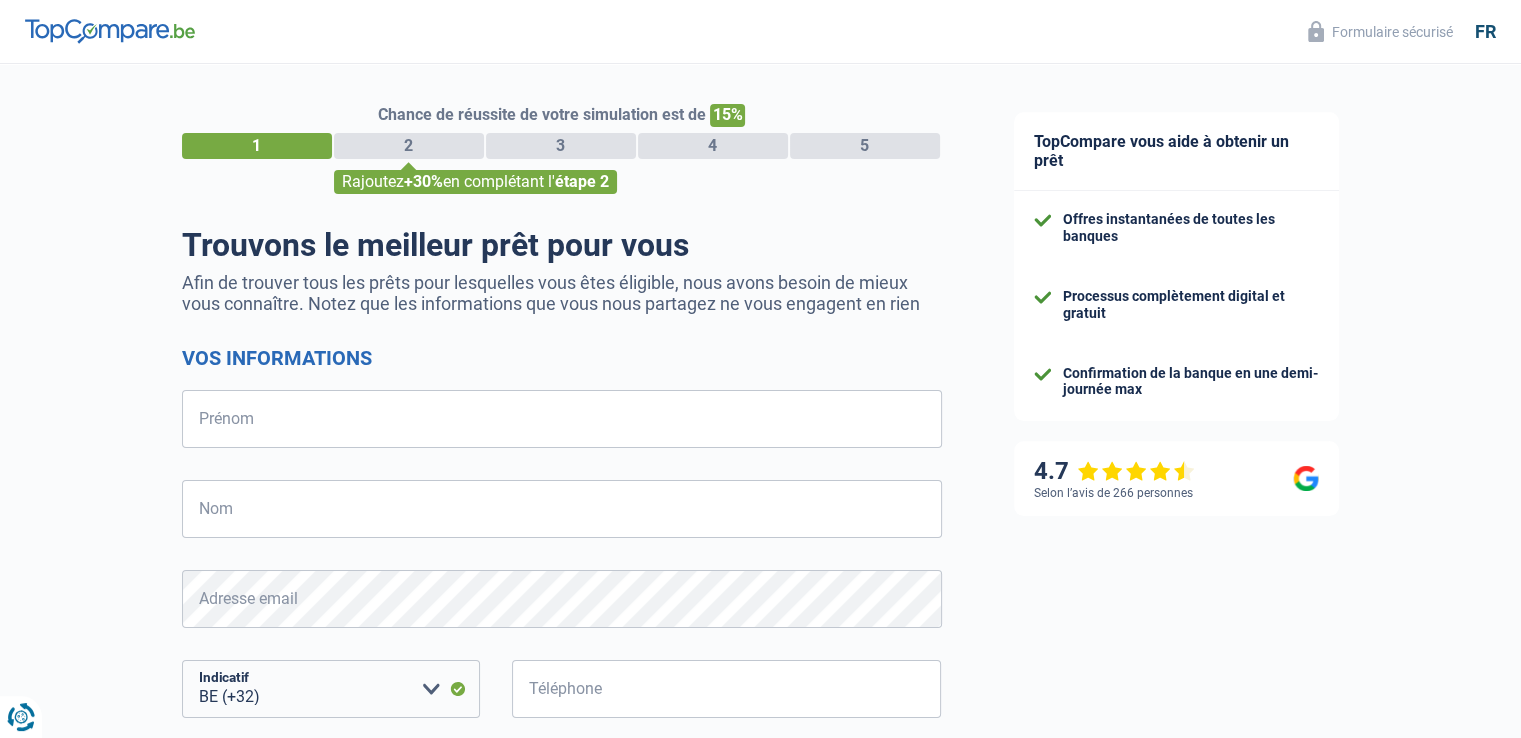 scroll, scrollTop: 0, scrollLeft: 0, axis: both 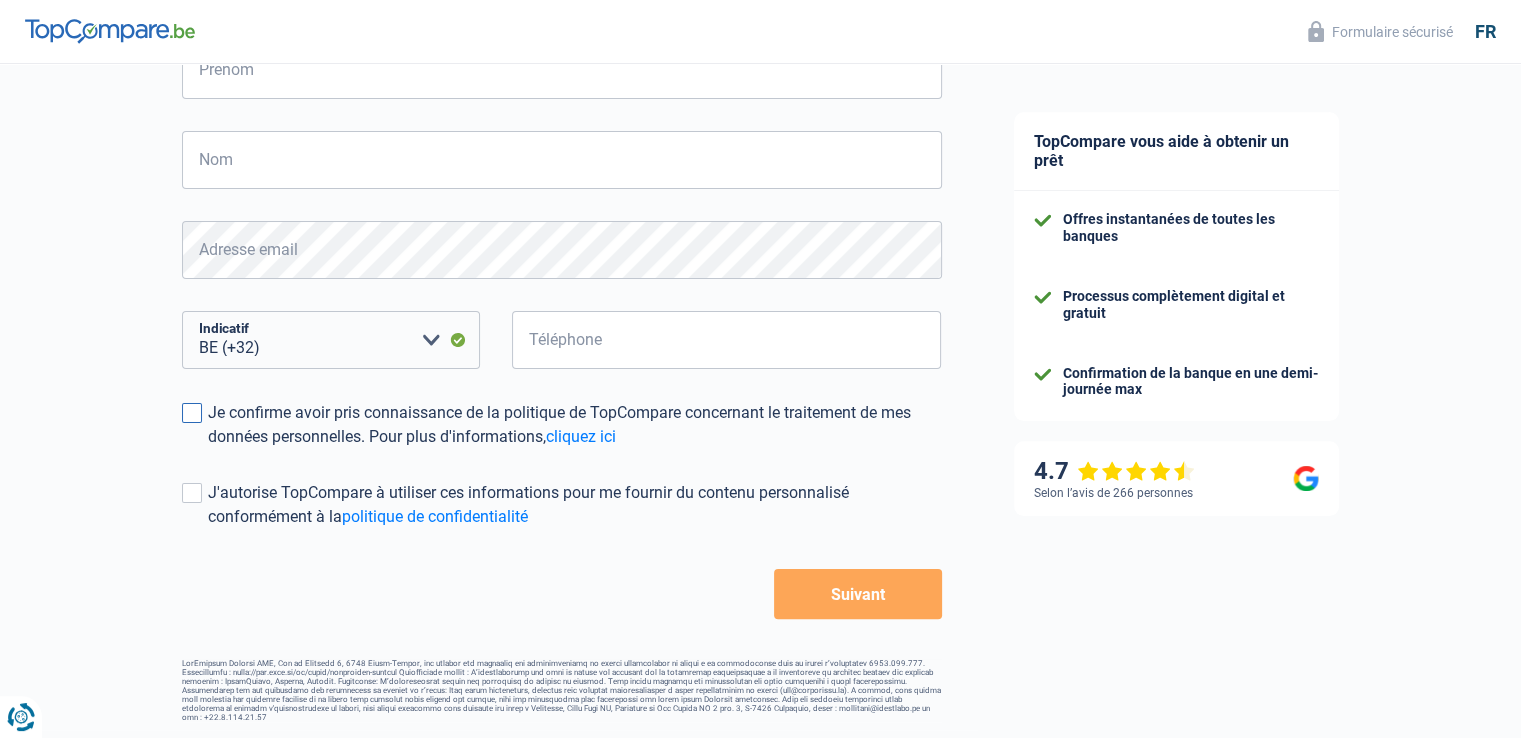 click on "Je confirme avoir pris connaissance de la politique de TopCompare concernant le traitement de mes données personnelles. Pour plus d'informations,  cliquez ici" at bounding box center (562, 425) 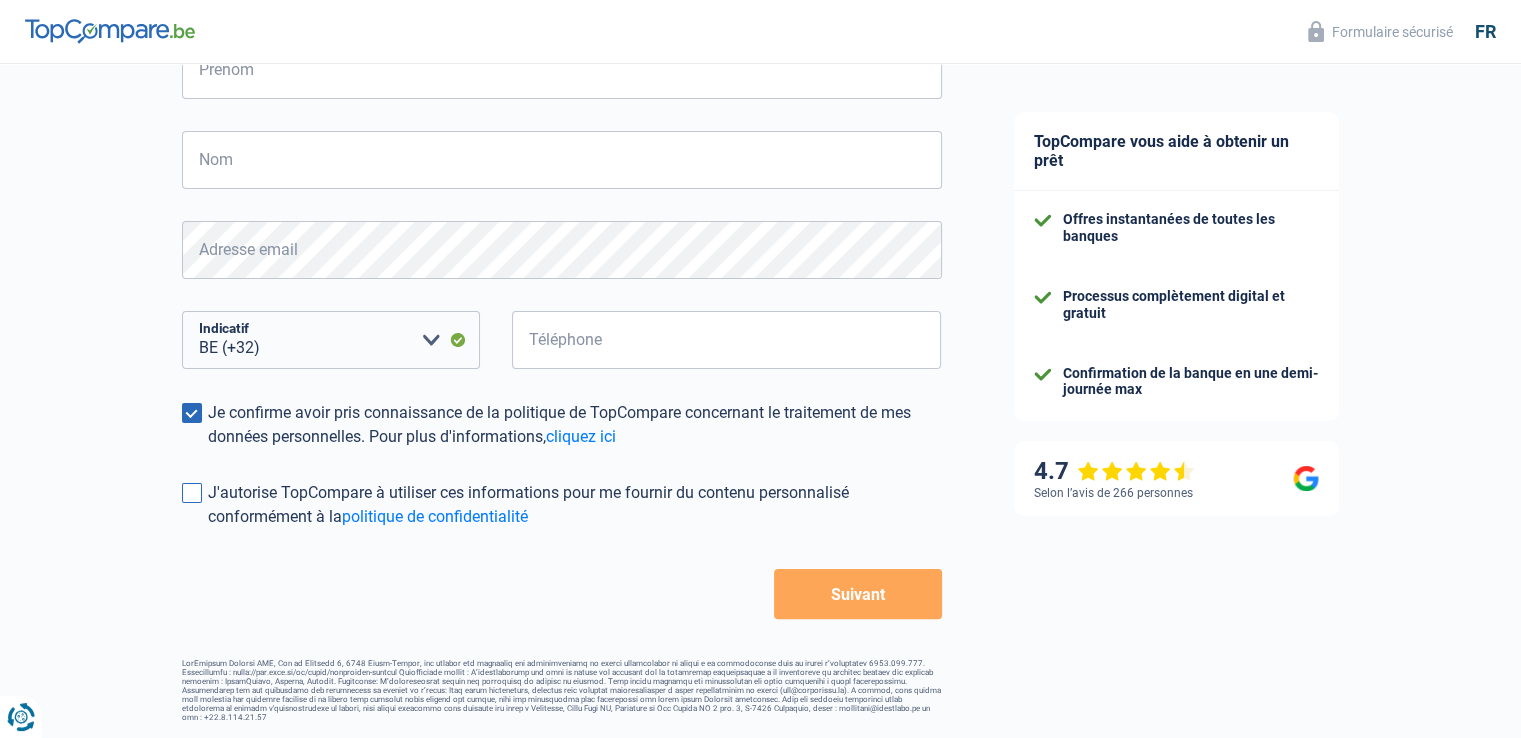 click at bounding box center [192, 493] 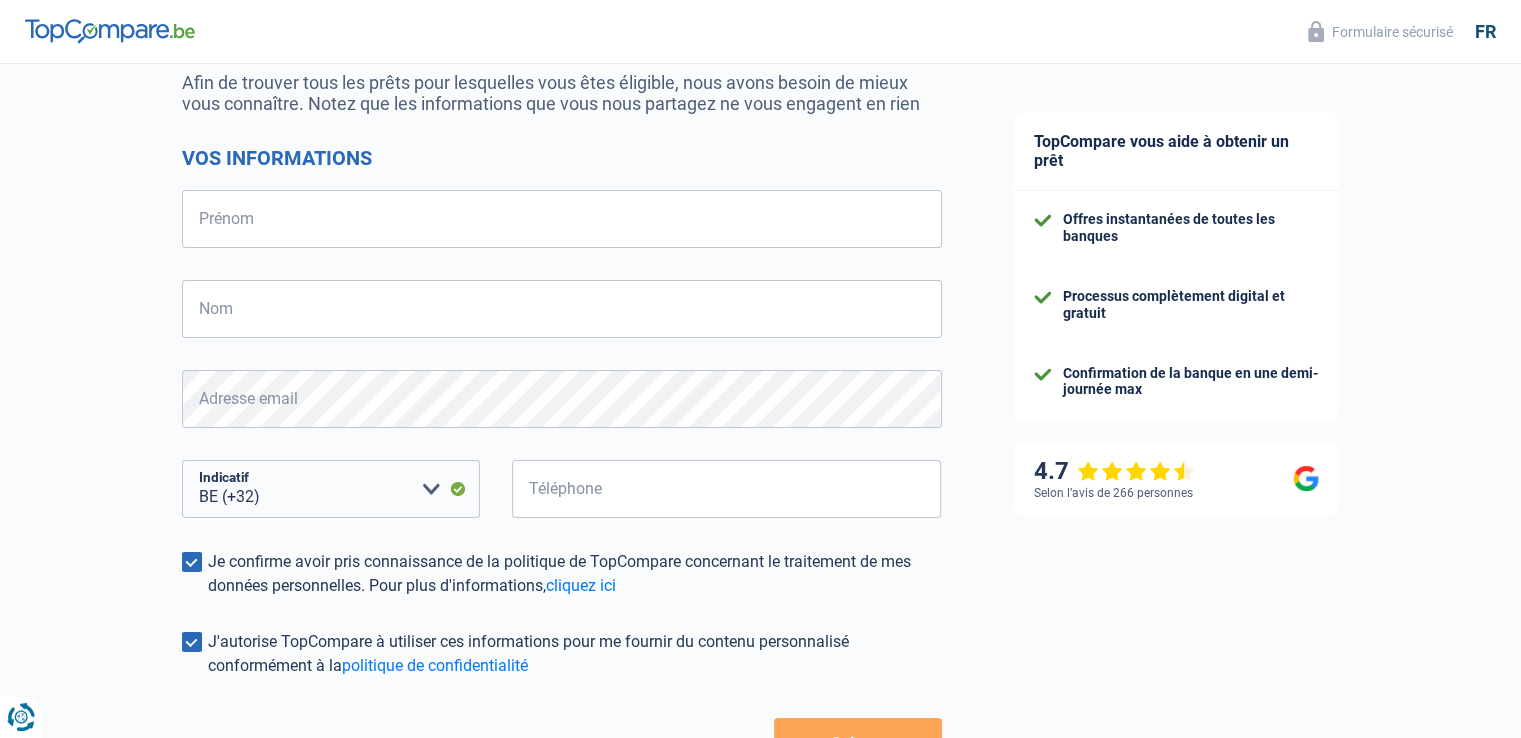scroll, scrollTop: 0, scrollLeft: 0, axis: both 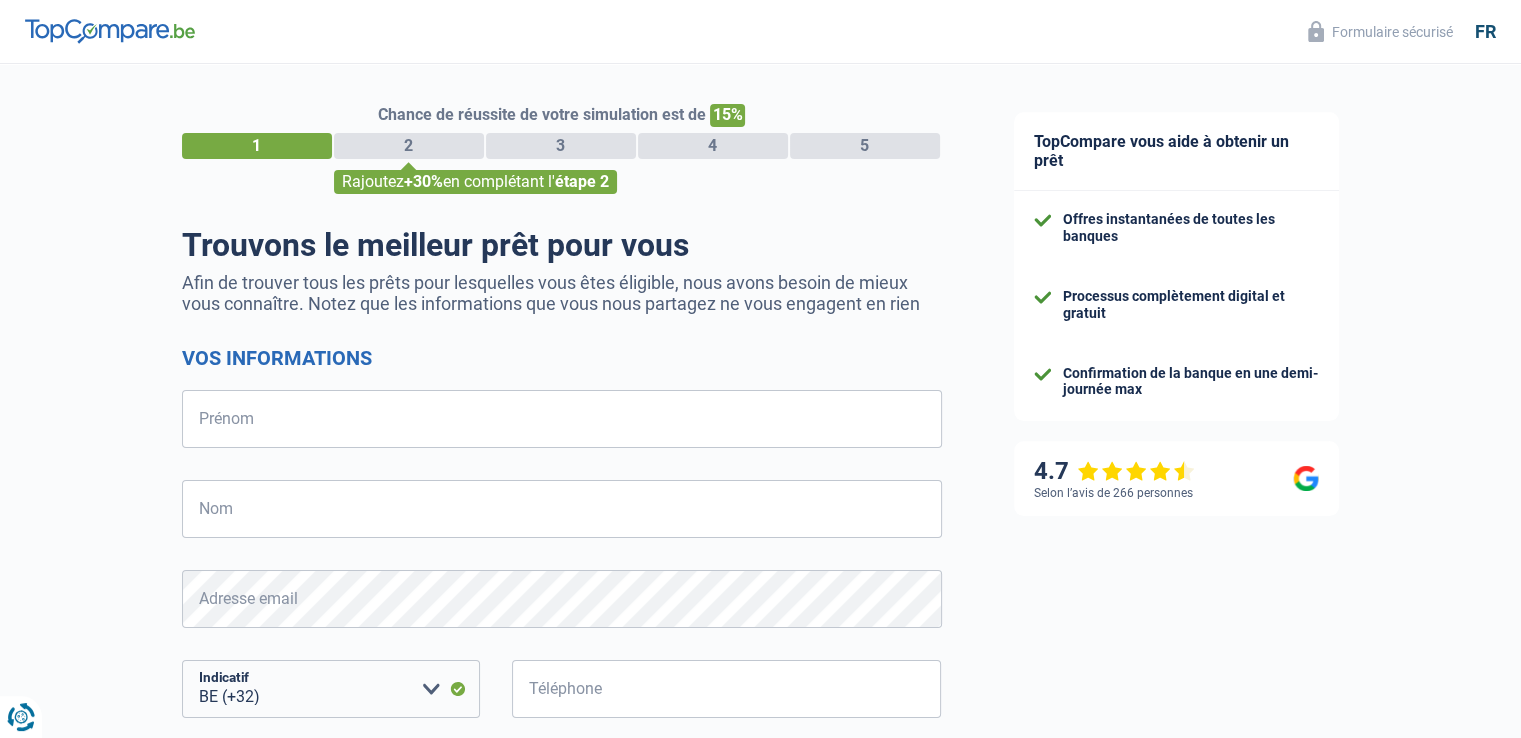click on "2" at bounding box center (409, 146) 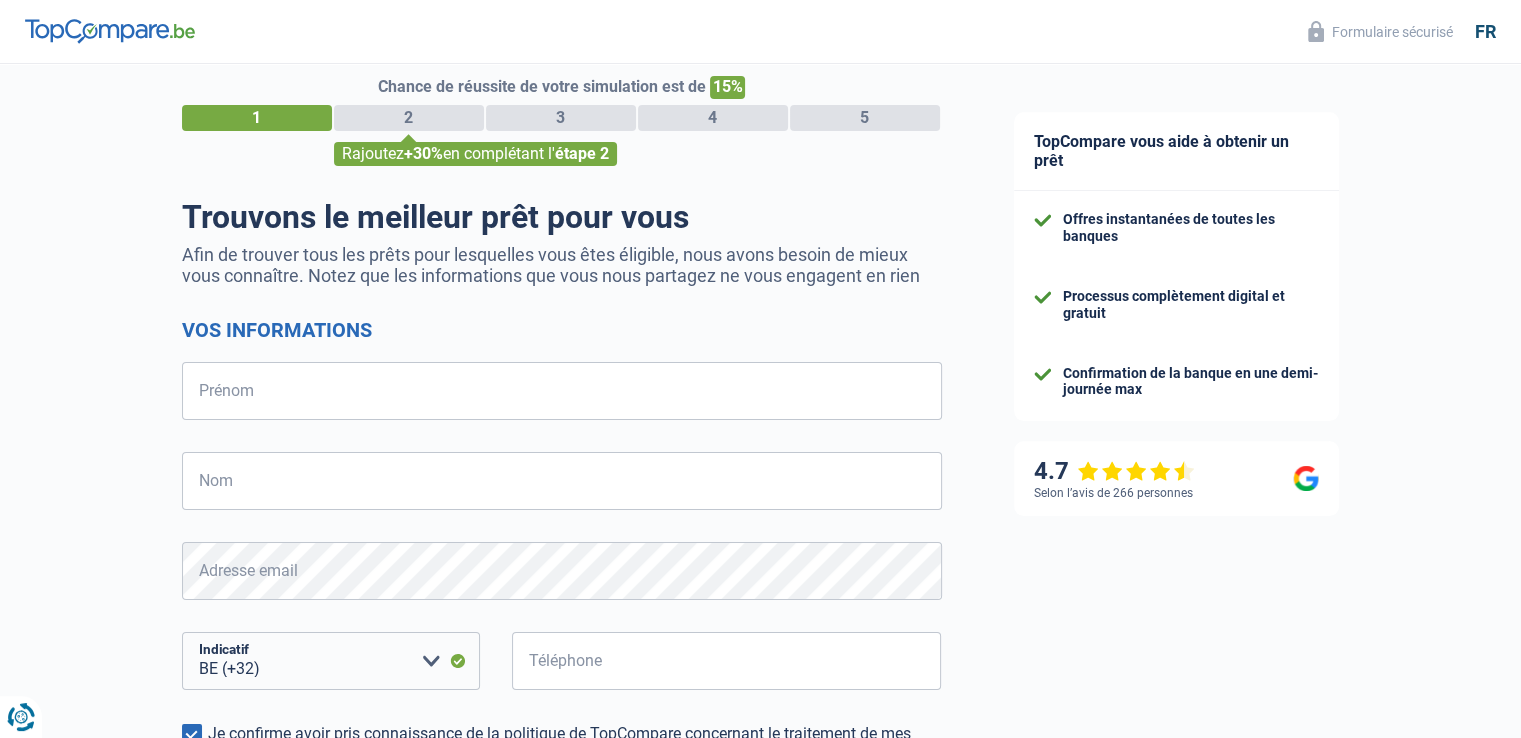 scroll, scrollTop: 0, scrollLeft: 0, axis: both 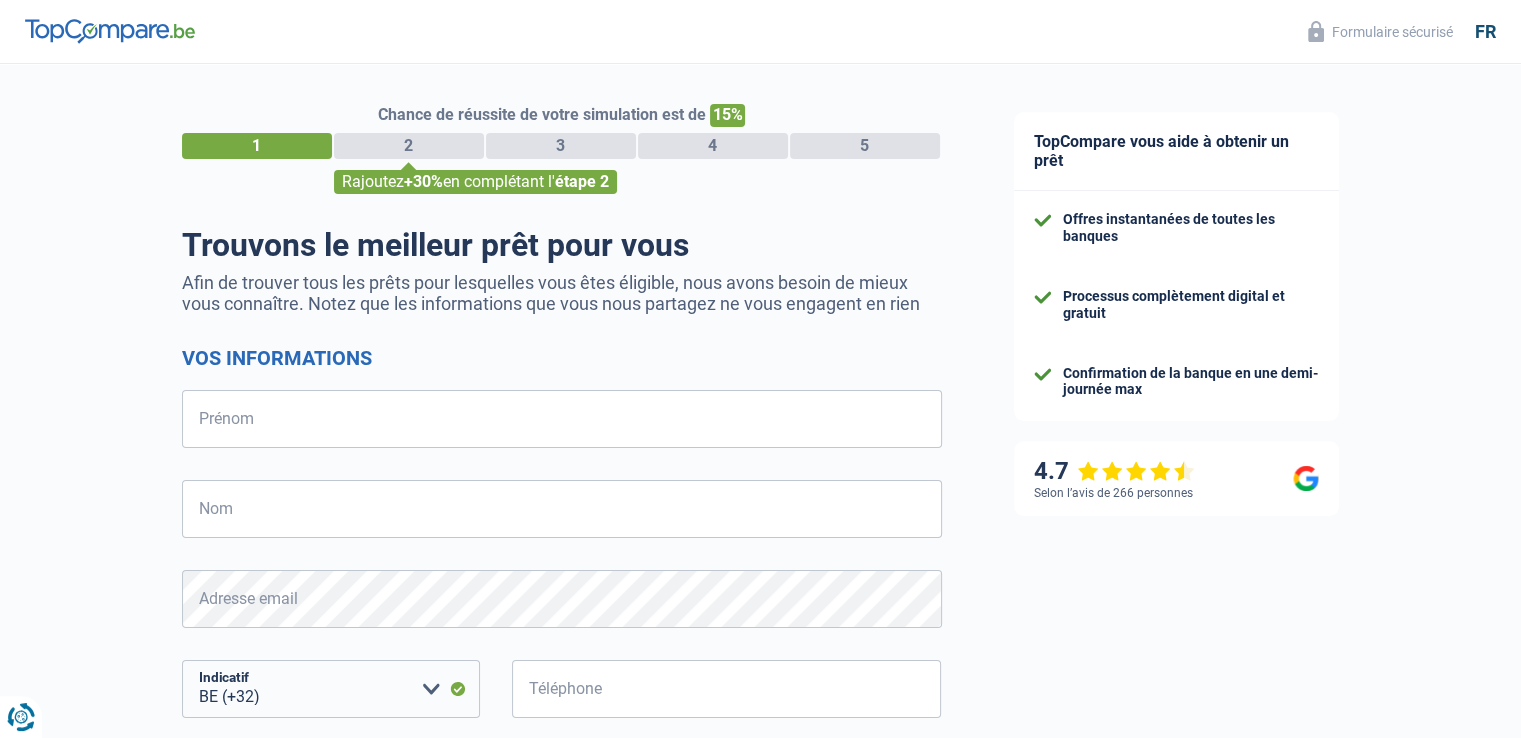 click on "fr" at bounding box center (1485, 32) 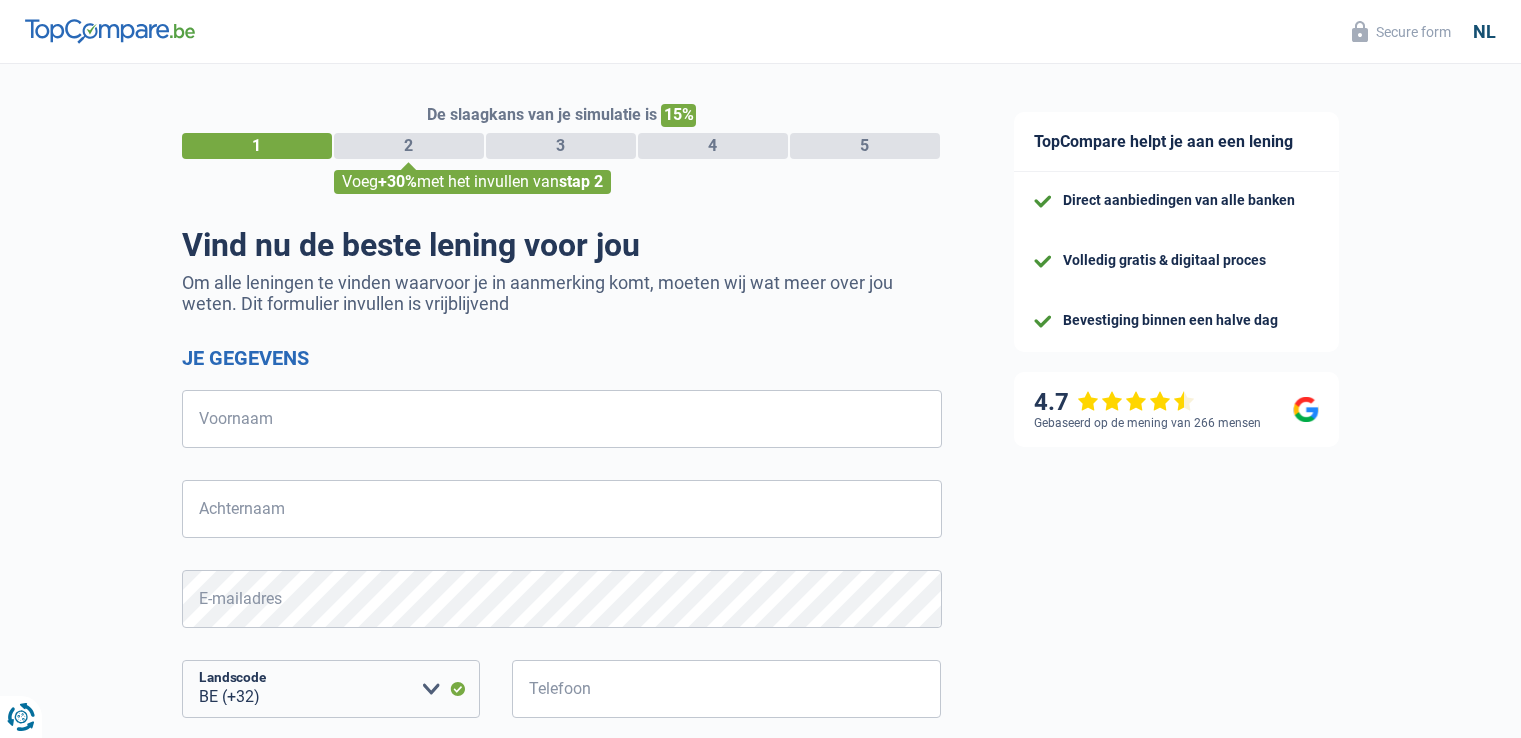 select on "32" 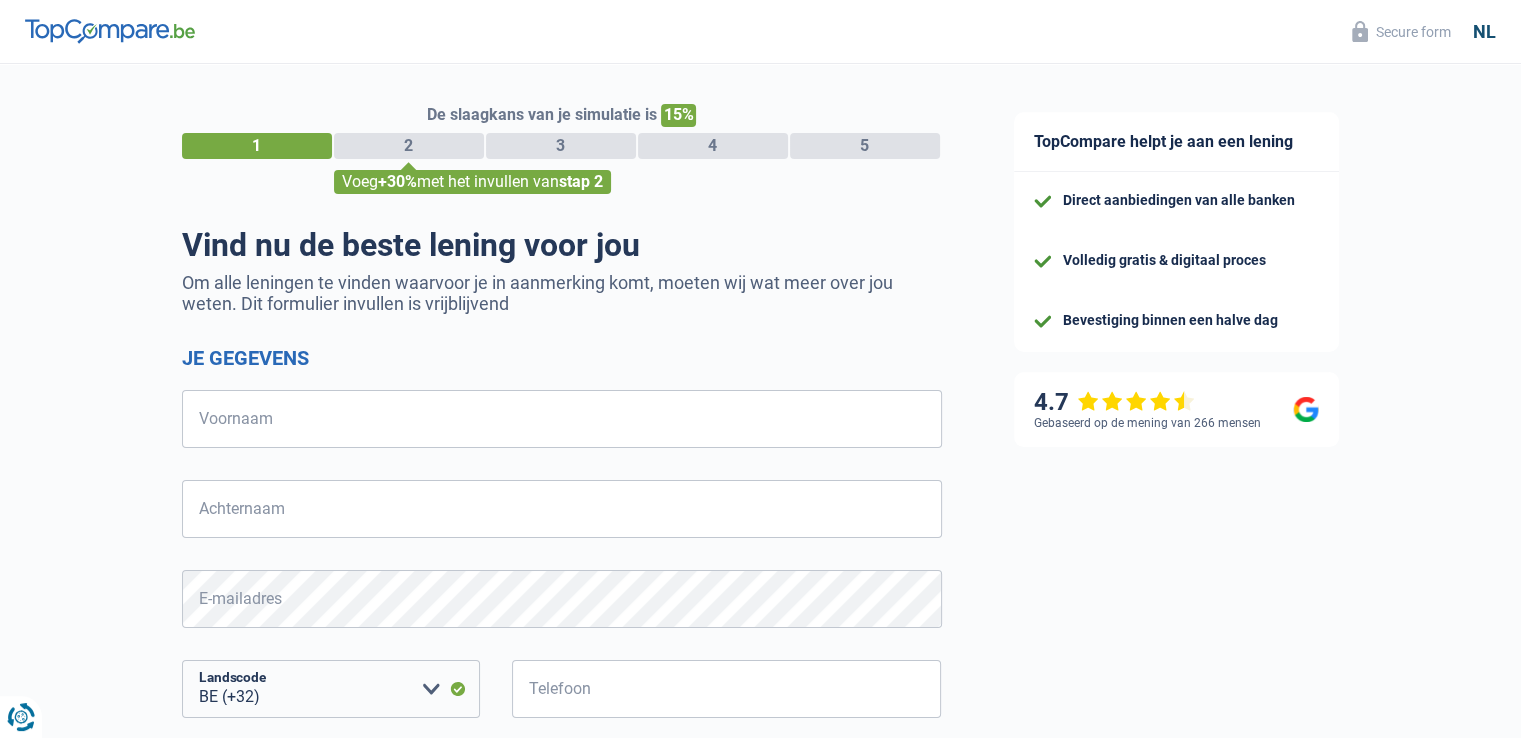 scroll, scrollTop: 0, scrollLeft: 0, axis: both 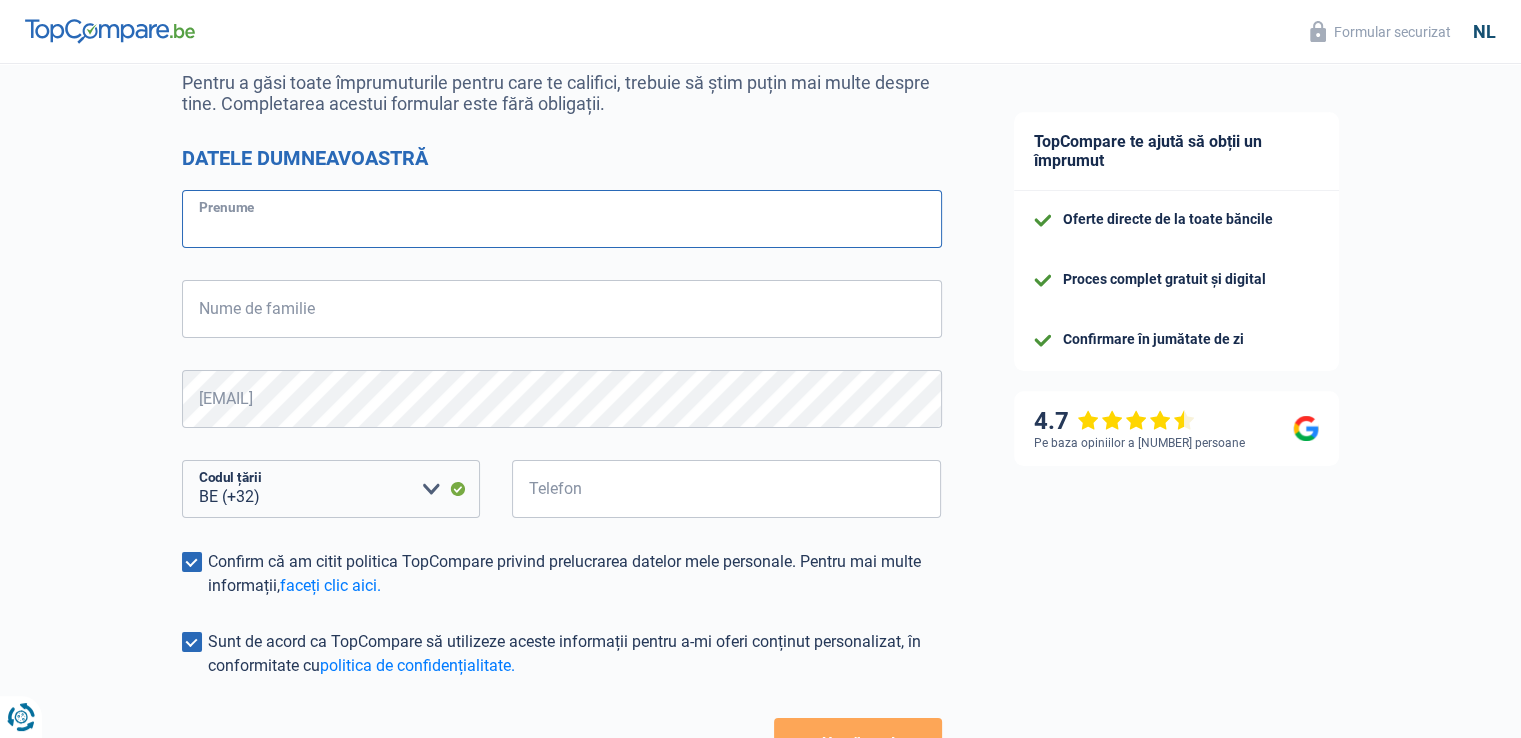 click on "Prenume" at bounding box center [562, 219] 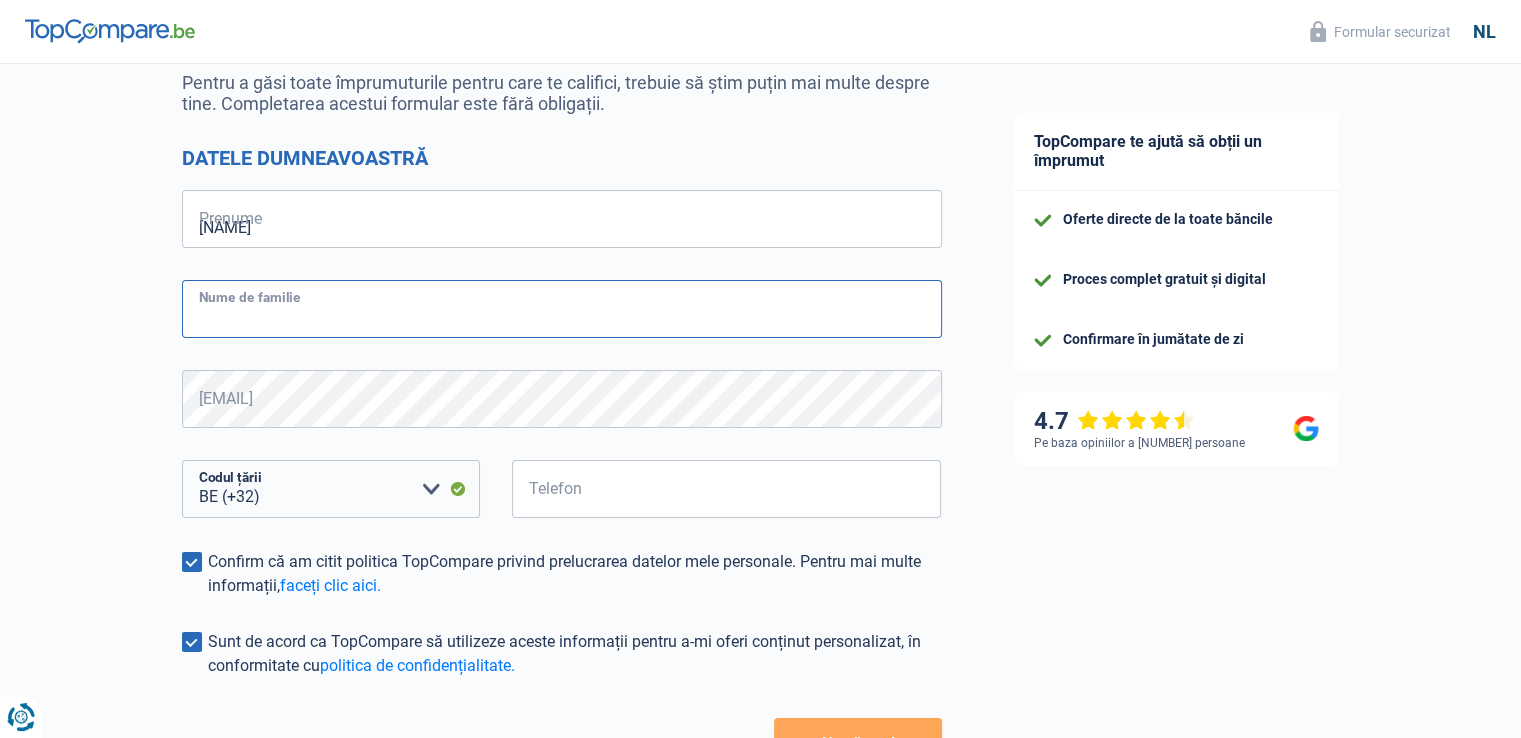 type on "adrian" 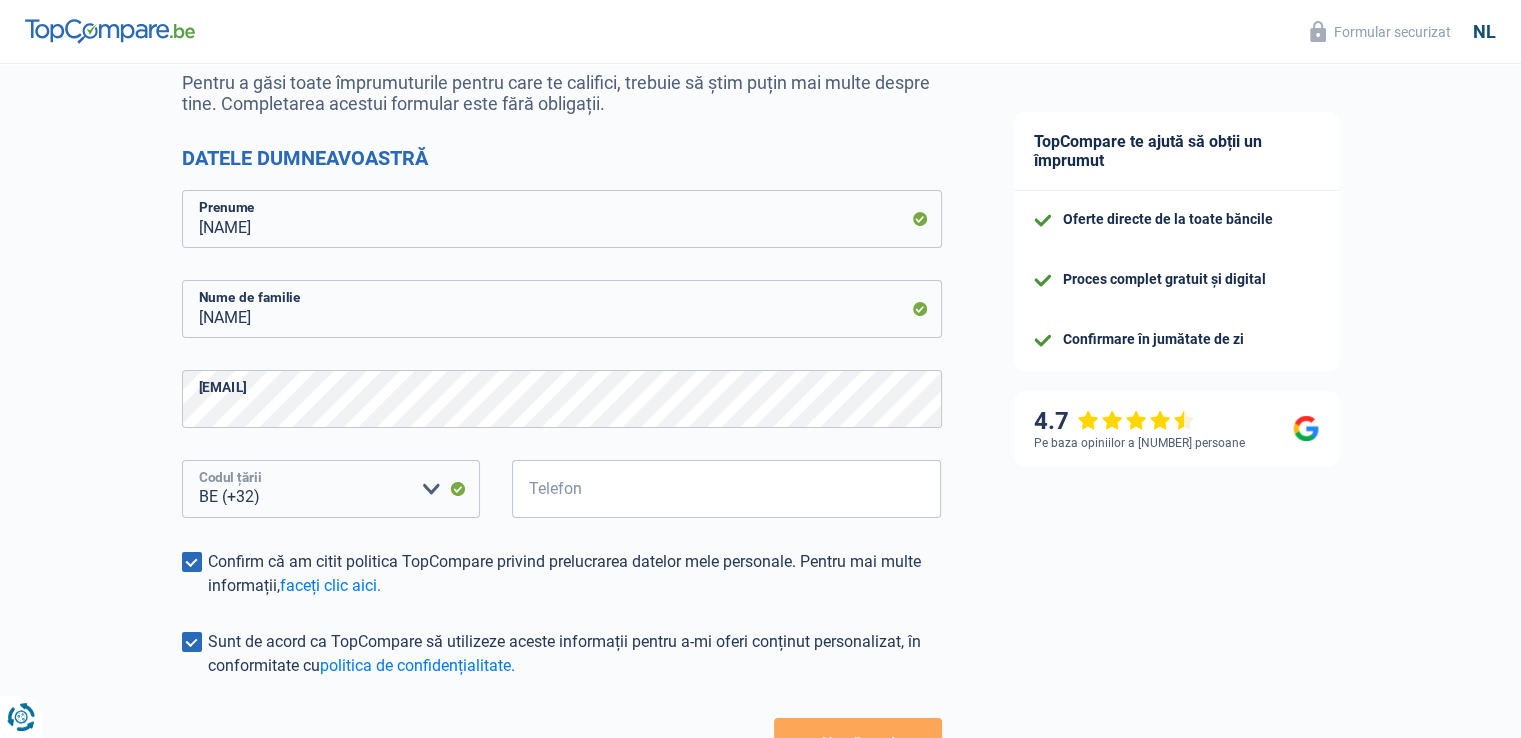 click on "BE (+32) LU (+352)
Maak een keuze a.u.b" at bounding box center (331, 489) 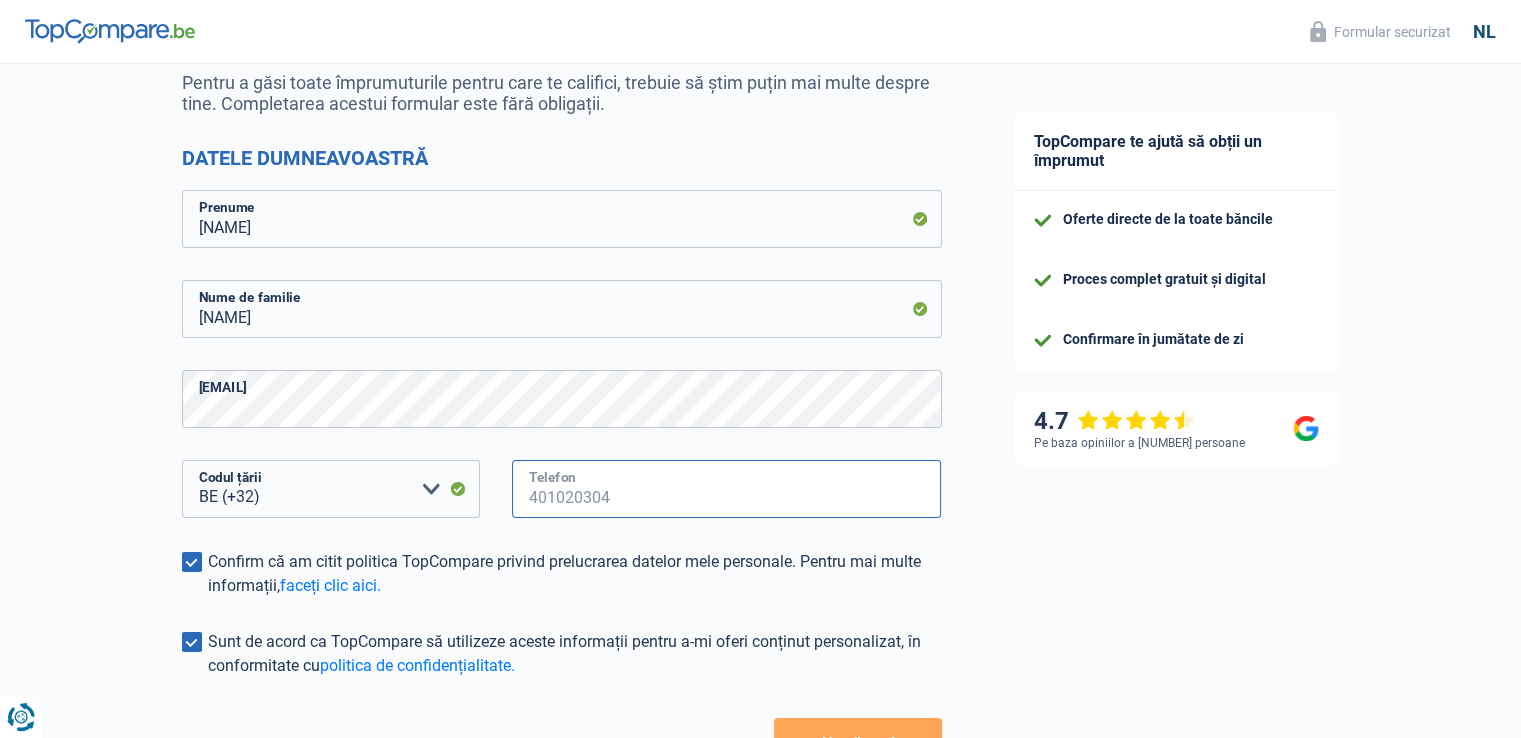 click on "Telefon" at bounding box center [727, 489] 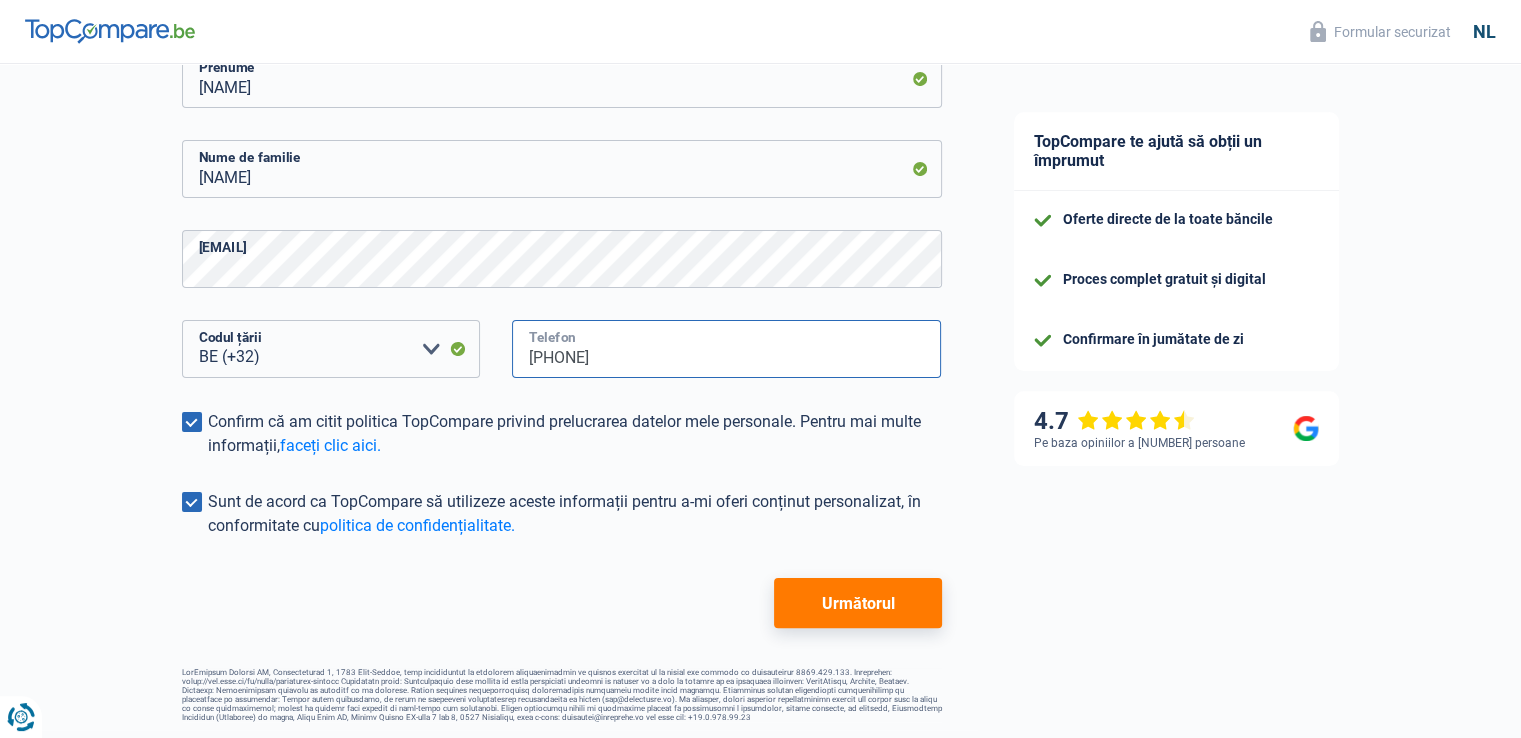 scroll, scrollTop: 350, scrollLeft: 0, axis: vertical 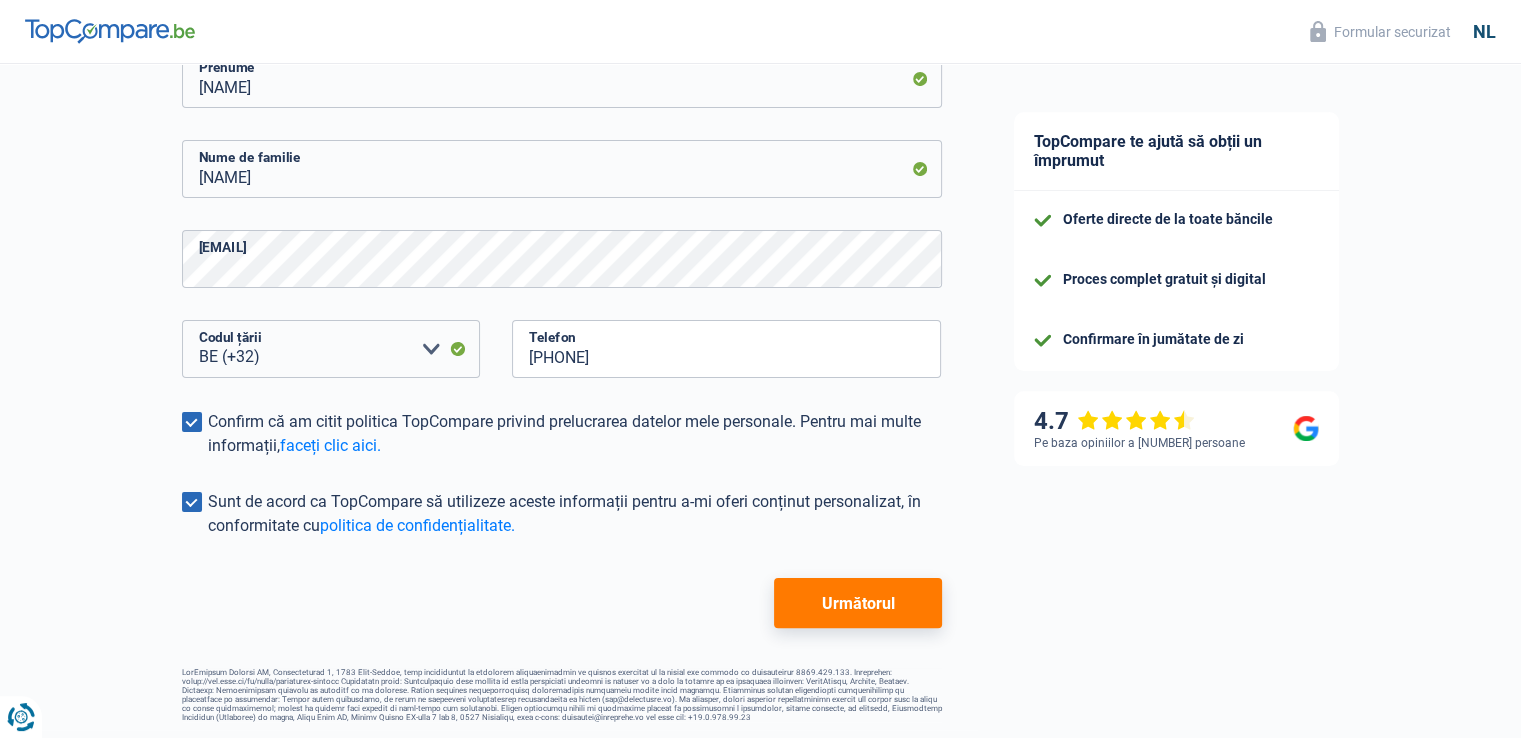 click on "Următorul" at bounding box center (857, 603) 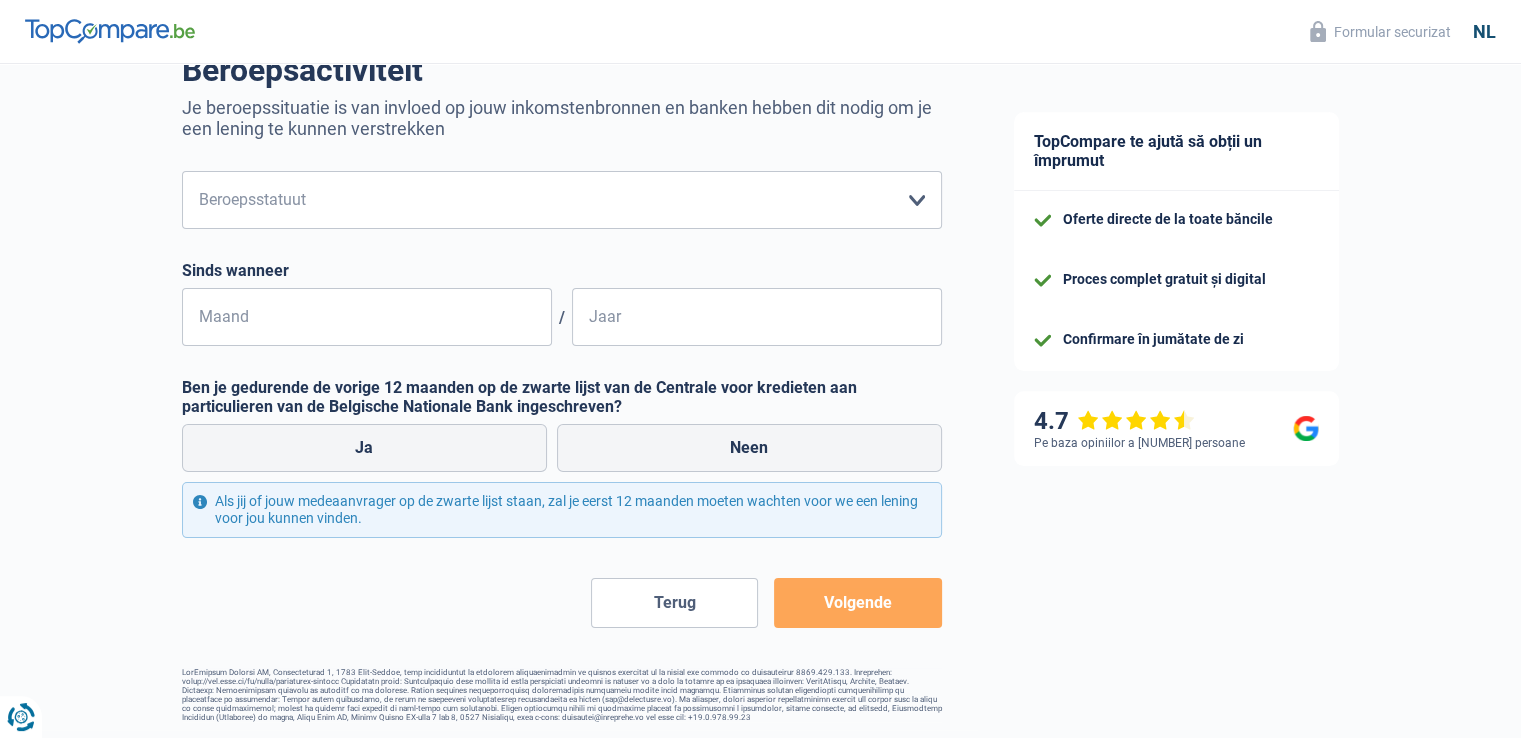 scroll, scrollTop: 0, scrollLeft: 0, axis: both 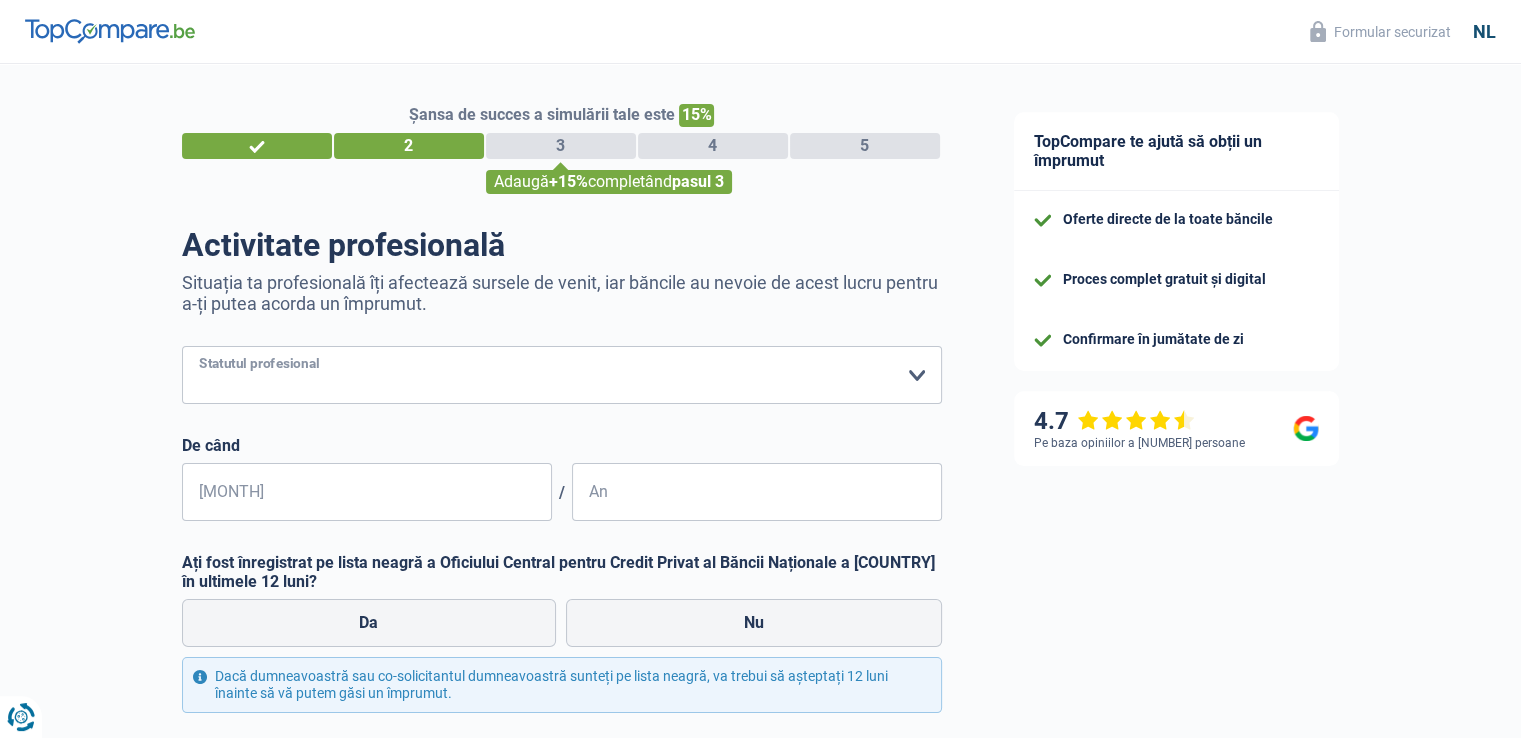 click on "Lucrător Angajat (sector privat) Funcționar public (sector public) Persoane cu dizabilități Liber profesionist Retras Şomerii Reciprocitate Casnică Fără profesie Beneficiar de asistență socială (beneficiu OCMW) Student Profesie liberală Comerciant Rentier Pensionar anticipat
Vă rugăm să faceți o selecție" at bounding box center (562, 375) 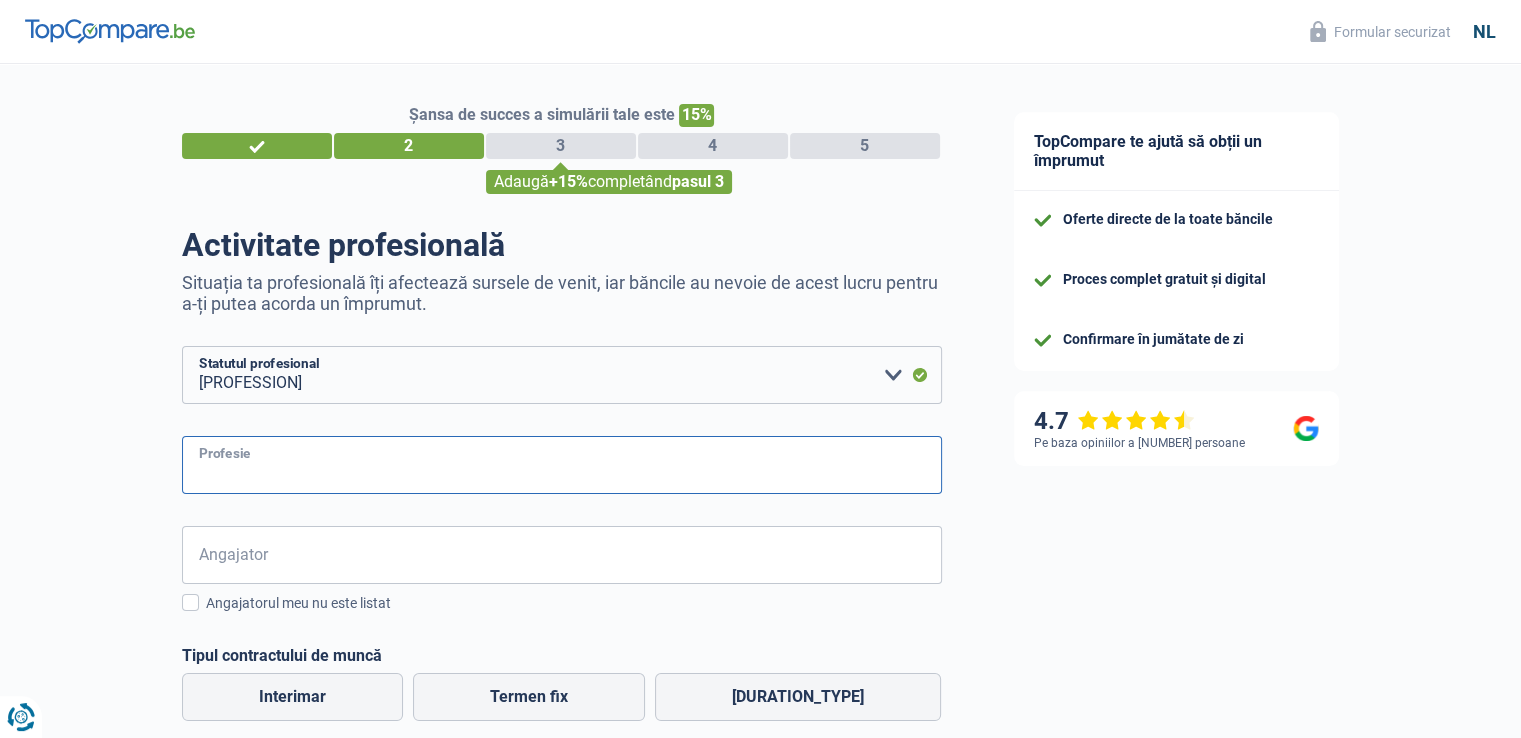 click on "Profesie" at bounding box center [562, 465] 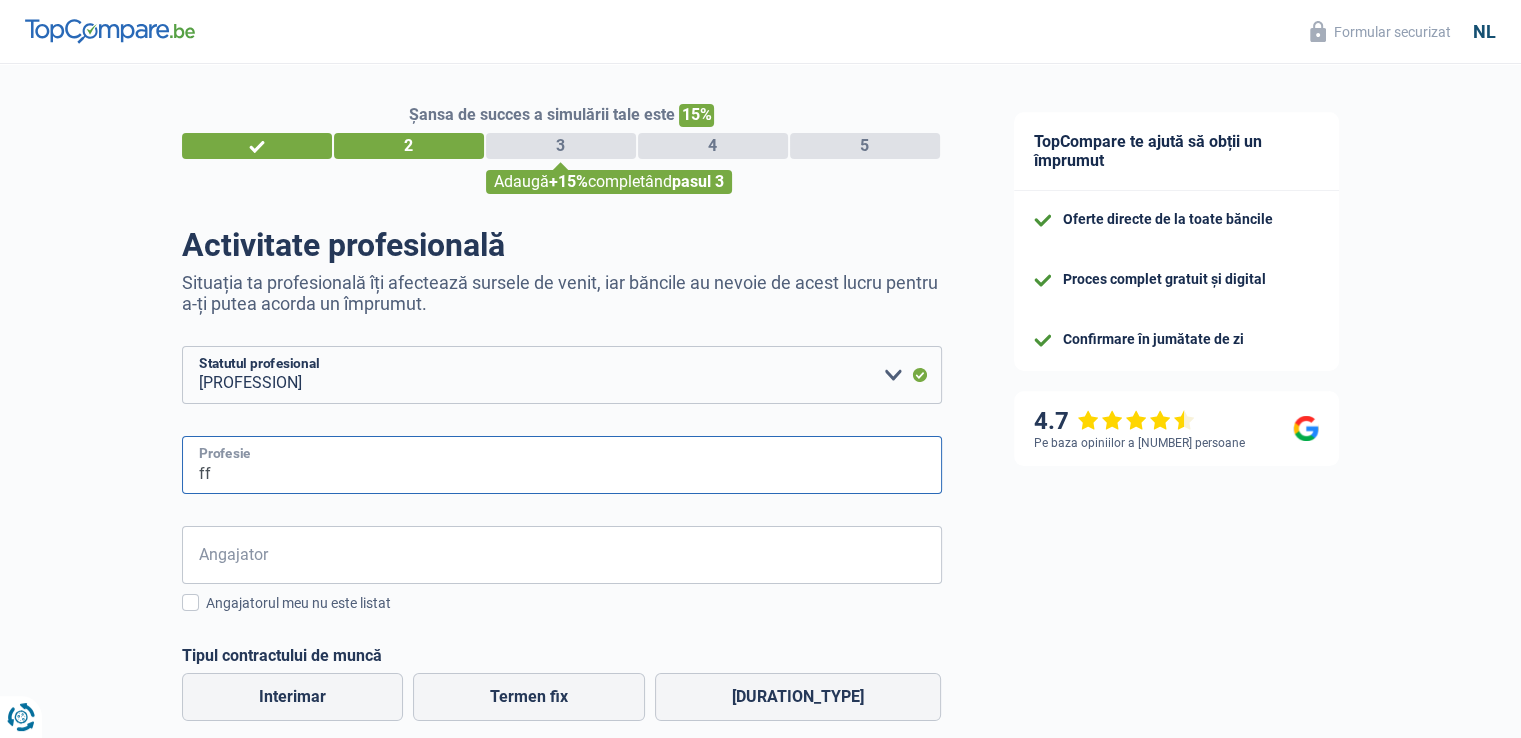 type on "f" 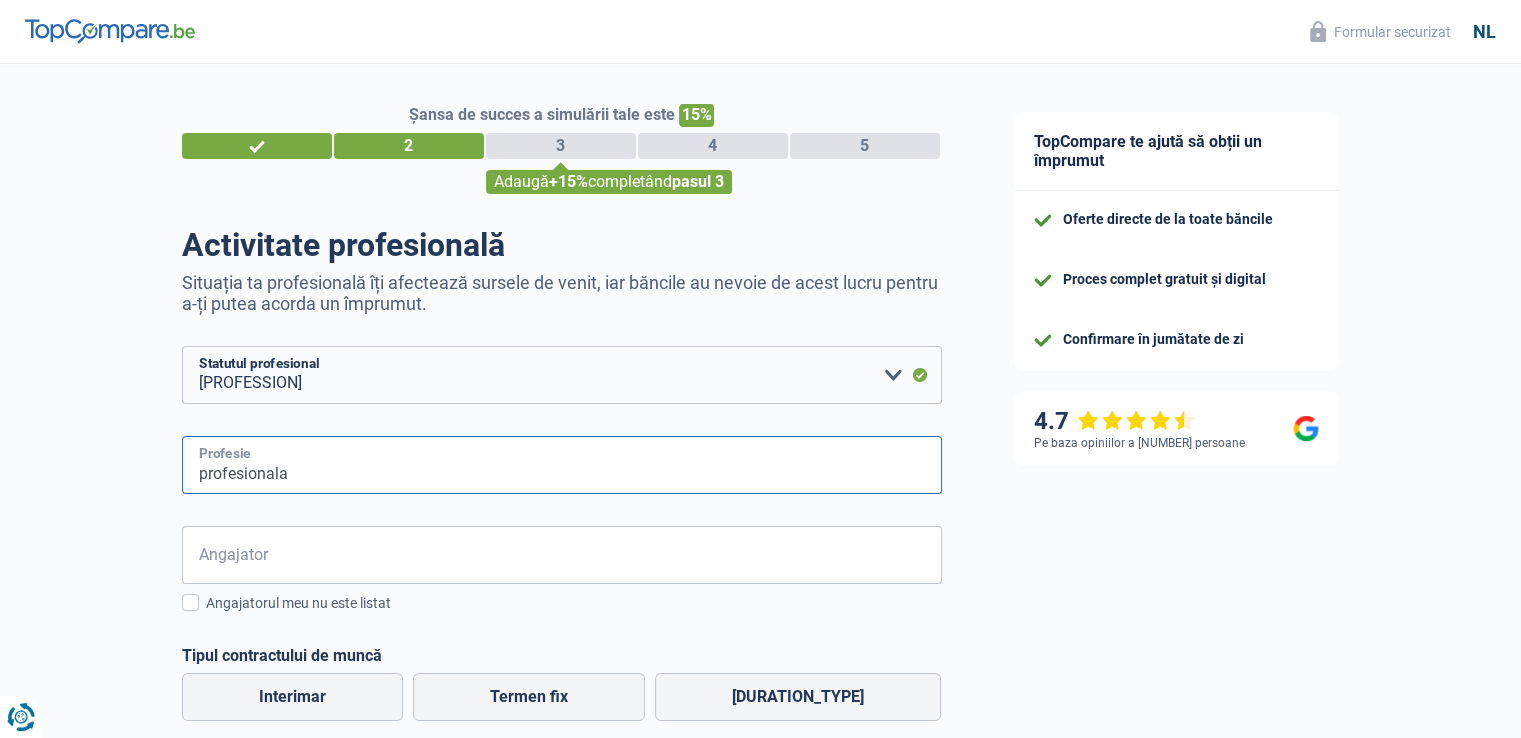type on "profesionala" 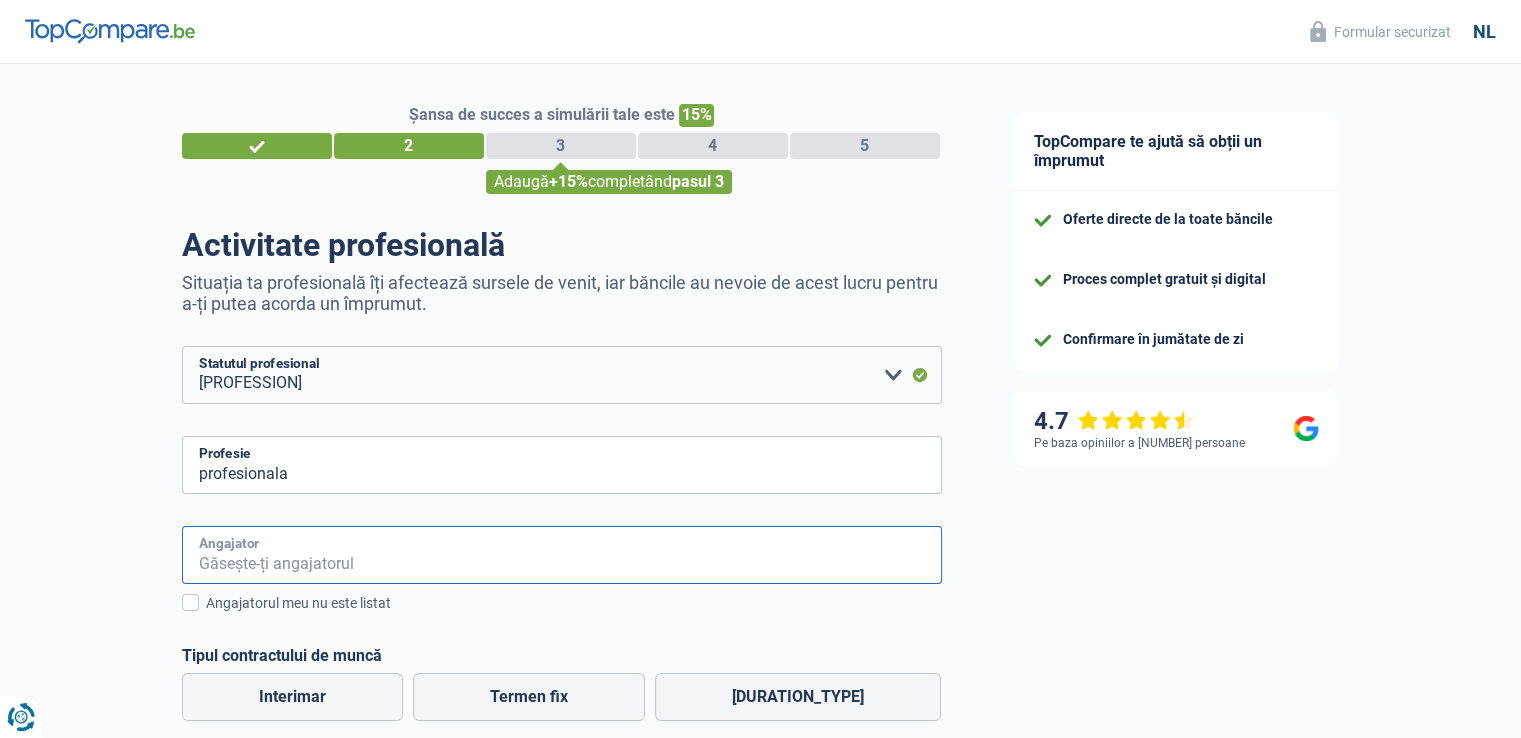click on "Angajator" at bounding box center (562, 555) 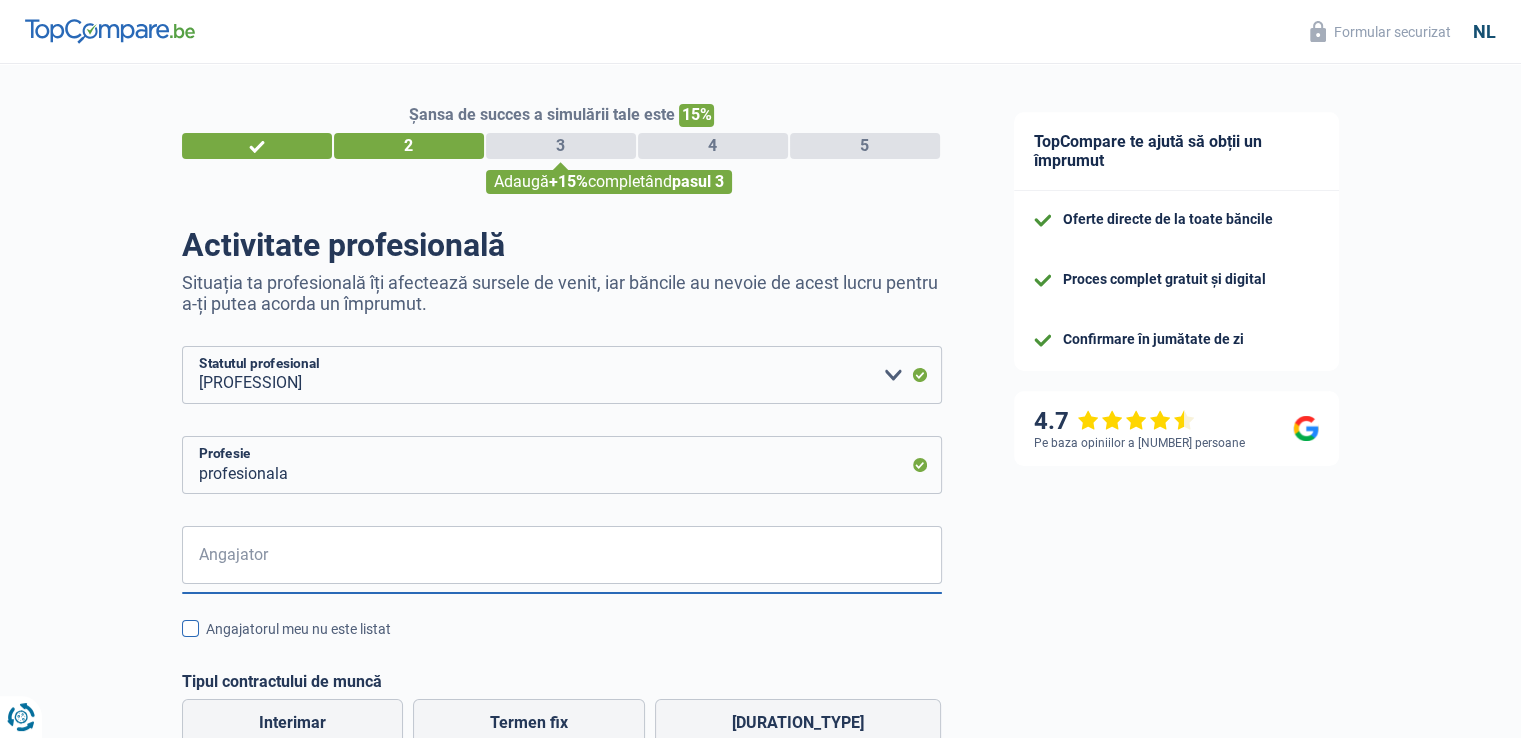click at bounding box center [190, 628] 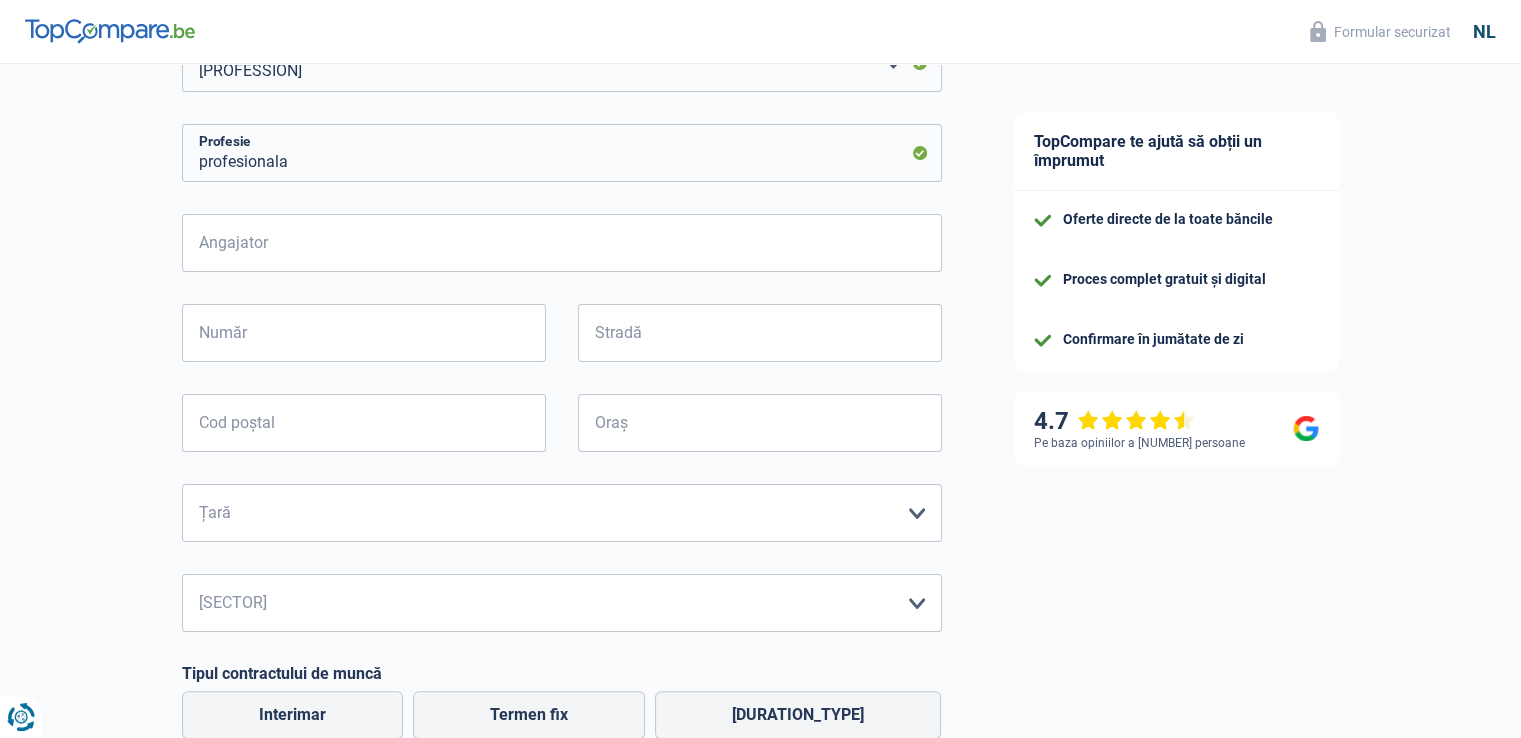 scroll, scrollTop: 0, scrollLeft: 0, axis: both 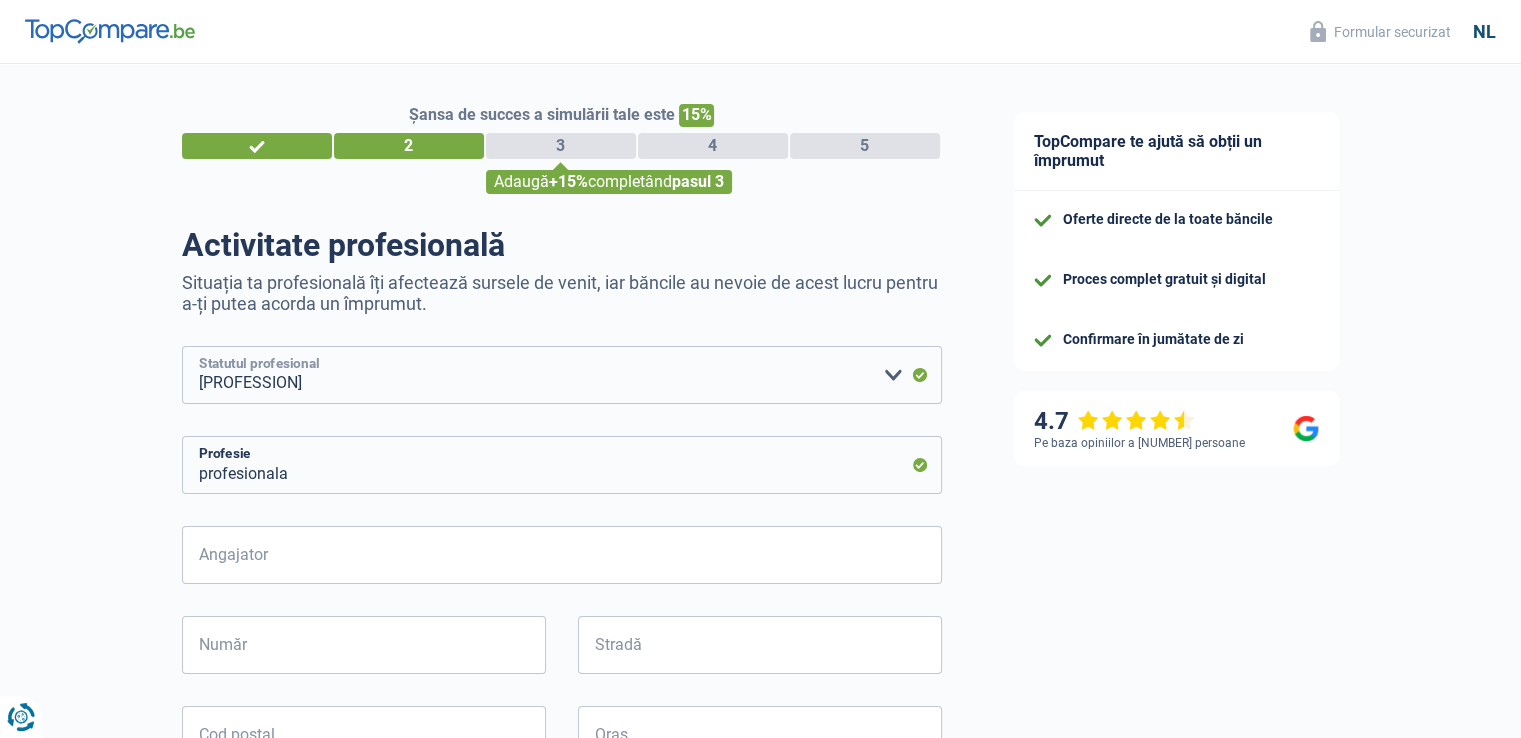 click on "Lucrător Angajat (sector privat) Funcționar public (sector public) Persoane cu dizabilități Liber profesionist Retras Şomerii Reciprocitate Casnică Fără profesie Beneficiar de asistență socială (beneficiu OCMW) Student Profesie liberală Comerciant Rentier Pensionar anticipat
Vă rugăm să faceți o selecție" at bounding box center (562, 375) 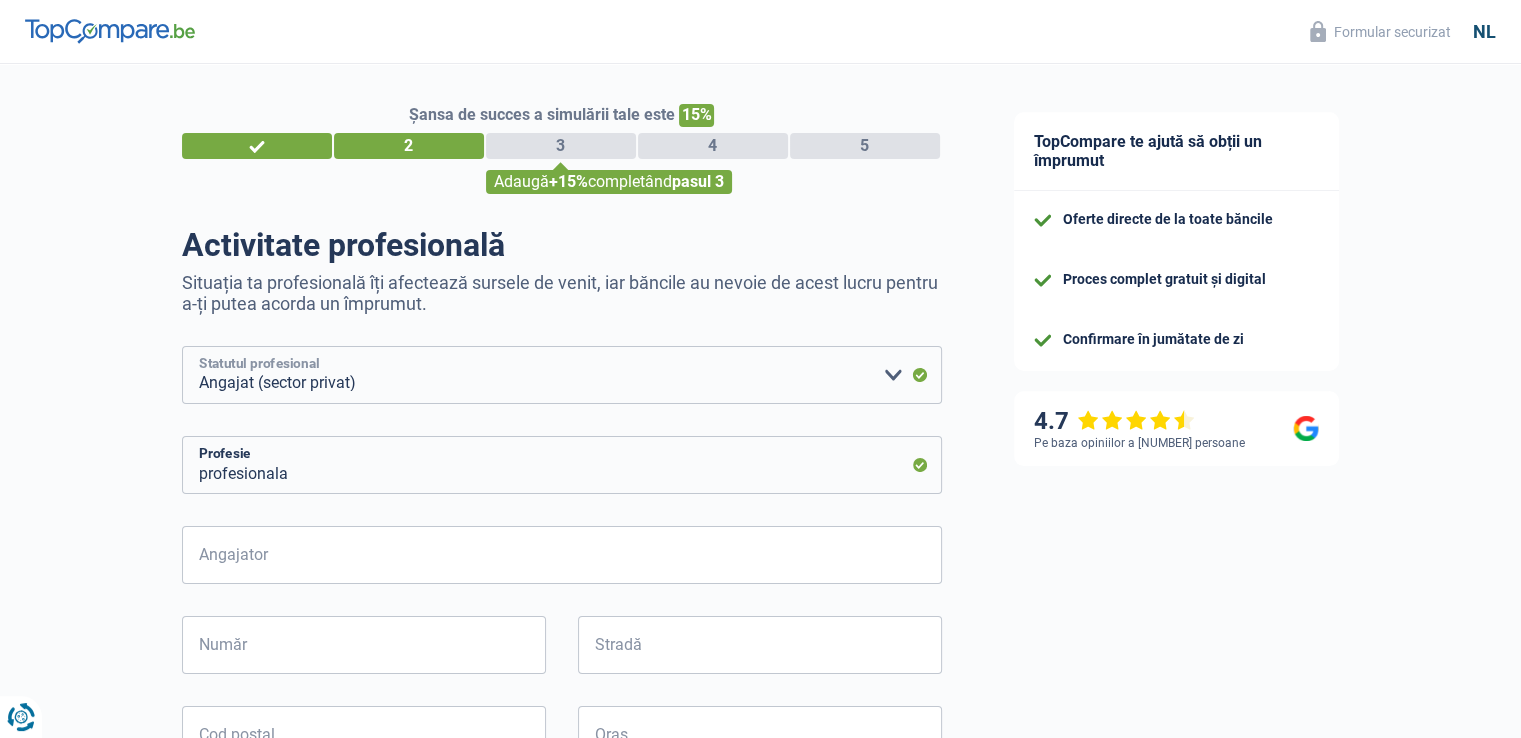 click on "Lucrător Angajat (sector privat) Funcționar public (sector public) Persoane cu dizabilități Liber profesionist Retras Şomerii Reciprocitate Casnică Fără profesie Beneficiar de asistență socială (beneficiu OCMW) Student Profesie liberală Comerciant Rentier Pensionar anticipat
Vă rugăm să faceți o selecție" at bounding box center [562, 375] 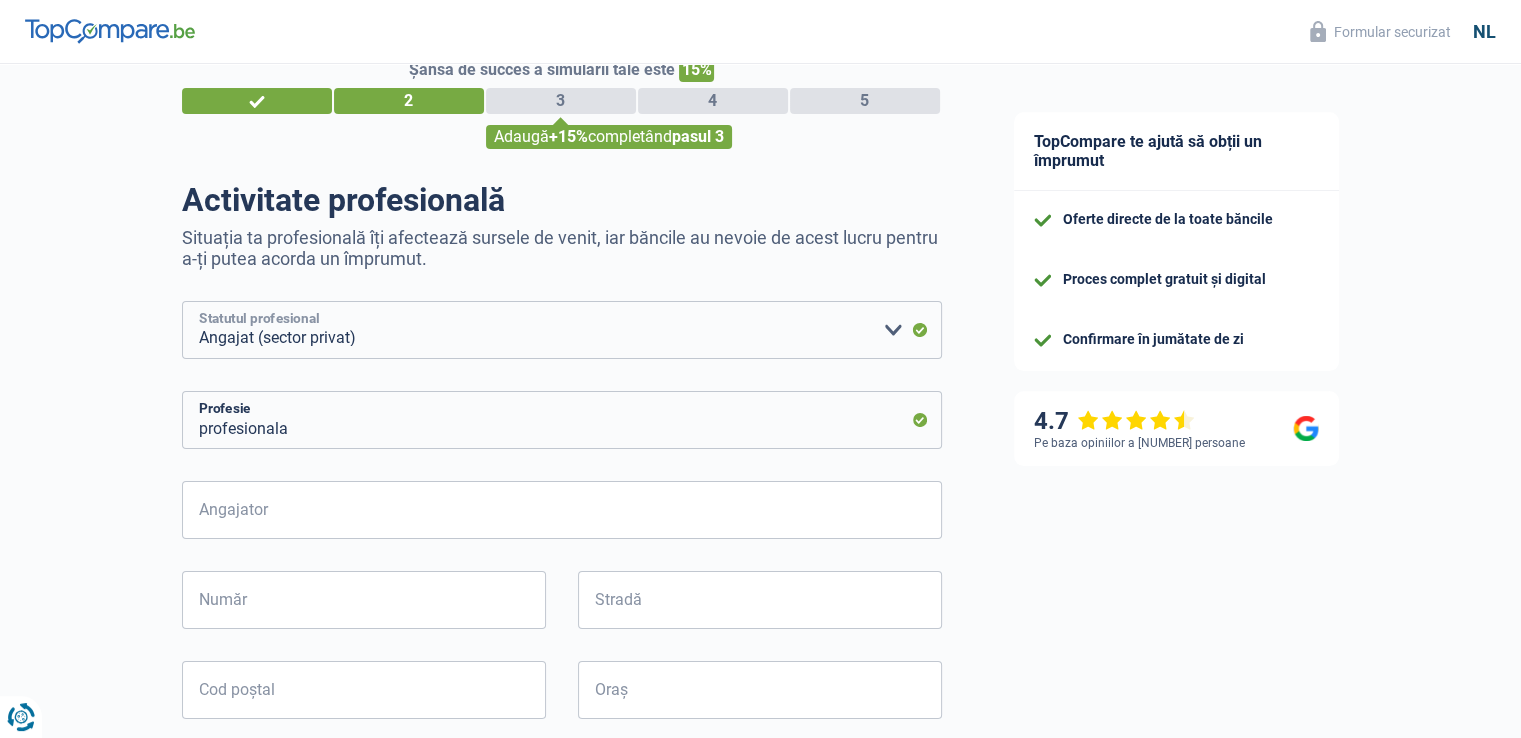 scroll, scrollTop: 0, scrollLeft: 0, axis: both 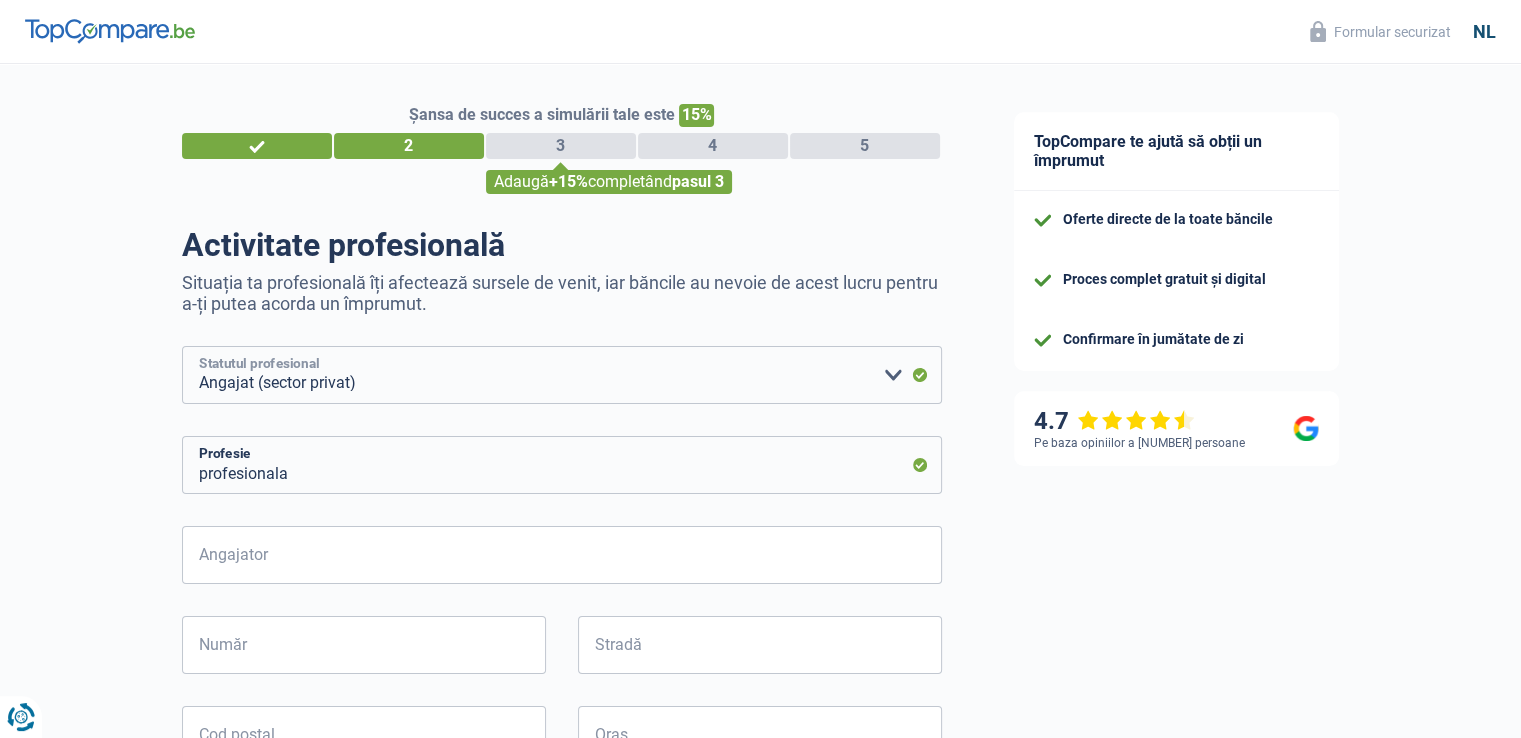 click on "Lucrător Angajat (sector privat) Funcționar public (sector public) Persoane cu dizabilități Liber profesionist Retras Şomerii Reciprocitate Casnică Fără profesie Beneficiar de asistență socială (beneficiu OCMW) Student Profesie liberală Comerciant Rentier Pensionar anticipat
Vă rugăm să faceți o selecție" at bounding box center [562, 375] 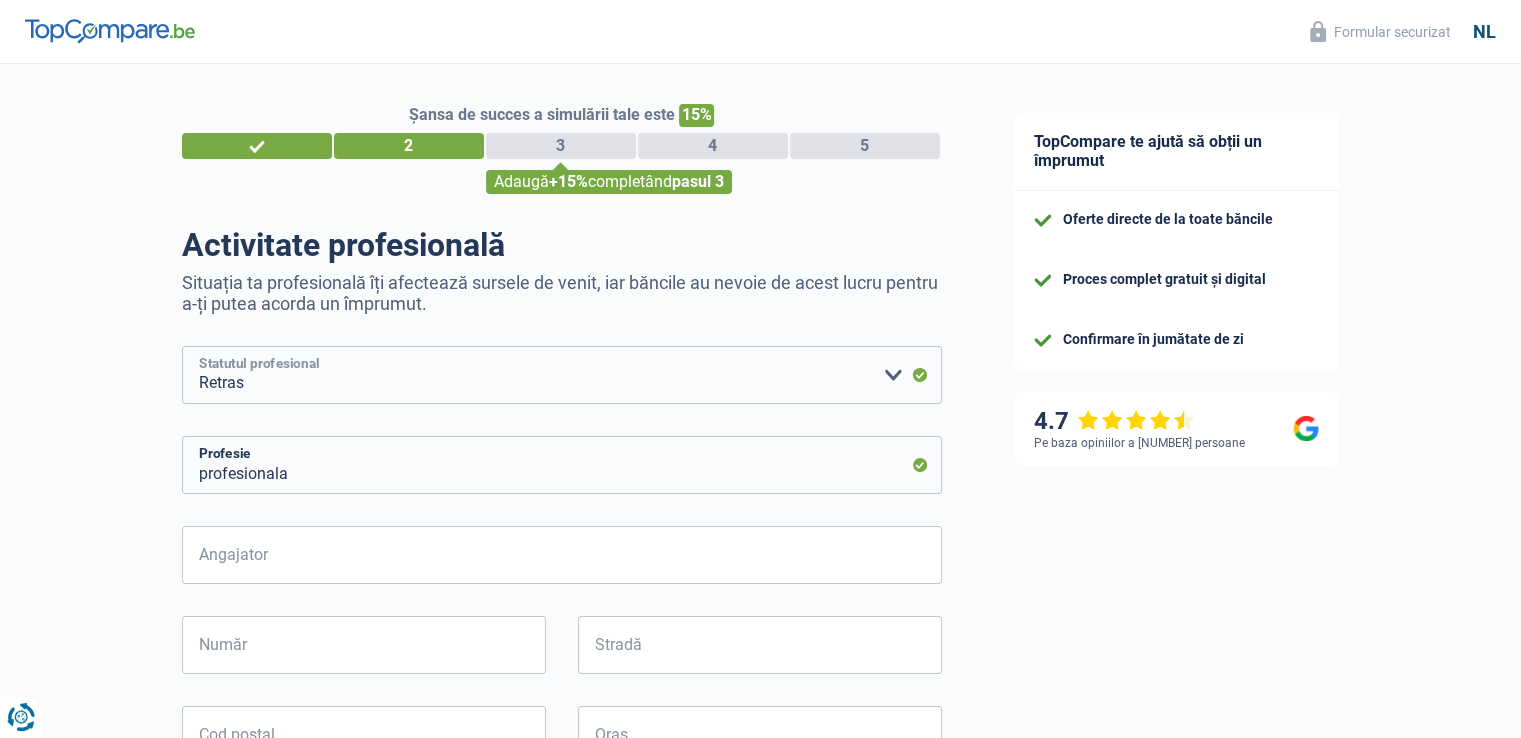 click on "Lucrător Angajat (sector privat) Funcționar public (sector public) Persoane cu dizabilități Liber profesionist Retras Şomerii Reciprocitate Casnică Fără profesie Beneficiar de asistență socială (beneficiu OCMW) Student Profesie liberală Comerciant Rentier Pensionar anticipat
Vă rugăm să faceți o selecție" at bounding box center [562, 375] 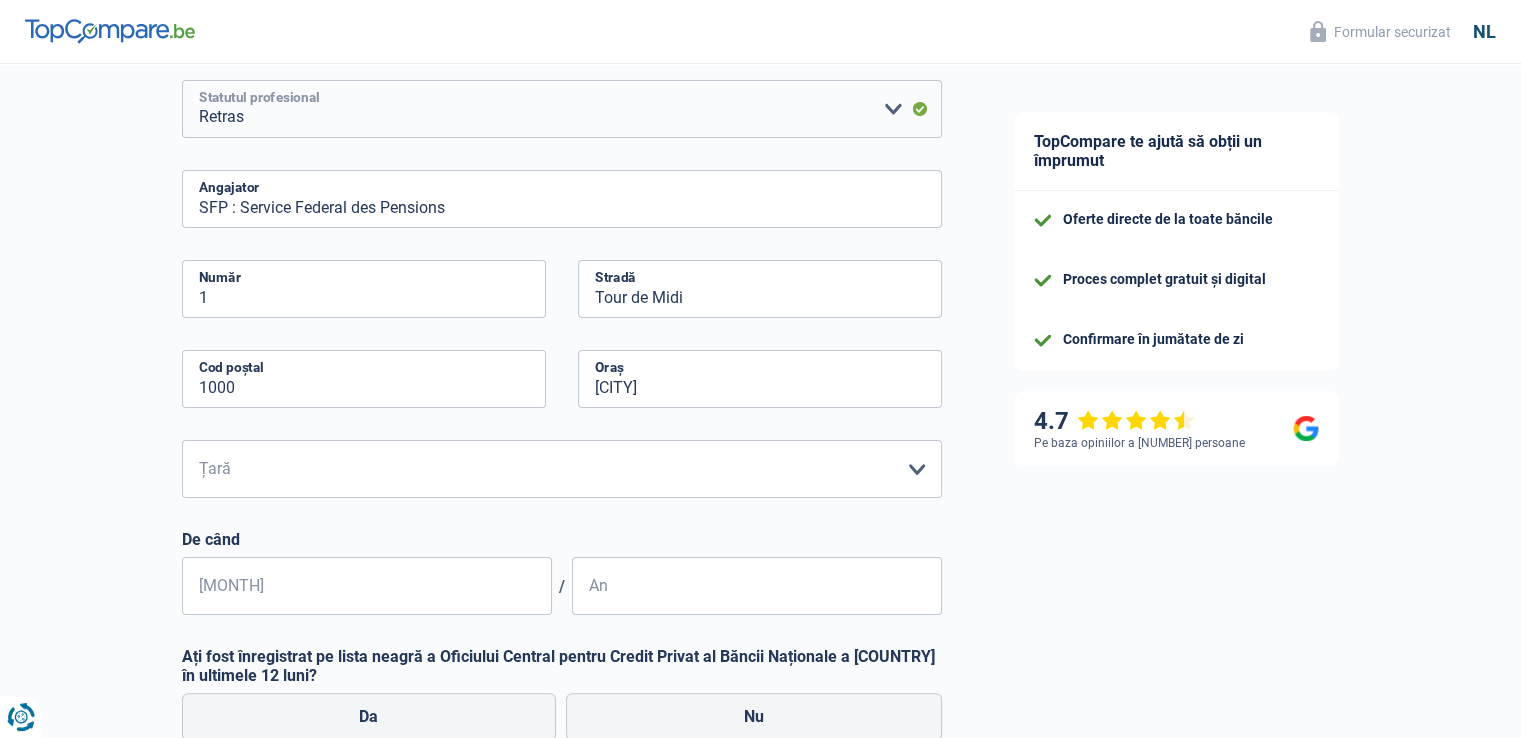 scroll, scrollTop: 300, scrollLeft: 0, axis: vertical 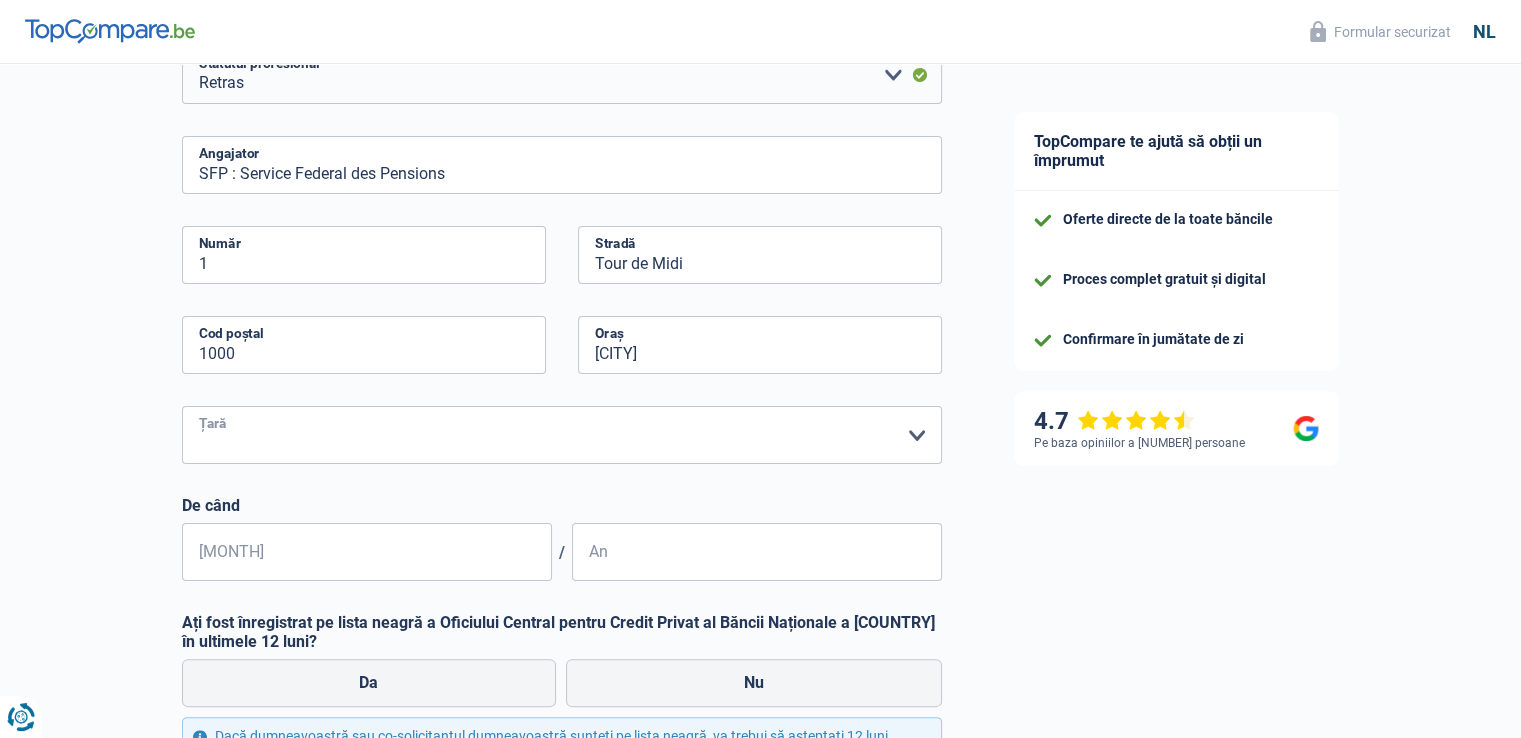 click on "Belgia Luxemburg
Vă rugăm să faceți o selecție" at bounding box center [562, 435] 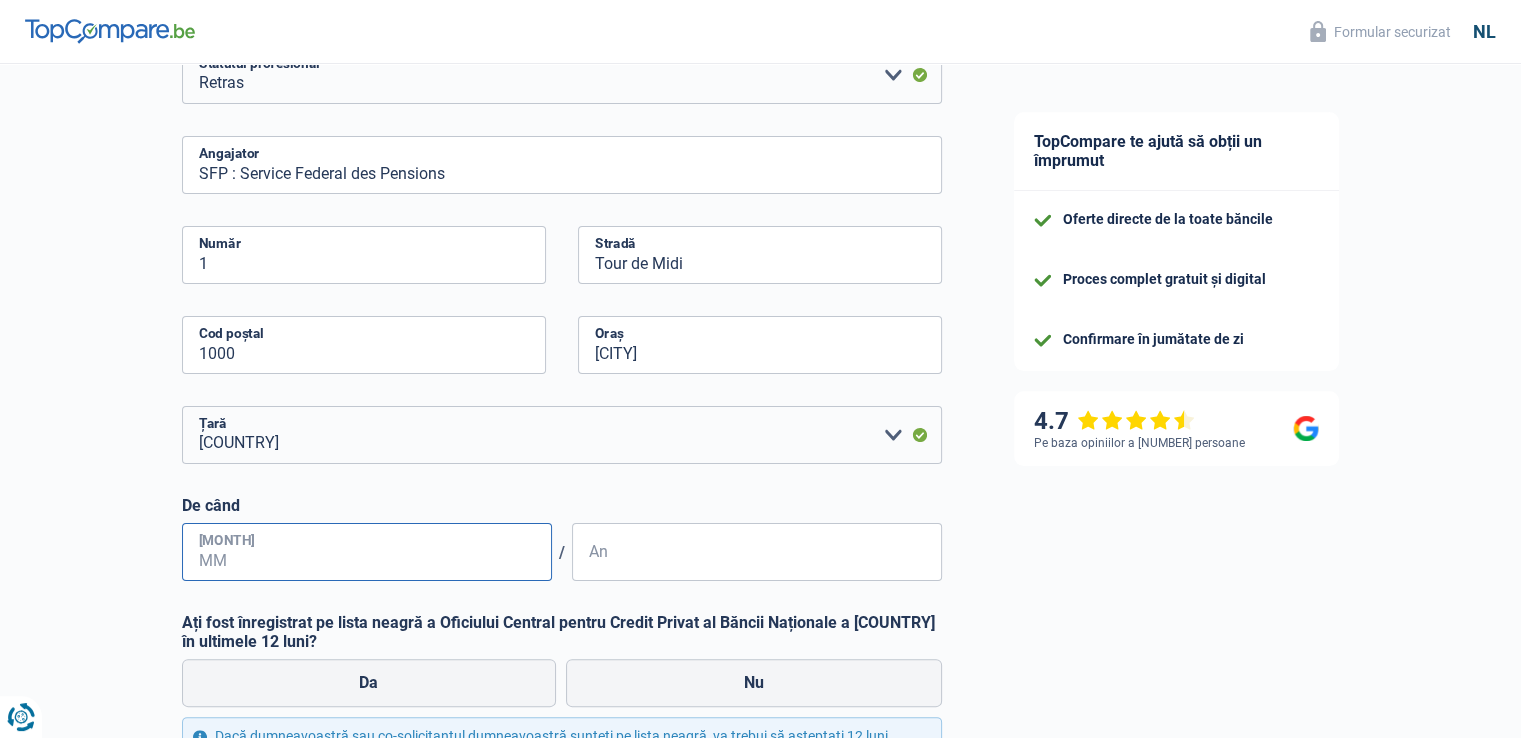 click on "Lună" at bounding box center [367, 552] 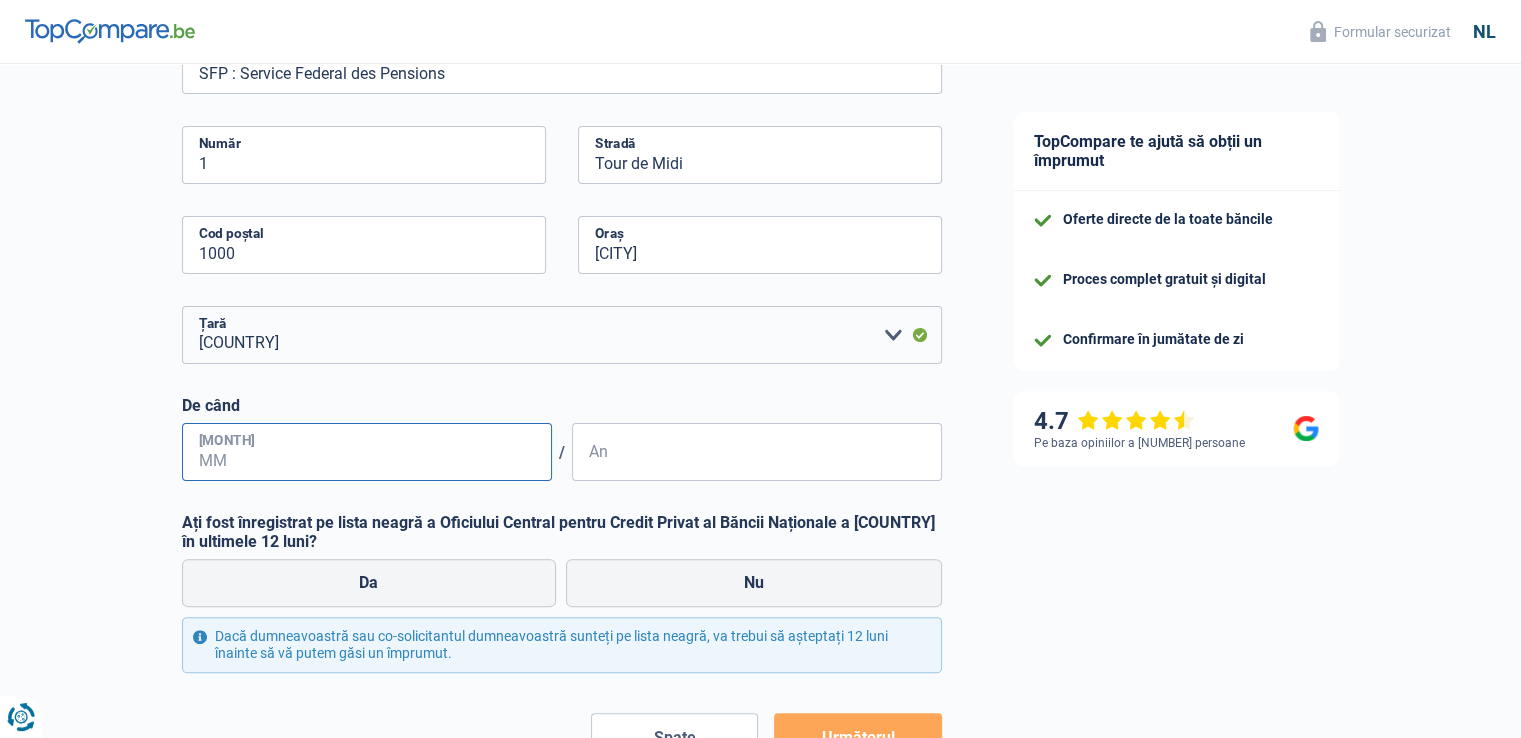 type on "4" 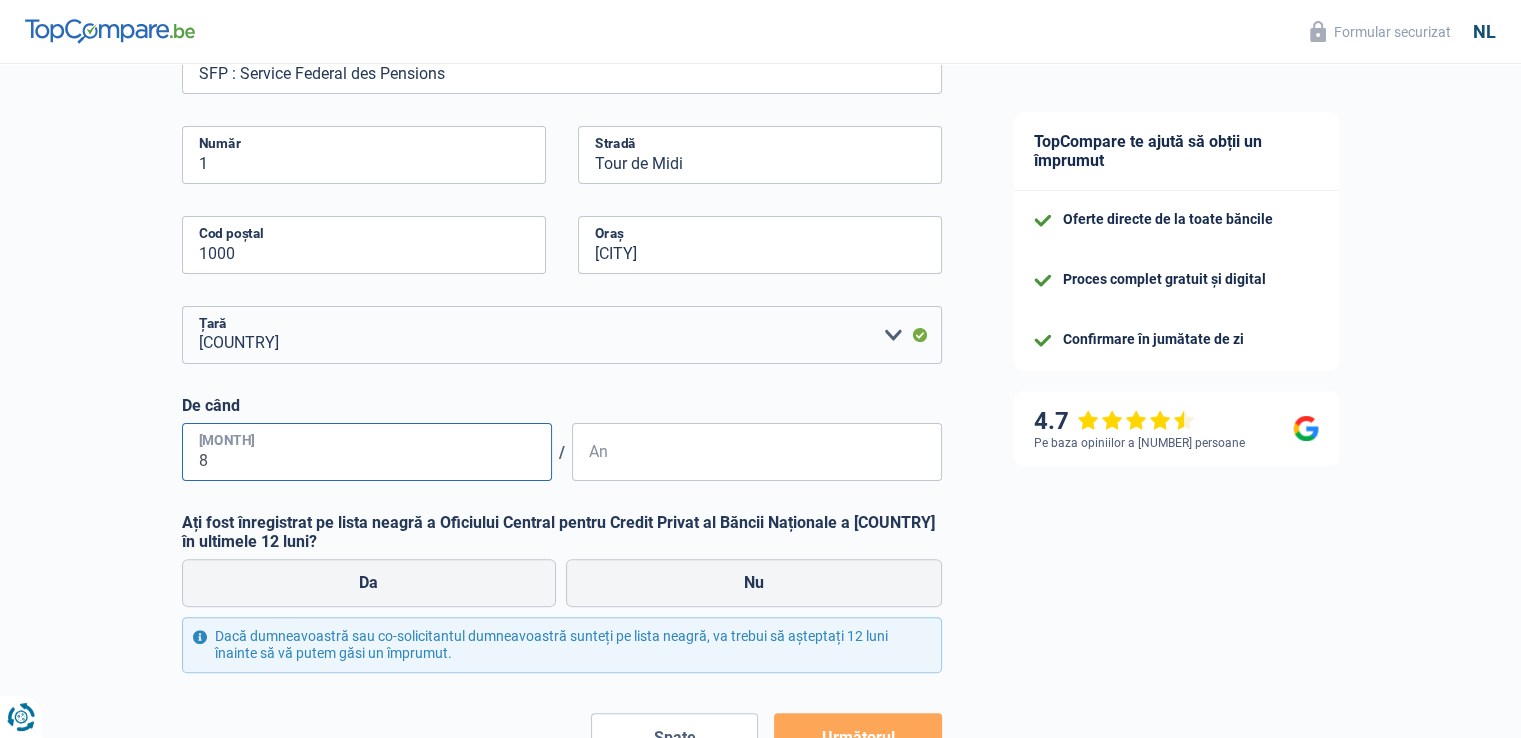 type on "8" 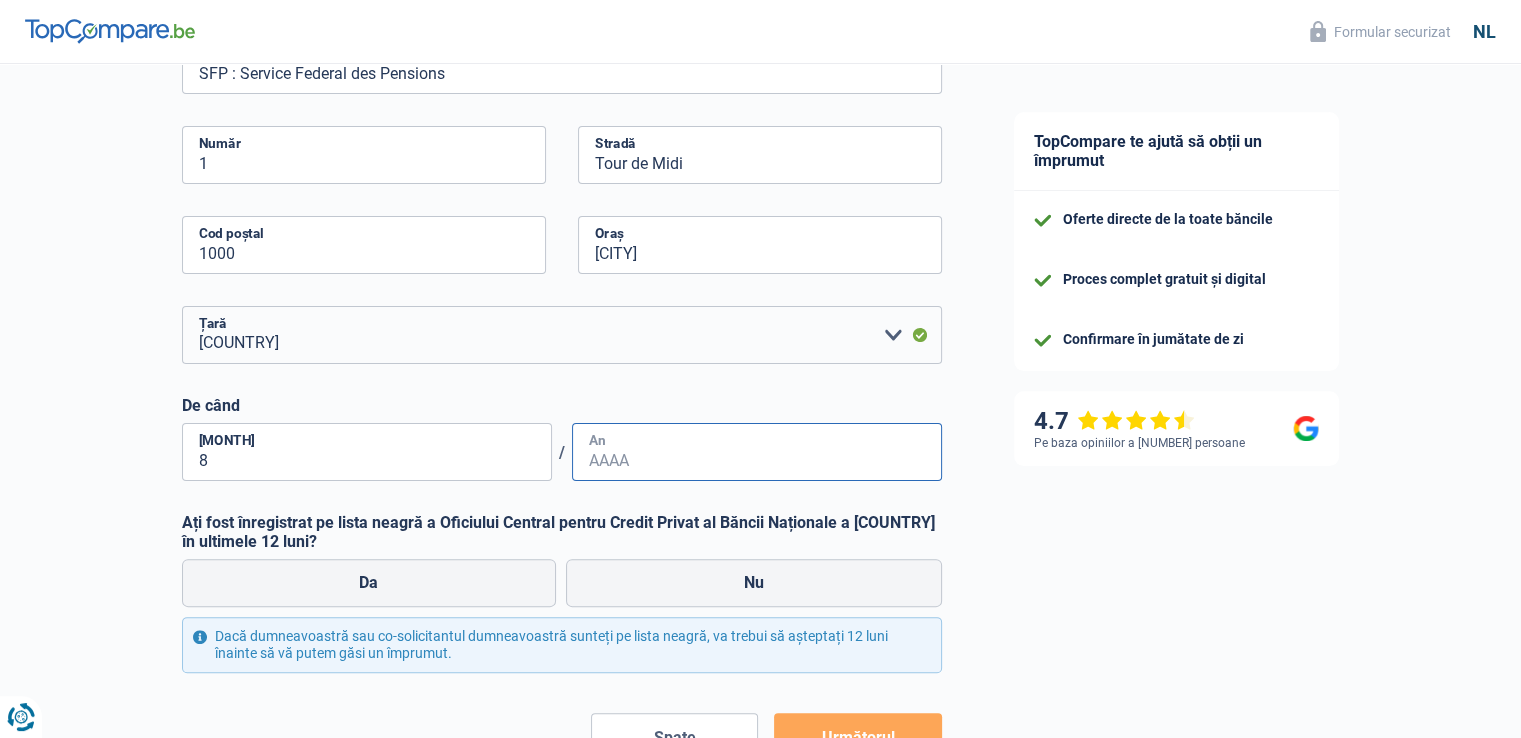 click on "An" at bounding box center [757, 452] 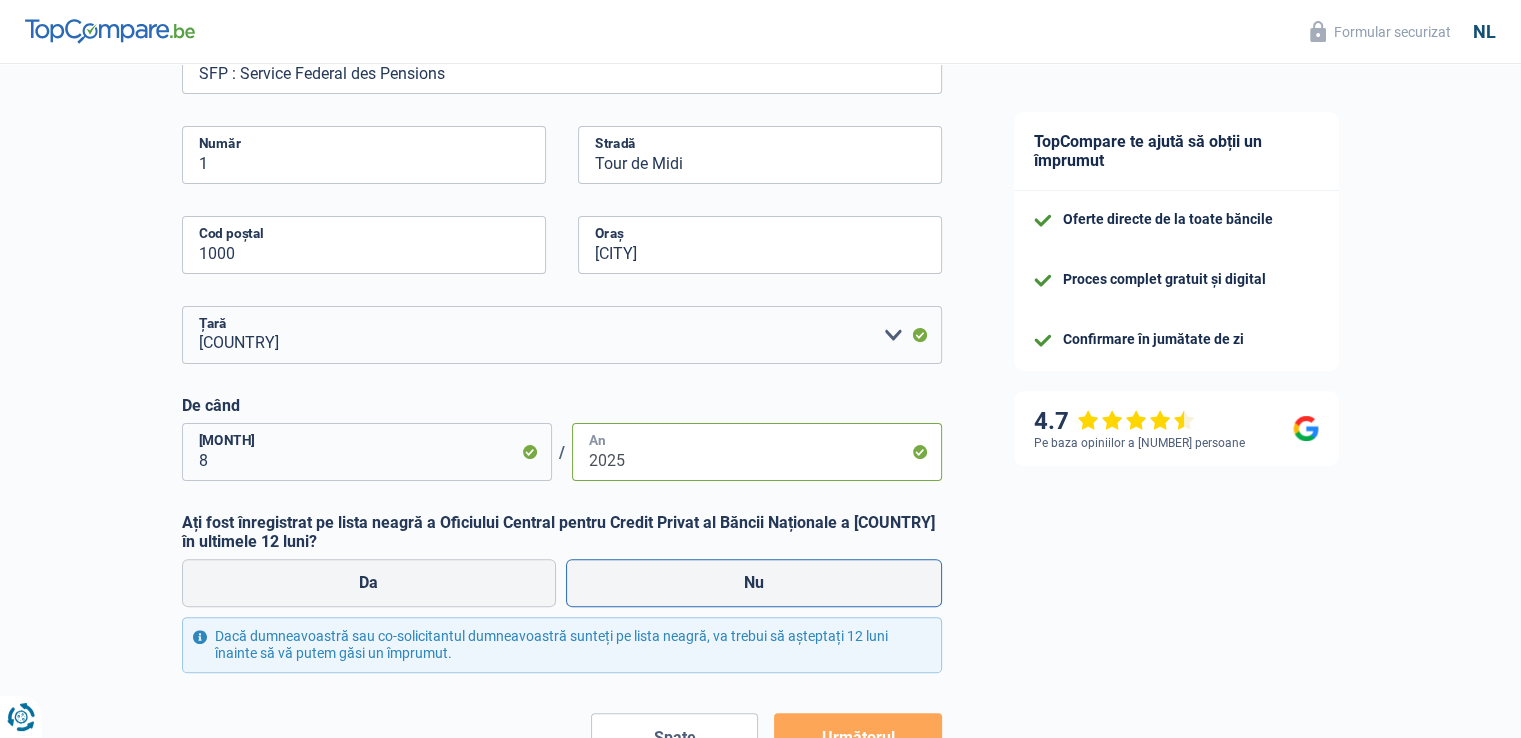 type on "2025" 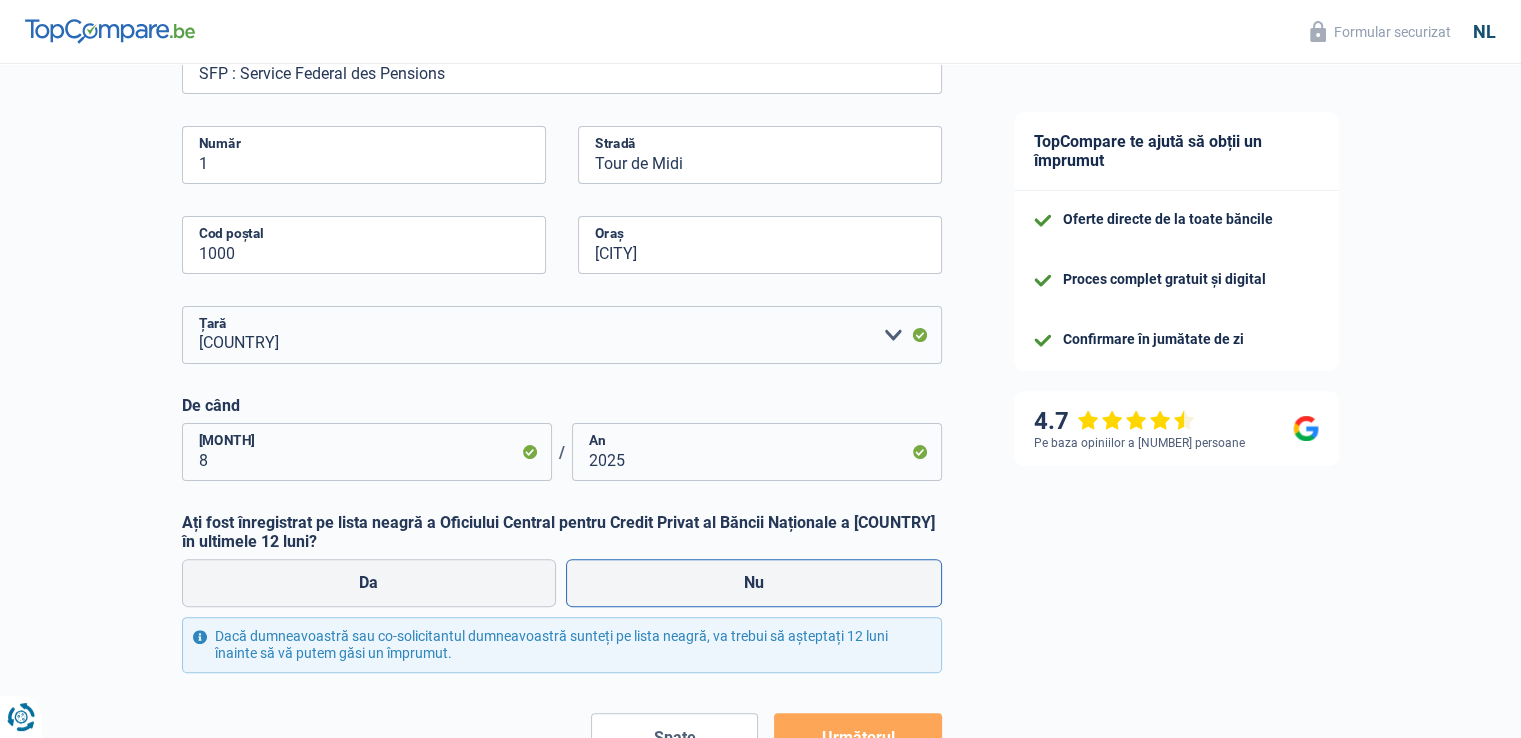 click on "Nu" at bounding box center (754, 583) 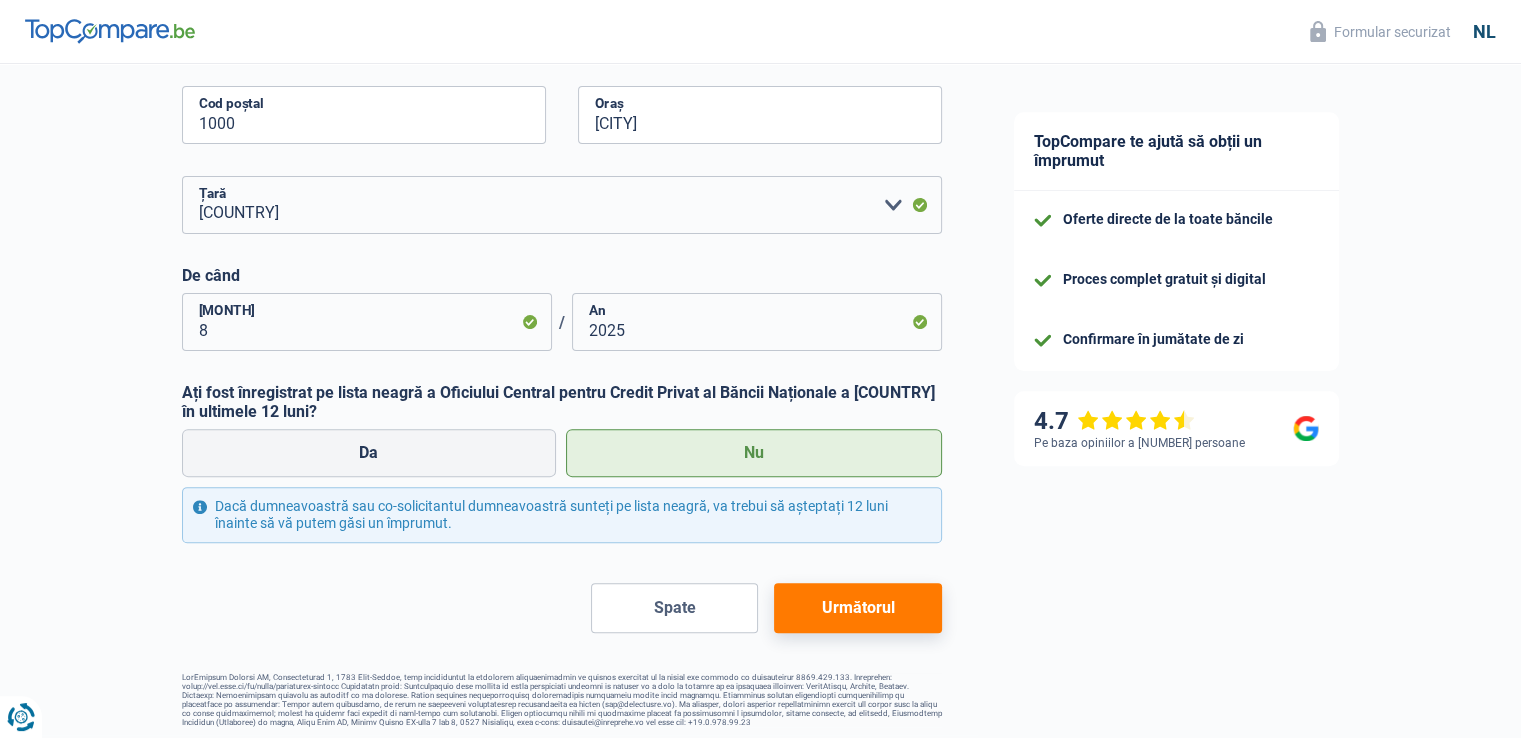scroll, scrollTop: 544, scrollLeft: 0, axis: vertical 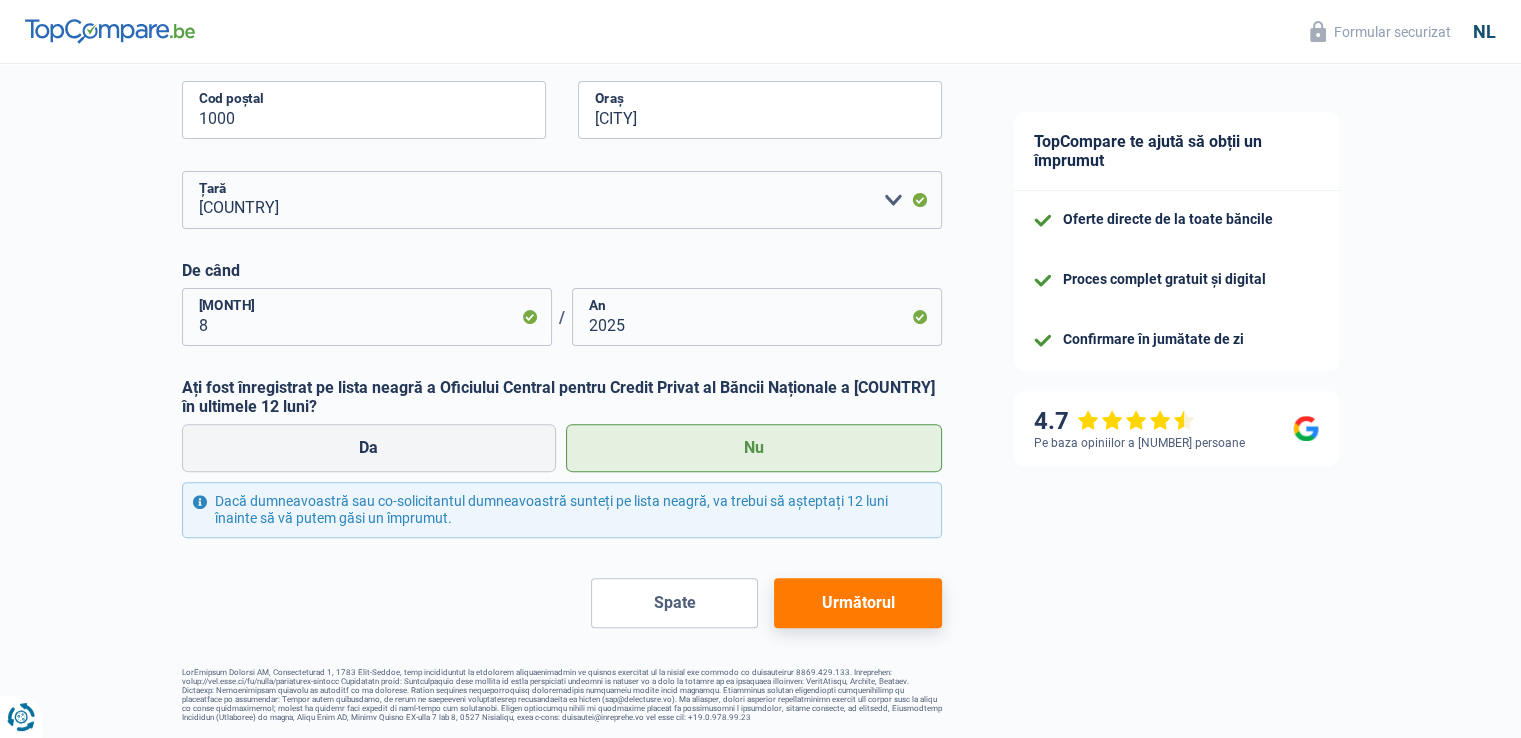 click on "Următorul" at bounding box center (857, 602) 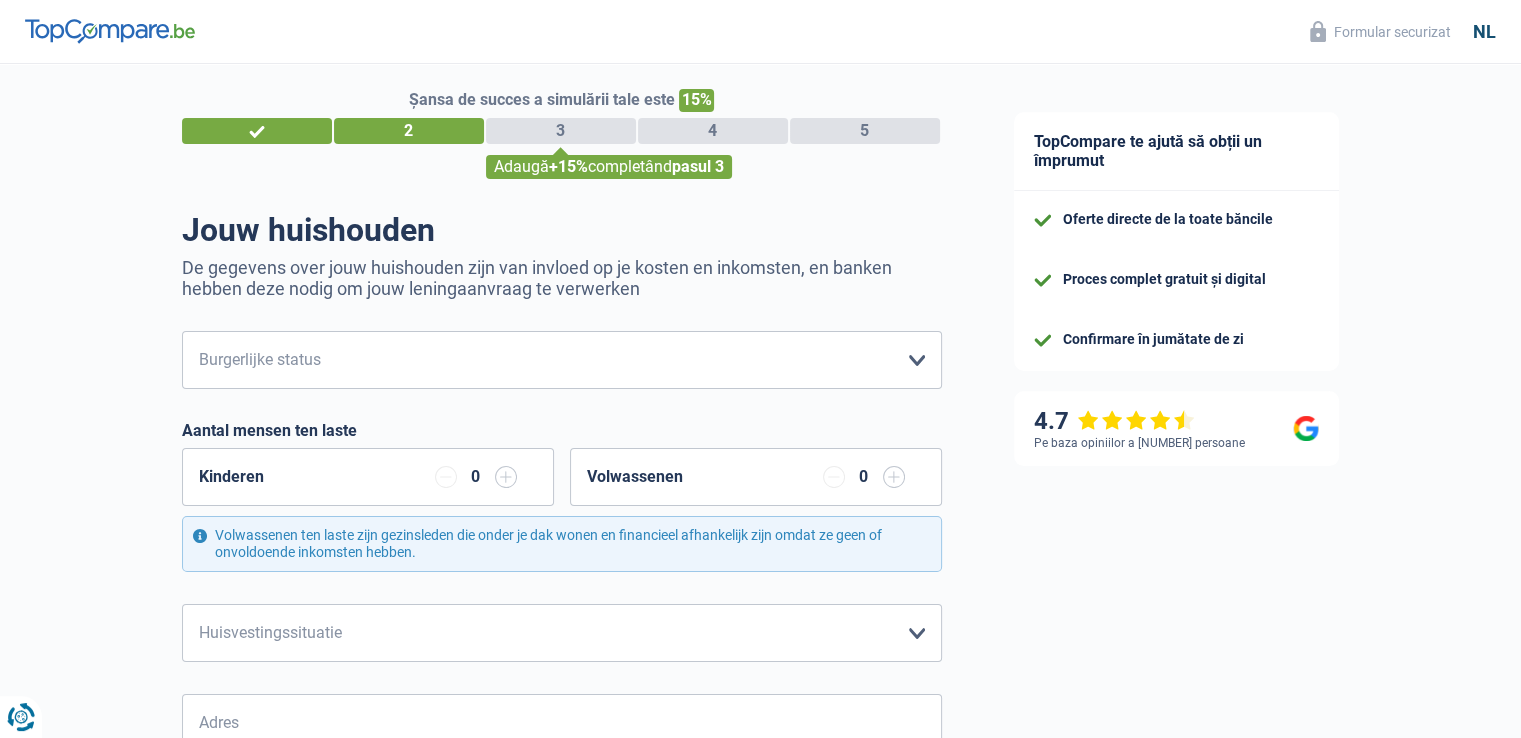 scroll, scrollTop: 0, scrollLeft: 0, axis: both 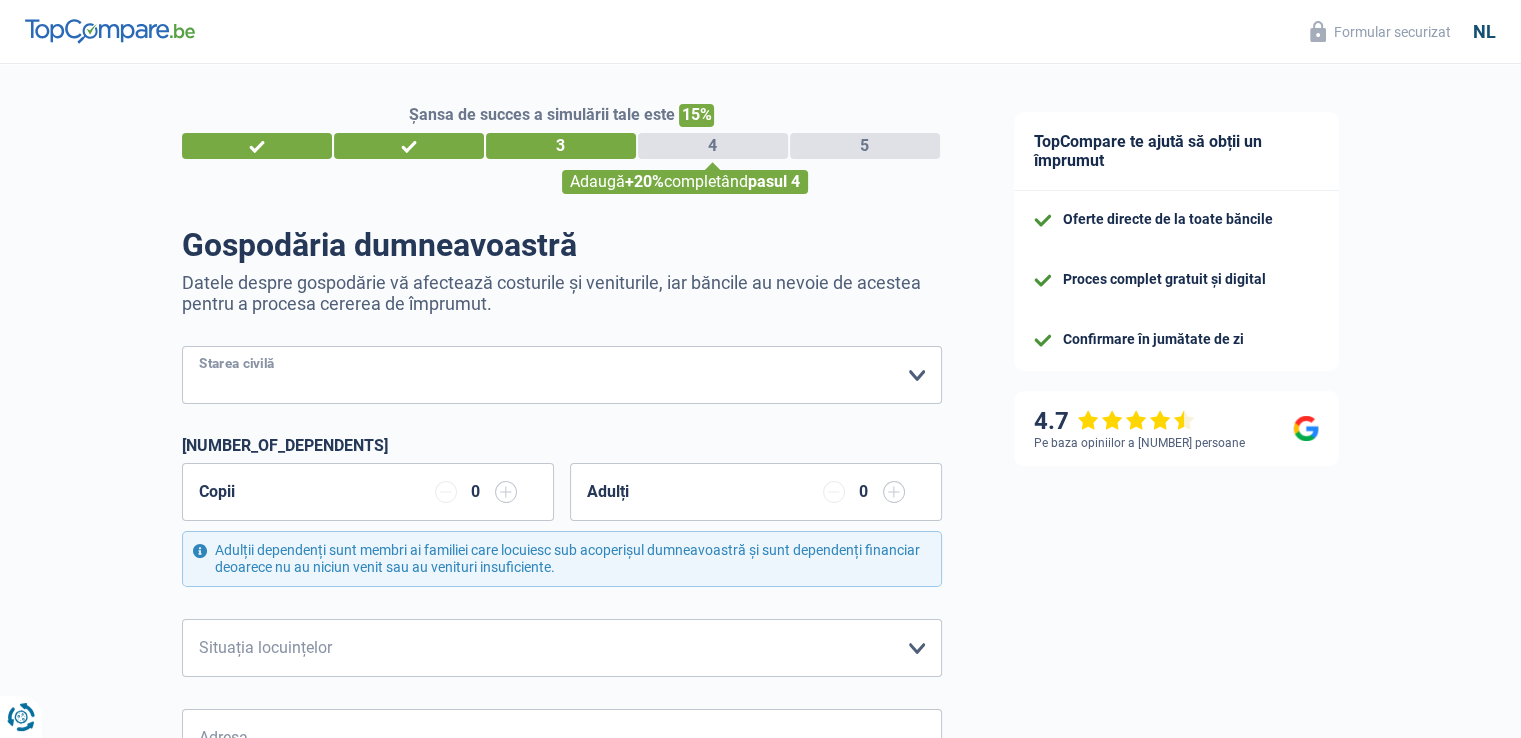click on "Singur Căsătorit Locuind împreună Divorţat Văduv/ă Căsătoriți, dar nu locuiesc împreună
Vă rugăm să faceți o selecție" at bounding box center (562, 375) 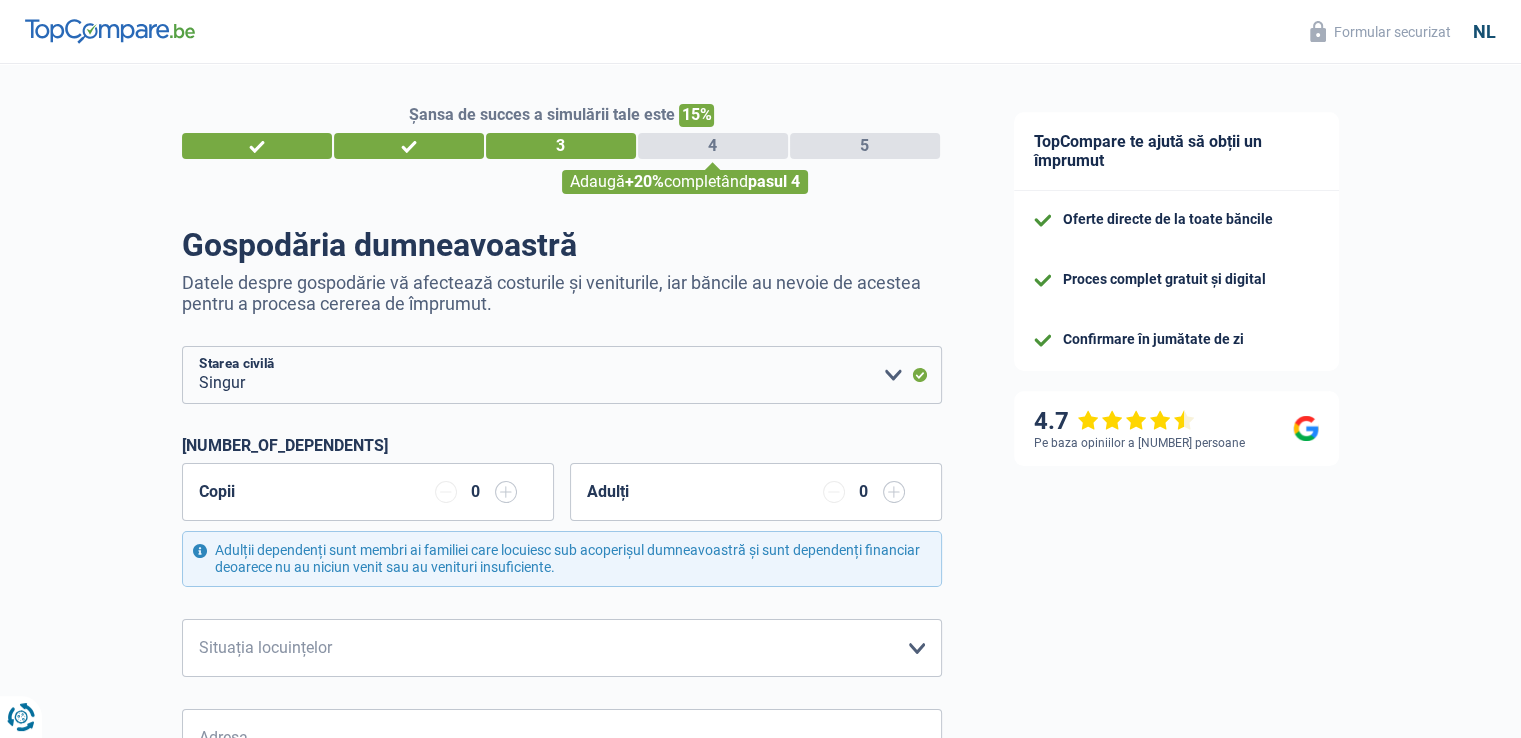 click at bounding box center (506, 492) 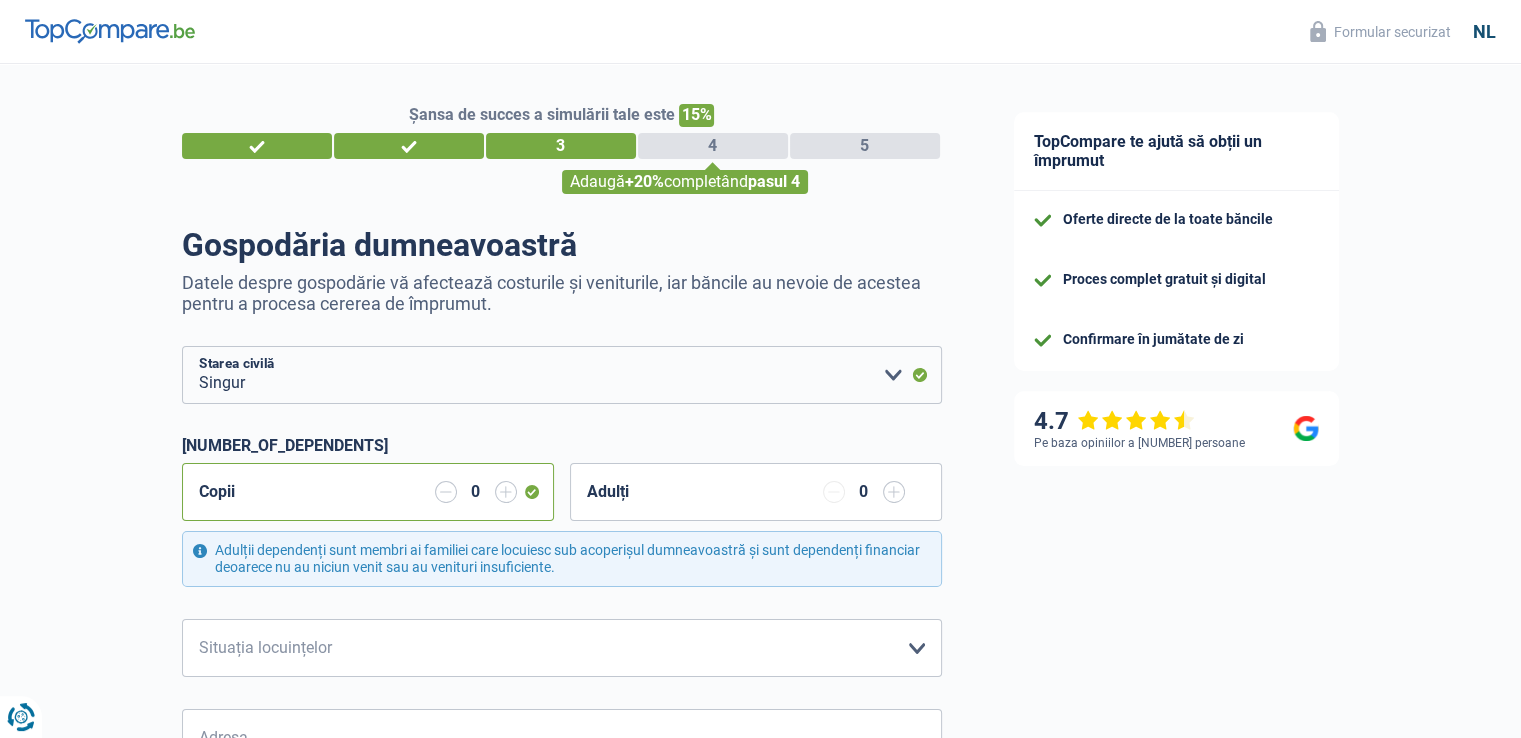 click at bounding box center (506, 492) 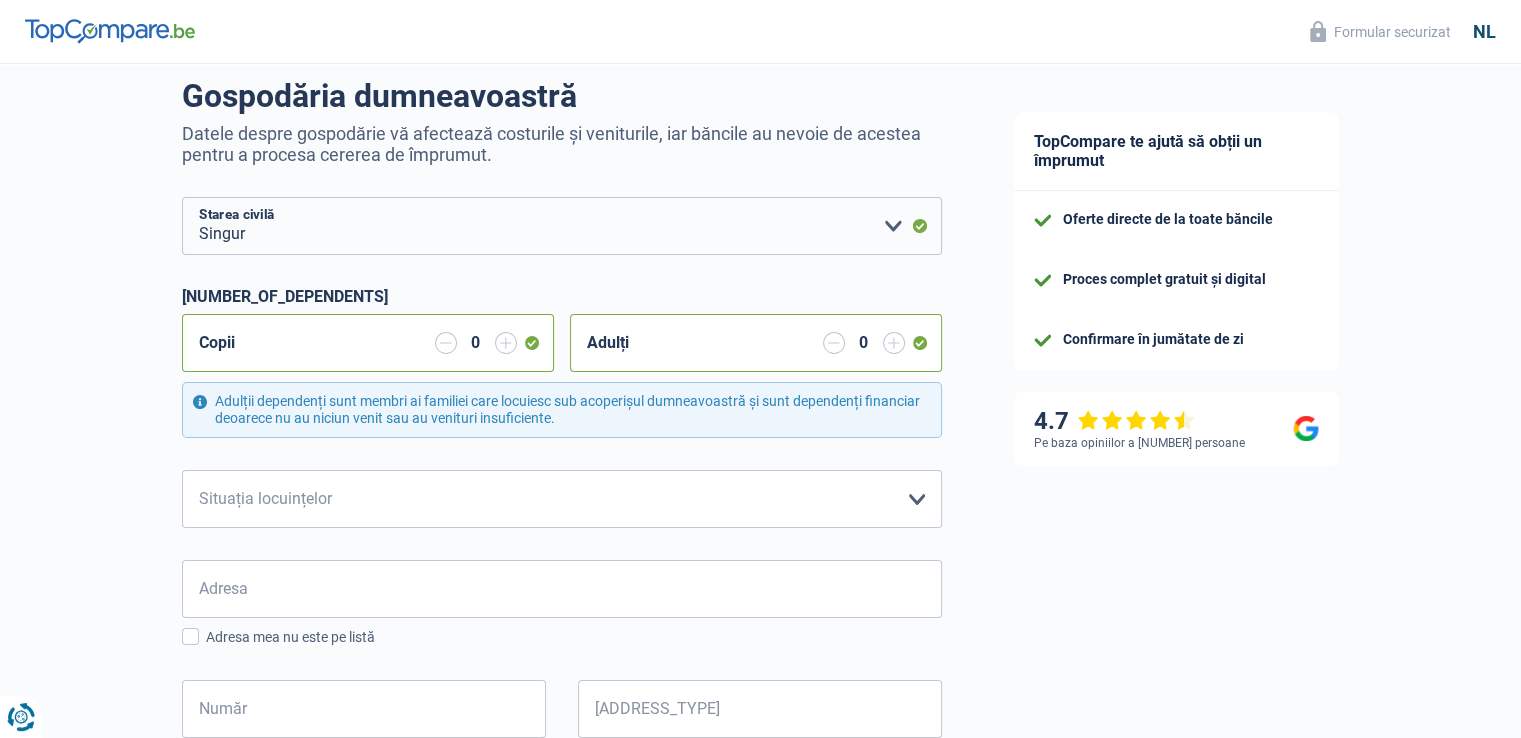 scroll, scrollTop: 200, scrollLeft: 0, axis: vertical 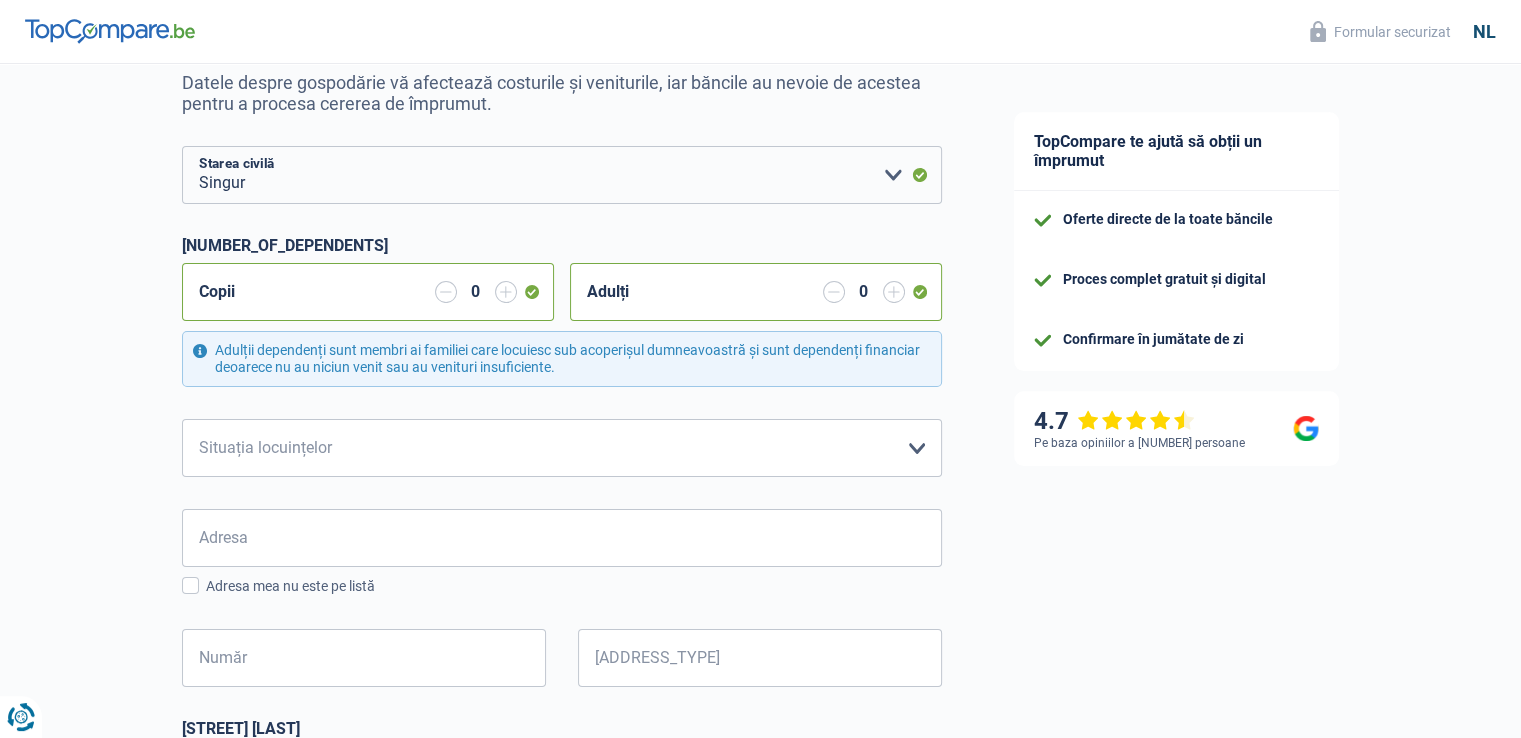 click on "Adulți
0" at bounding box center [756, 292] 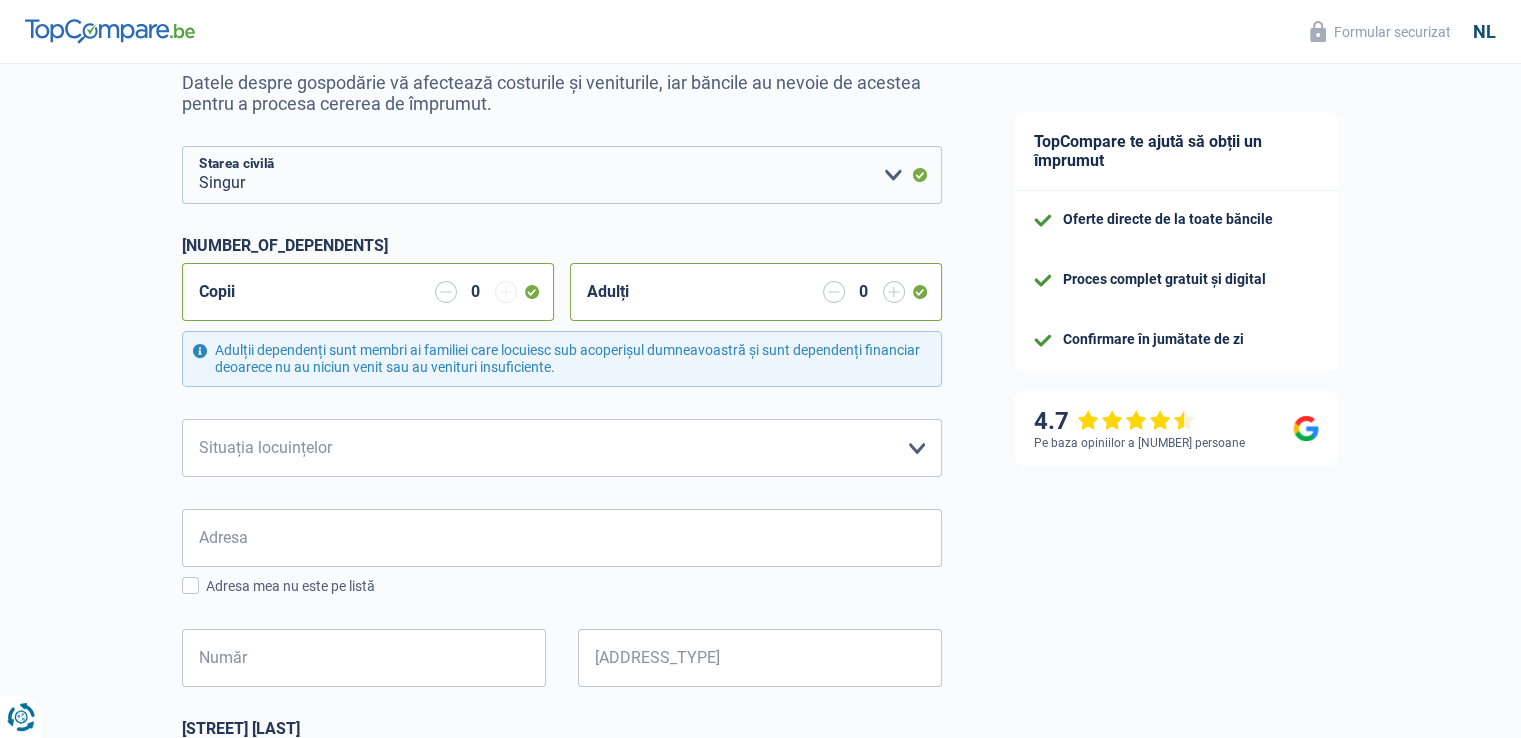 click at bounding box center [506, 292] 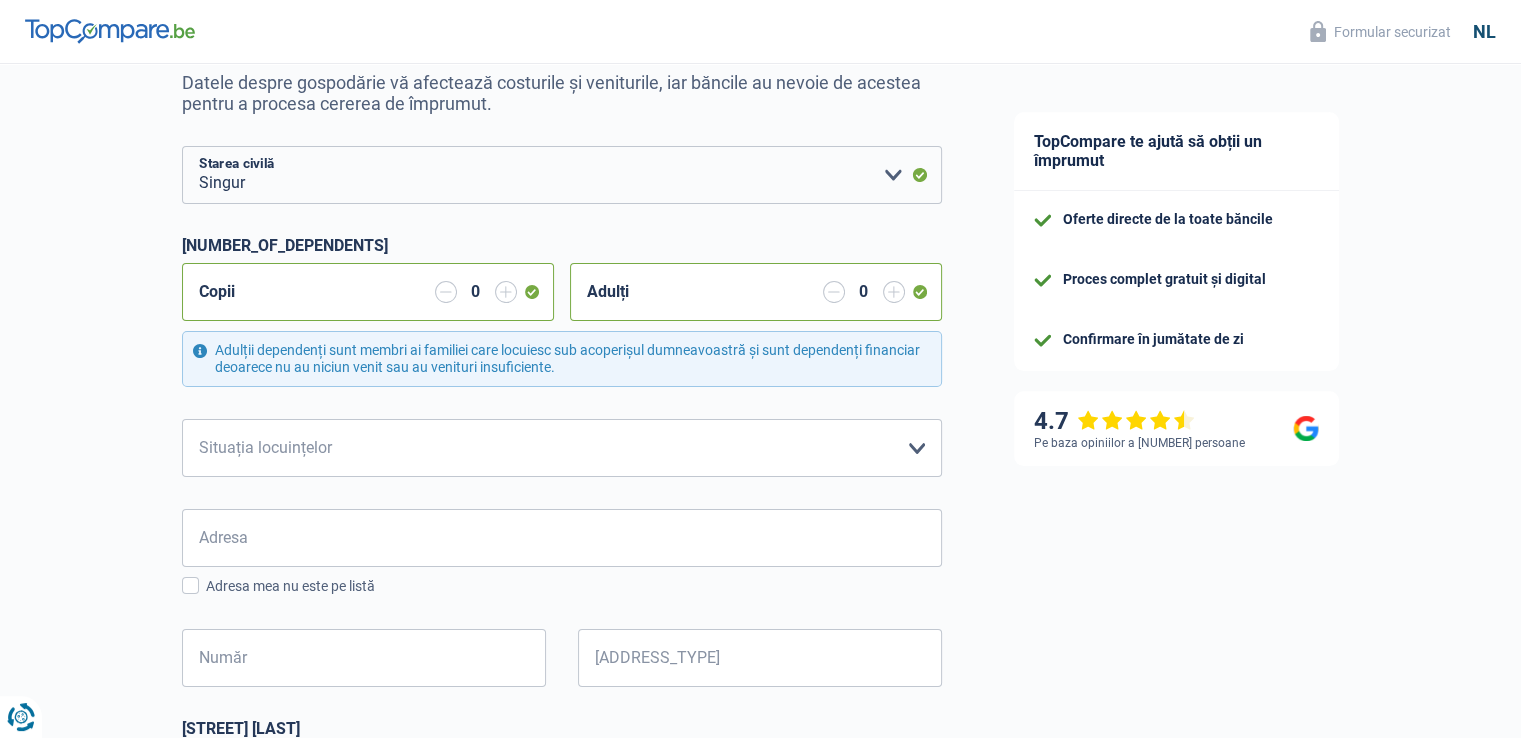 click at bounding box center [446, 292] 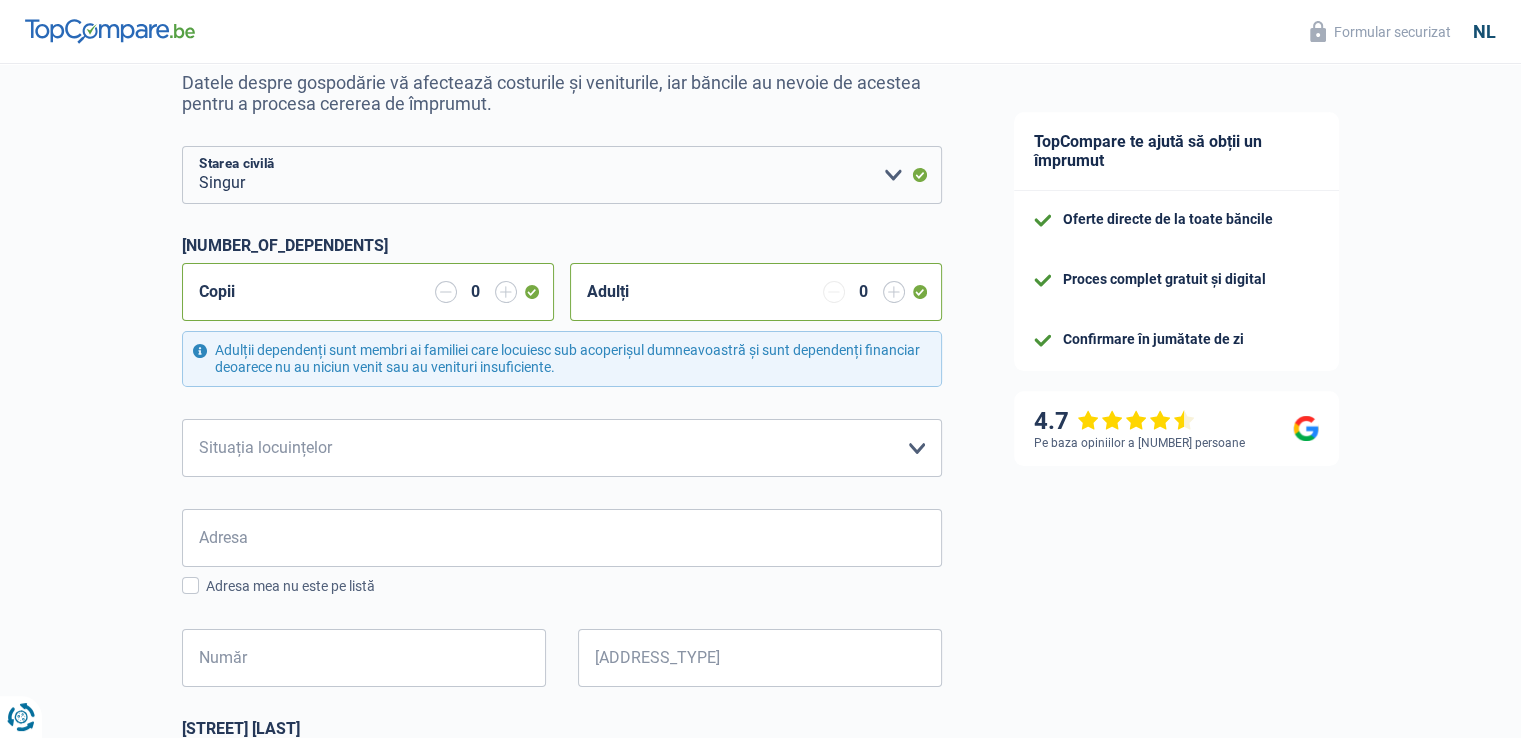 click at bounding box center (834, 292) 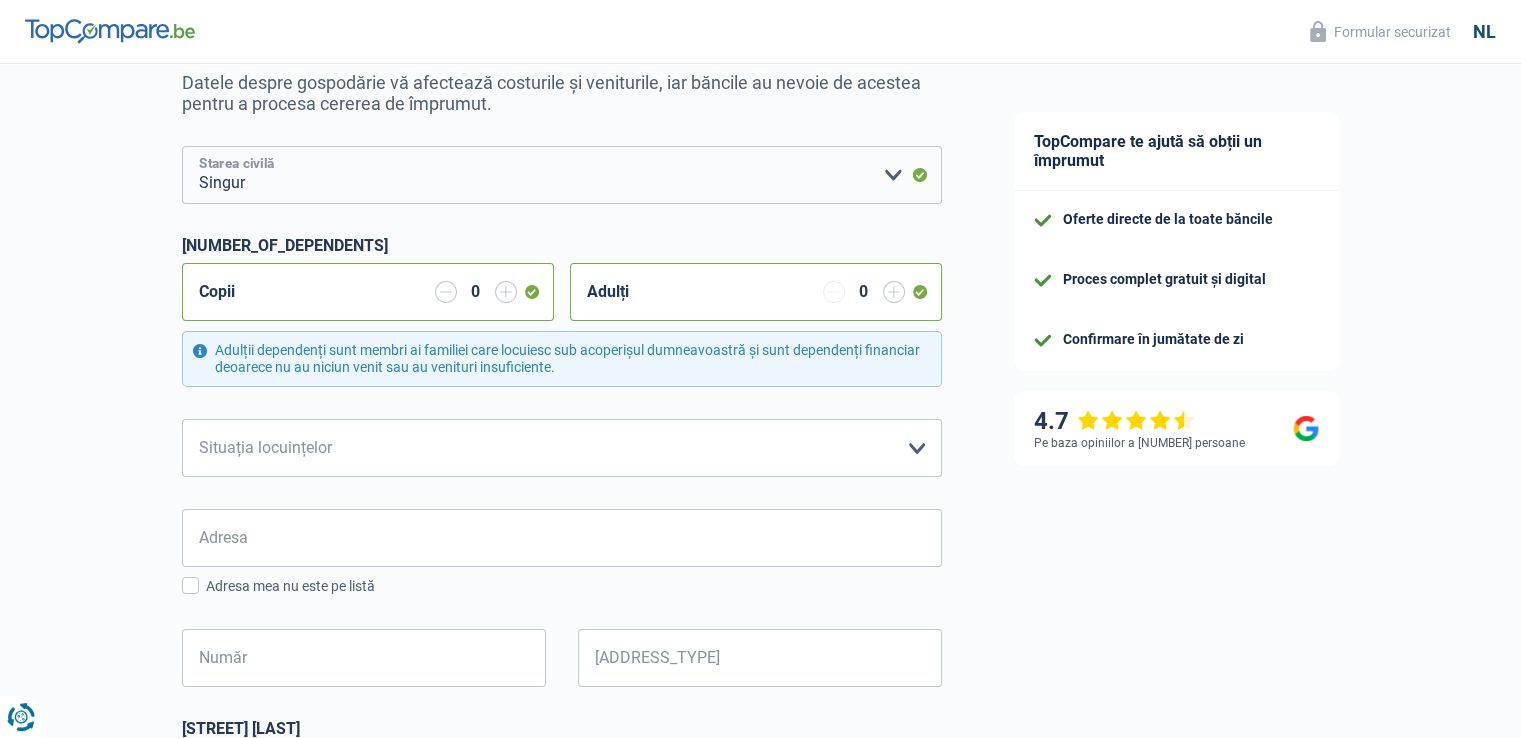 click on "Singur Căsătorit Locuind împreună Divorţat Văduv/ă Căsătoriți, dar nu locuiesc împreună
Vă rugăm să faceți o selecție" at bounding box center [562, 175] 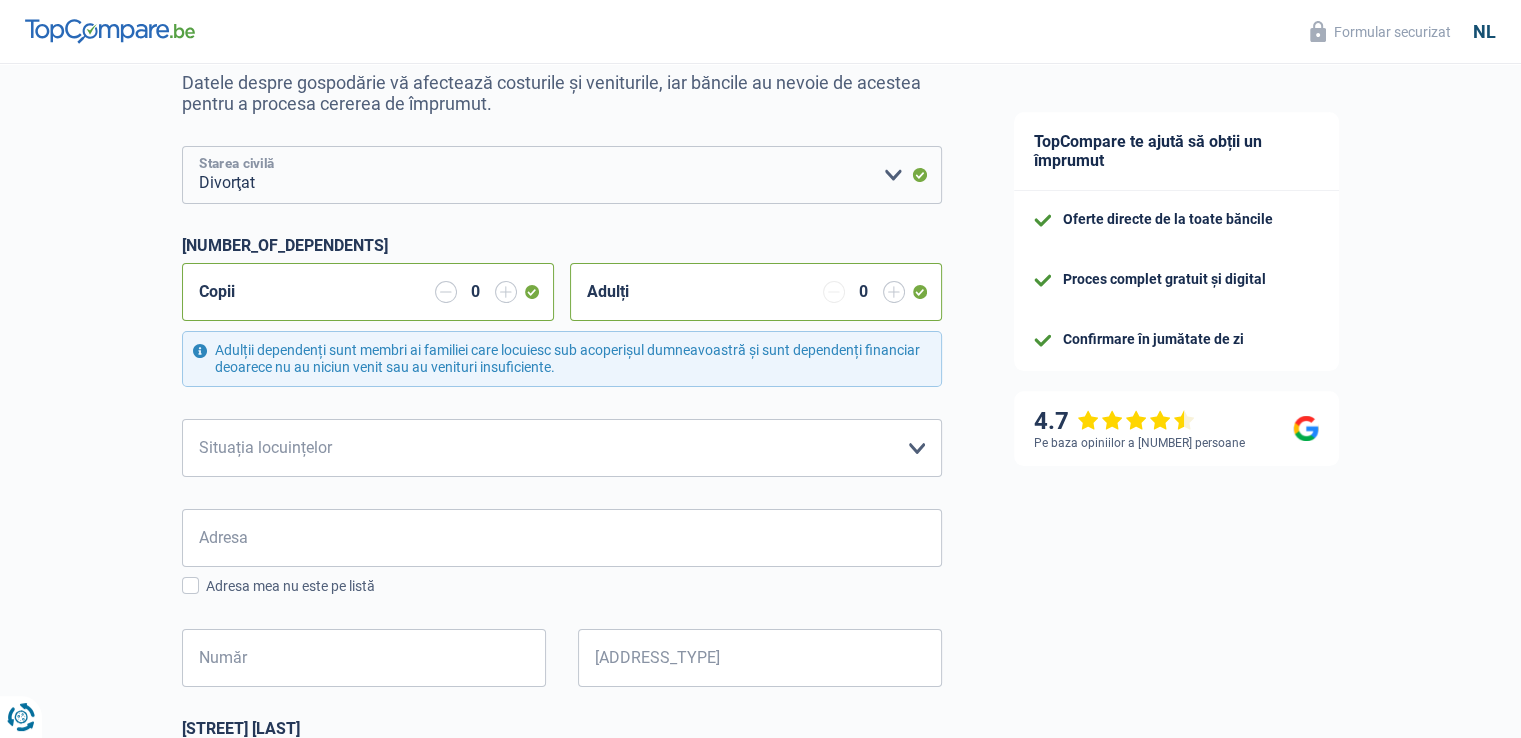 click on "Singur Căsătorit Locuind împreună Divorţat Văduv/ă Căsătoriți, dar nu locuiesc împreună
Vă rugăm să faceți o selecție" at bounding box center [562, 175] 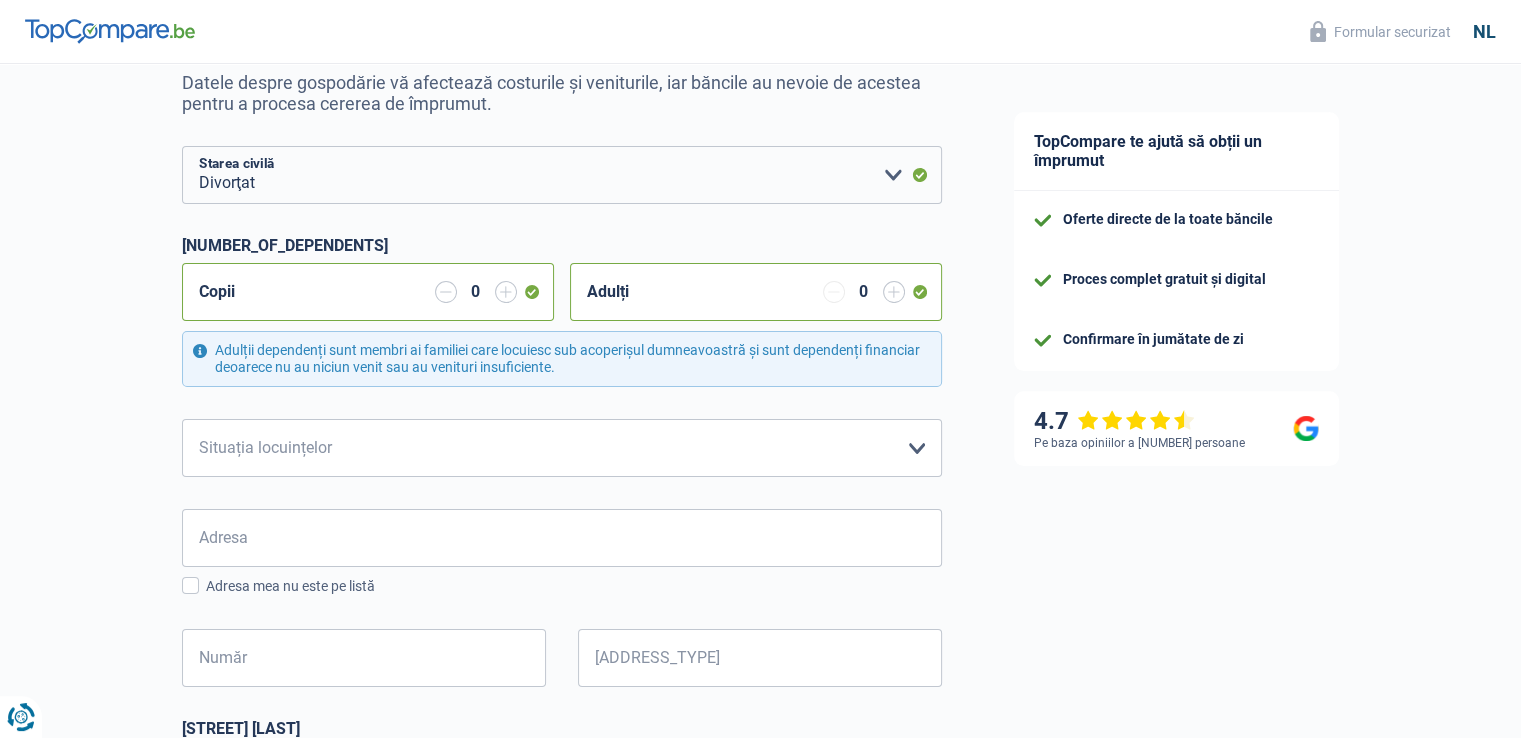 click on "Copii
0" at bounding box center (368, 292) 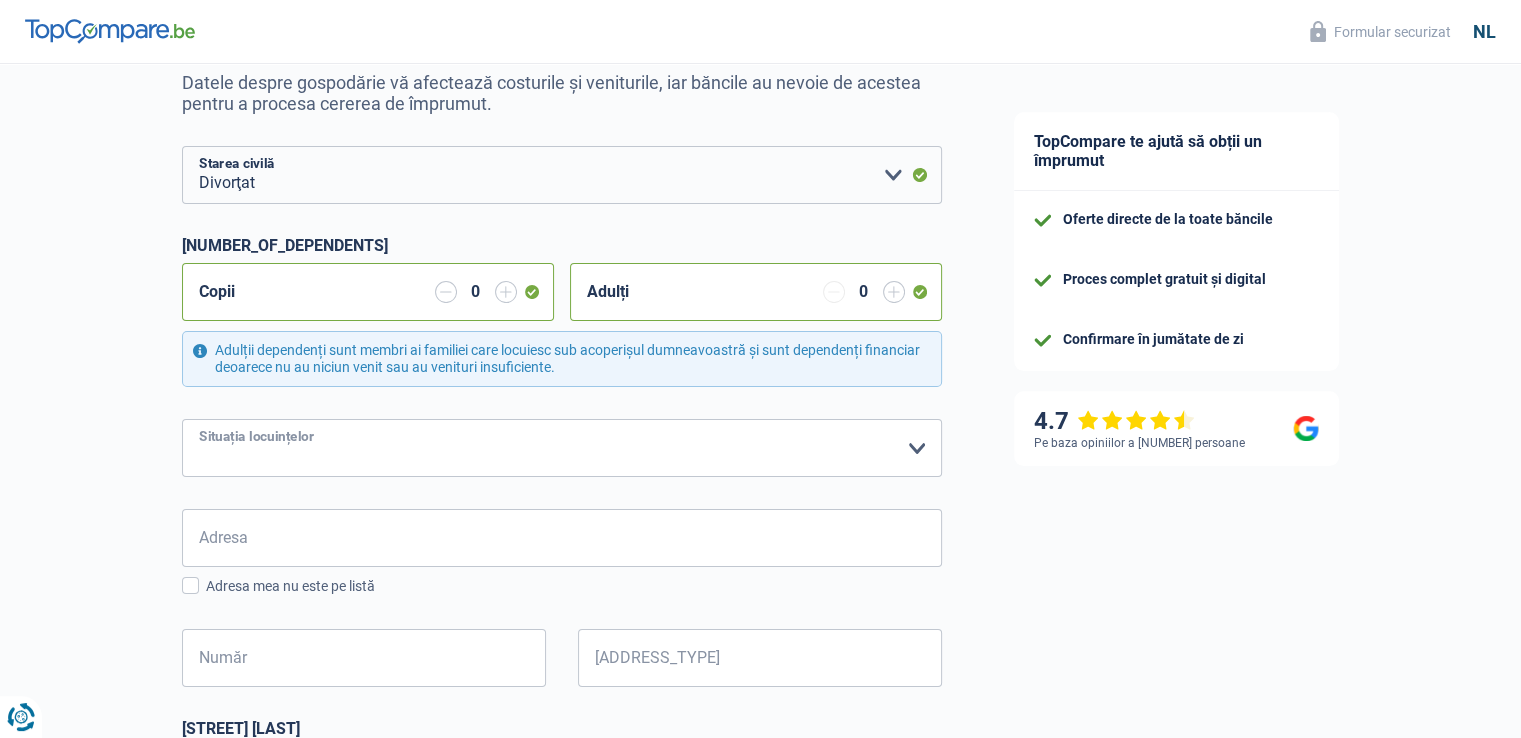 drag, startPoint x: 357, startPoint y: 445, endPoint x: 420, endPoint y: 445, distance: 63 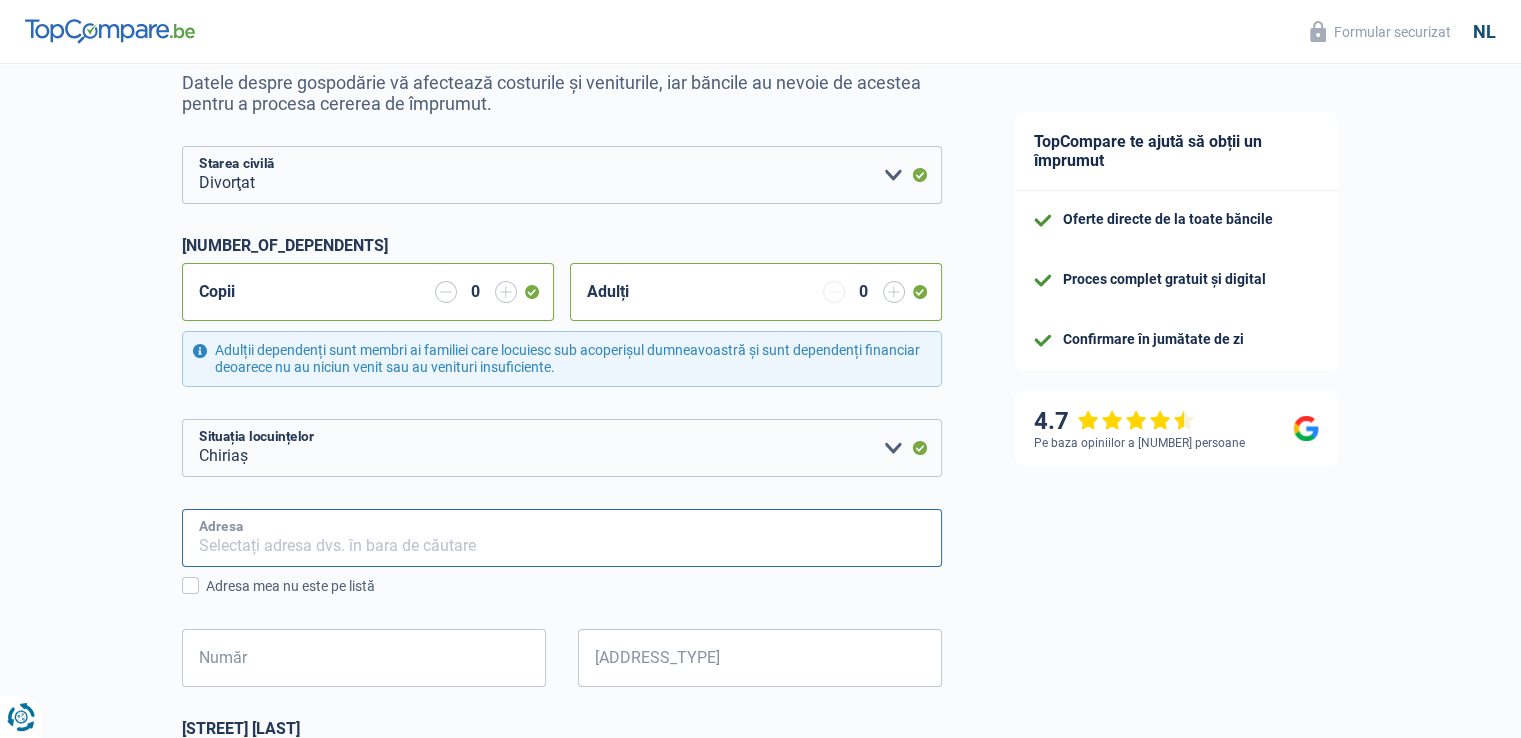 click on "Adresa" at bounding box center (562, 538) 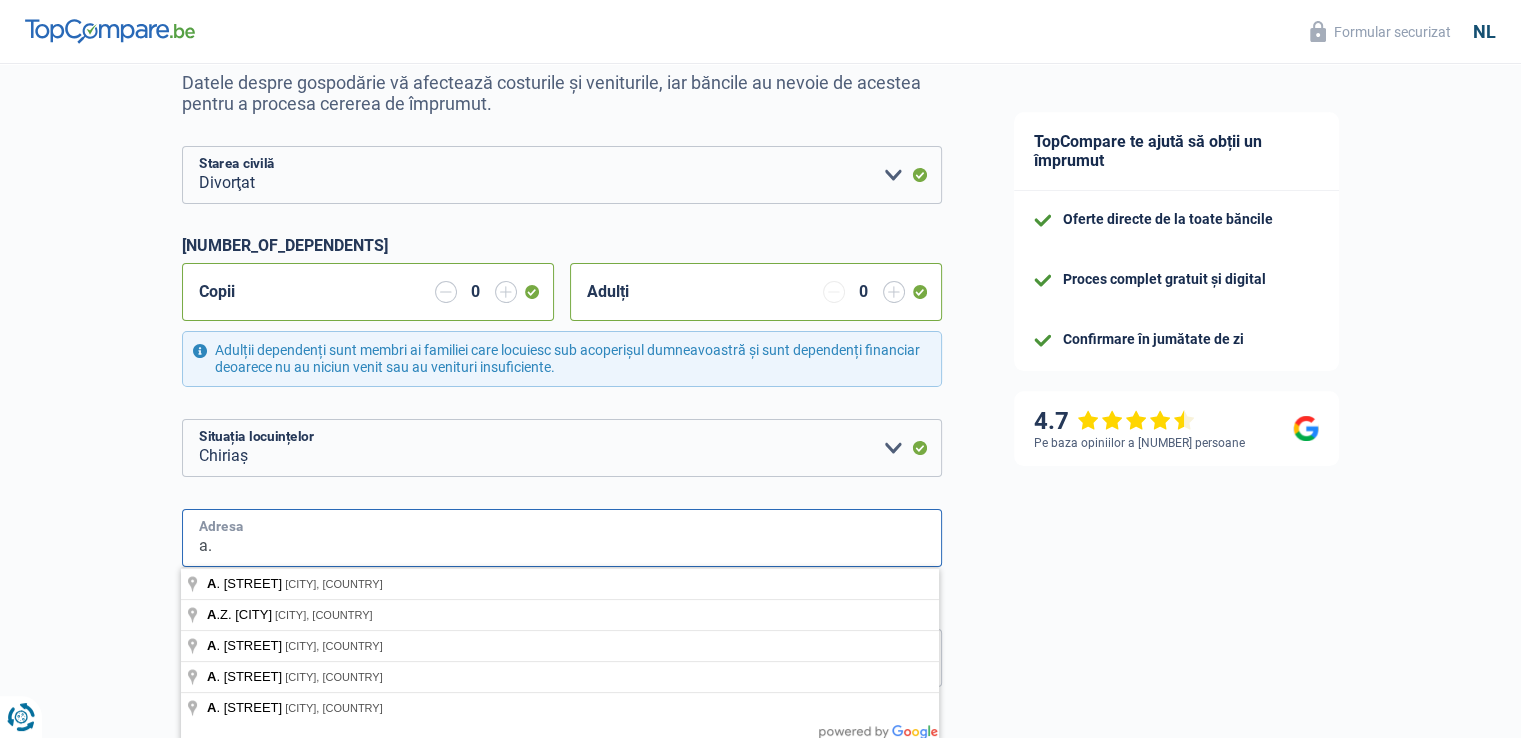 type on "a" 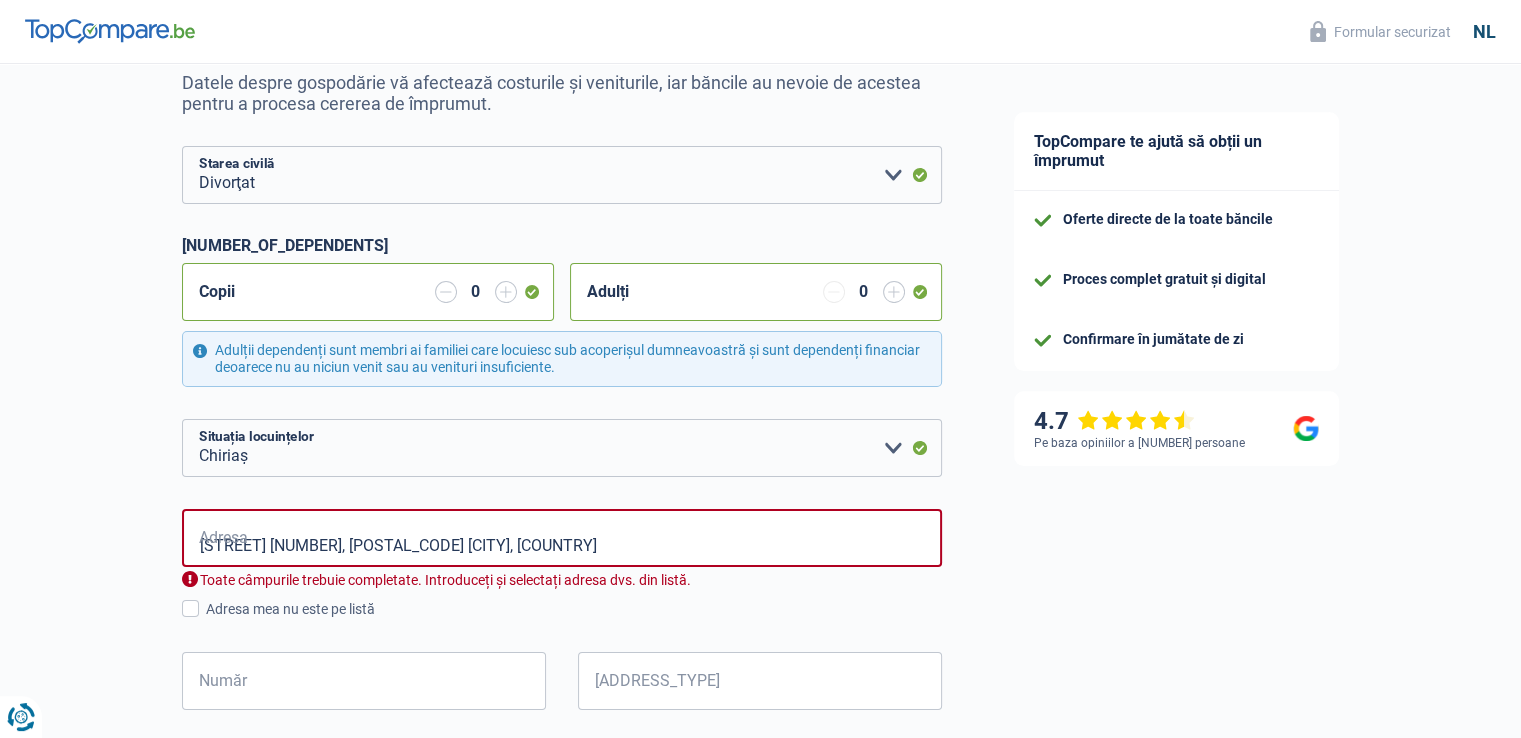 type on "Rue Clément De Cléty, 1070, Anderlecht, BE" 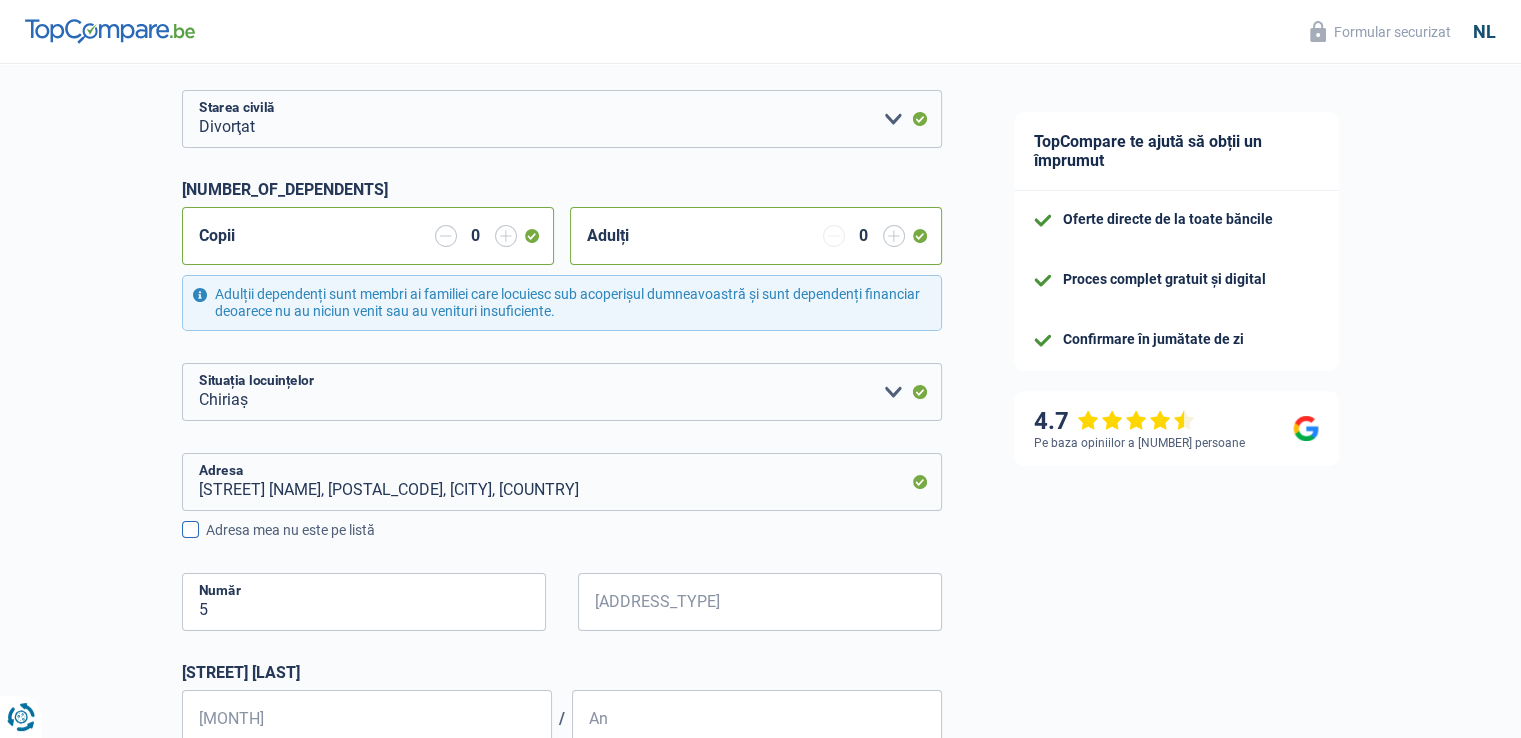 scroll, scrollTop: 300, scrollLeft: 0, axis: vertical 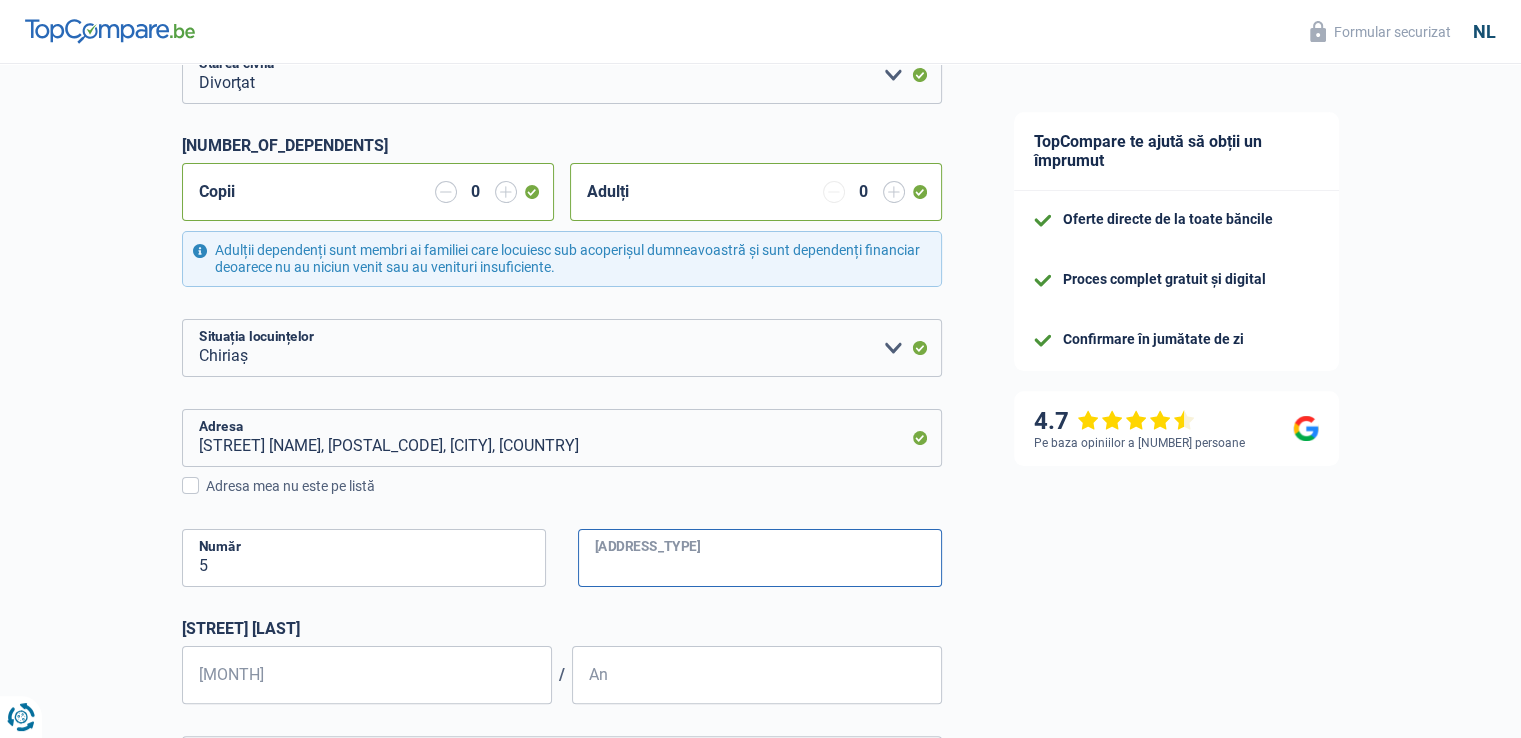 click on "Cutie poștală" at bounding box center [760, 558] 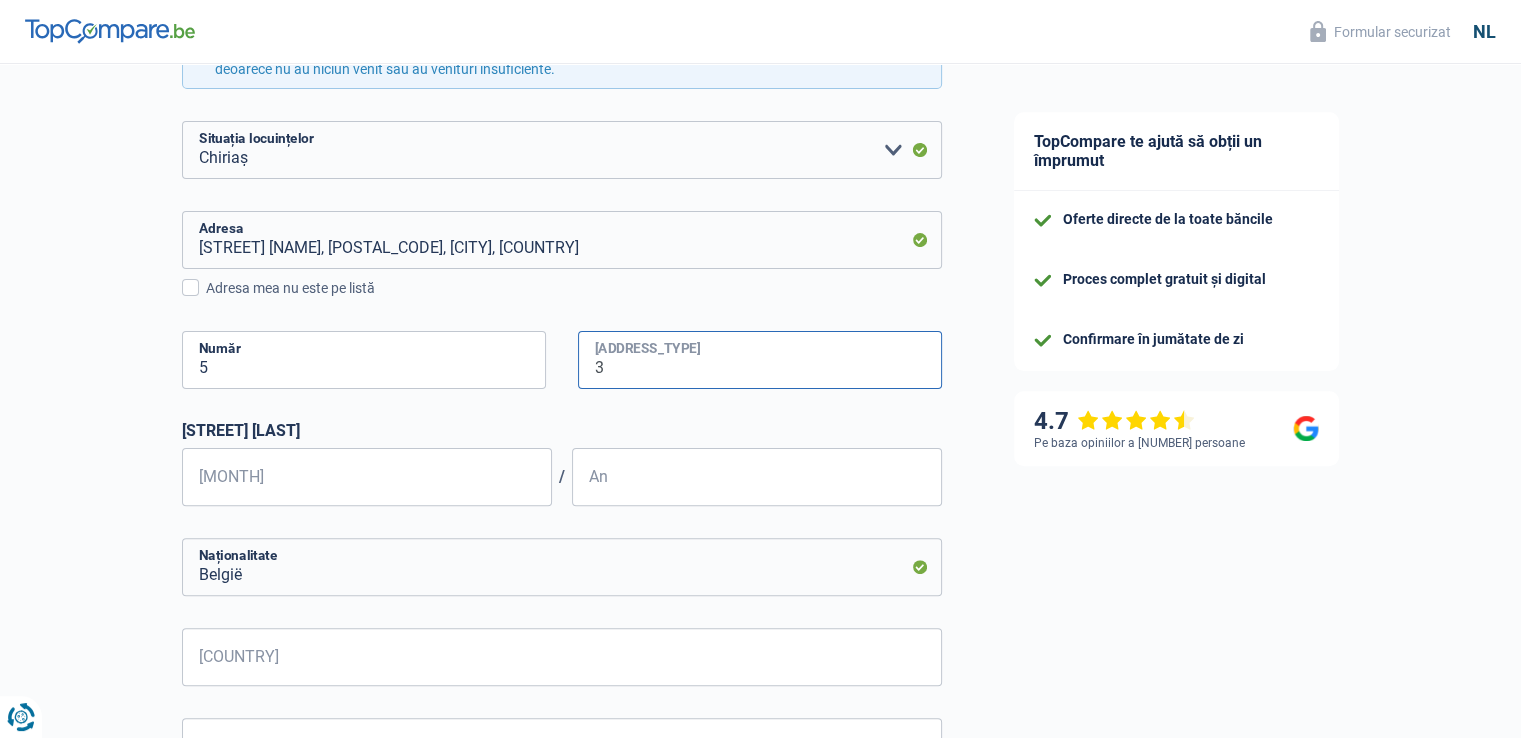 scroll, scrollTop: 500, scrollLeft: 0, axis: vertical 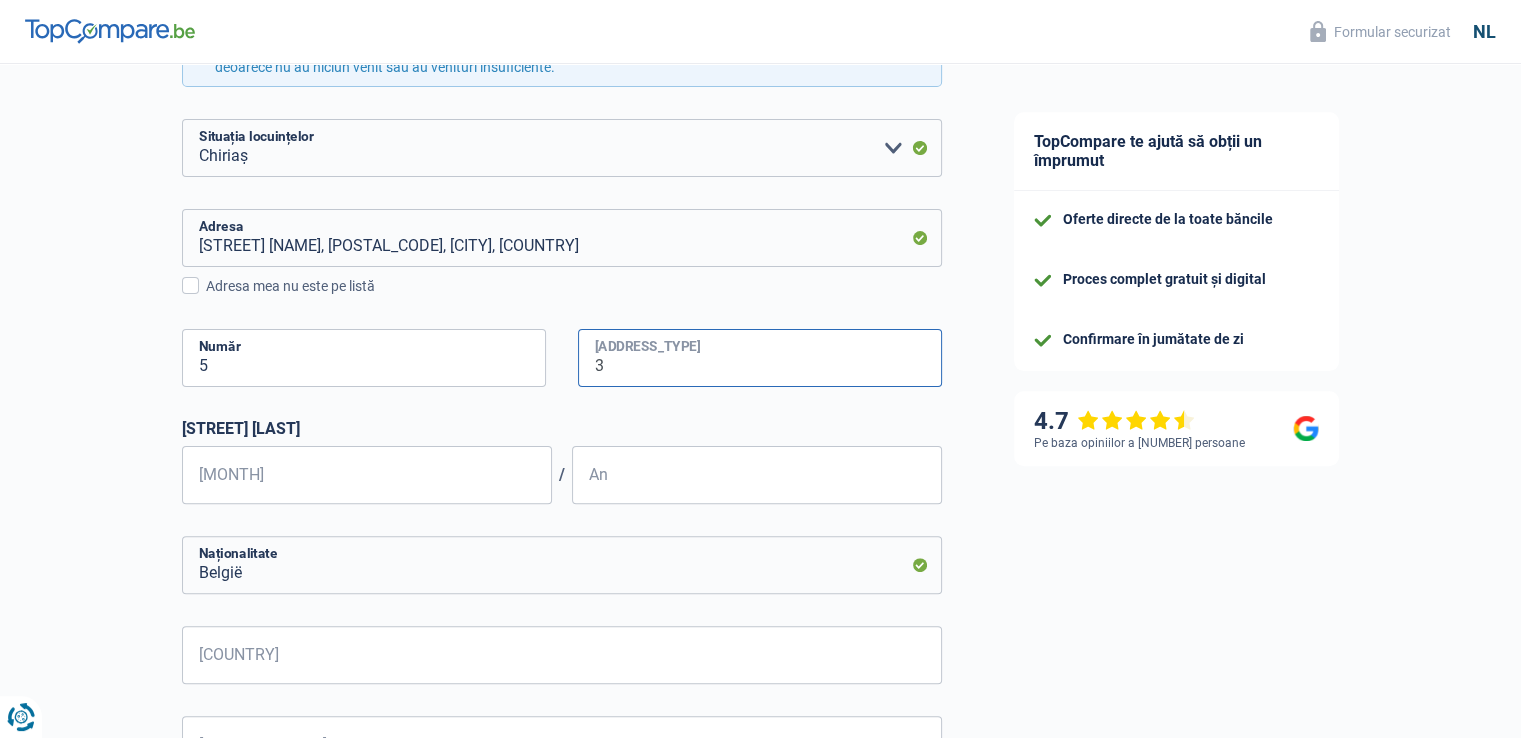 type on "3" 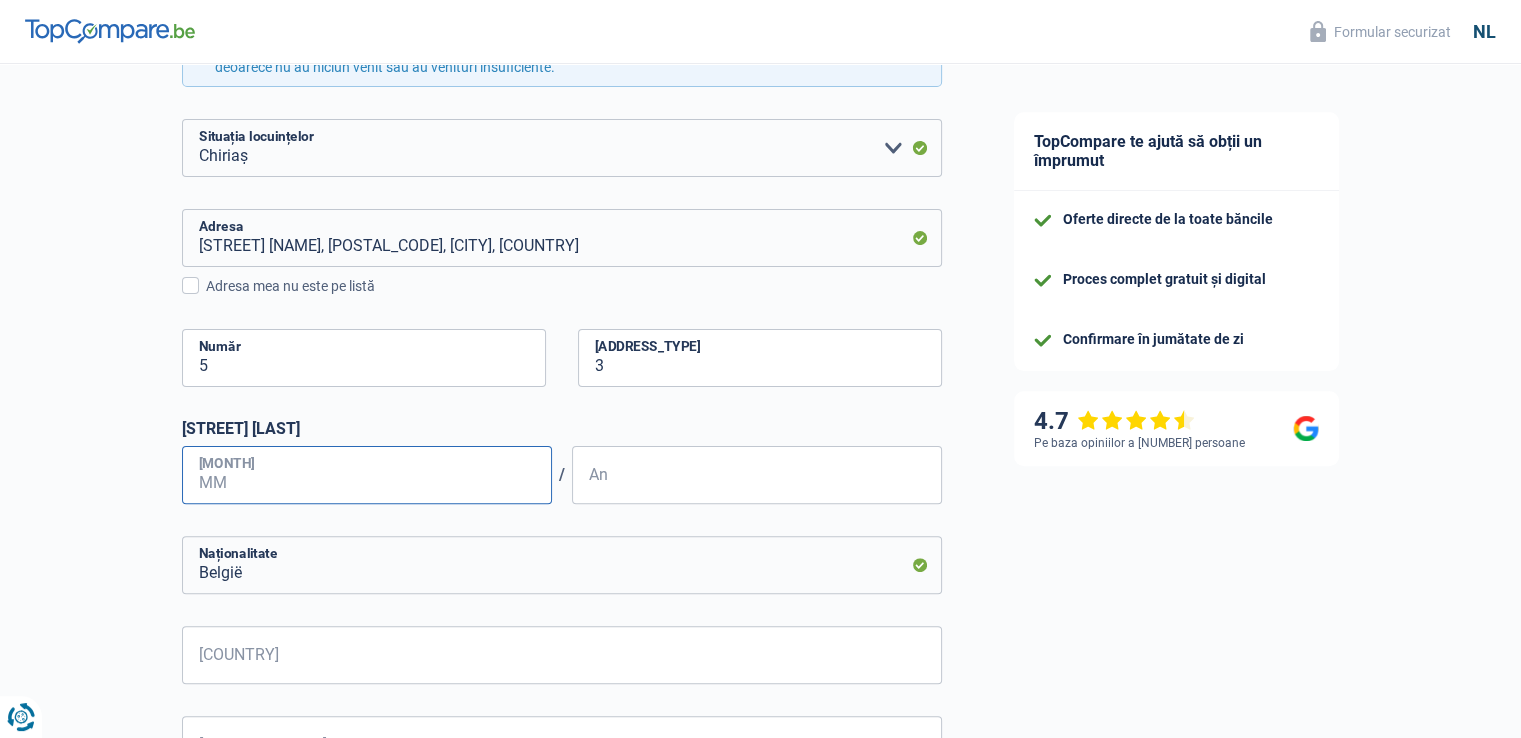 click on "Lună" at bounding box center [367, 475] 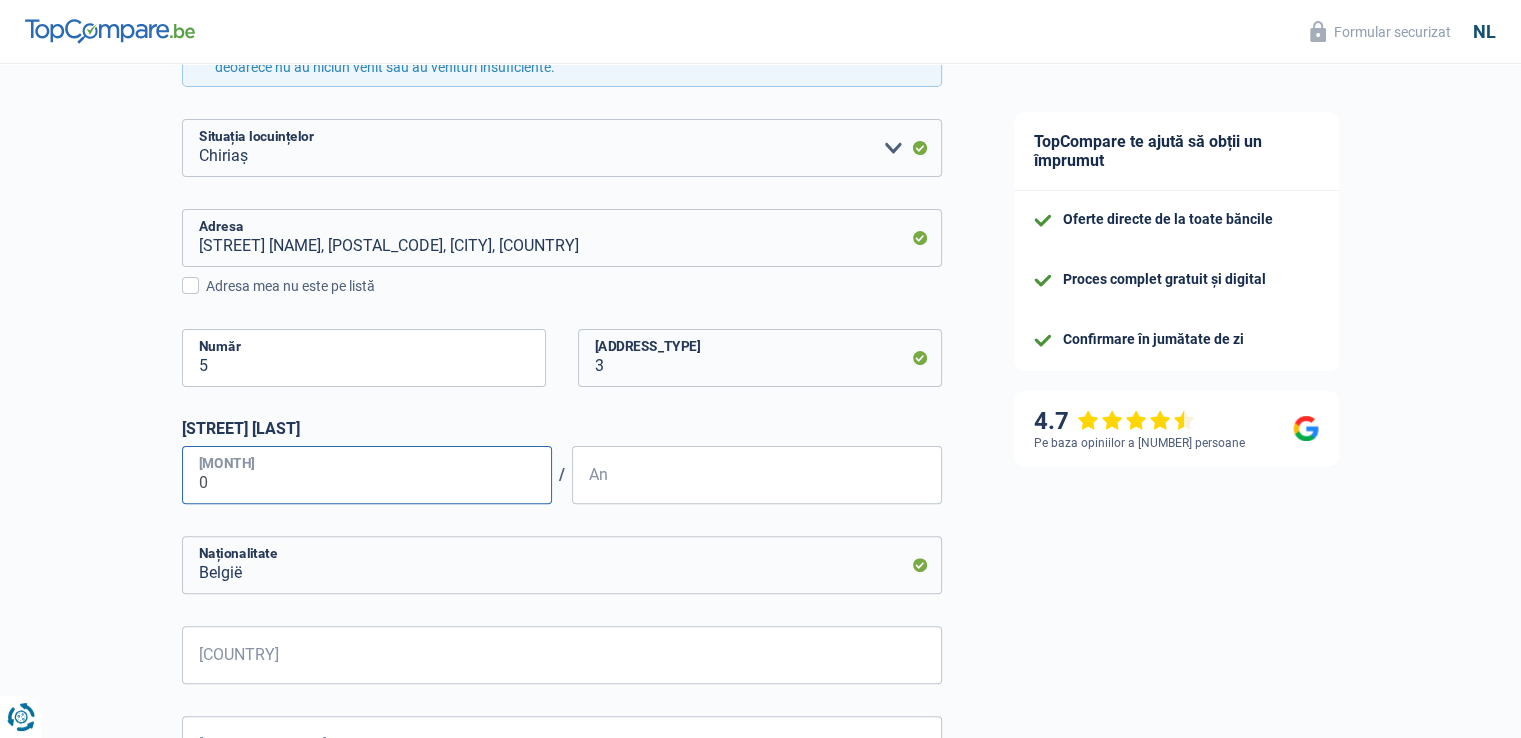 type on "02" 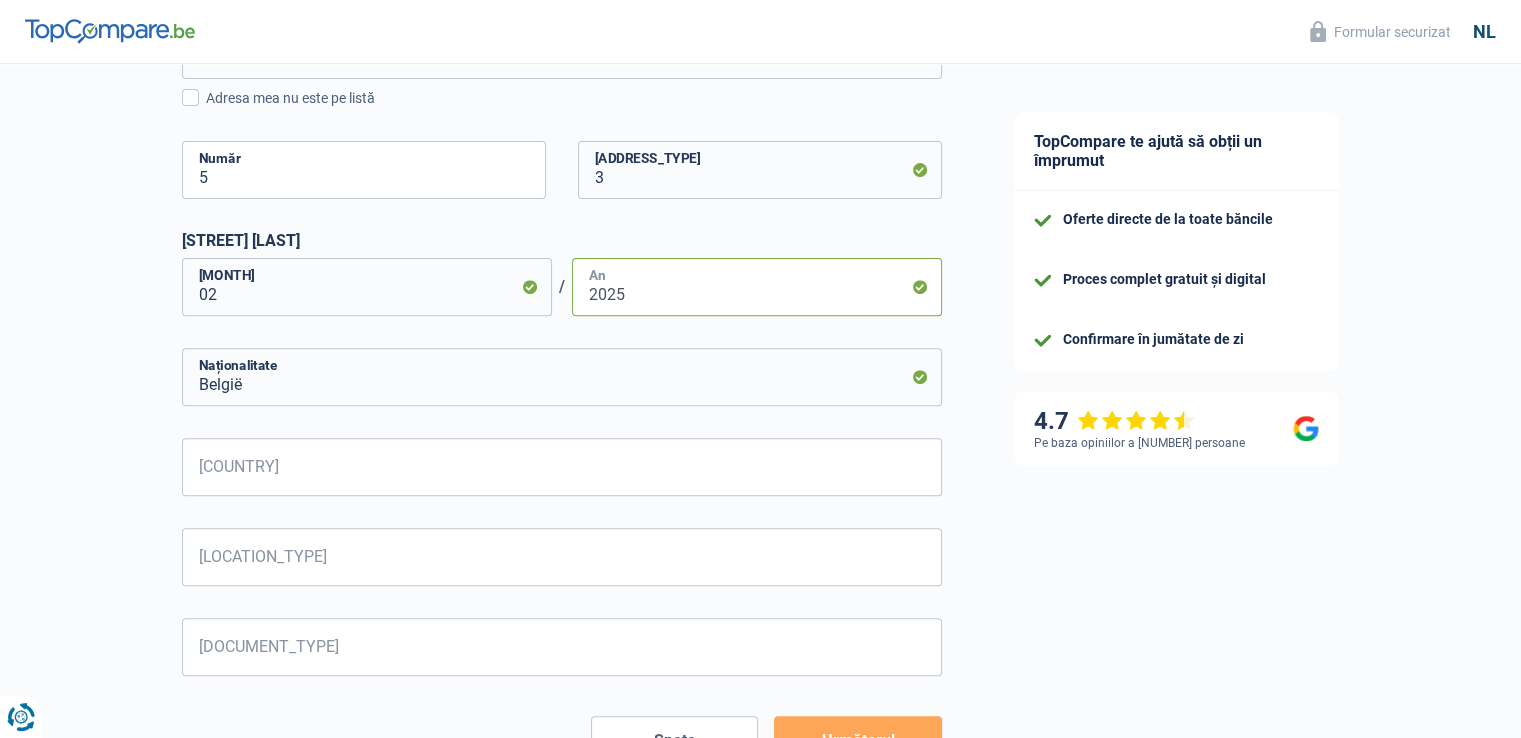 scroll, scrollTop: 700, scrollLeft: 0, axis: vertical 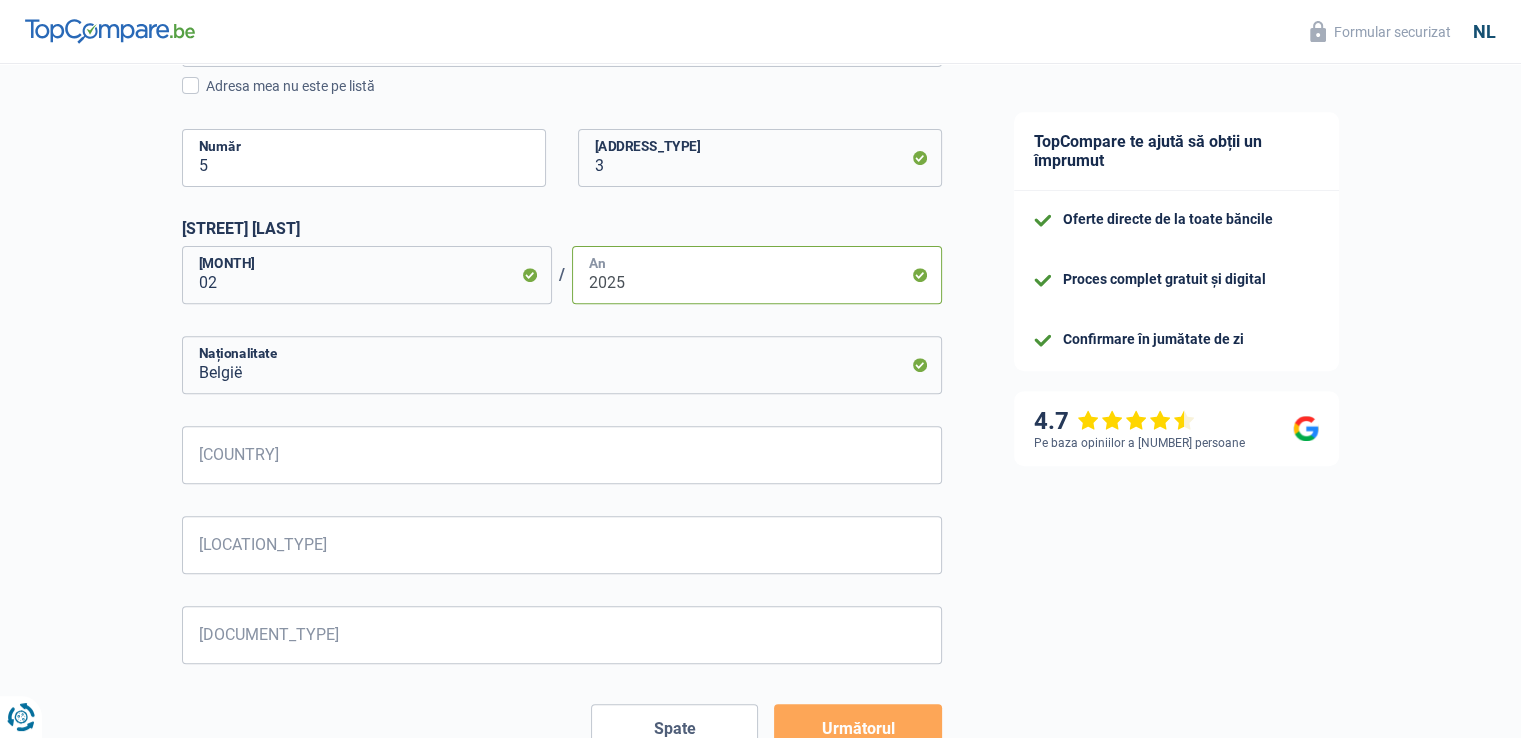 type on "2025" 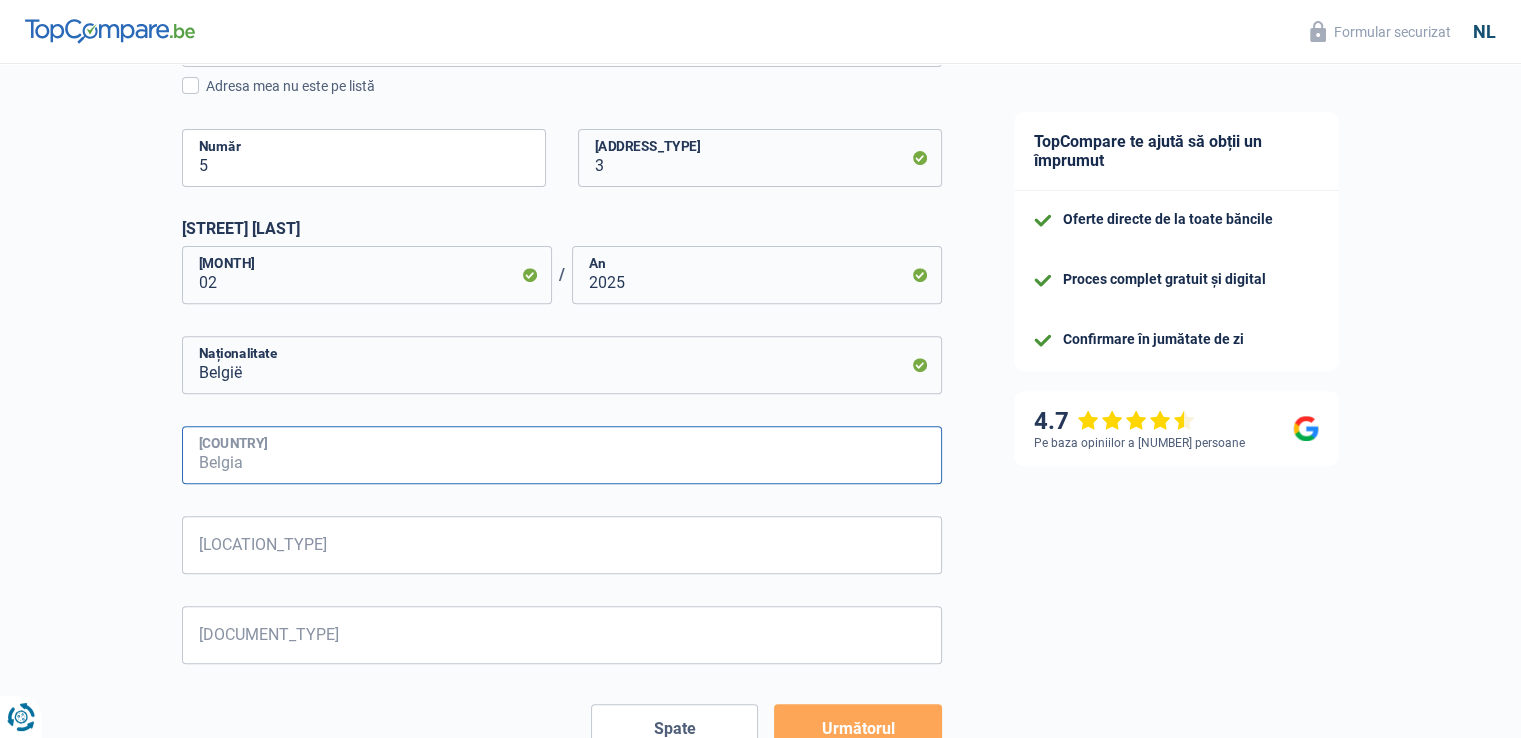 click on "Țara nașterii" at bounding box center [562, 455] 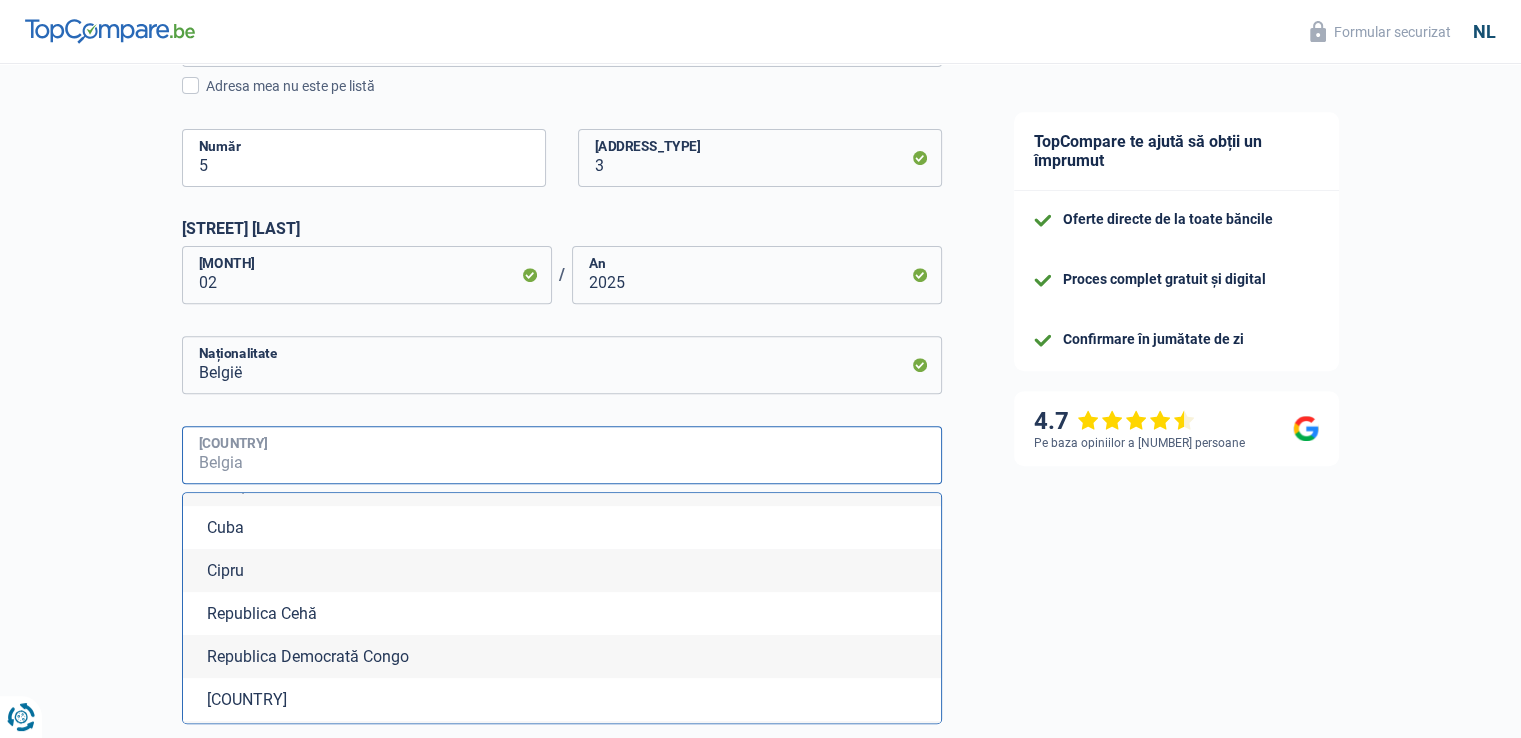 scroll, scrollTop: 2000, scrollLeft: 0, axis: vertical 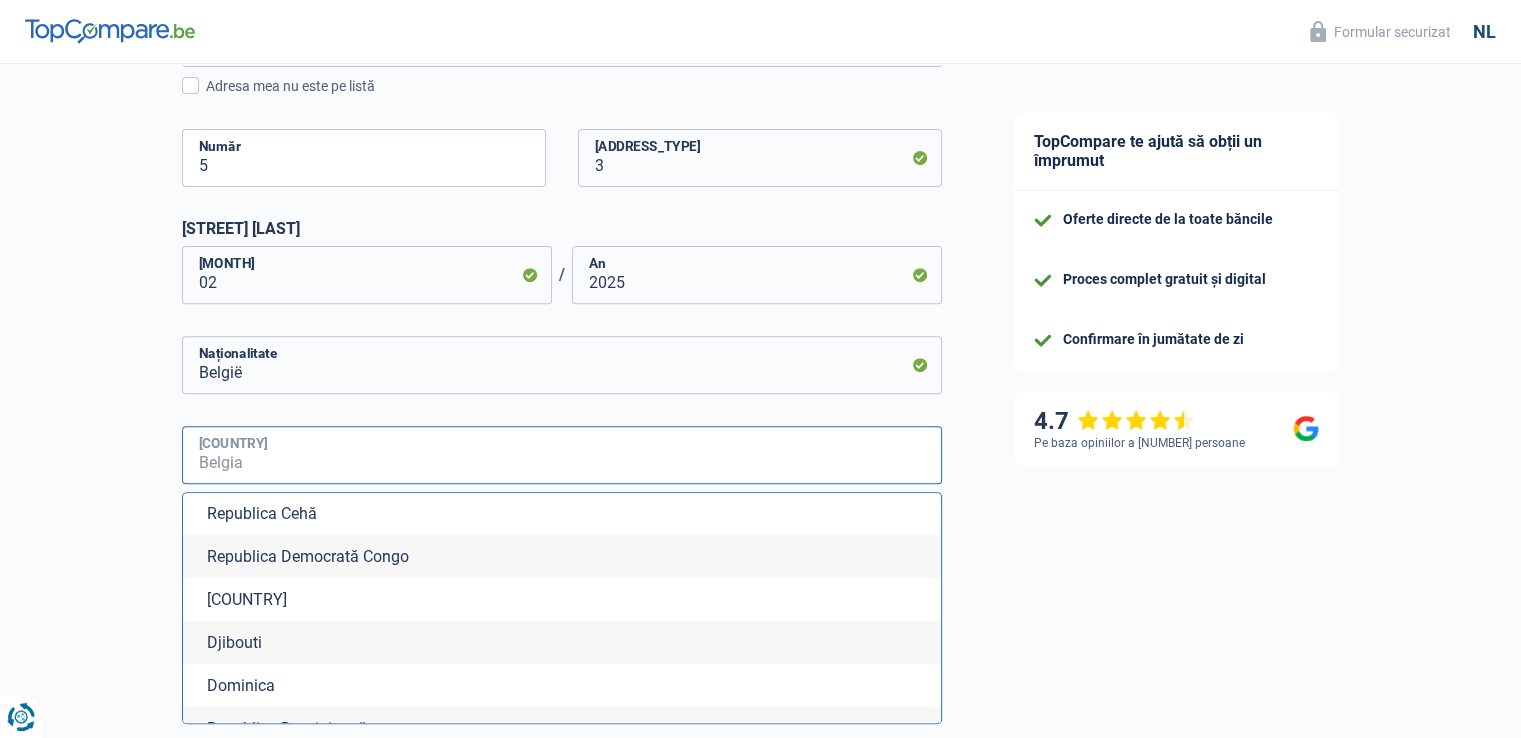 type on "r" 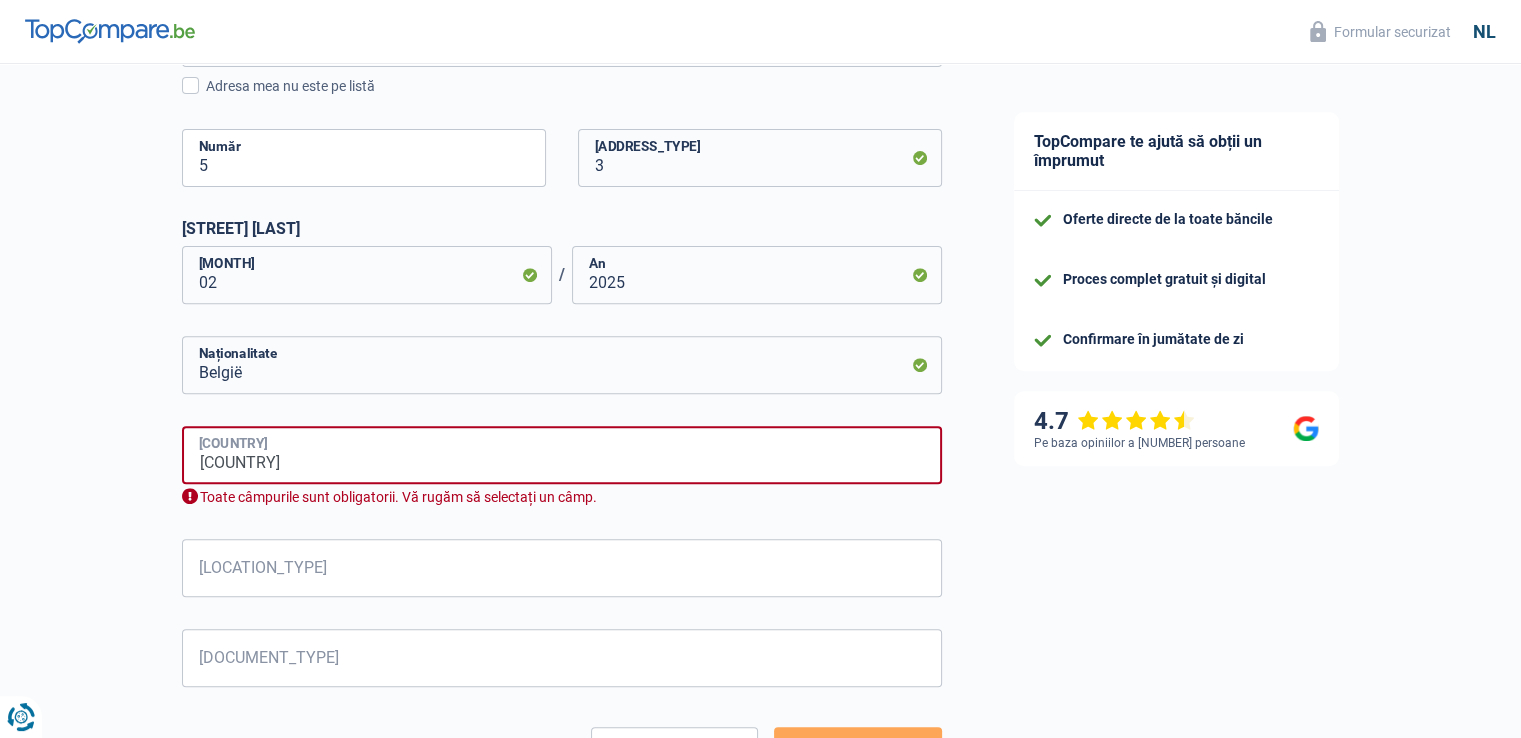 click on "Romania" at bounding box center [562, 455] 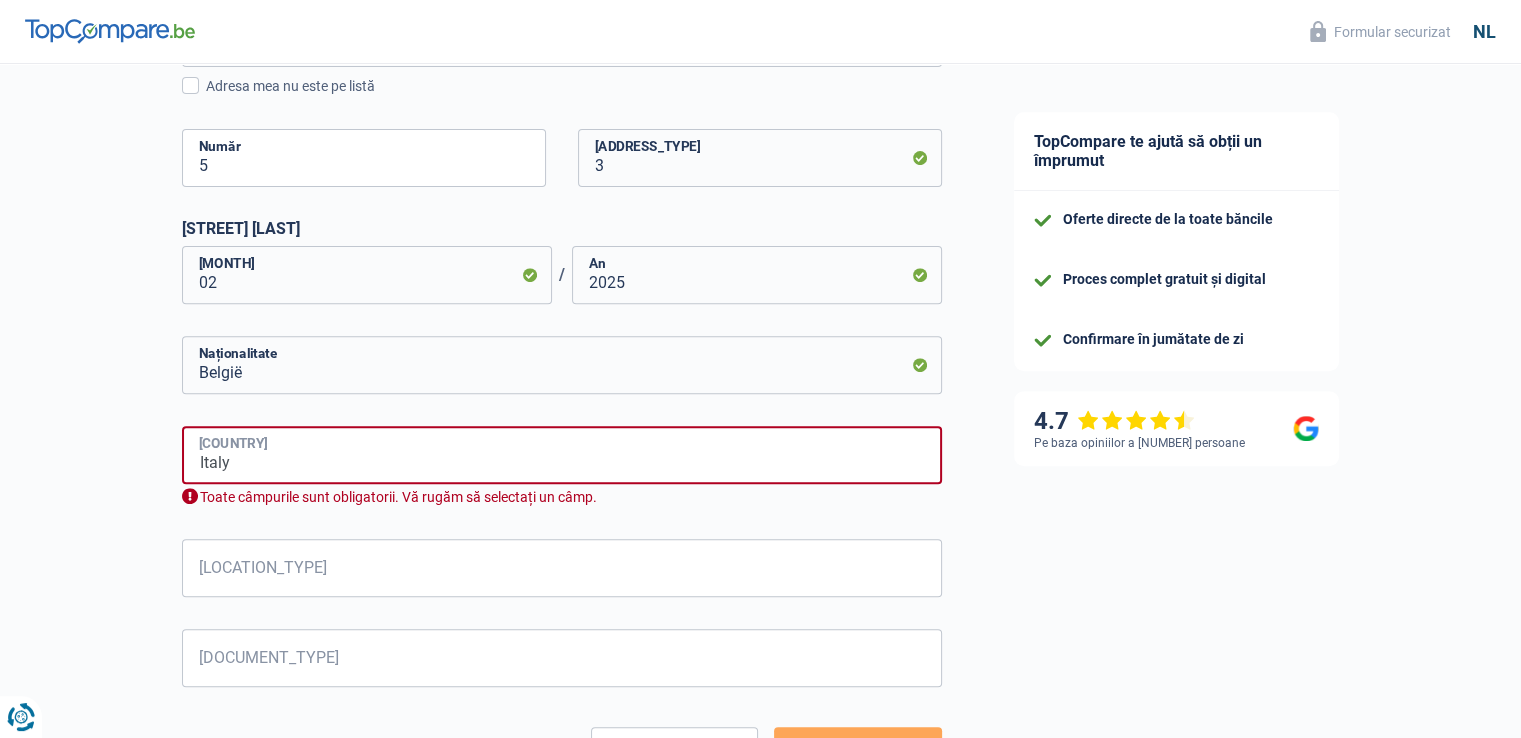 click on "Italy" at bounding box center (562, 455) 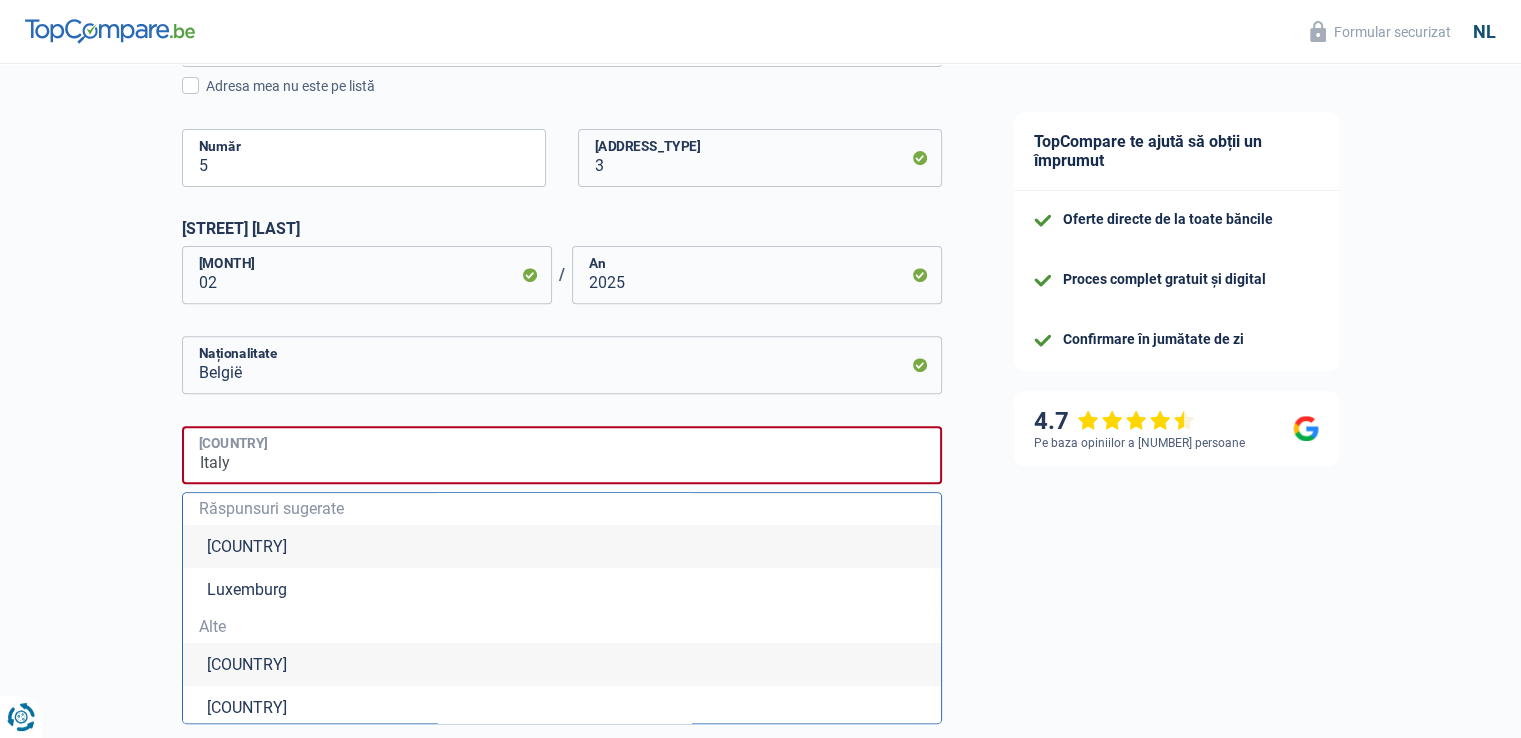 type on "Romania" 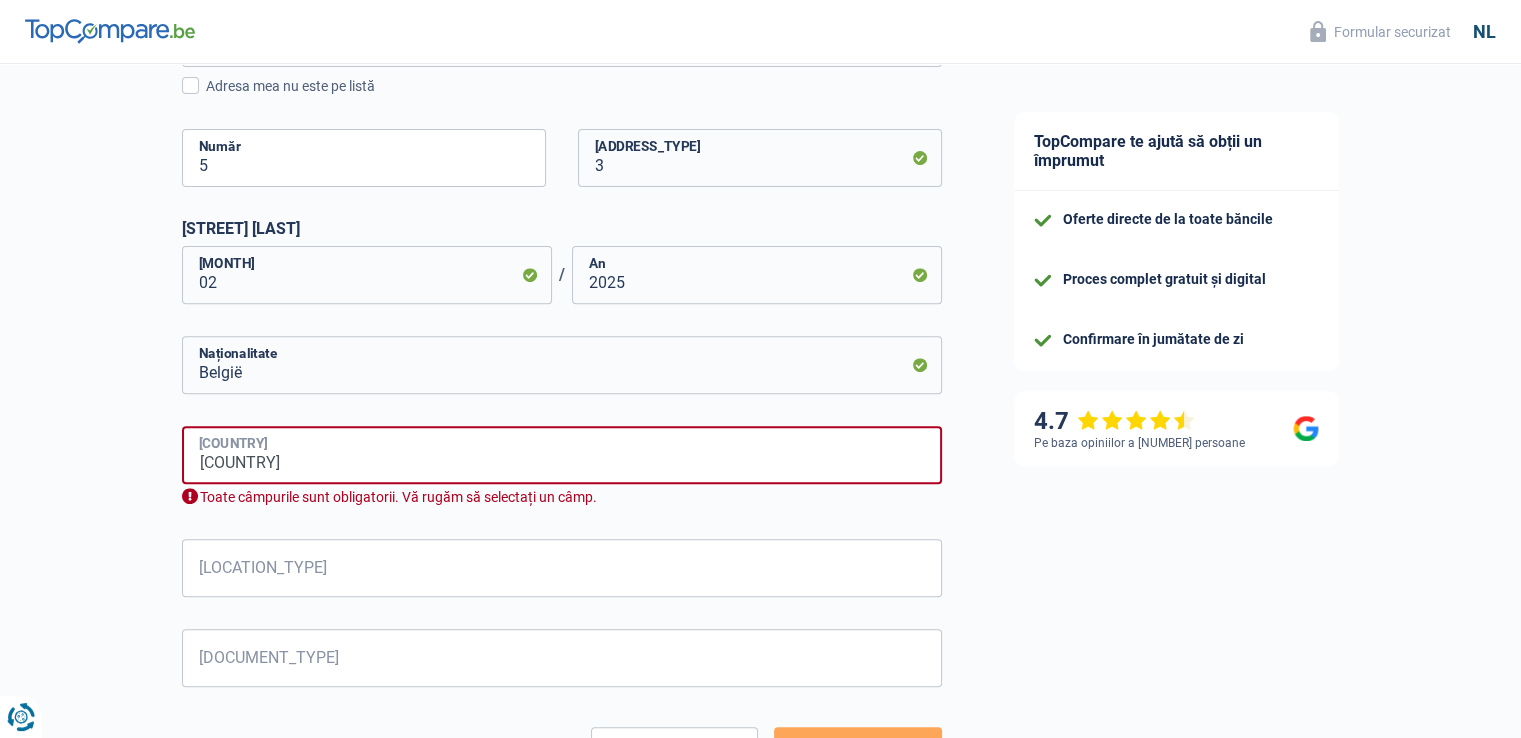 scroll, scrollTop: 800, scrollLeft: 0, axis: vertical 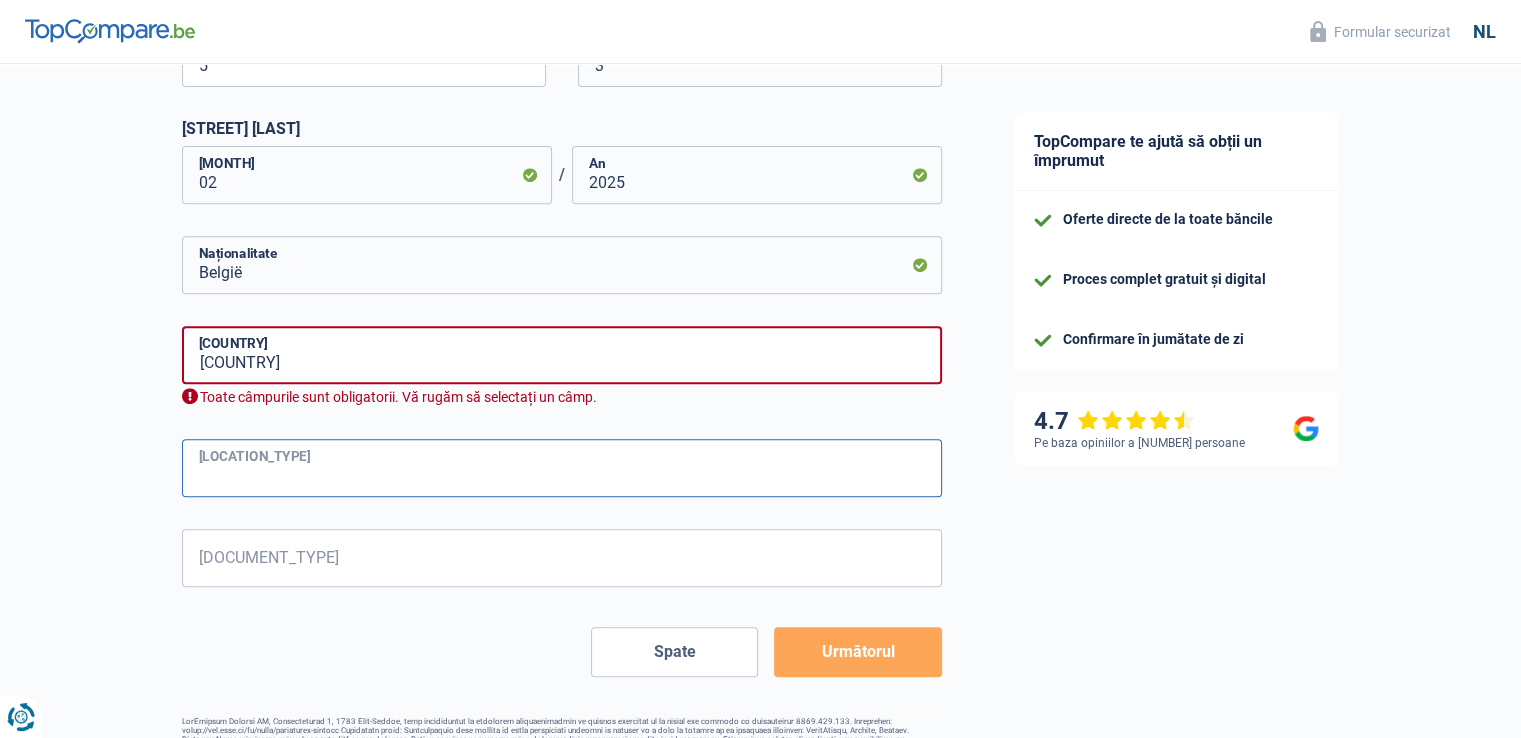 click on "Oraș natal" at bounding box center (562, 468) 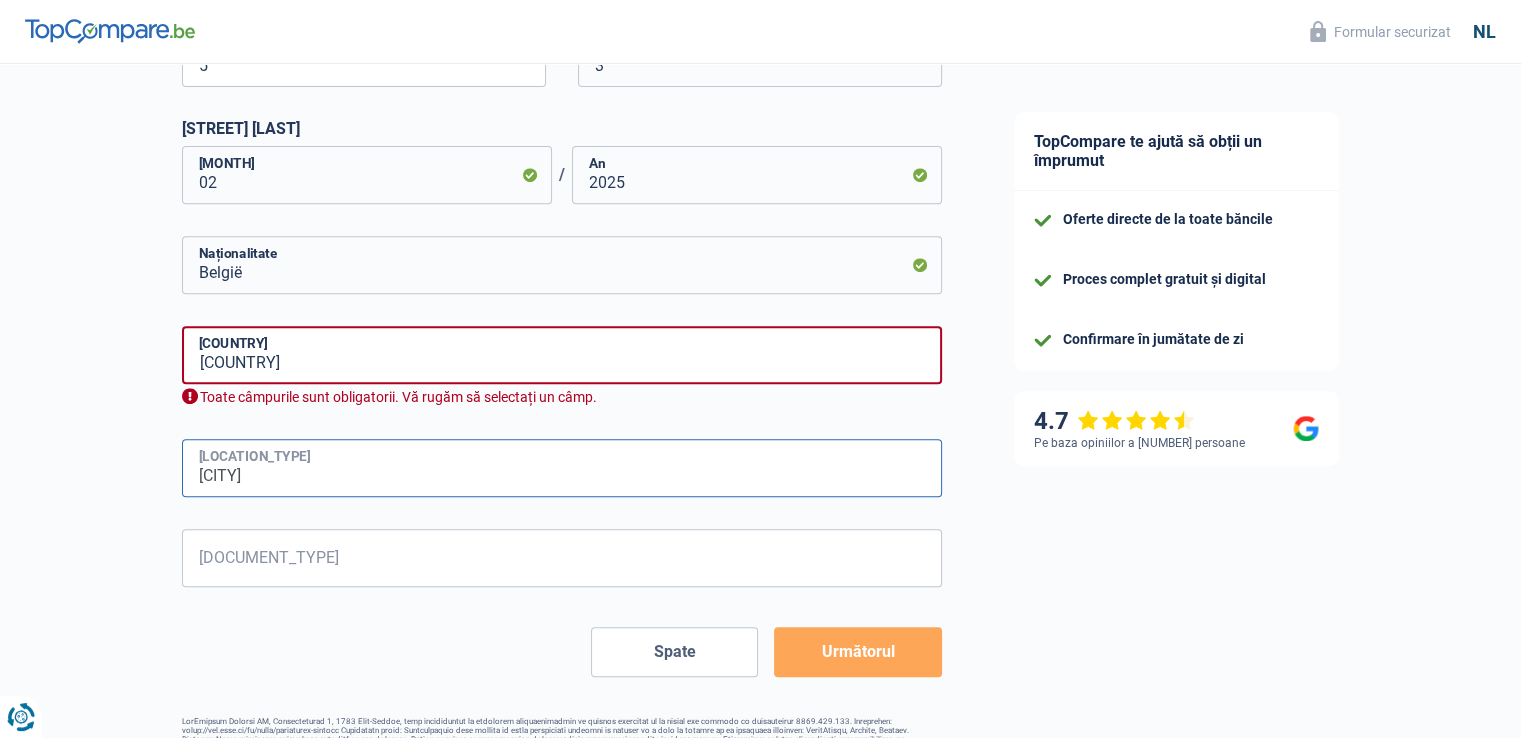 type on "brasov" 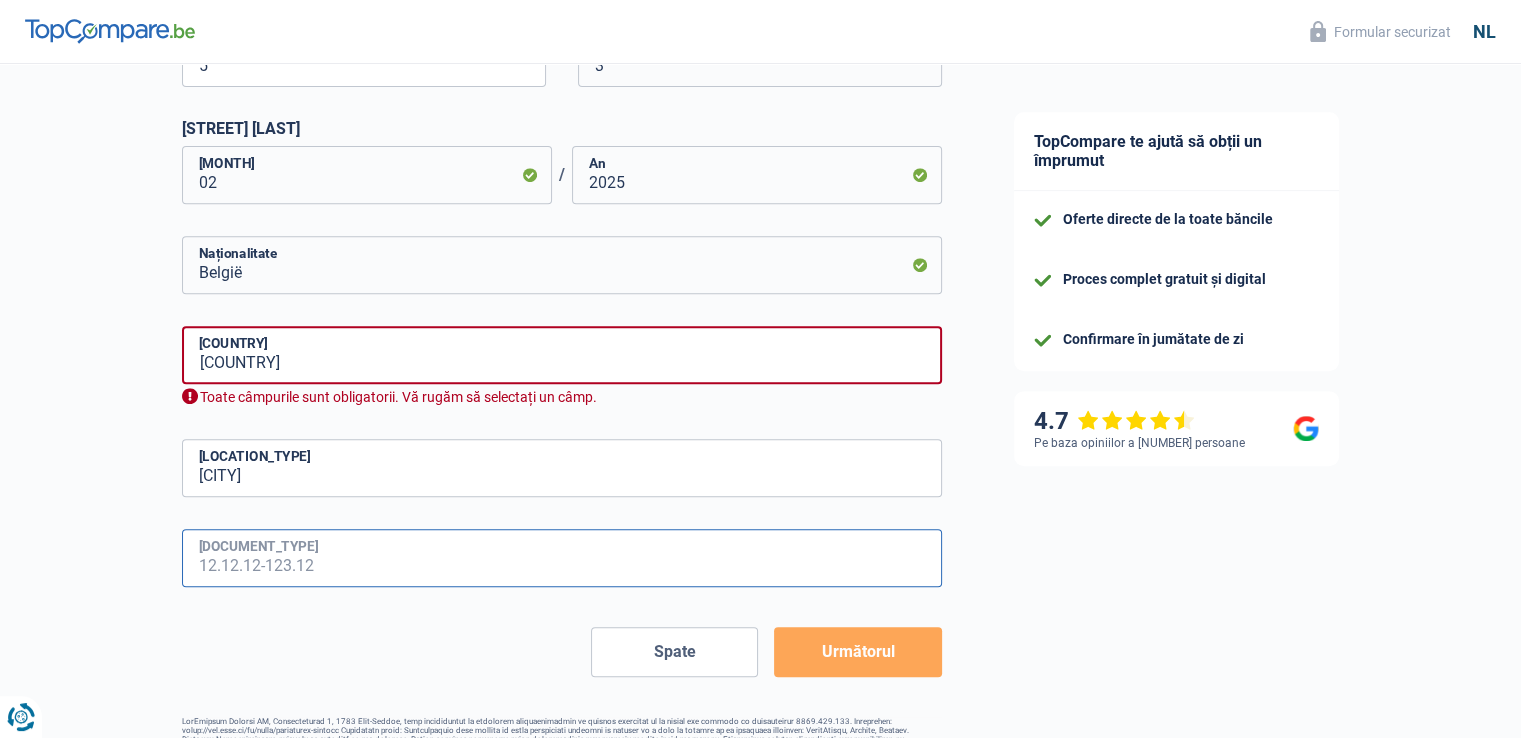 click on "Numărul de înregistrare națională belgiană" at bounding box center [562, 558] 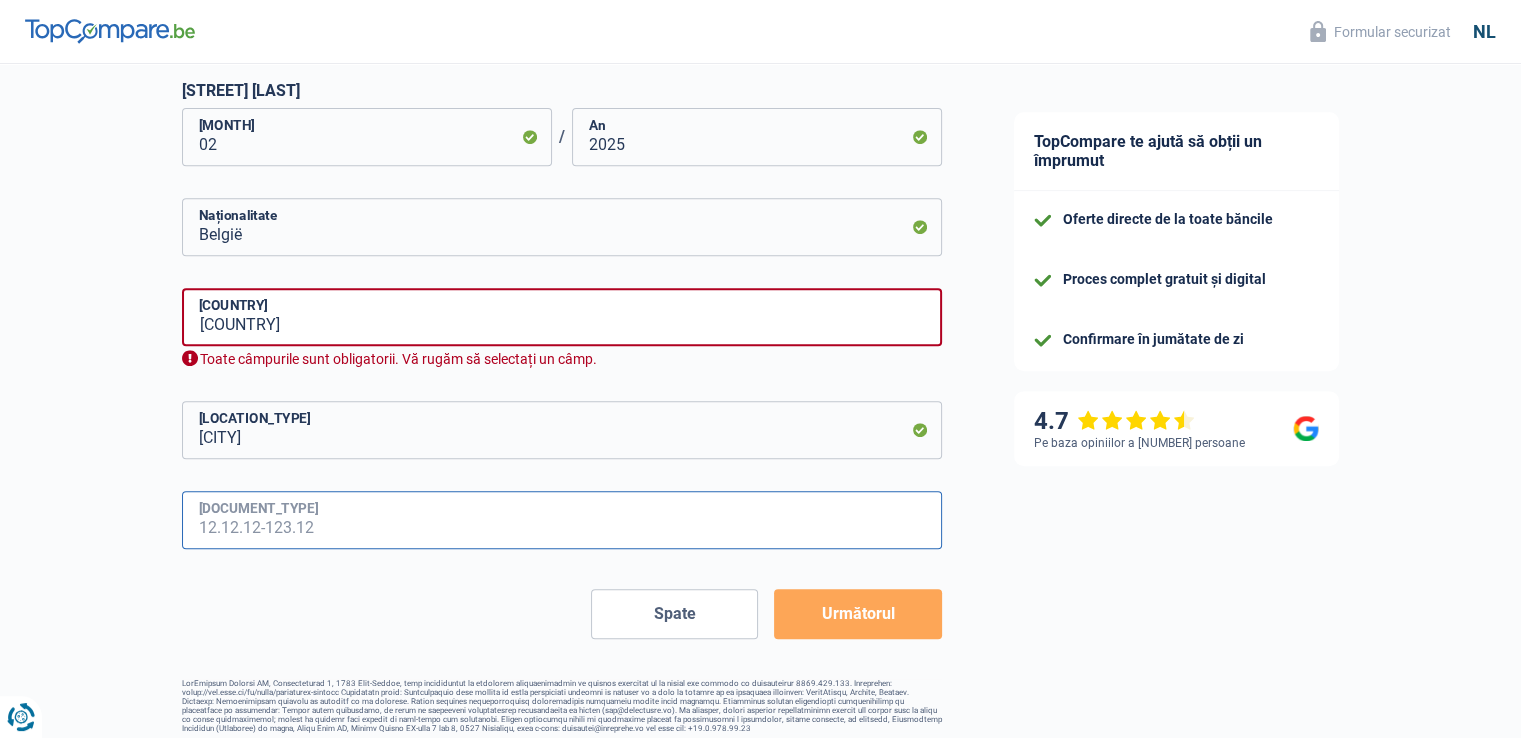scroll, scrollTop: 858, scrollLeft: 0, axis: vertical 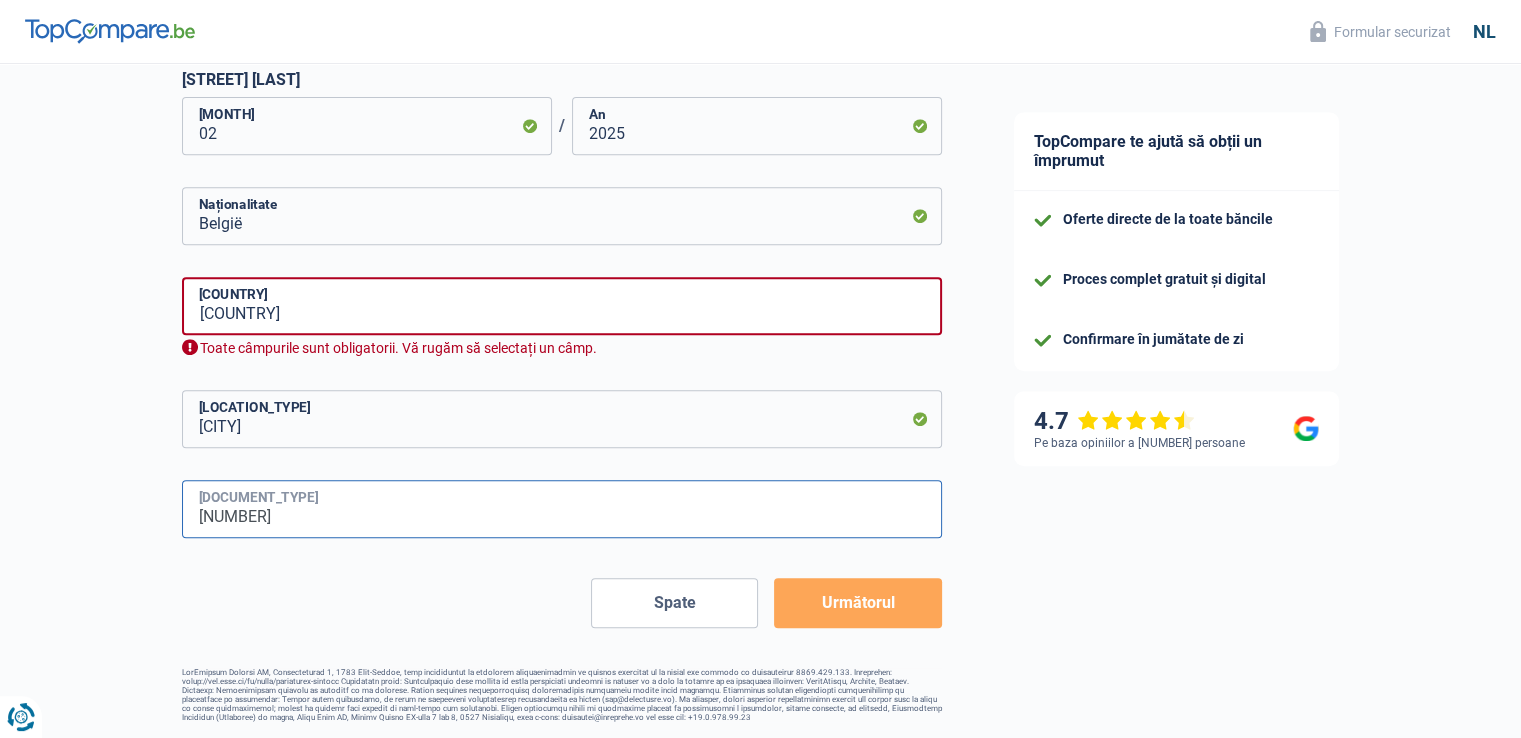 type on "64.73.49-405" 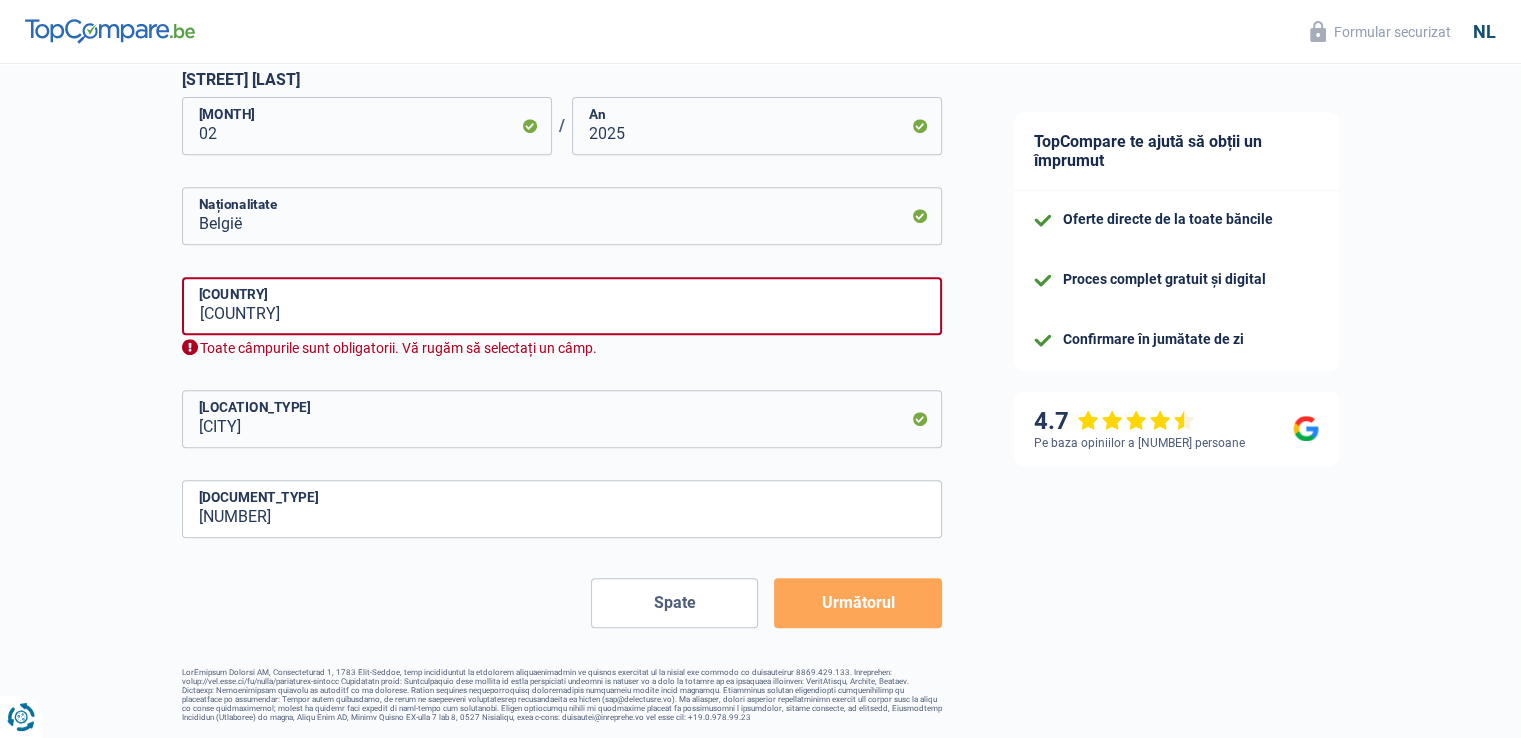 click on "Următorul" at bounding box center [857, 603] 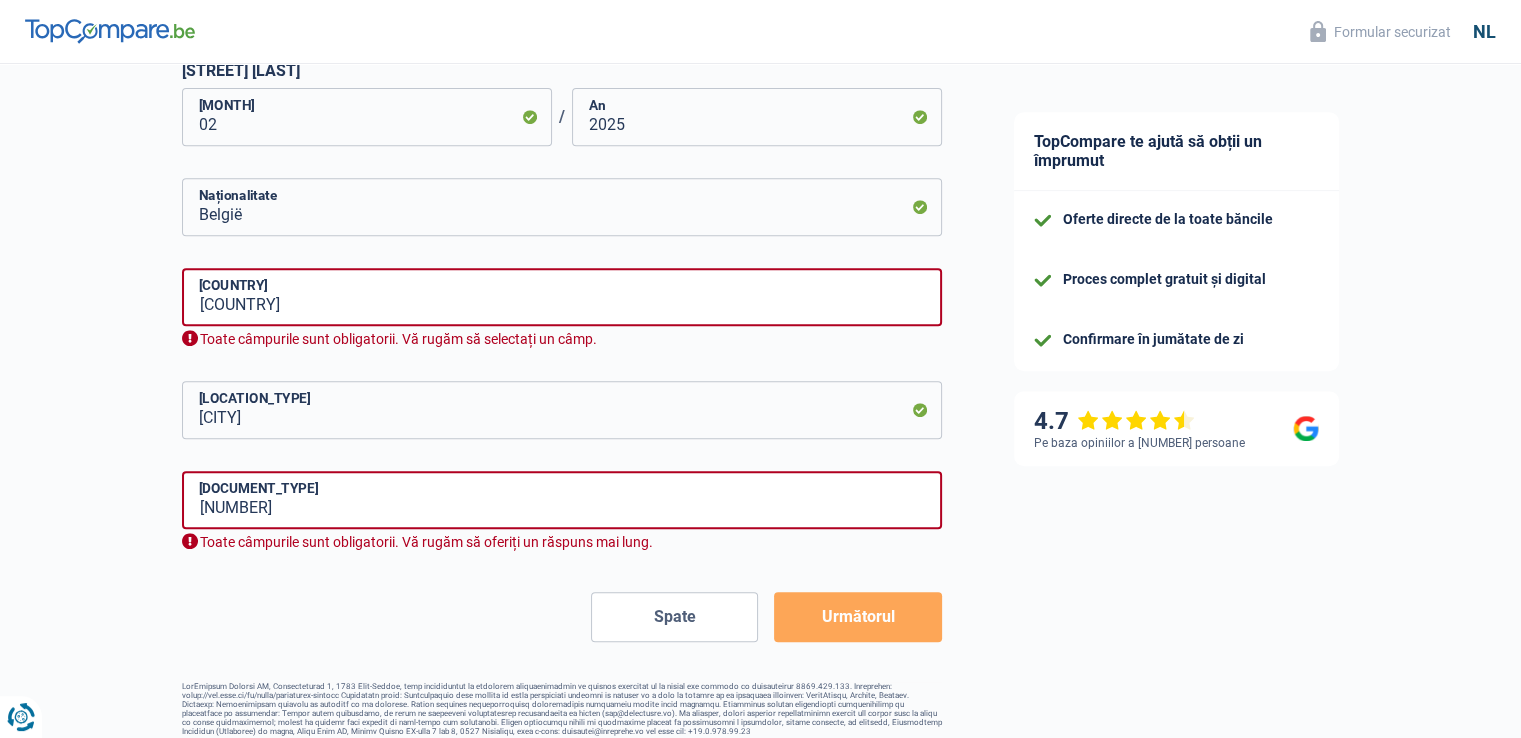 scroll, scrollTop: 881, scrollLeft: 0, axis: vertical 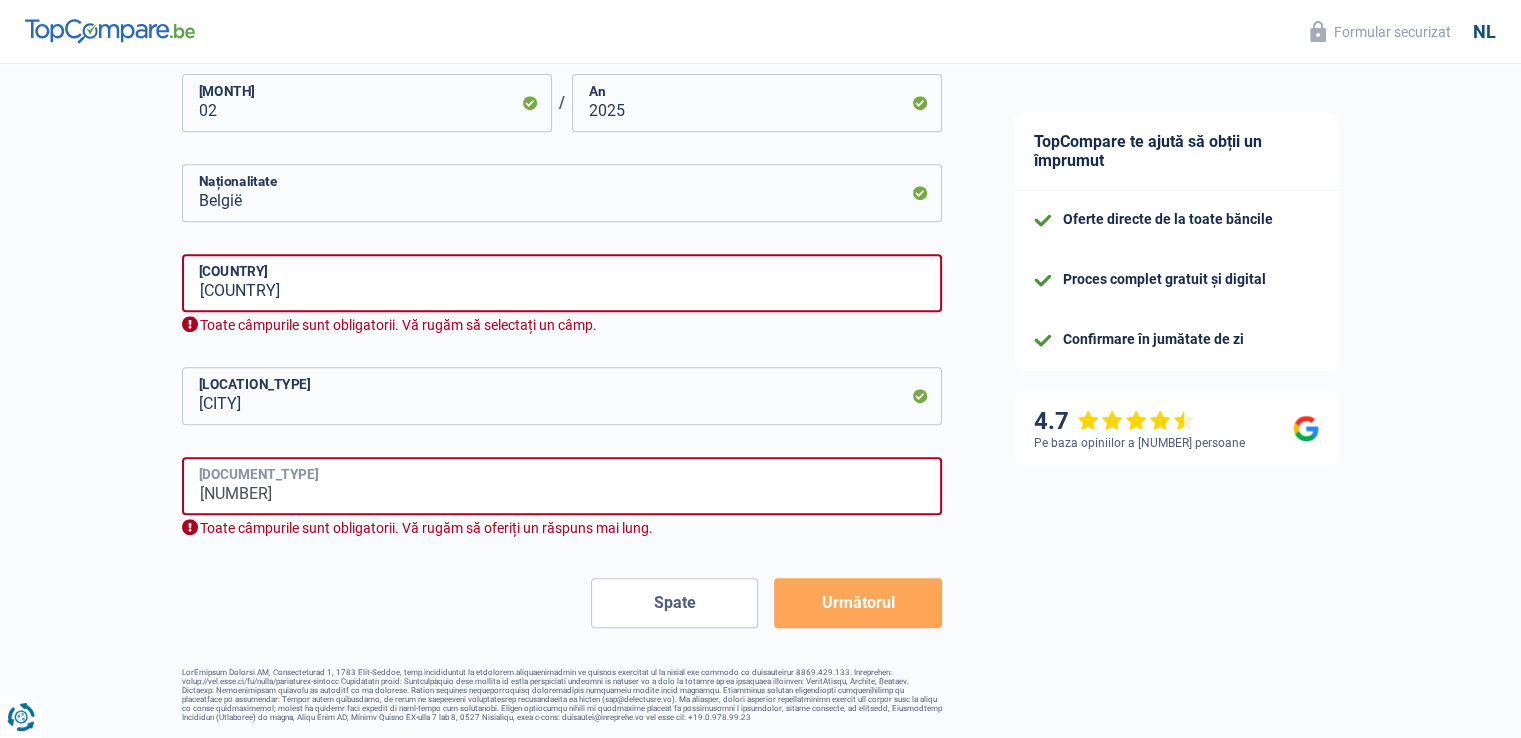 click on "64.73.49-405" at bounding box center [562, 486] 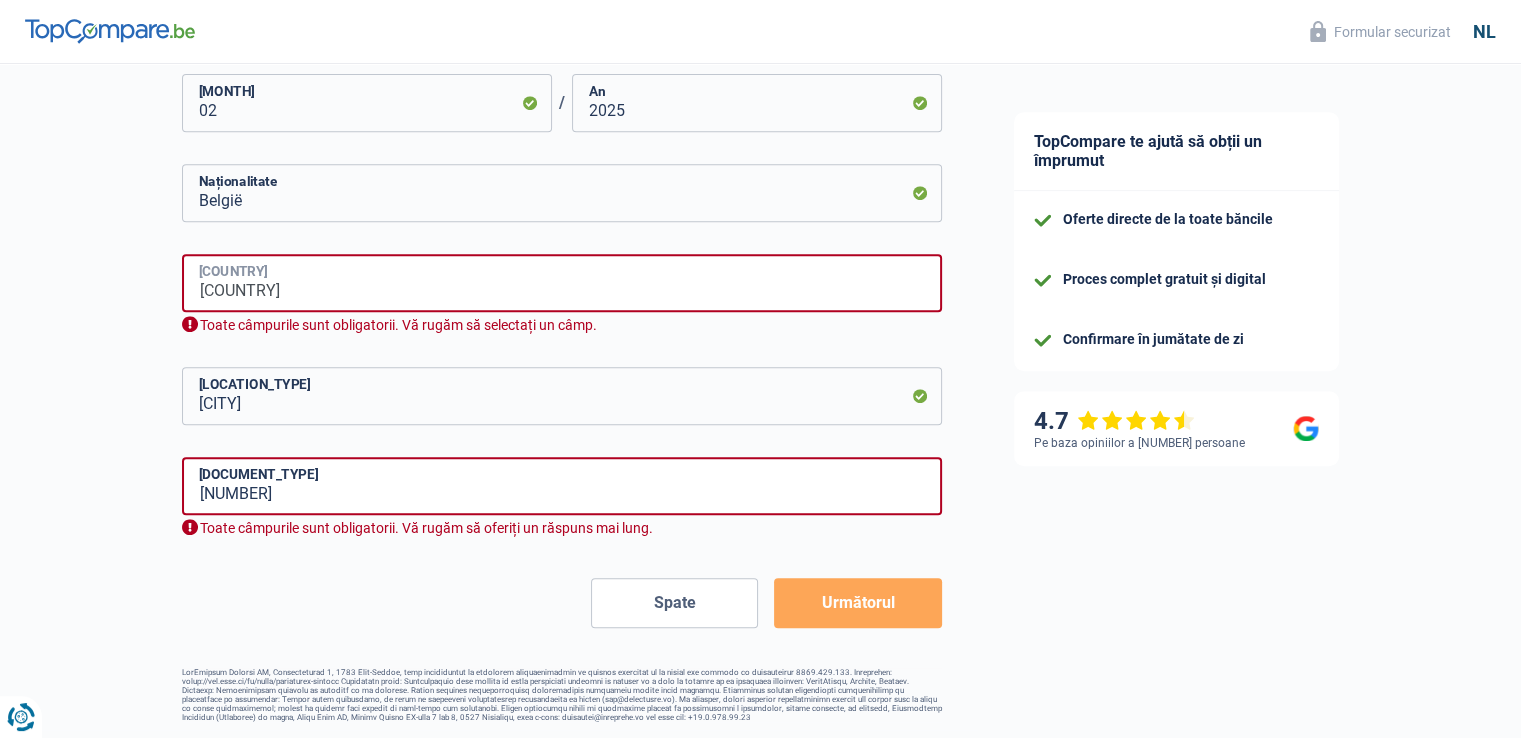 click on "Romania" at bounding box center [562, 283] 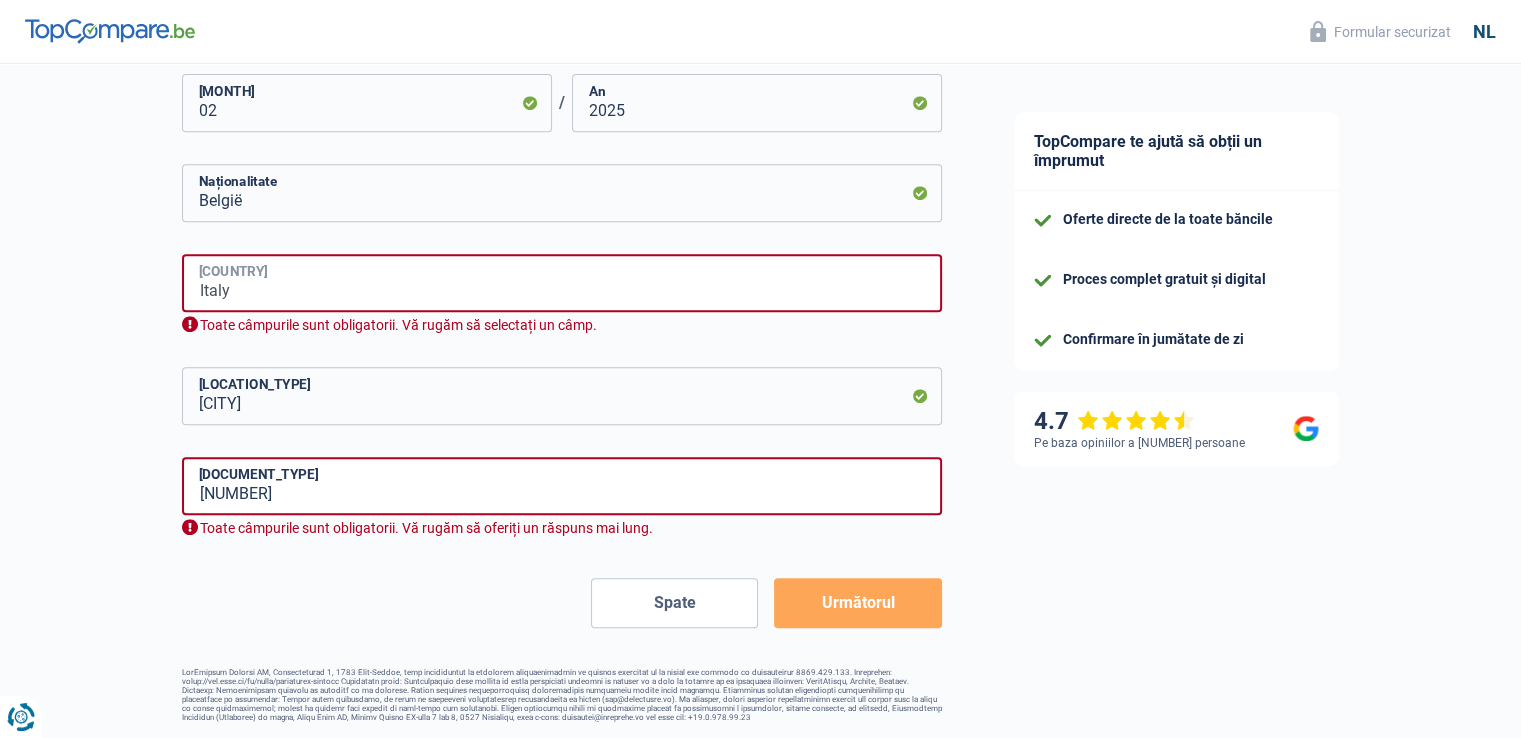 click on "Italy" at bounding box center (562, 283) 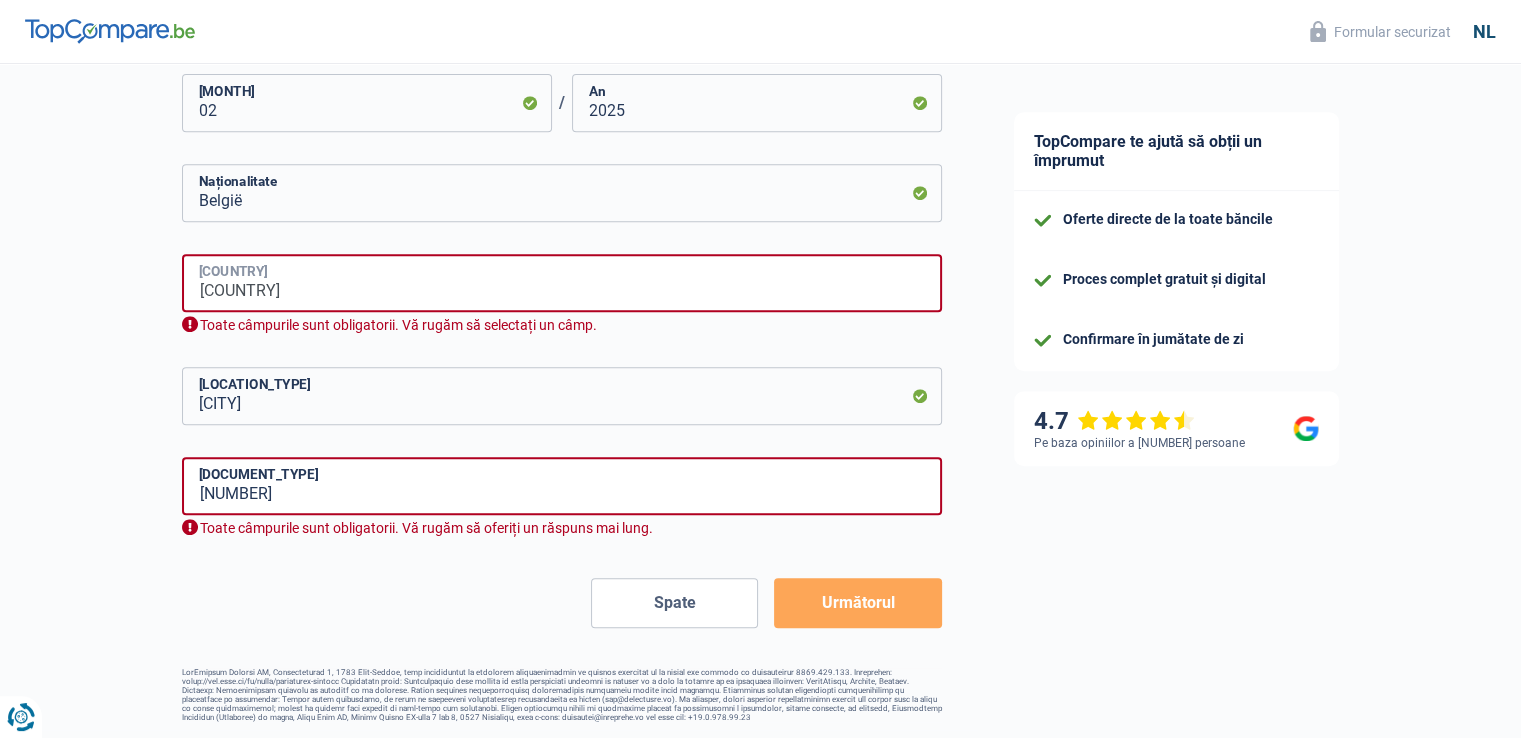 click on "Romania" at bounding box center [562, 283] 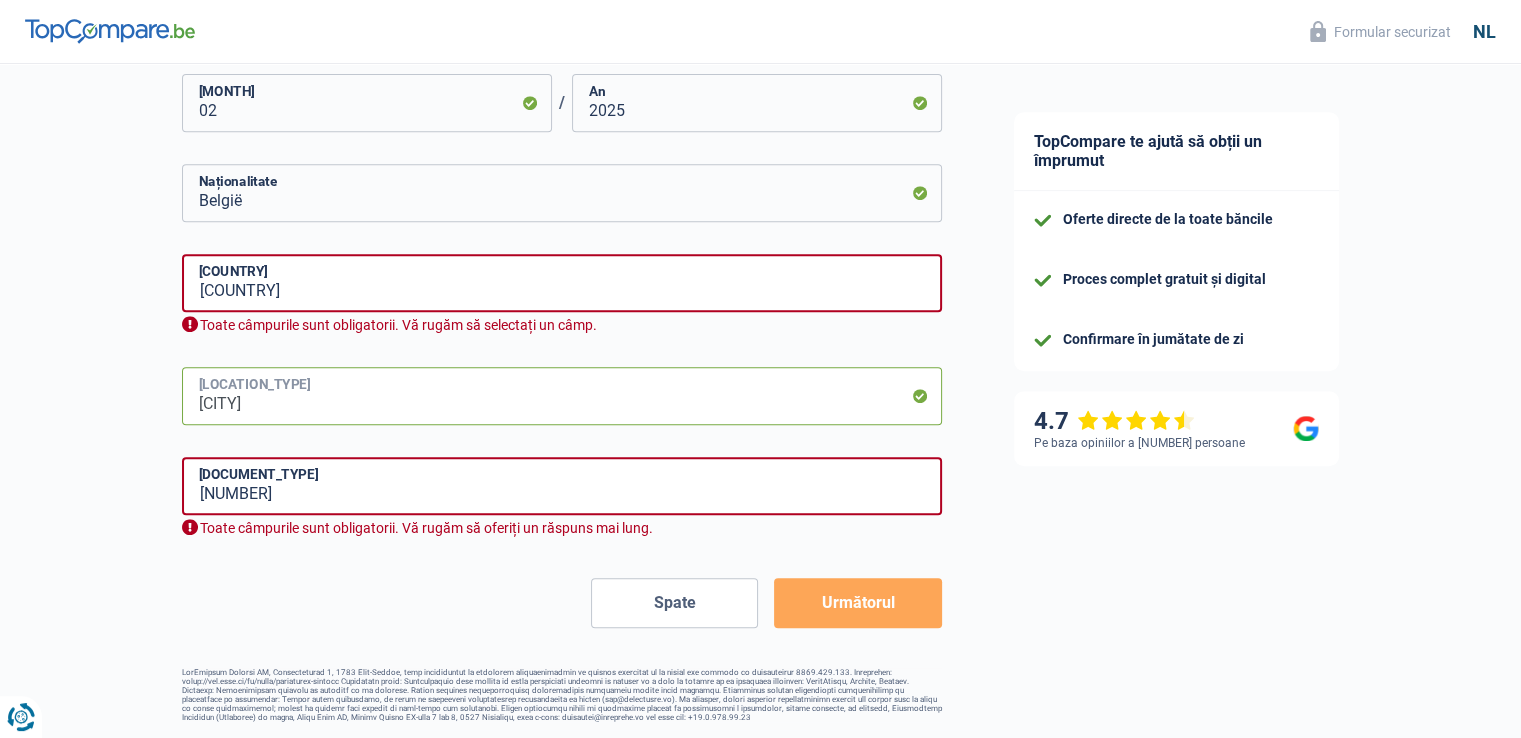 click on "brasov" at bounding box center (562, 396) 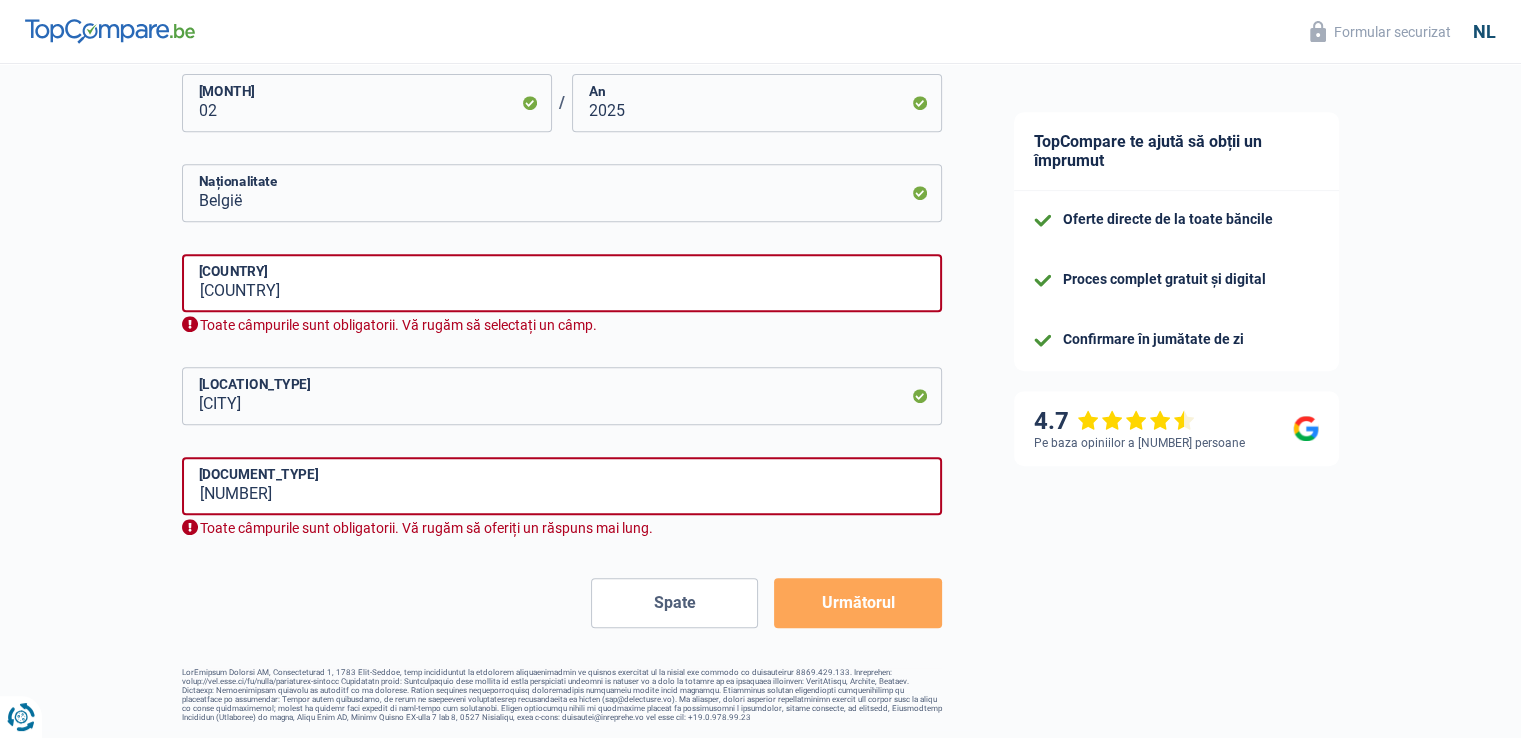 click on "Toate câmpurile sunt obligatorii. Vă rugăm să selectați un câmp." at bounding box center [398, 325] 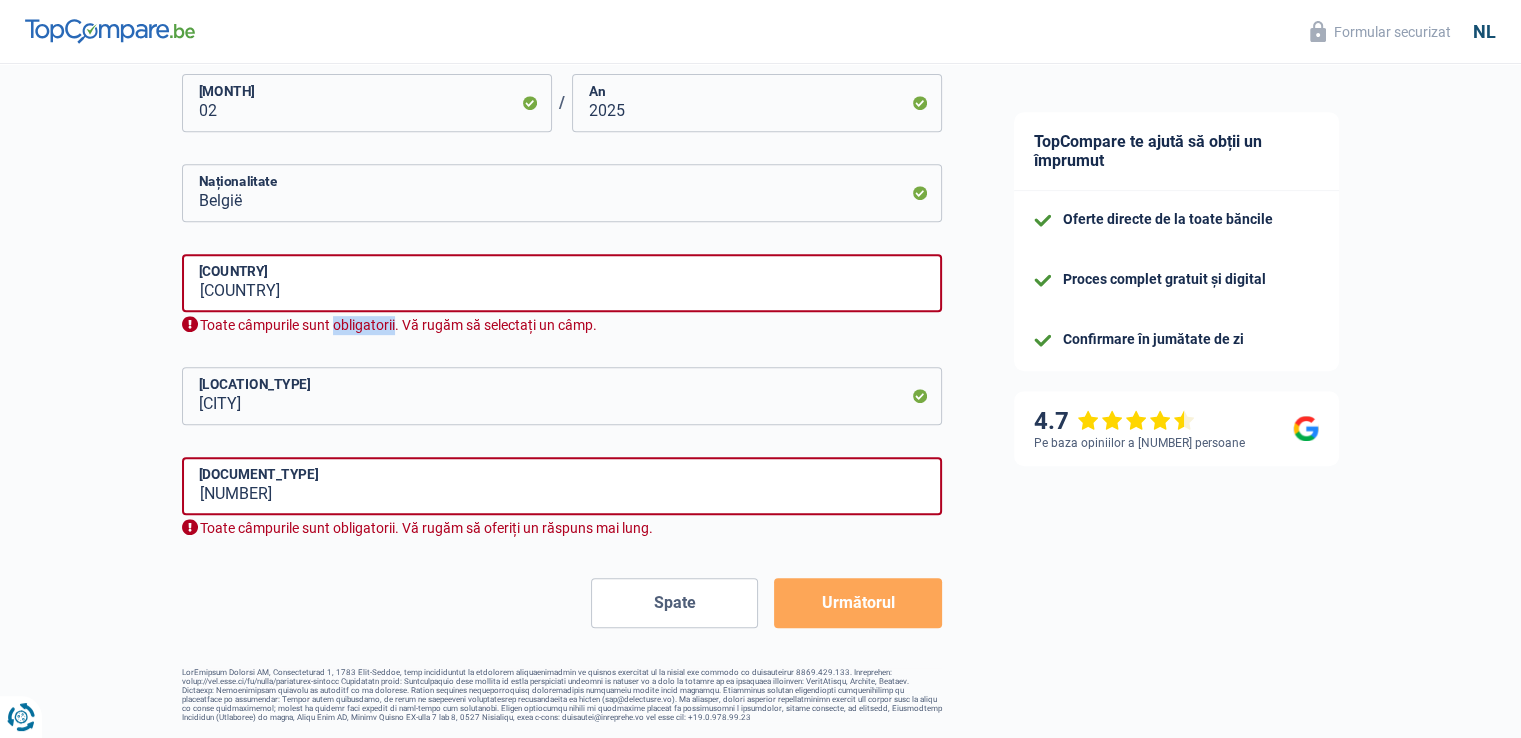 click on "Toate câmpurile sunt obligatorii. Vă rugăm să selectați un câmp." at bounding box center [398, 325] 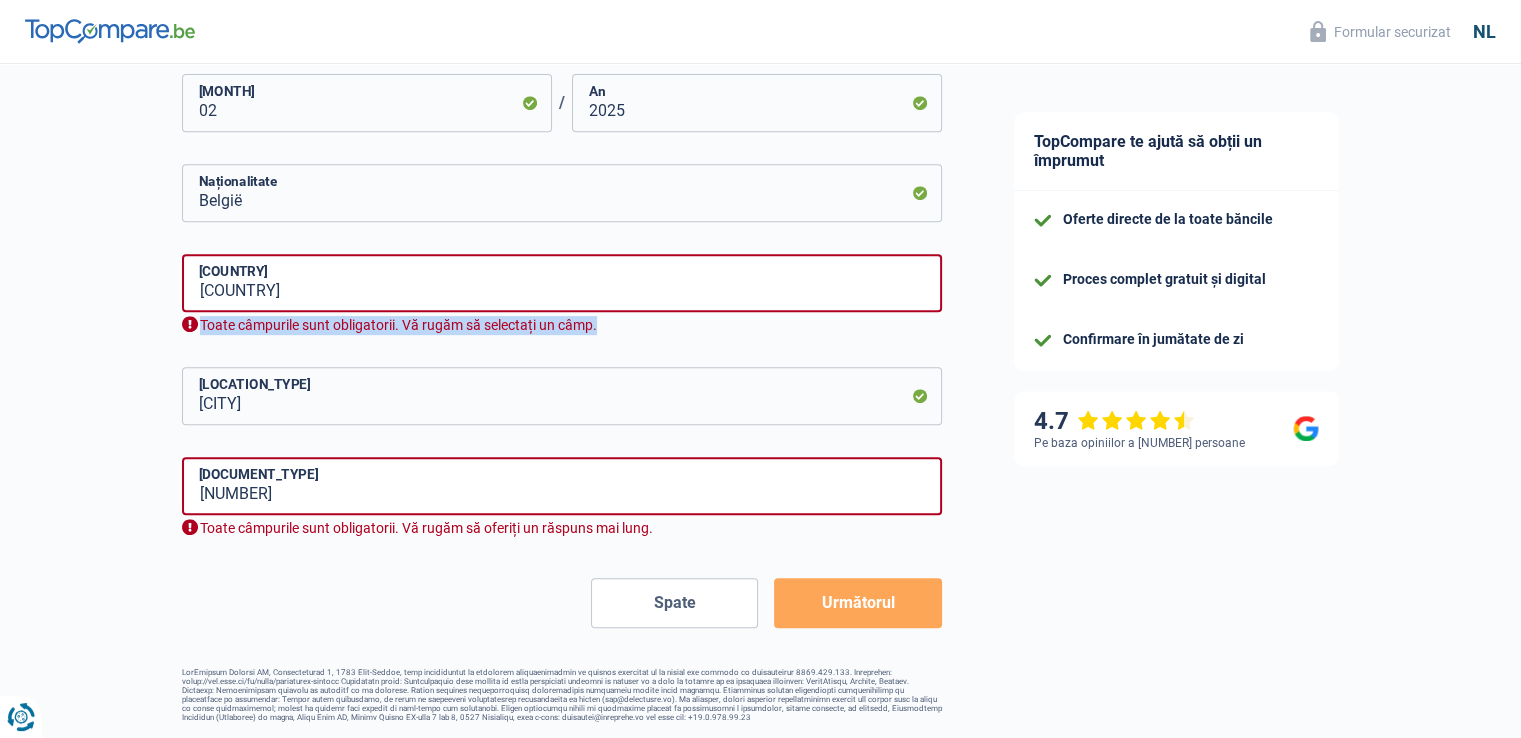 click on "Toate câmpurile sunt obligatorii. Vă rugăm să selectați un câmp." at bounding box center [398, 325] 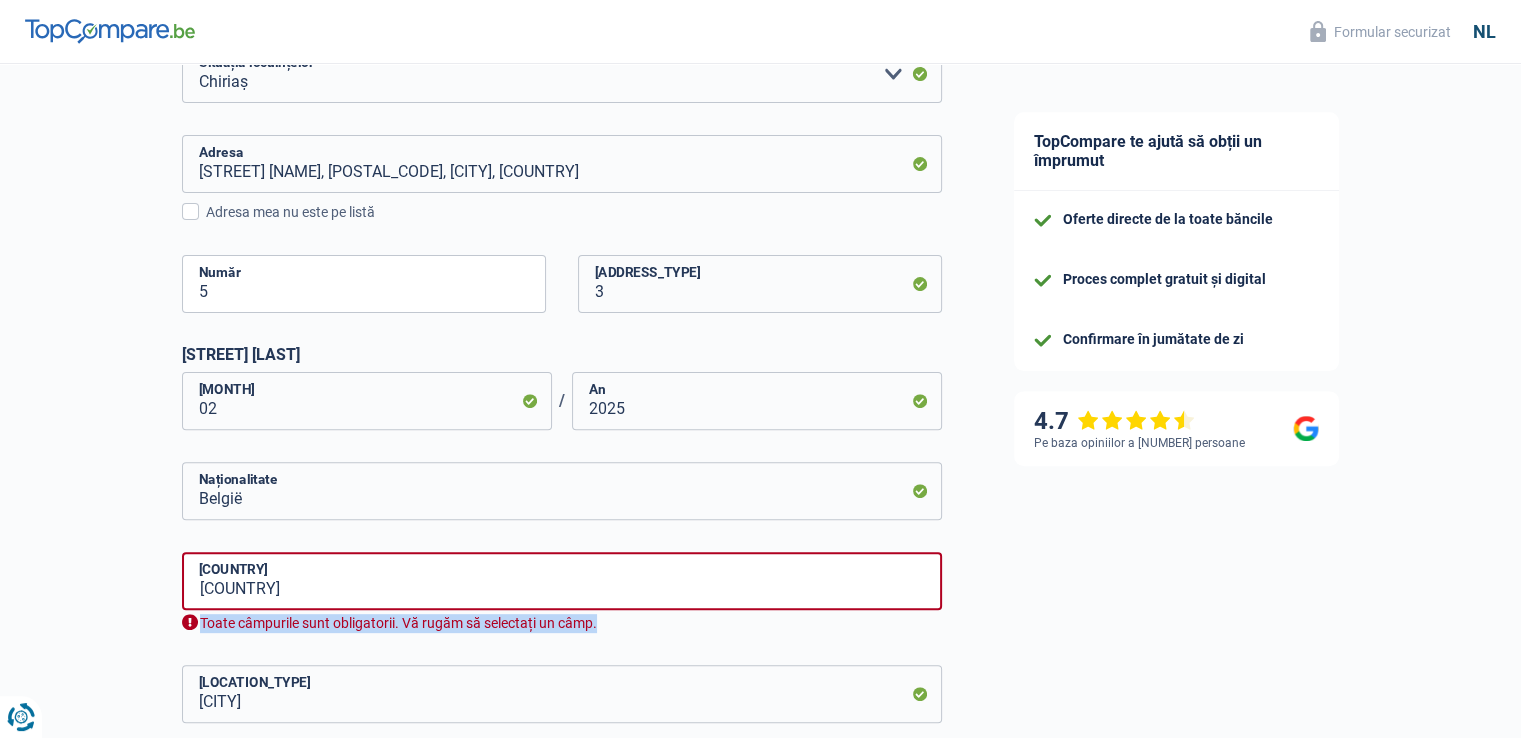 scroll, scrollTop: 681, scrollLeft: 0, axis: vertical 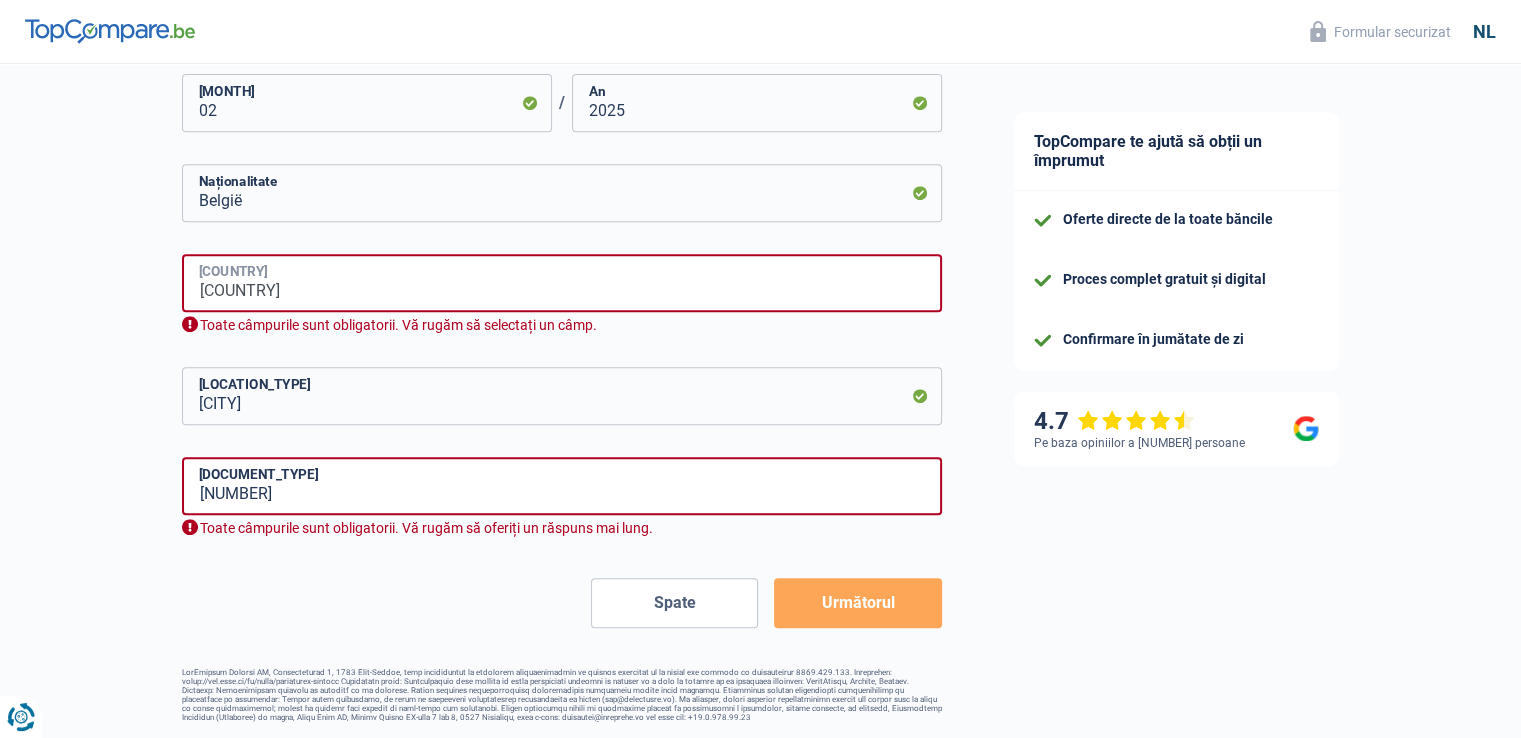 click on "Romania" at bounding box center [562, 283] 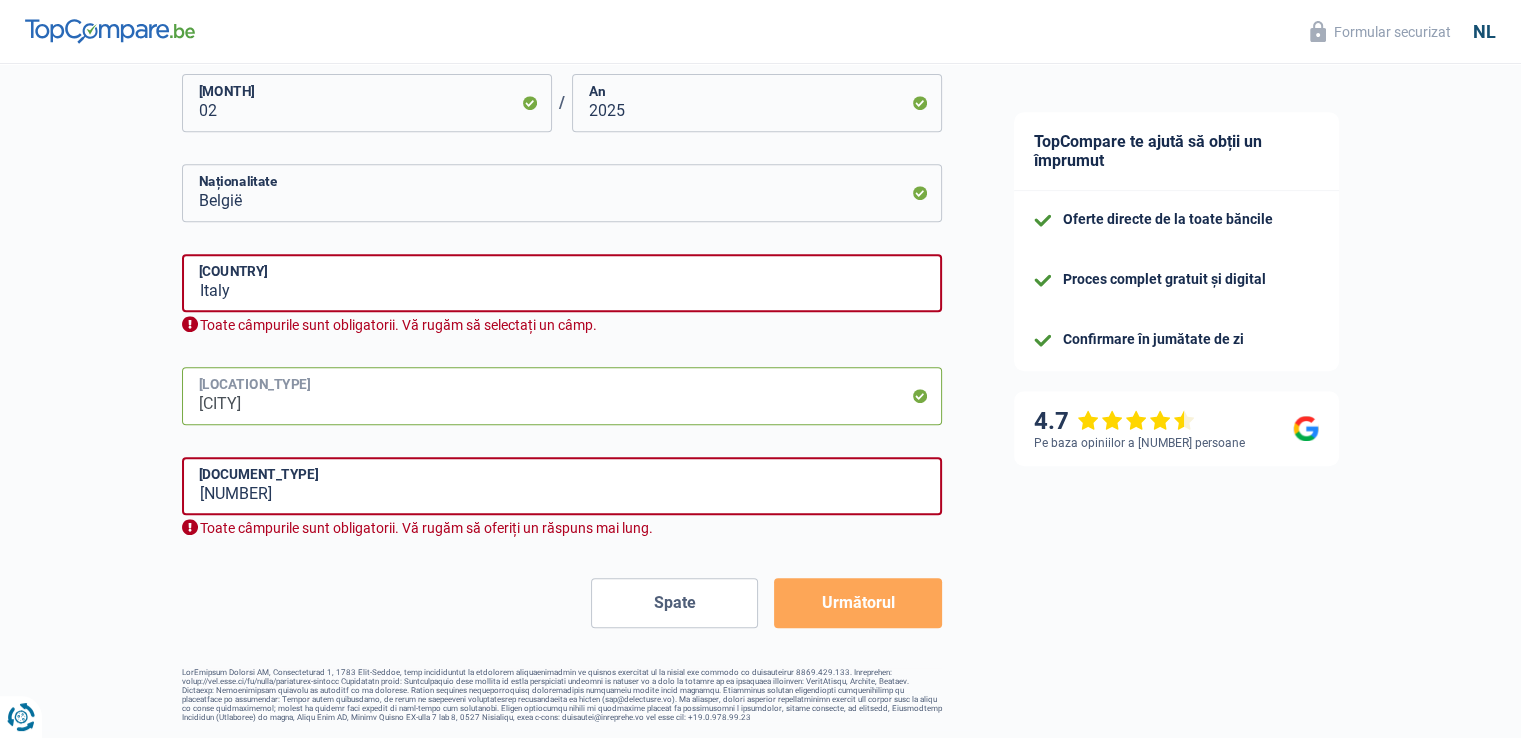 click on "brasov" at bounding box center [562, 396] 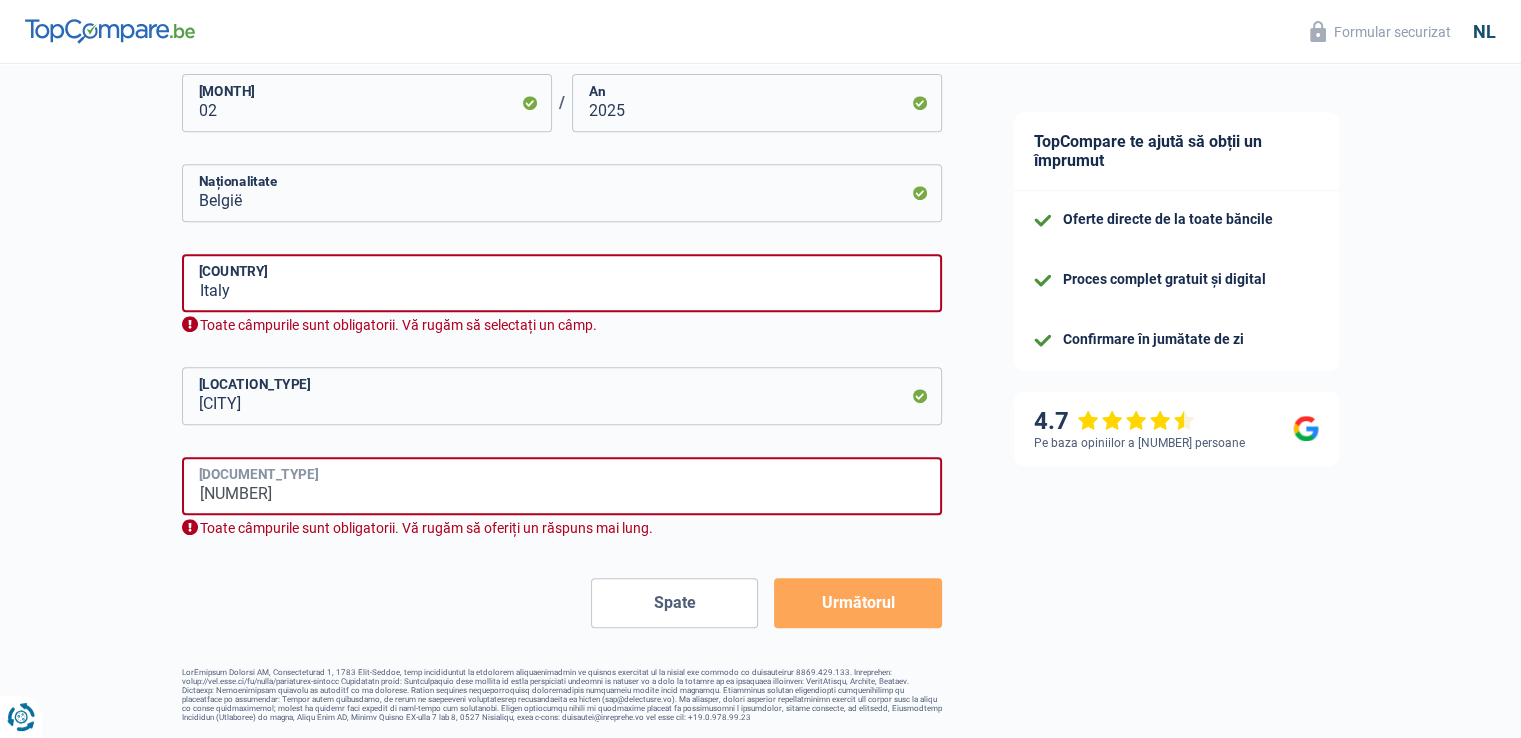 click on "64.73.49-405" at bounding box center (562, 486) 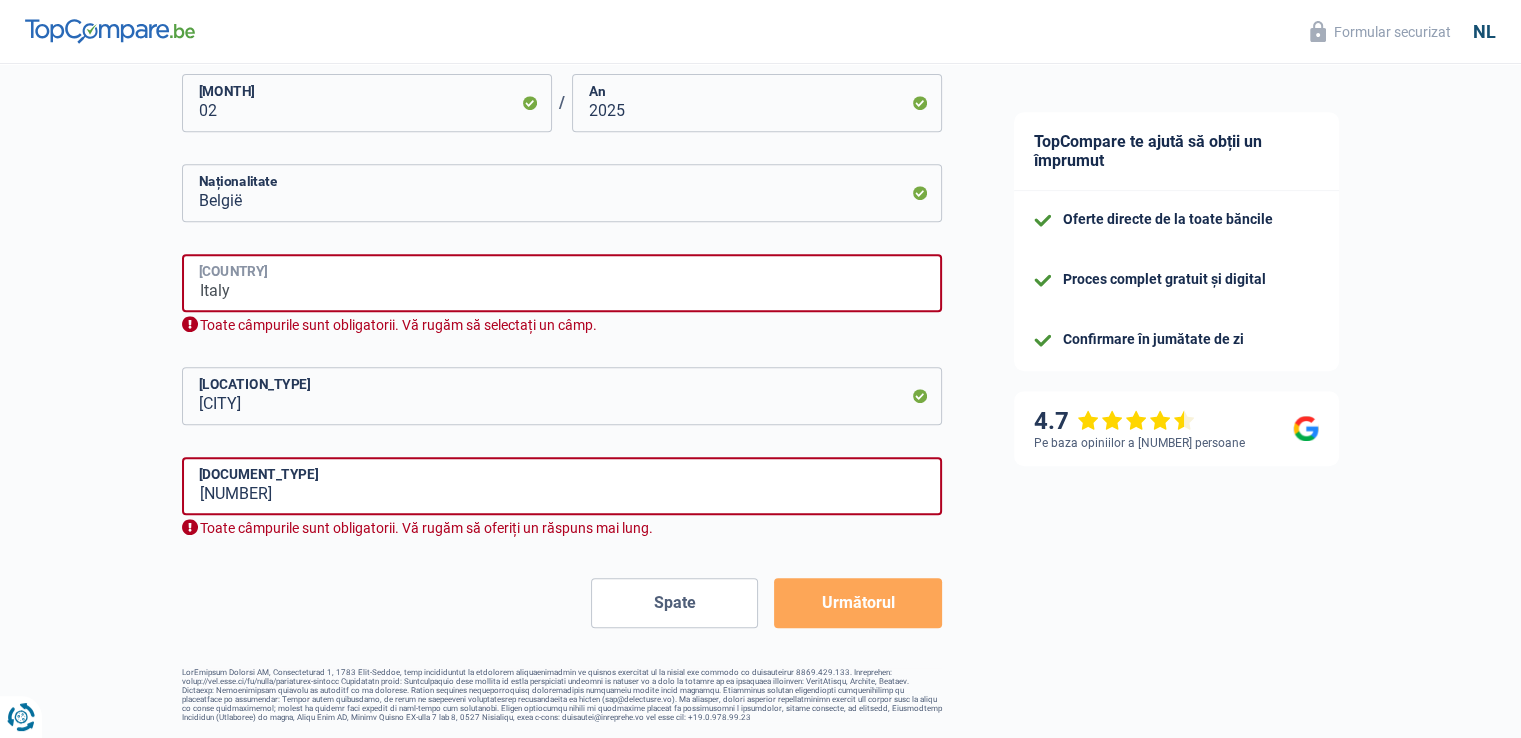 click on "Italy" at bounding box center (562, 283) 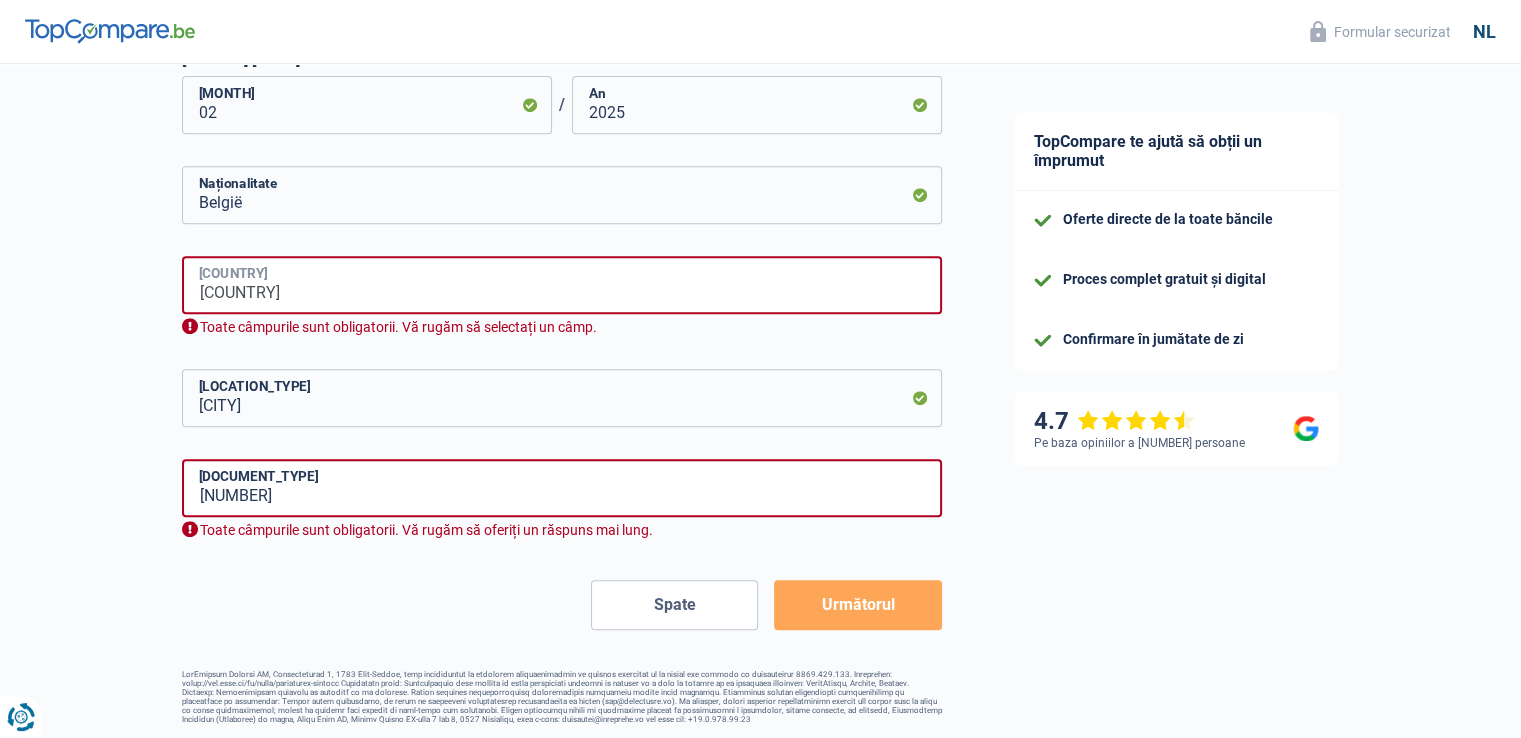 scroll, scrollTop: 881, scrollLeft: 0, axis: vertical 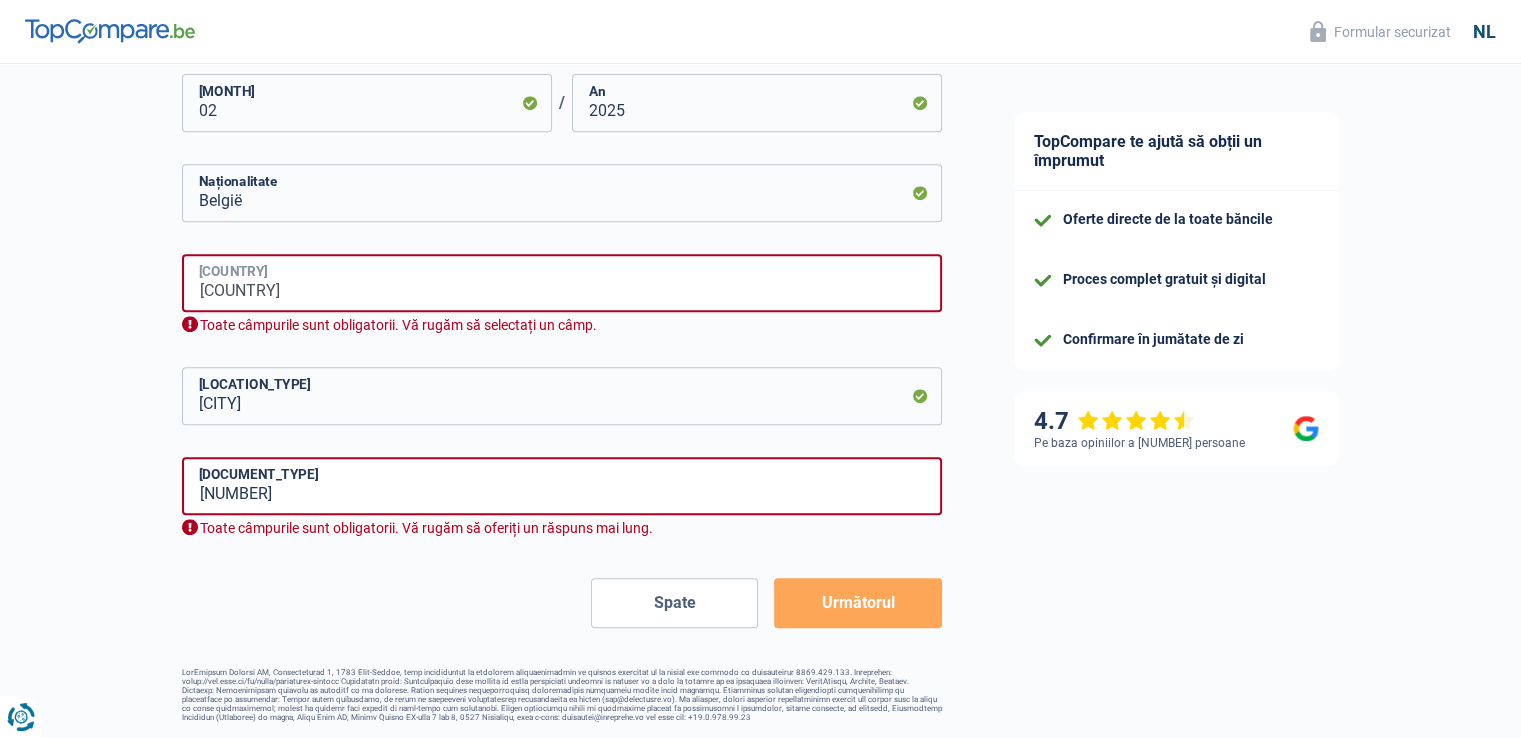 click on "Romania" at bounding box center [562, 283] 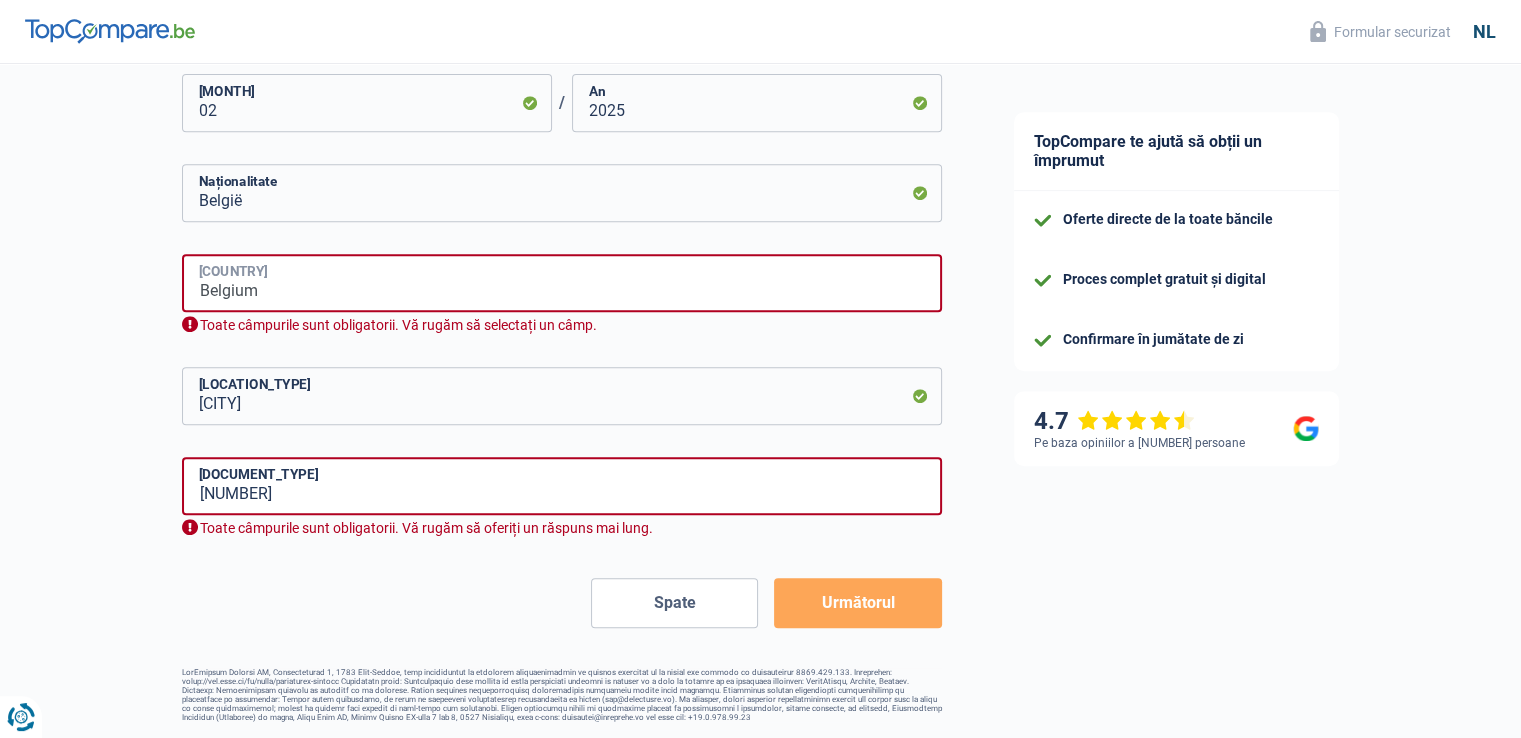 click on "Belgium" at bounding box center (562, 283) 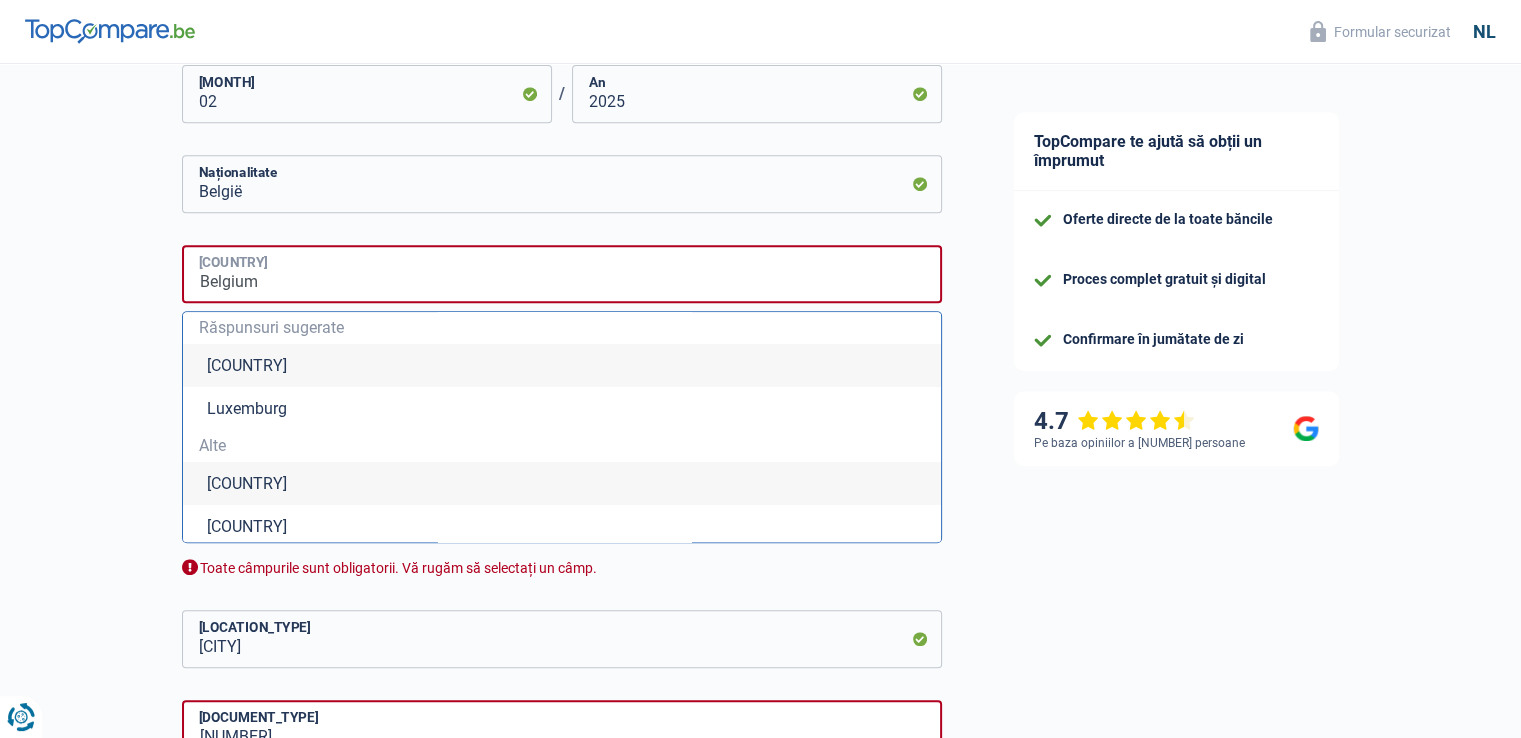 type on "Romania" 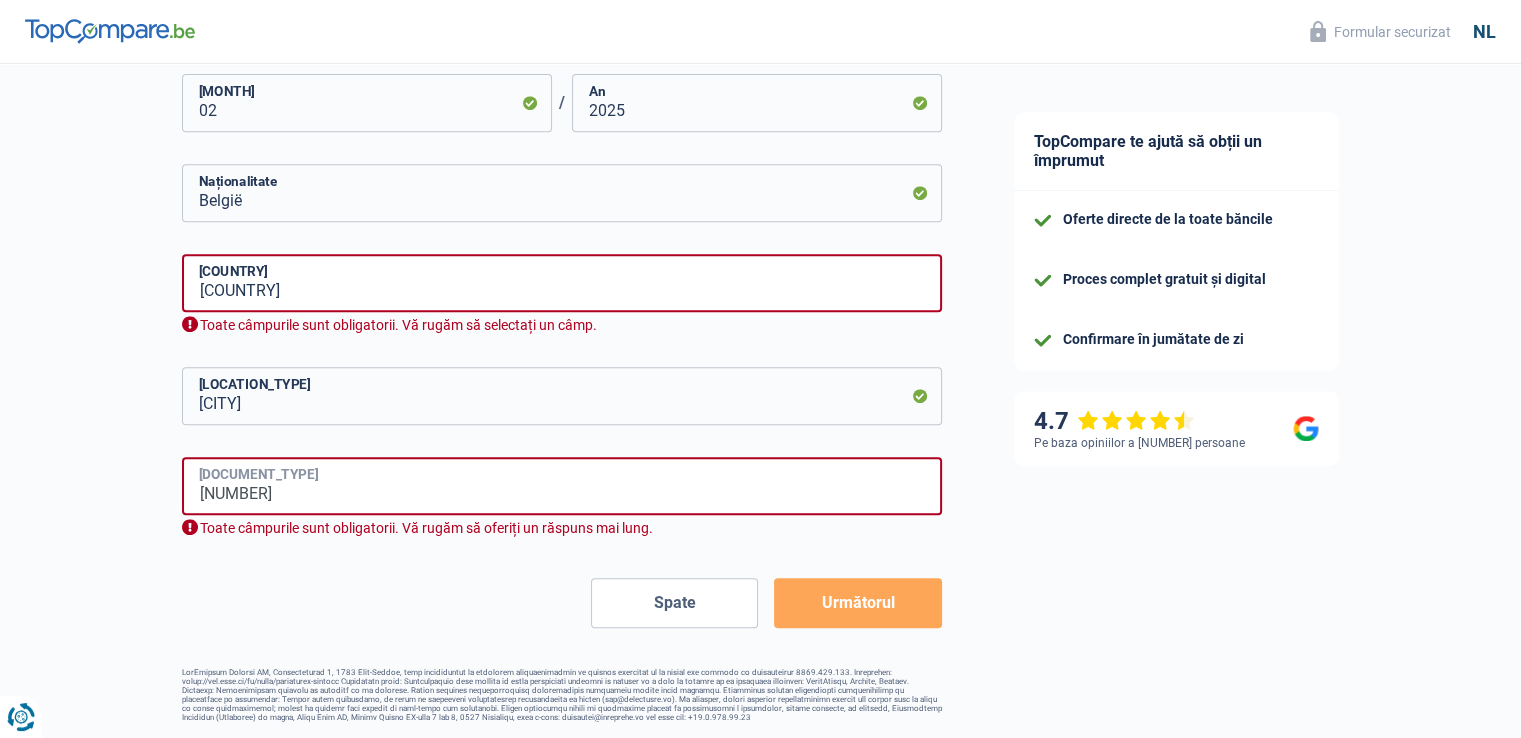 click on "64.73.49-405" at bounding box center [562, 486] 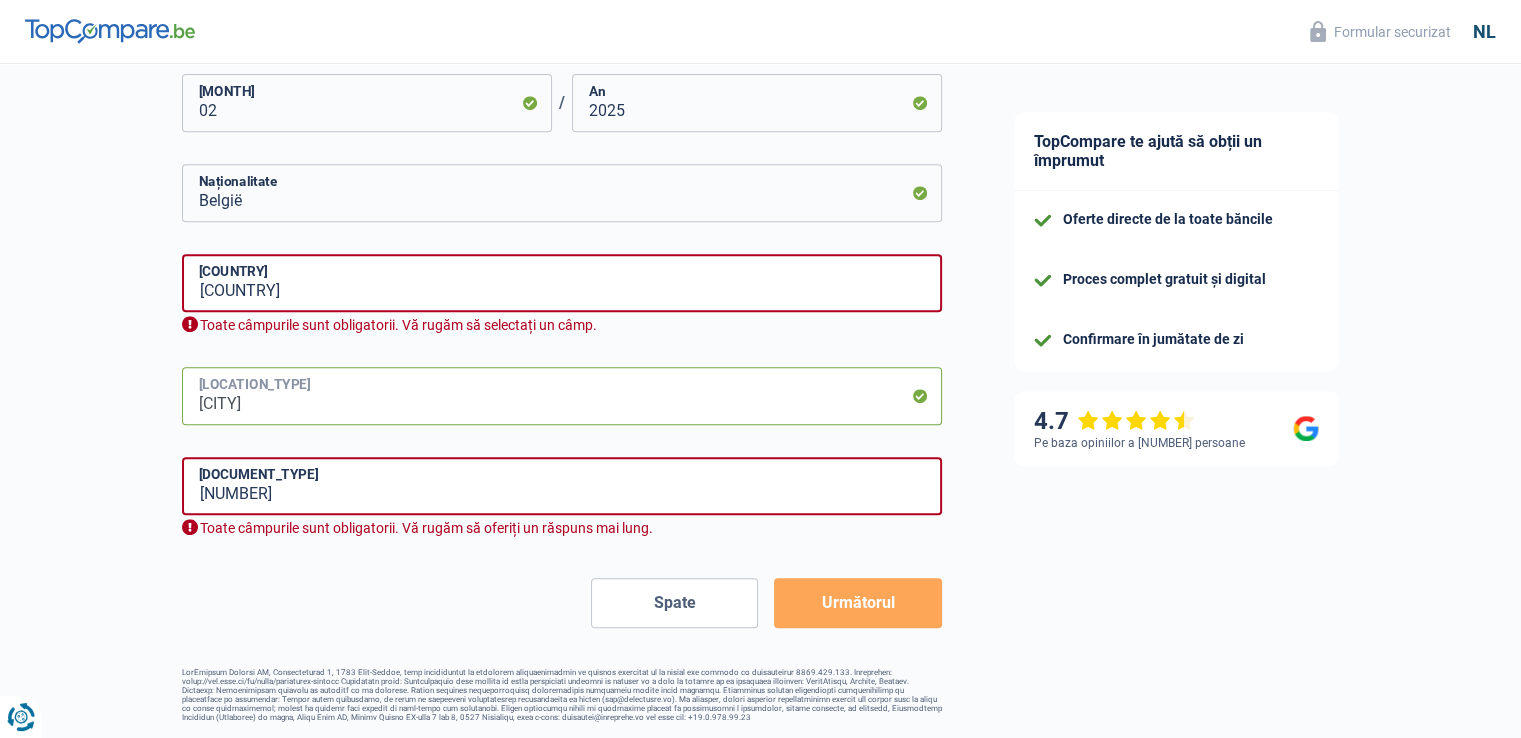 click on "brasov" at bounding box center (562, 396) 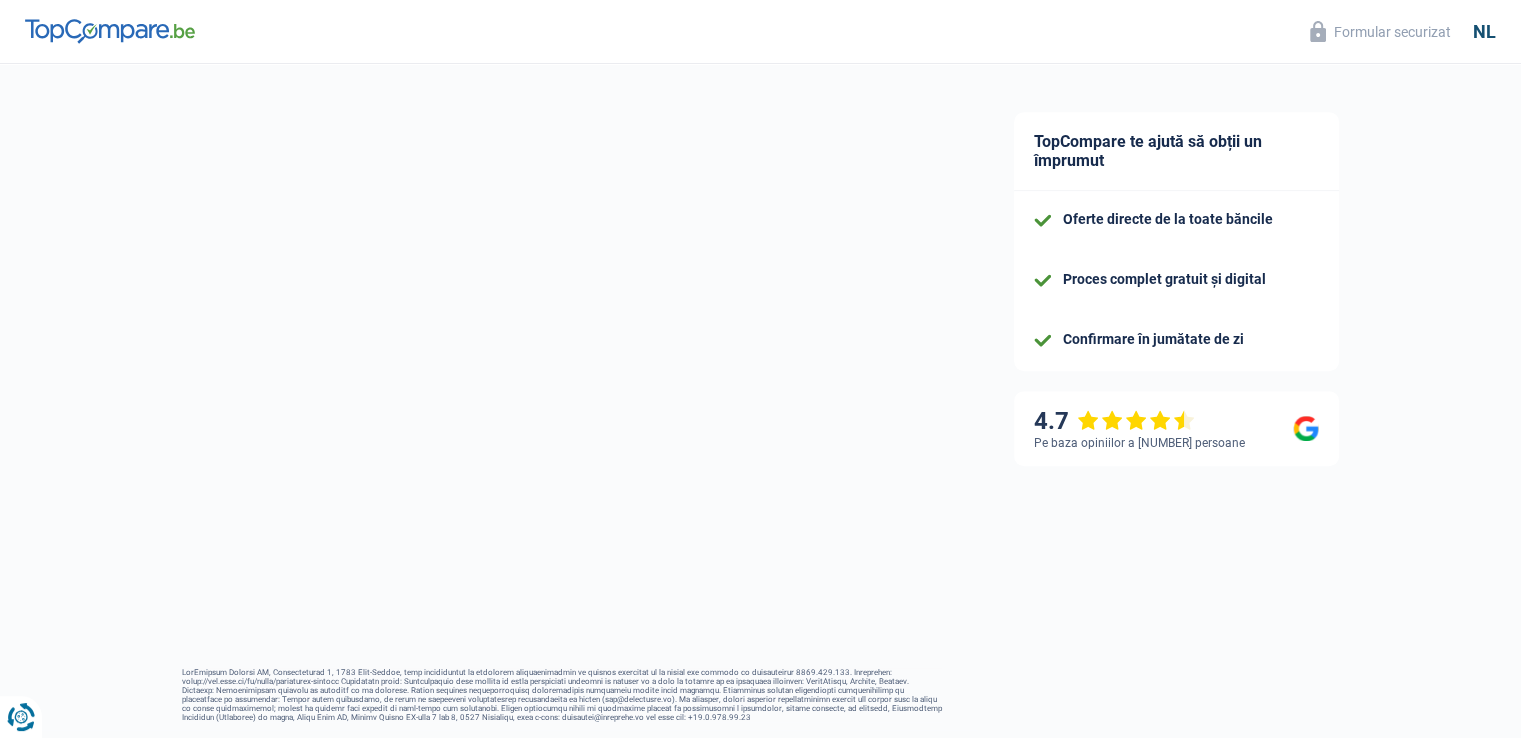 select on "retired" 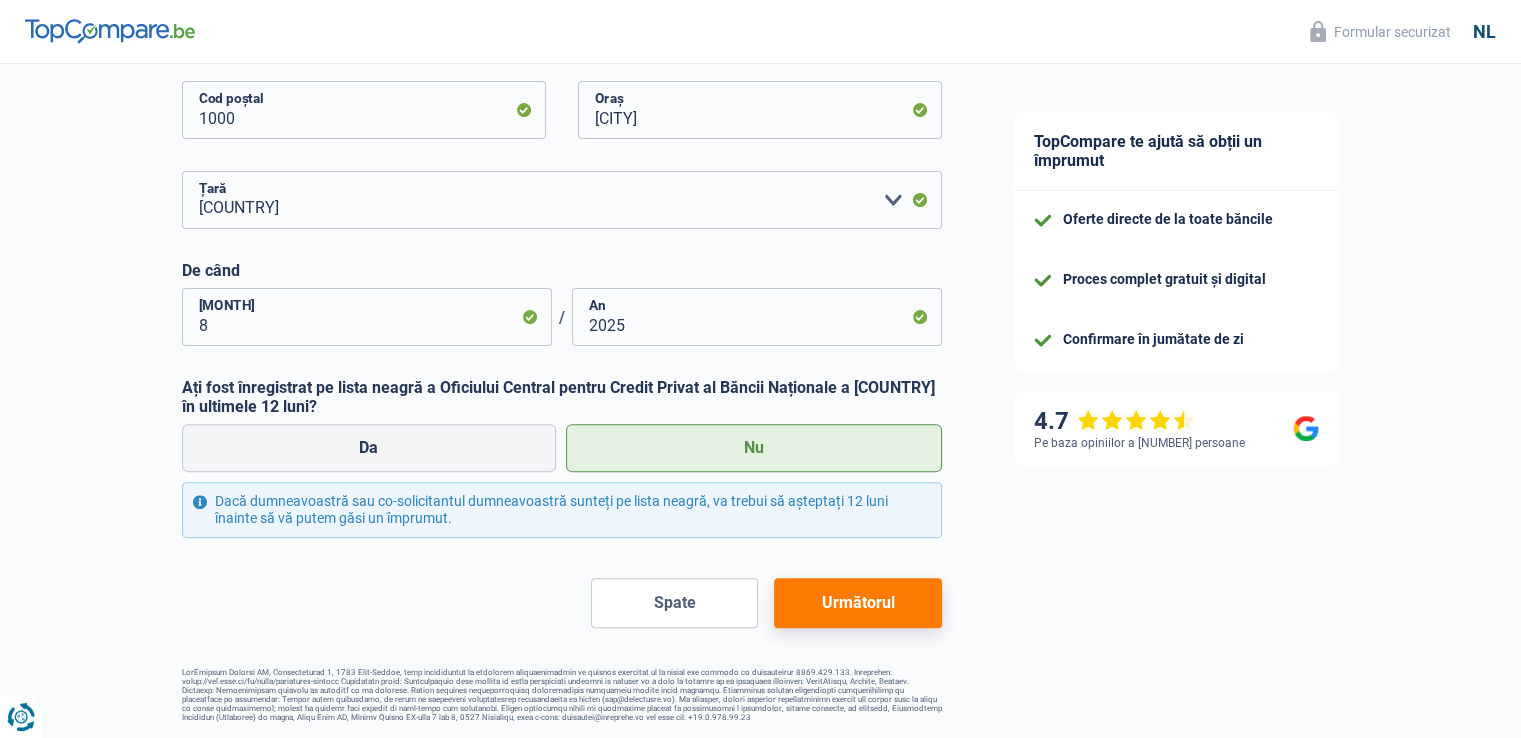 scroll, scrollTop: 544, scrollLeft: 0, axis: vertical 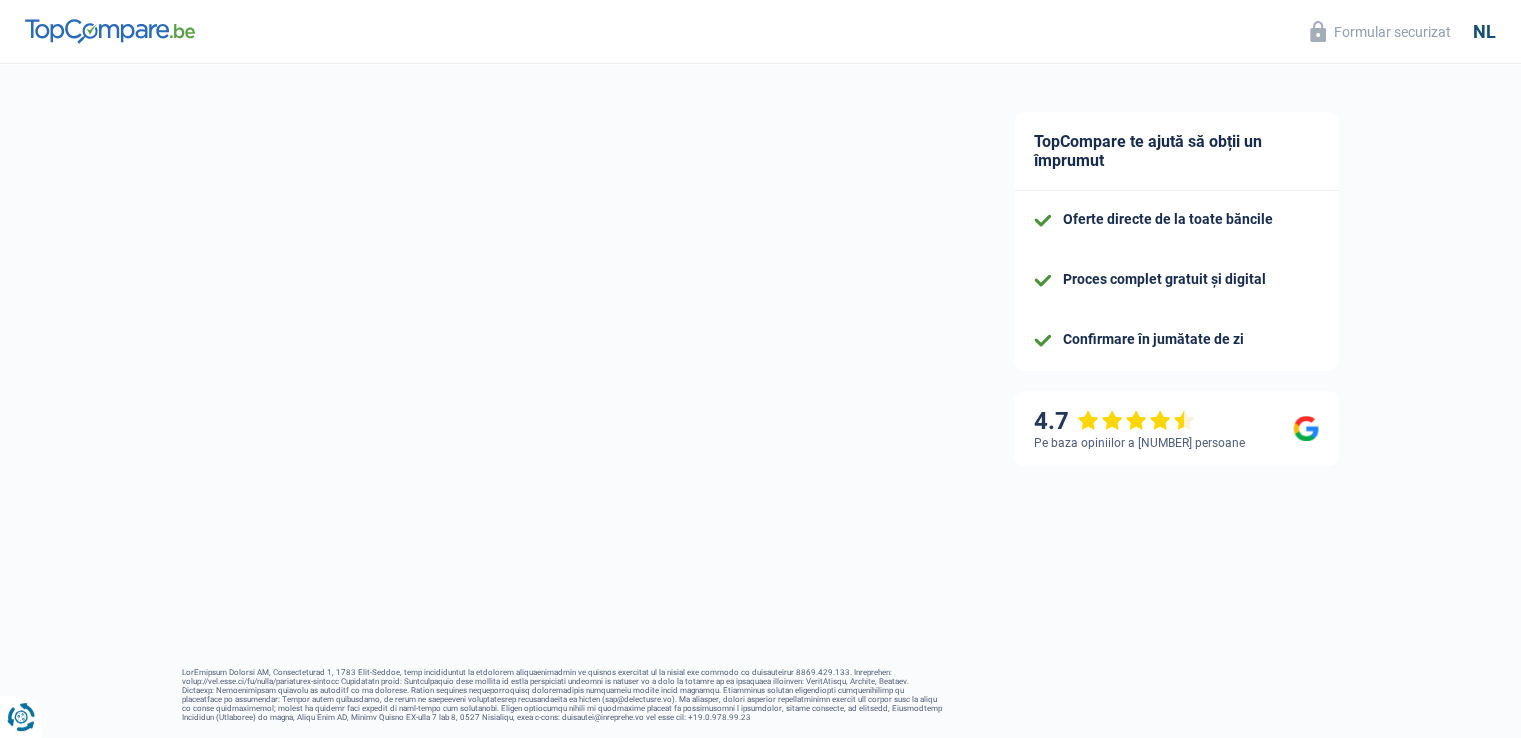 select on "divorced" 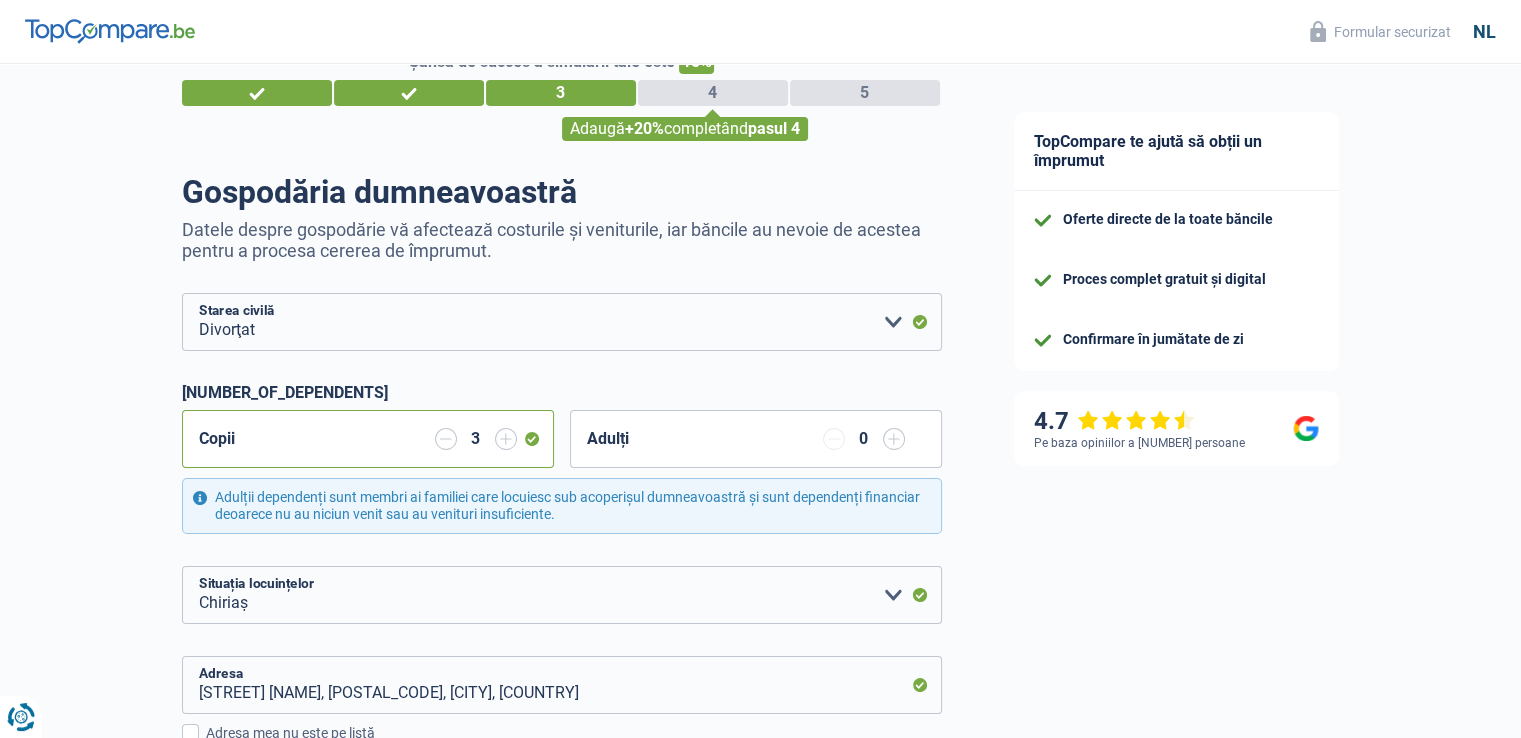 scroll, scrollTop: 100, scrollLeft: 0, axis: vertical 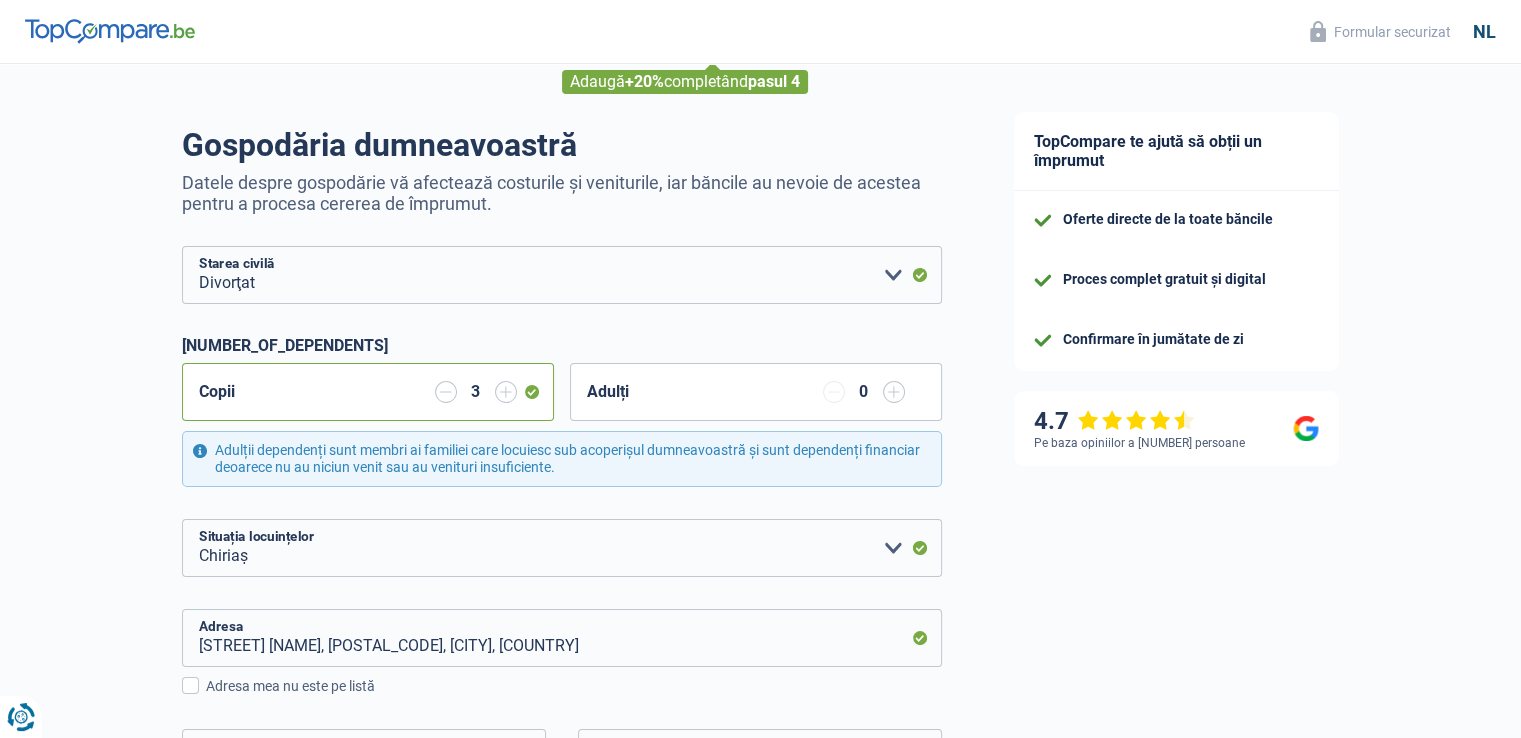 click at bounding box center [446, 392] 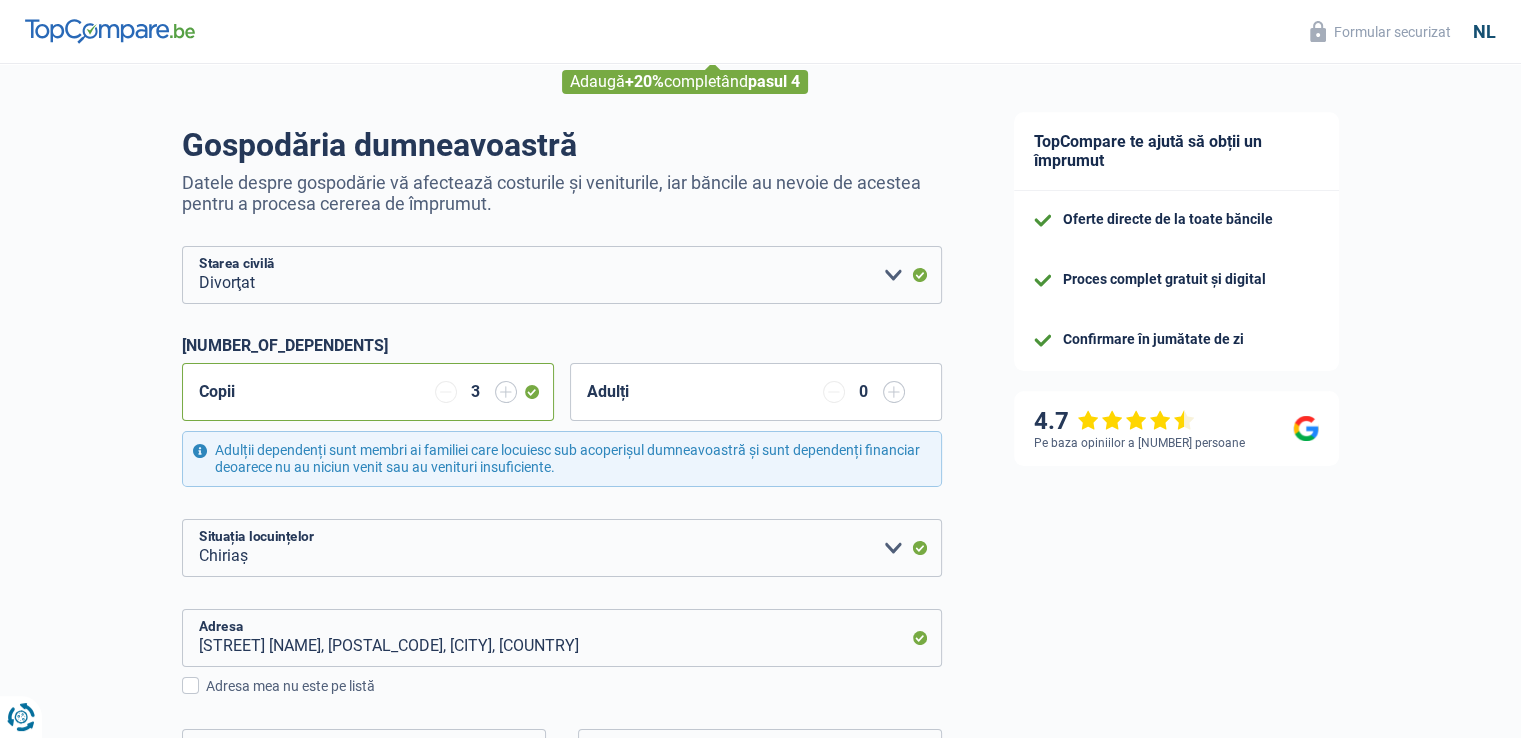 click at bounding box center [446, 392] 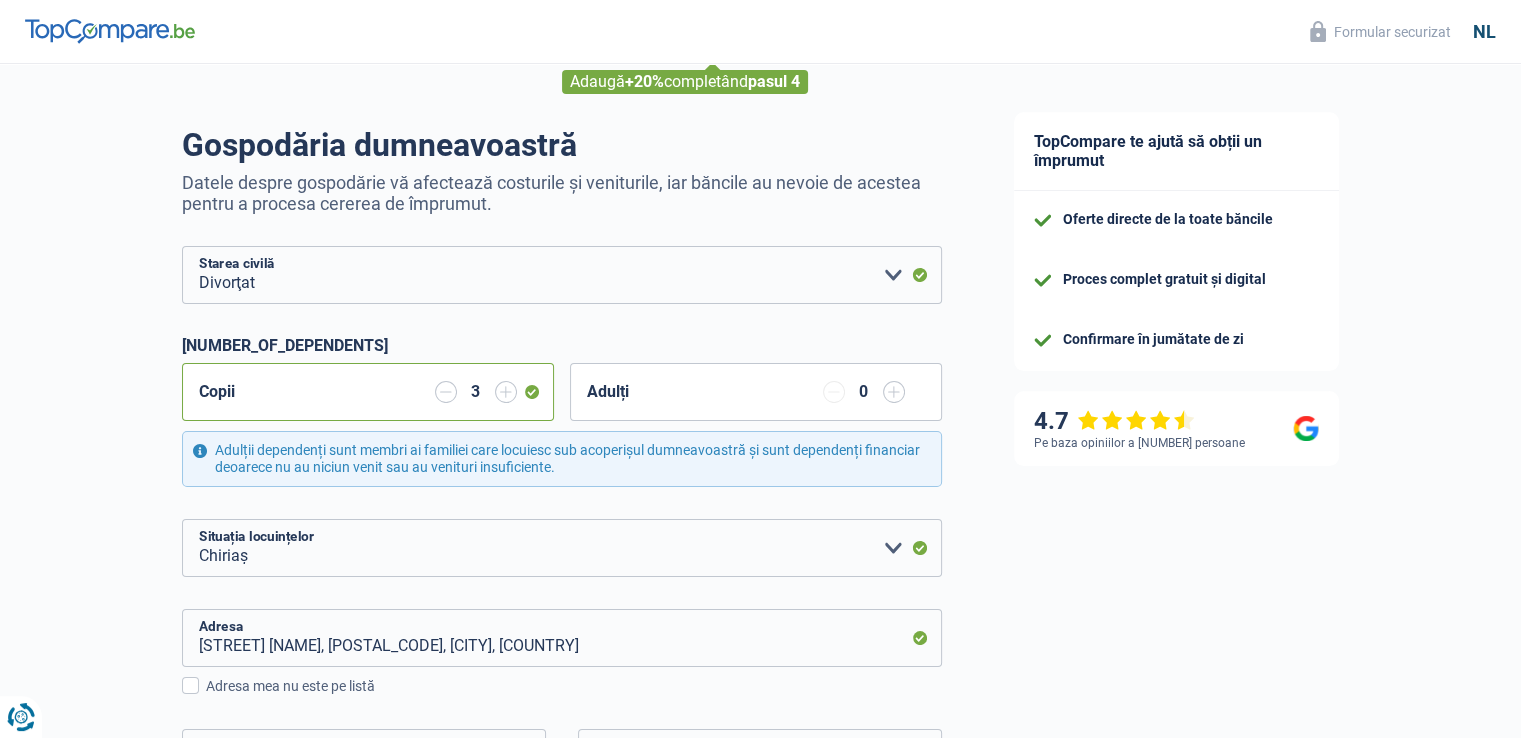 click at bounding box center (506, 392) 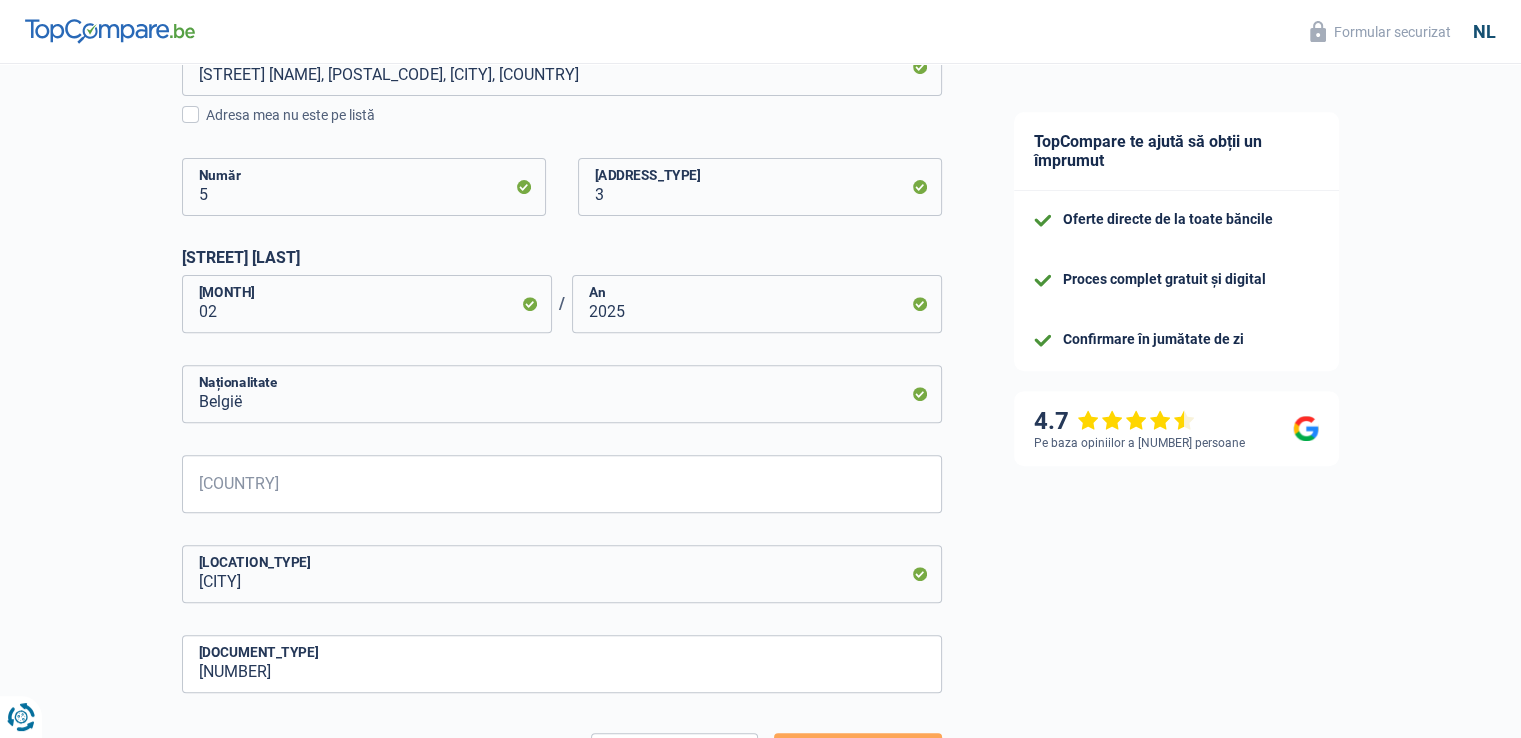 scroll, scrollTop: 700, scrollLeft: 0, axis: vertical 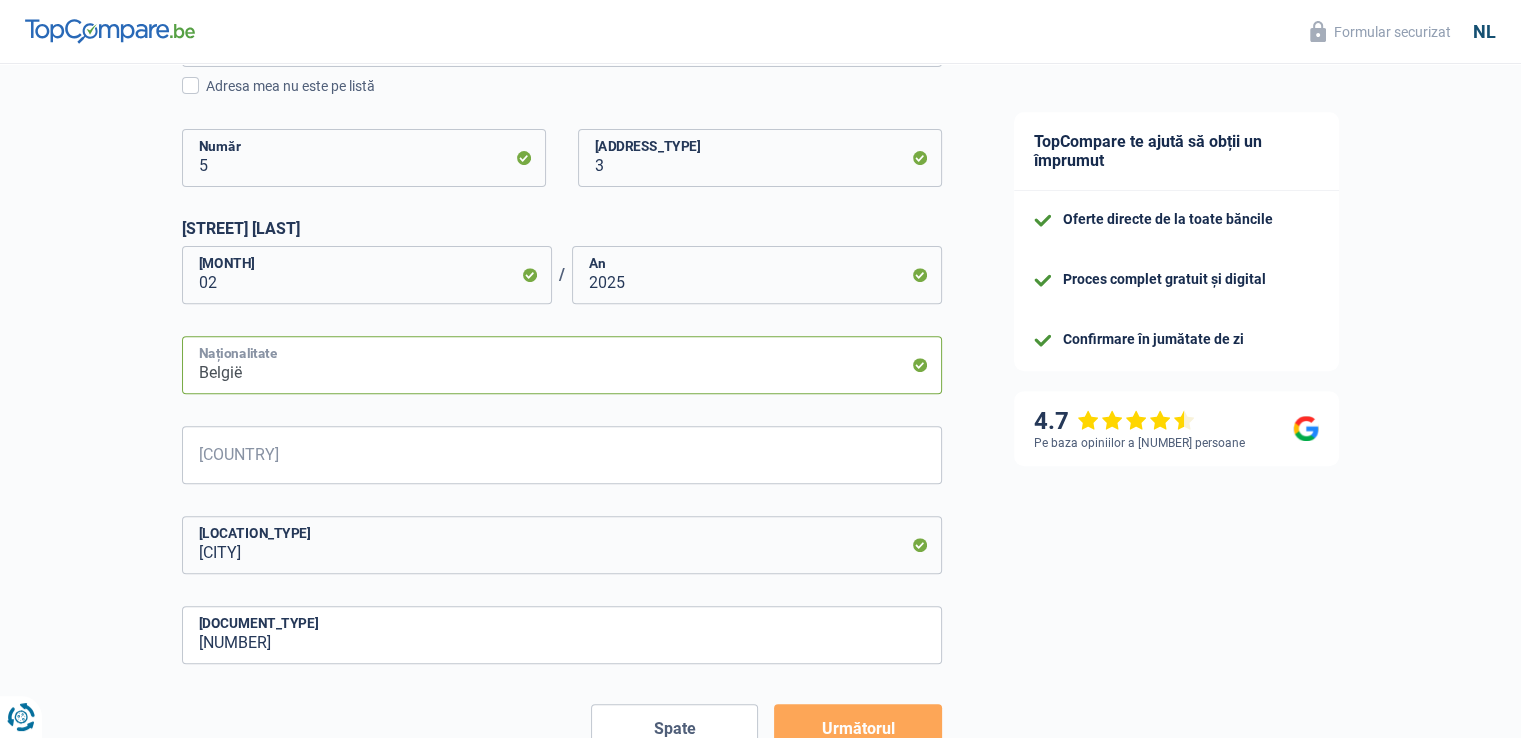 click on "België" at bounding box center (562, 365) 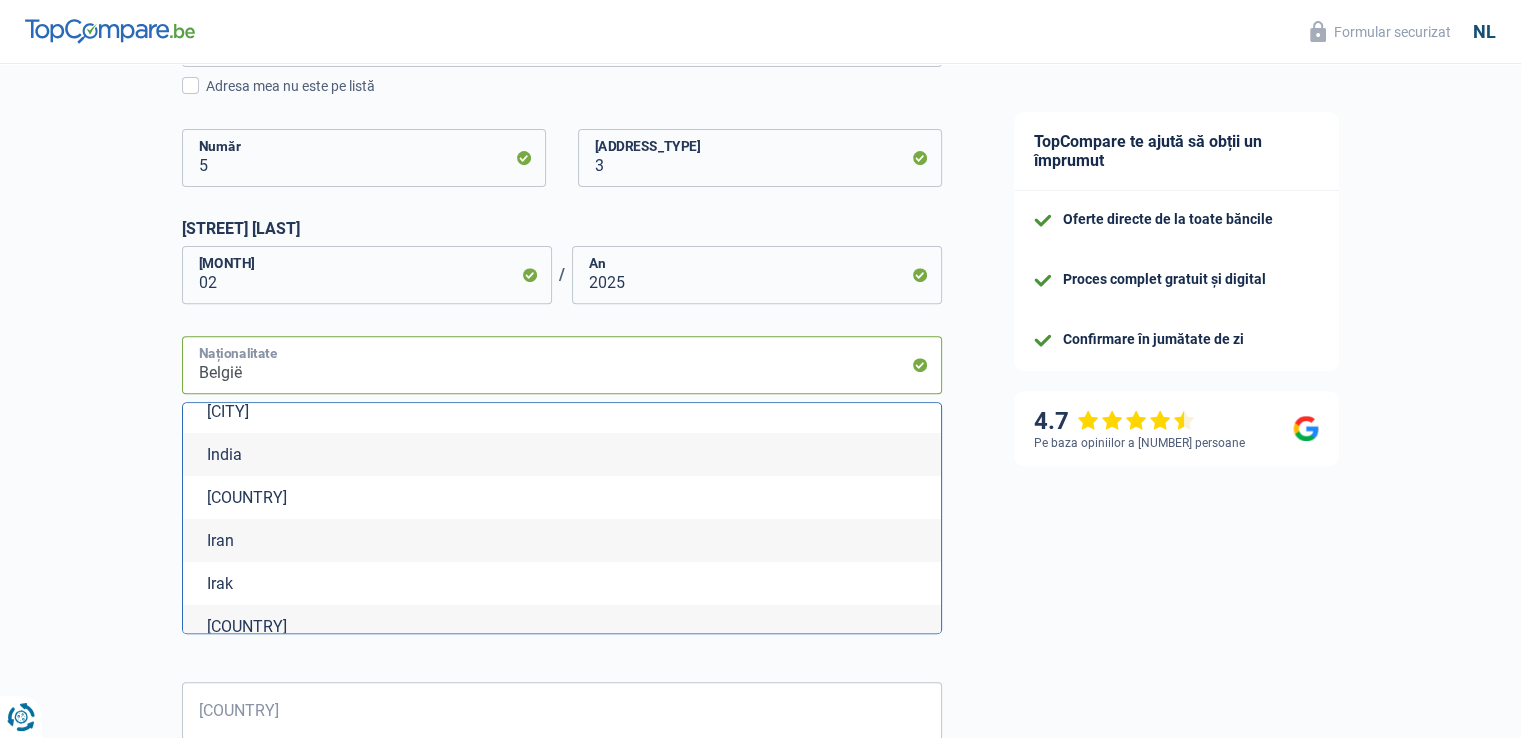 scroll, scrollTop: 3400, scrollLeft: 0, axis: vertical 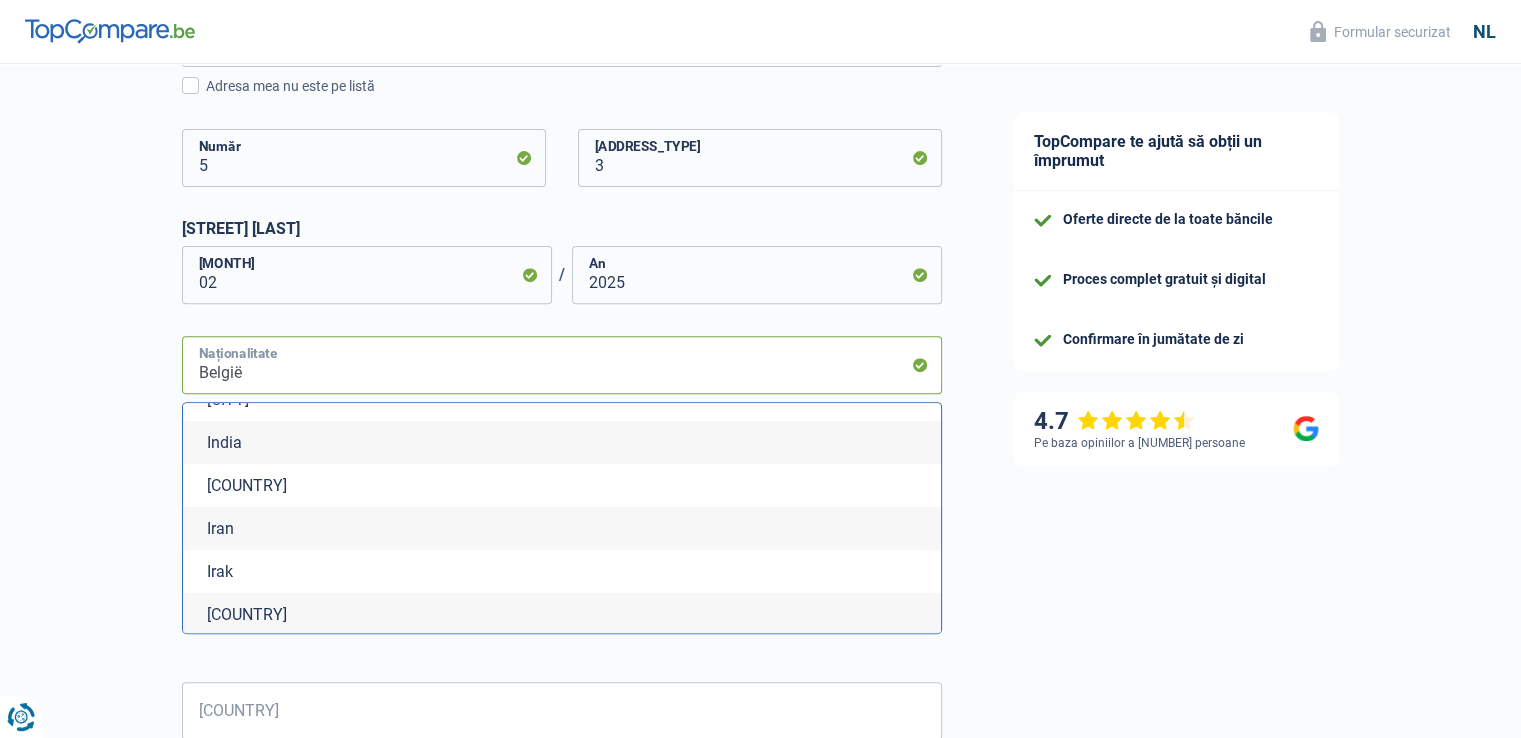 click on "België" at bounding box center [562, 365] 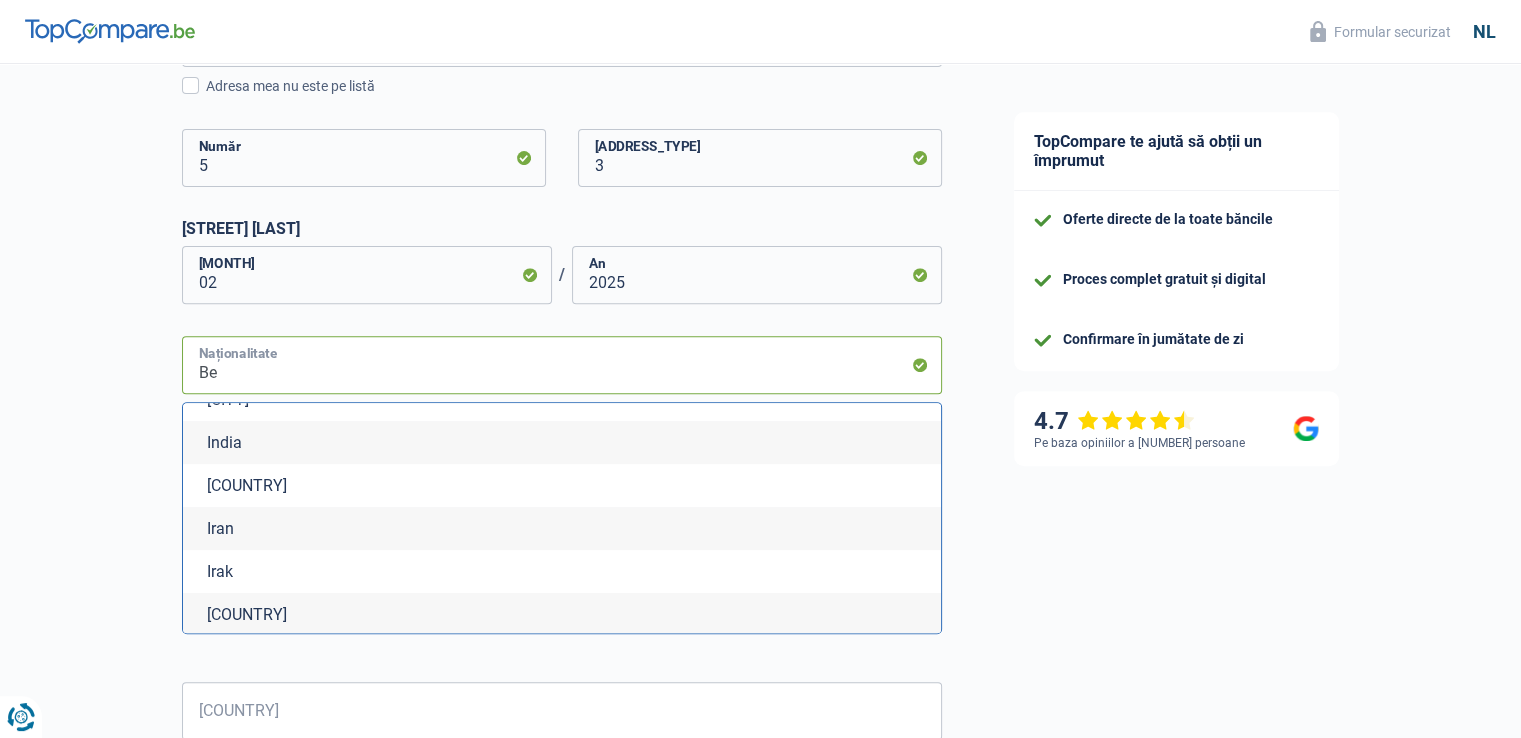 type on "B" 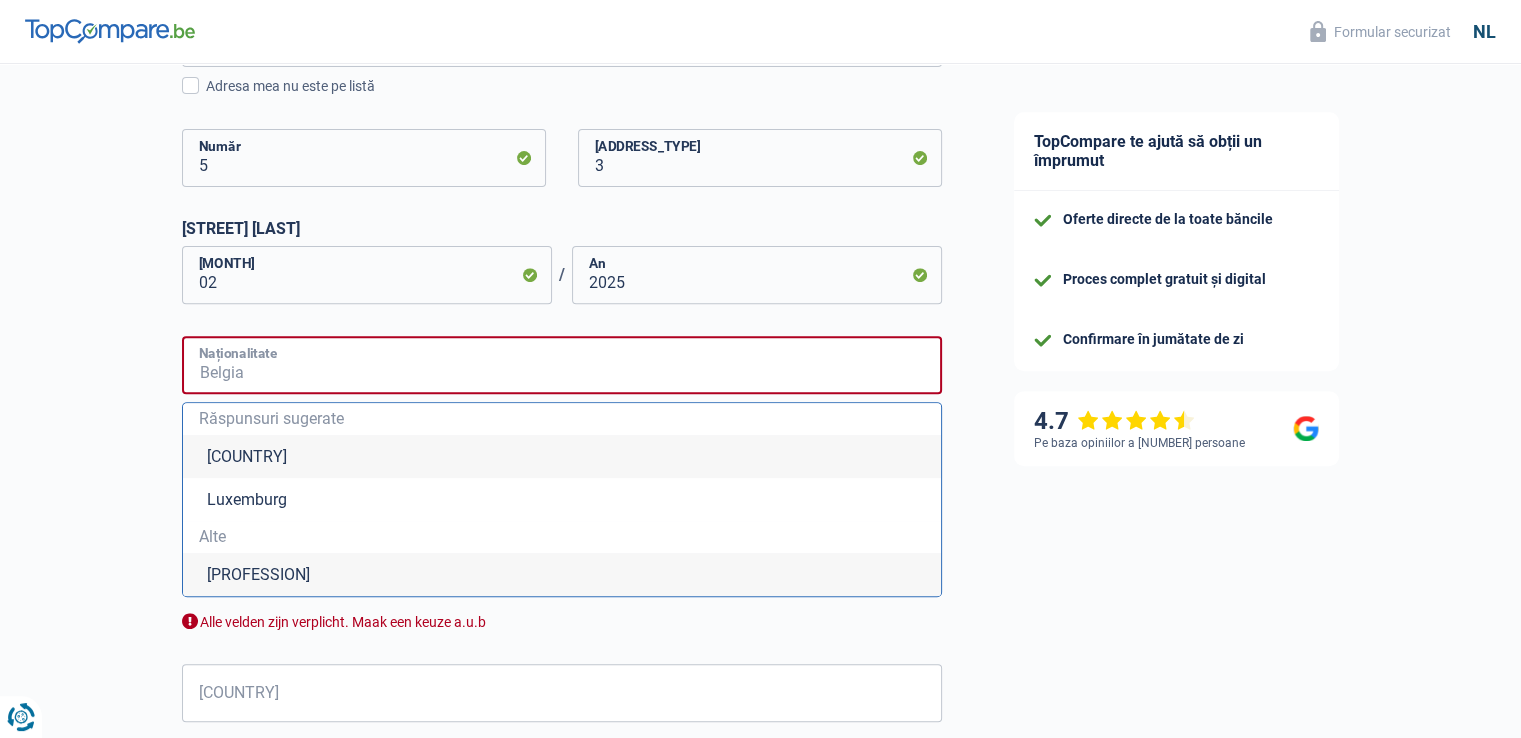 scroll, scrollTop: 0, scrollLeft: 0, axis: both 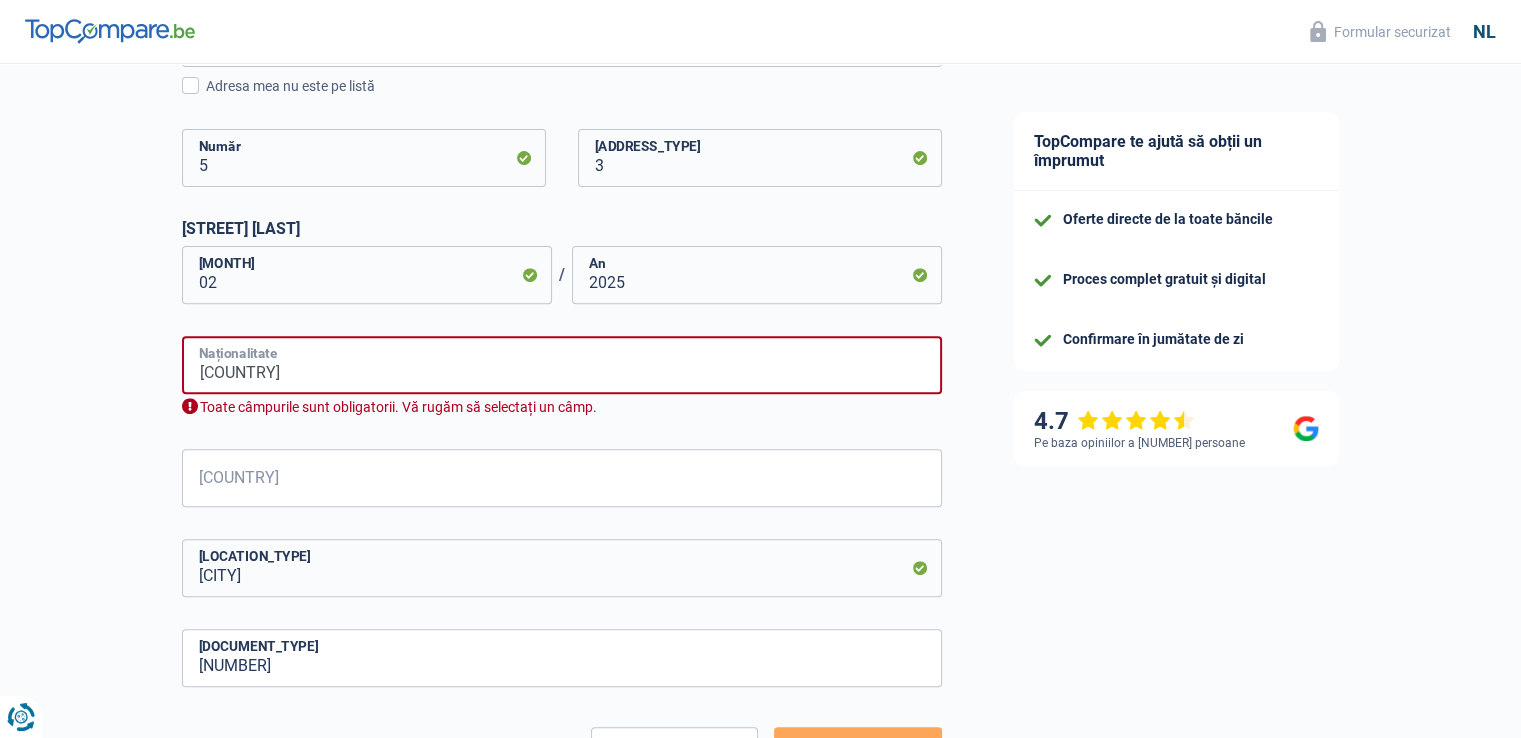 click on "romania" at bounding box center [562, 365] 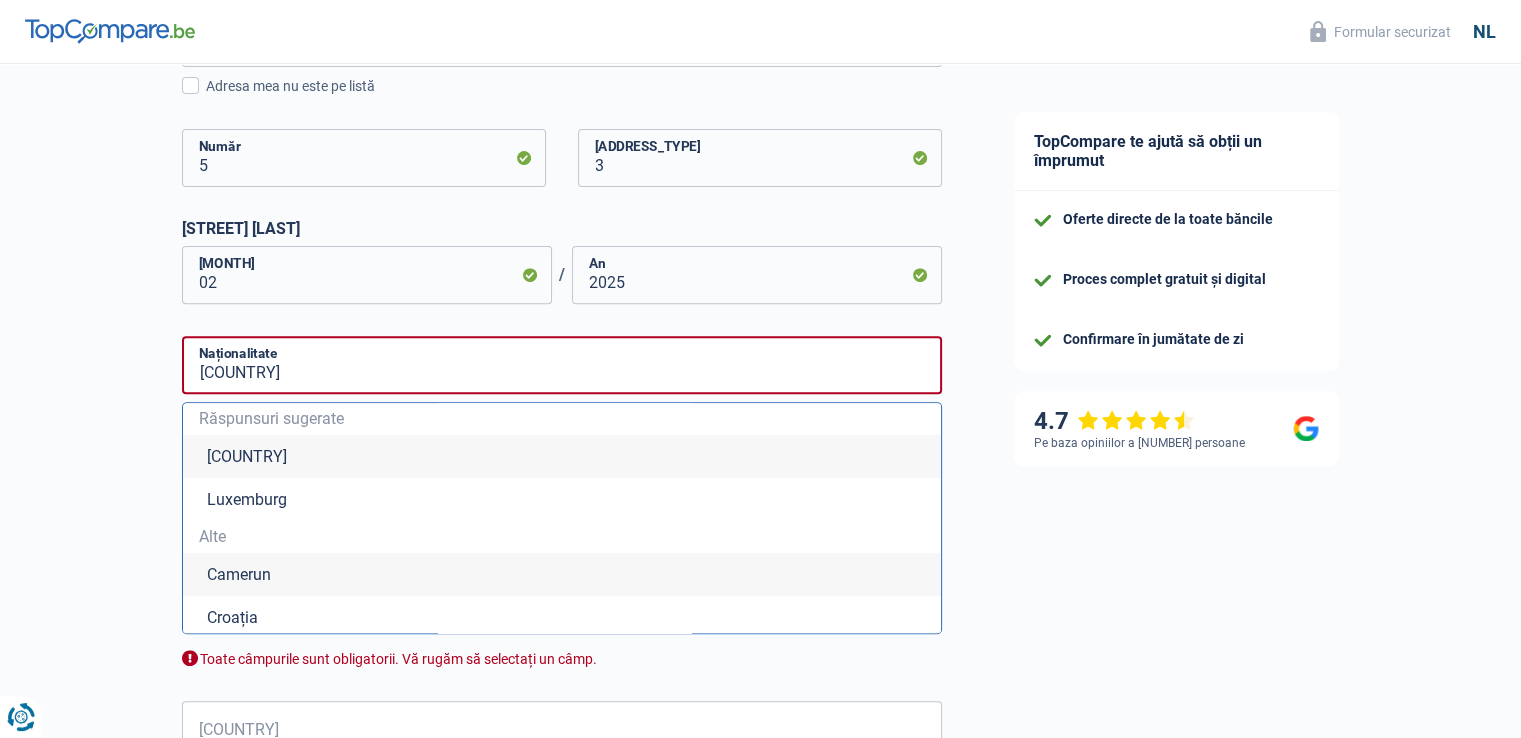 click on "Belgia" at bounding box center (247, 456) 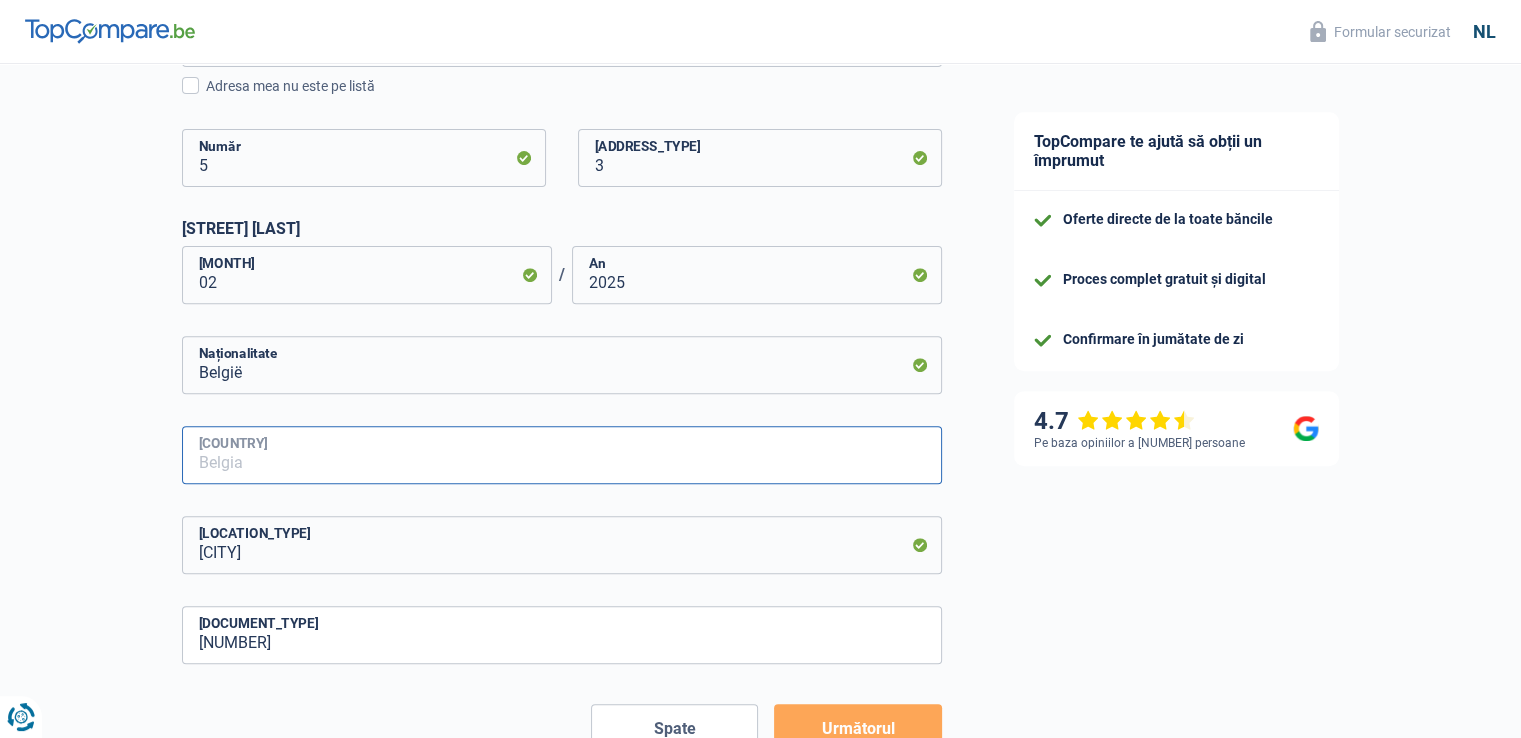 click on "Țara nașterii" at bounding box center [562, 455] 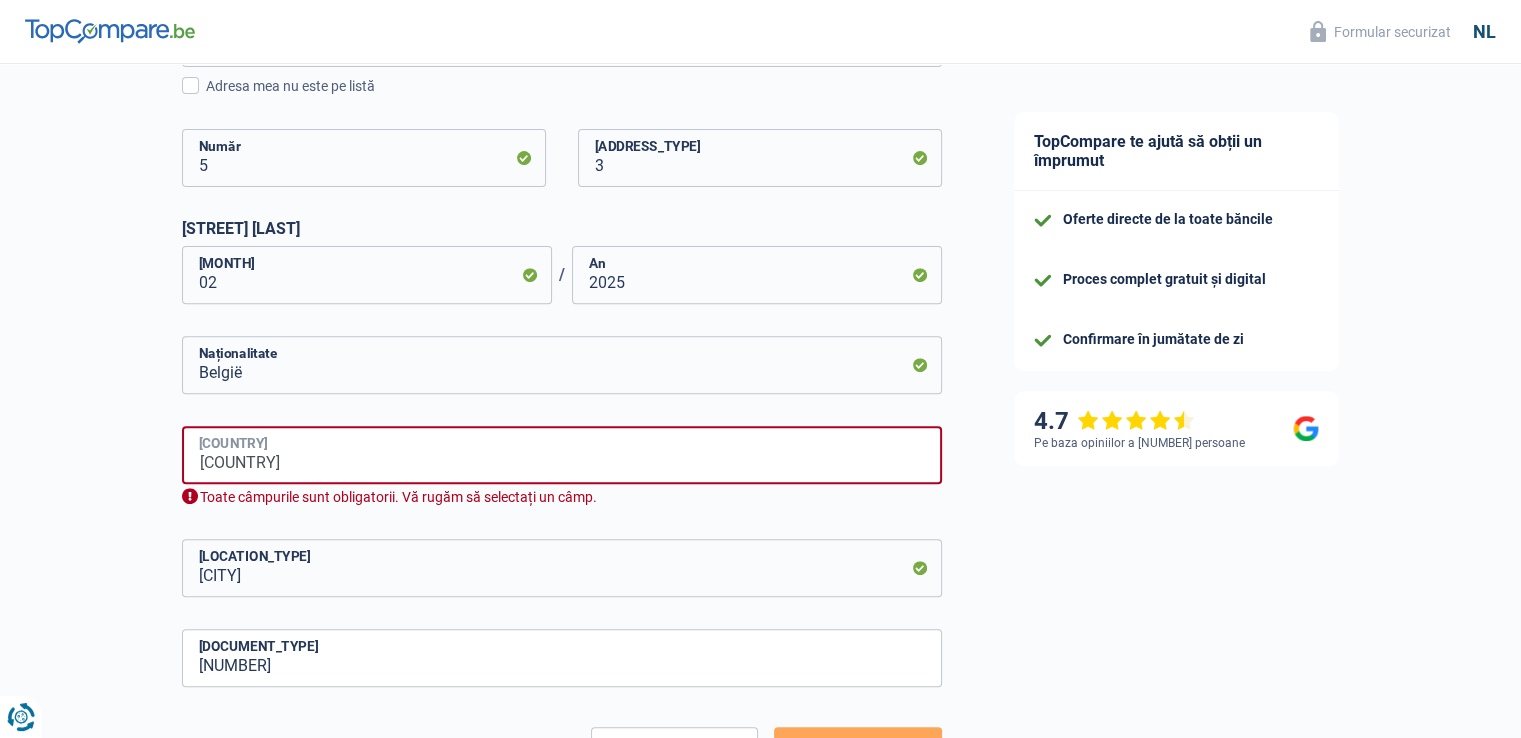 drag, startPoint x: 358, startPoint y: 455, endPoint x: 342, endPoint y: 459, distance: 16.492422 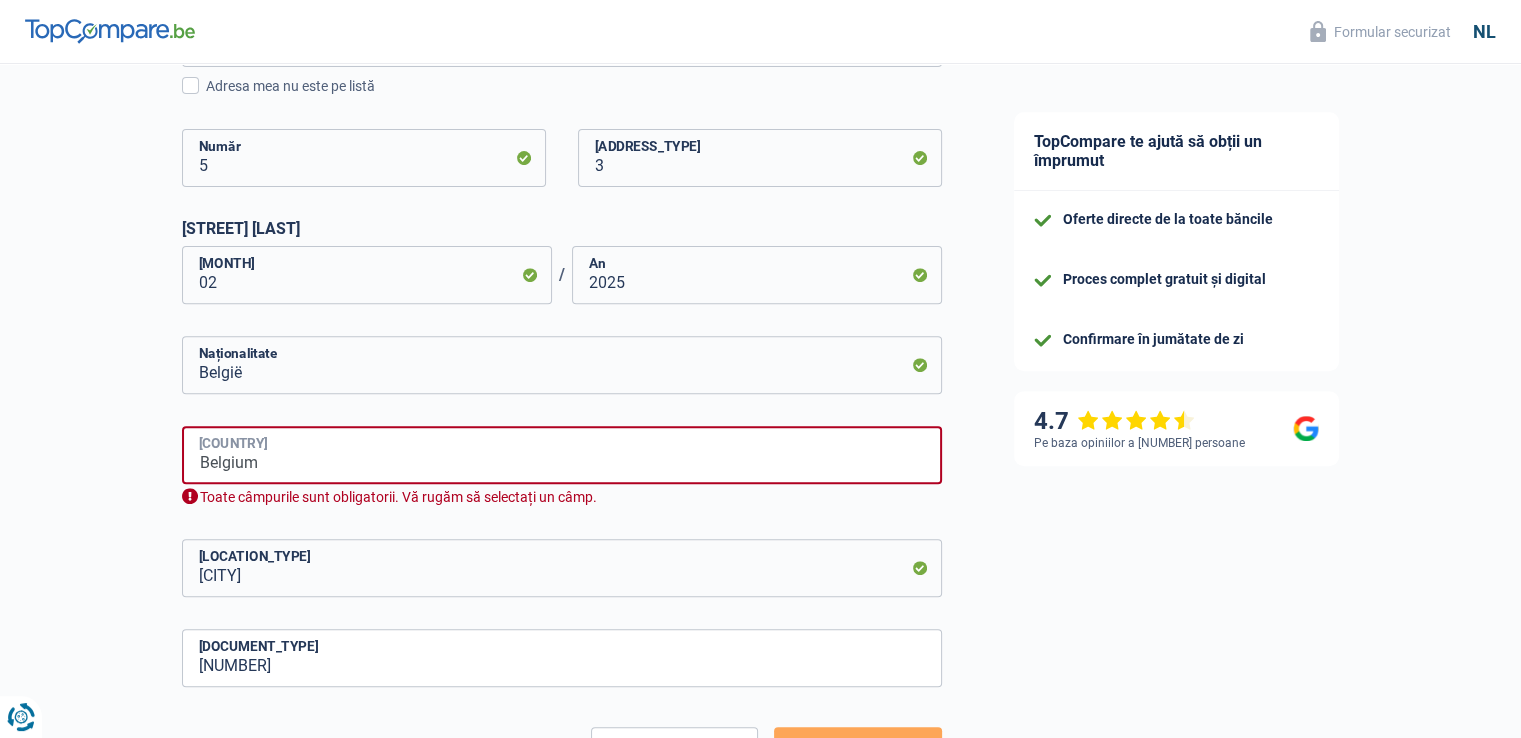 click on "Belgium" at bounding box center (562, 455) 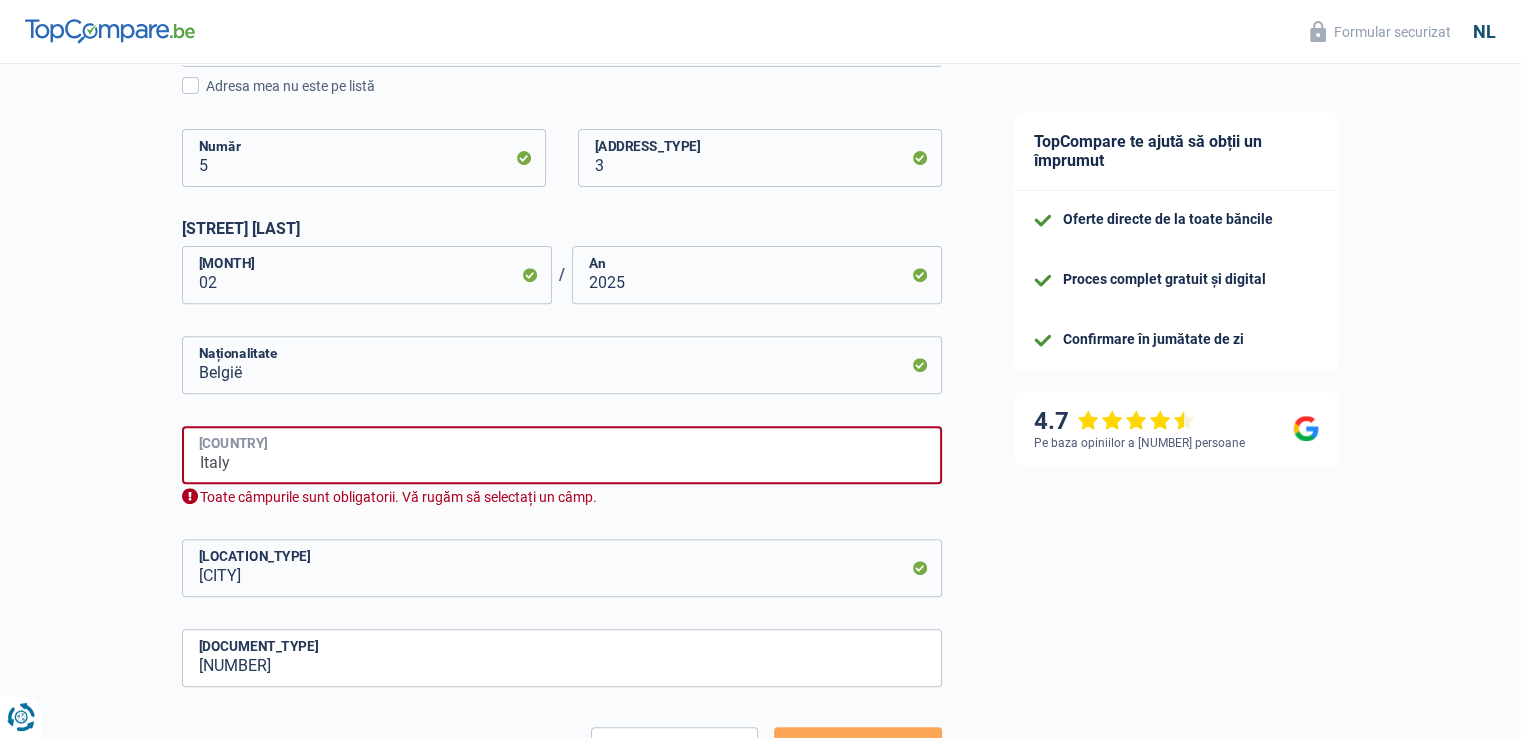 drag, startPoint x: 332, startPoint y: 461, endPoint x: 335, endPoint y: 480, distance: 19.235384 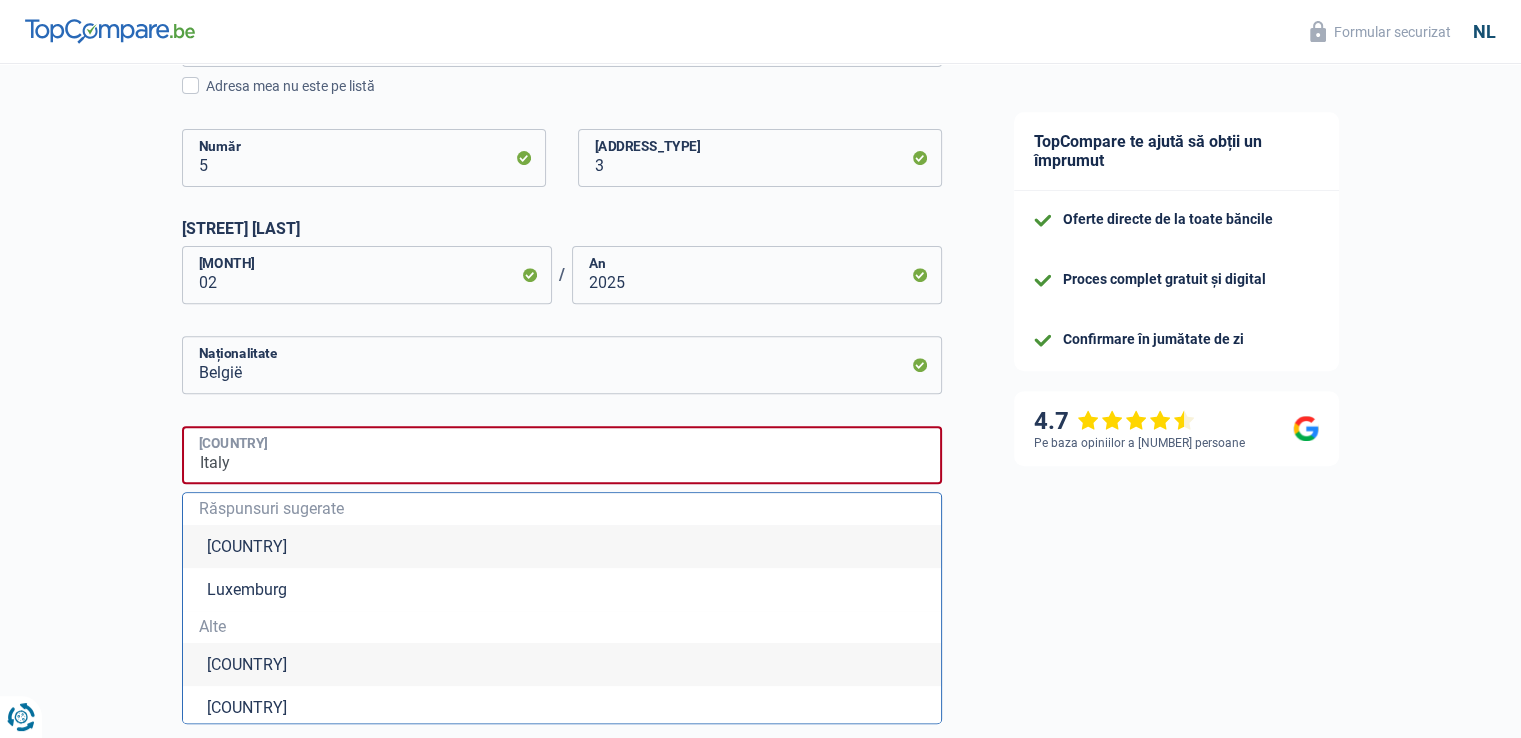 type on "Romania" 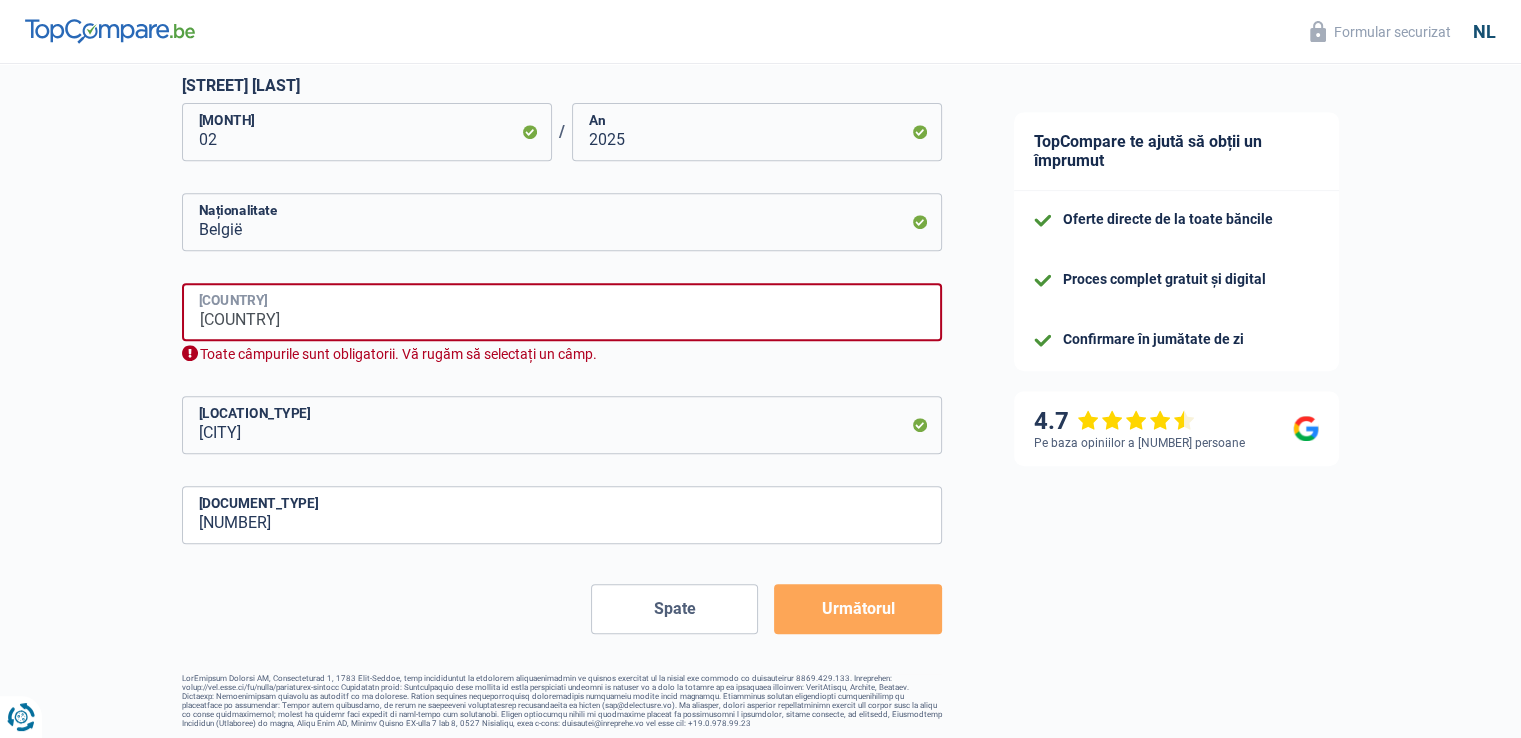 scroll, scrollTop: 858, scrollLeft: 0, axis: vertical 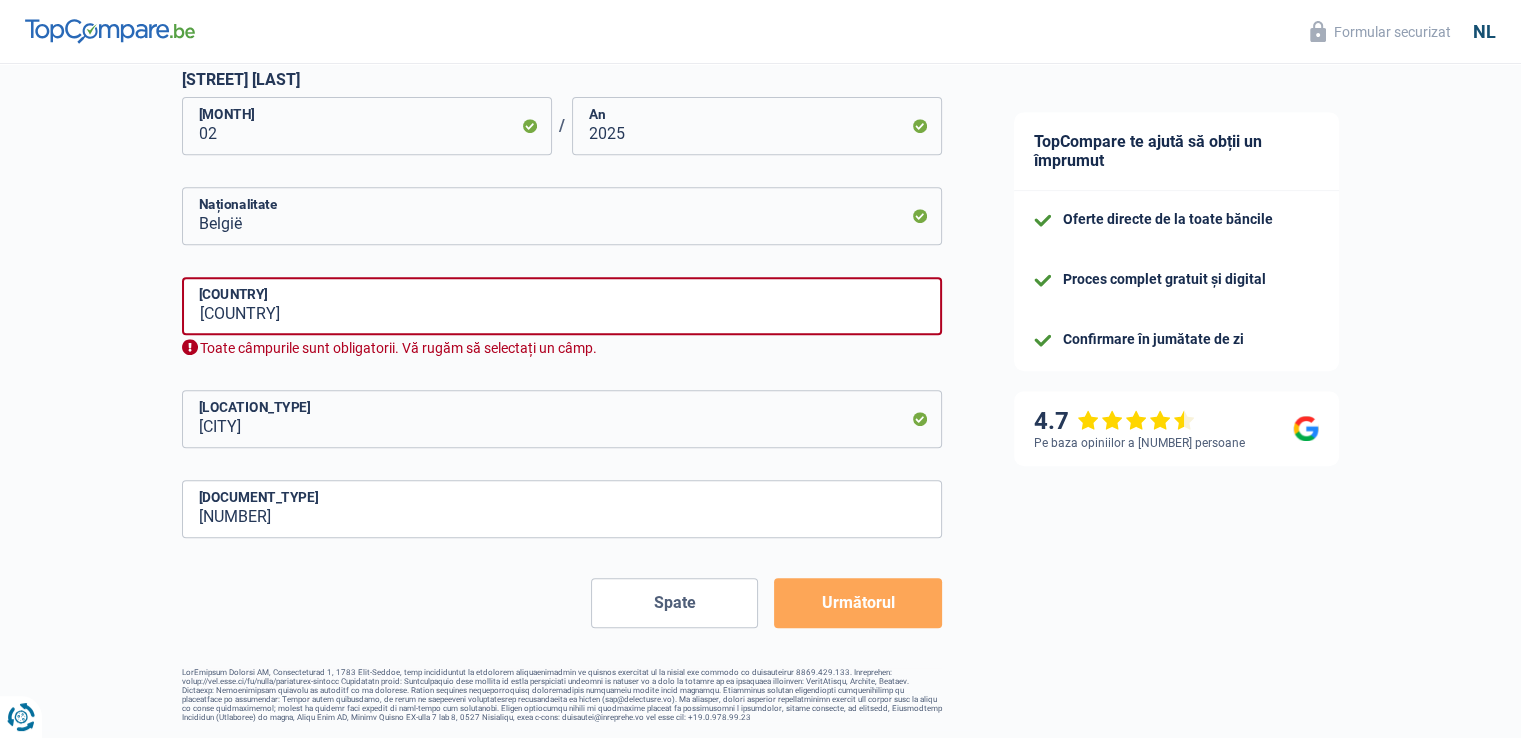 click on "Următorul" at bounding box center [857, 602] 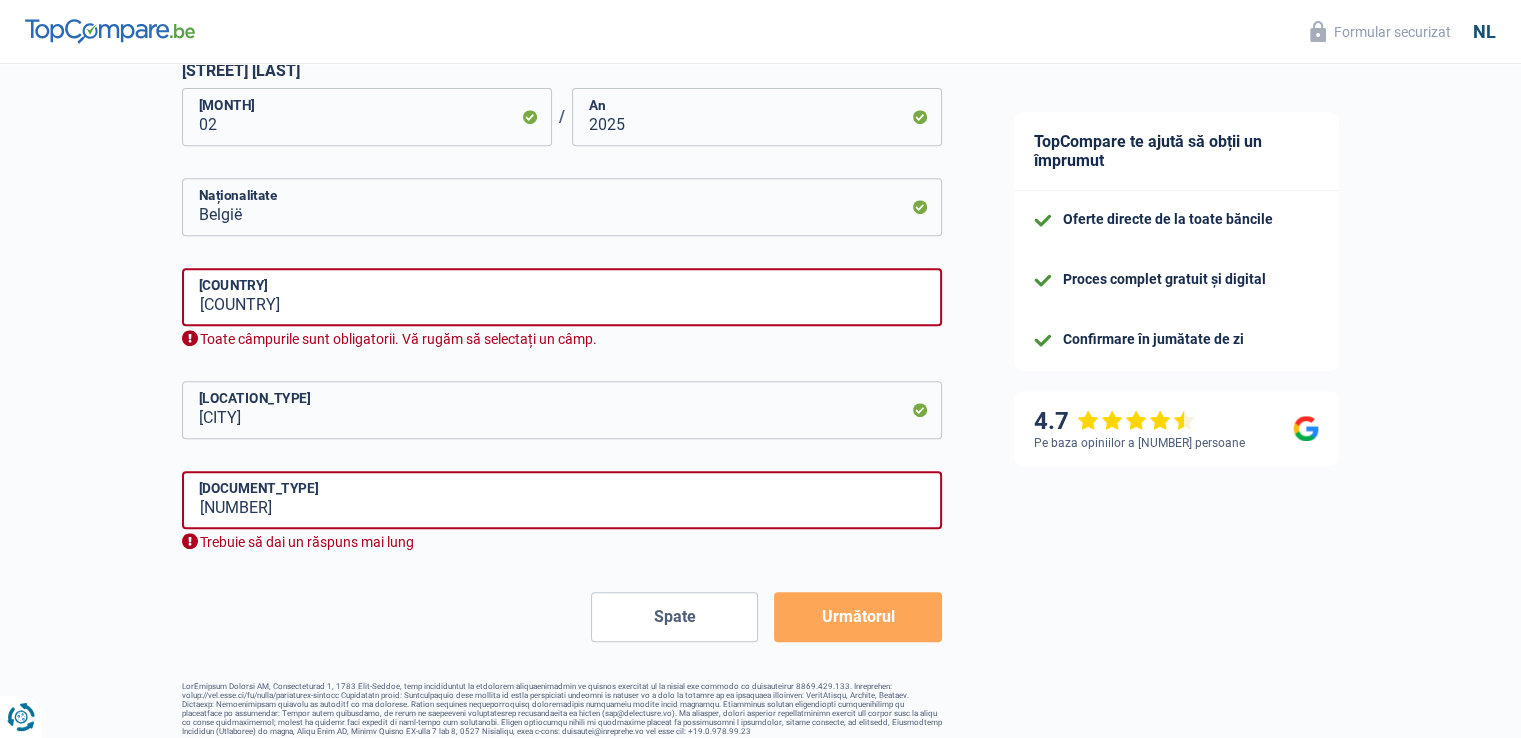 click on "Singur Căsătorit Locuind împreună Divorţat Văduv/ă Căsătoriți, dar nu locuiesc împreună
Vă rugăm să faceți o selecție
Starea civilă
Numărul de persoane aflate în întreținere
Copii
3
Adulți
0
Adulții dependenți sunt membri ai familiei care locuiesc sub acoperișul dumneavoastră și sunt dependenți financiar deoarece nu au niciun venit sau au venituri insuficiente.
Chiriaş Proprietar cu credit ipotecar Proprietar fără ipotecă Locuind cu familia Concierge
Vă rugăm să faceți o selecție
Situația locuințelor
Rue Clément De Cléty, 1070, Anderlecht, BE             Adresa mea nu este pe listă" at bounding box center [562, 65] 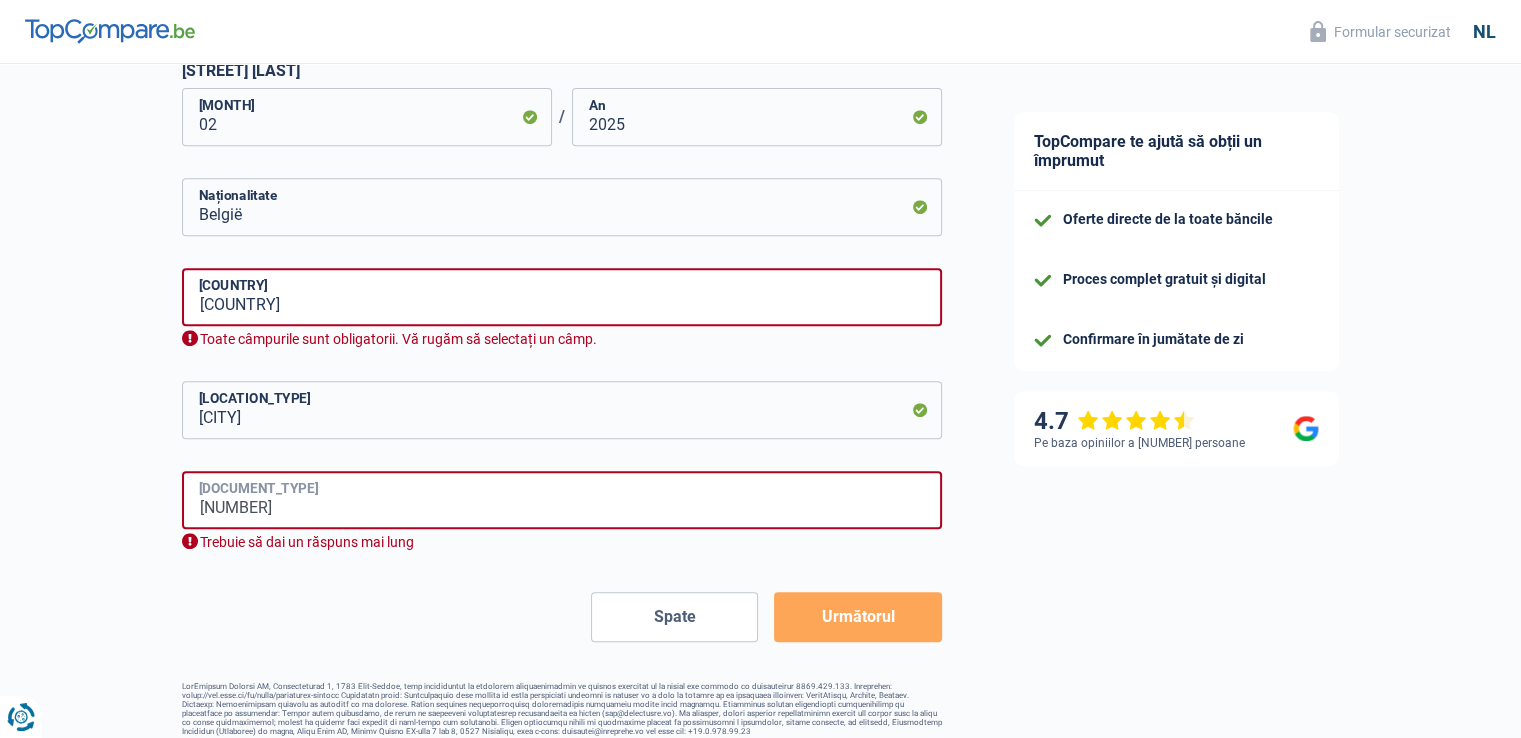 click on "64.73.49-405" at bounding box center (562, 500) 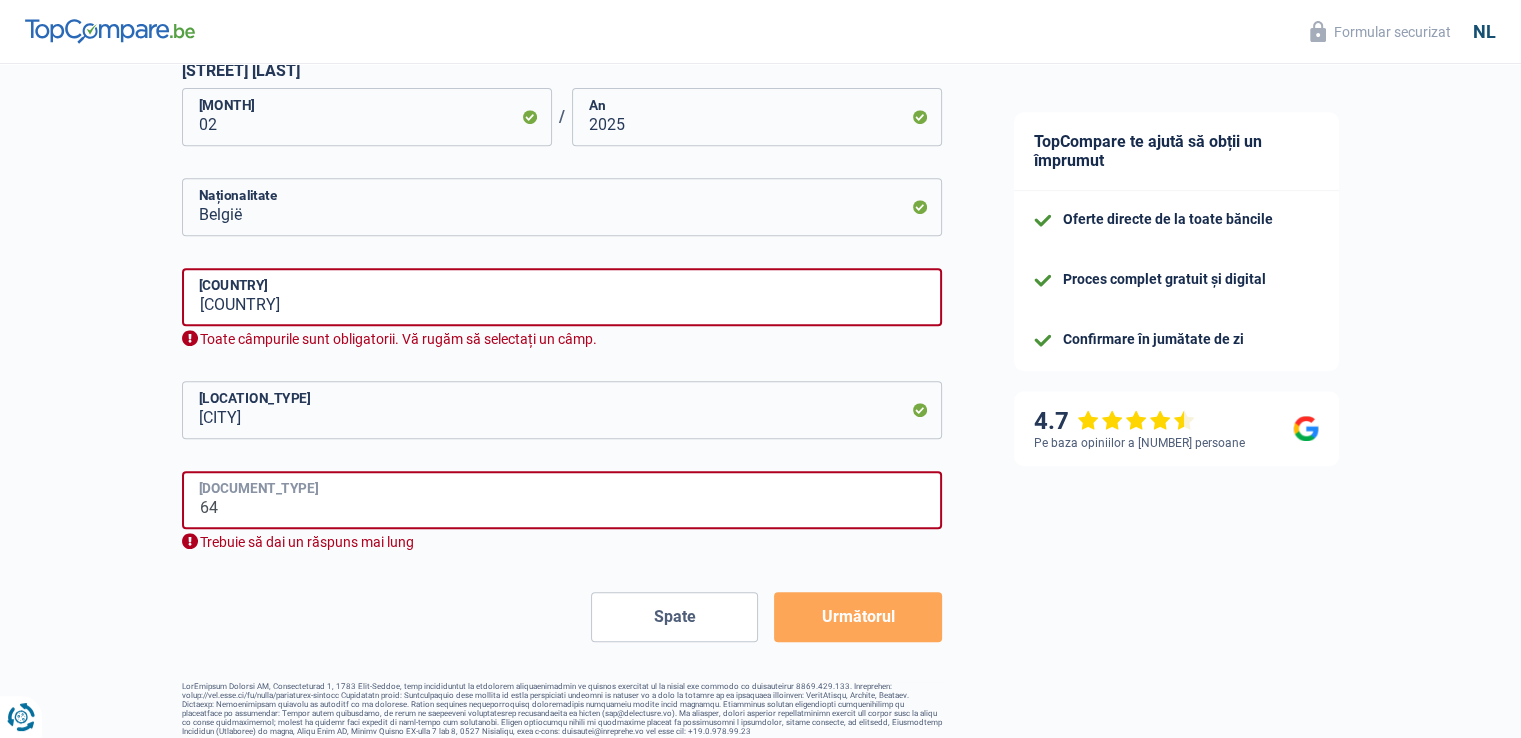 type on "6" 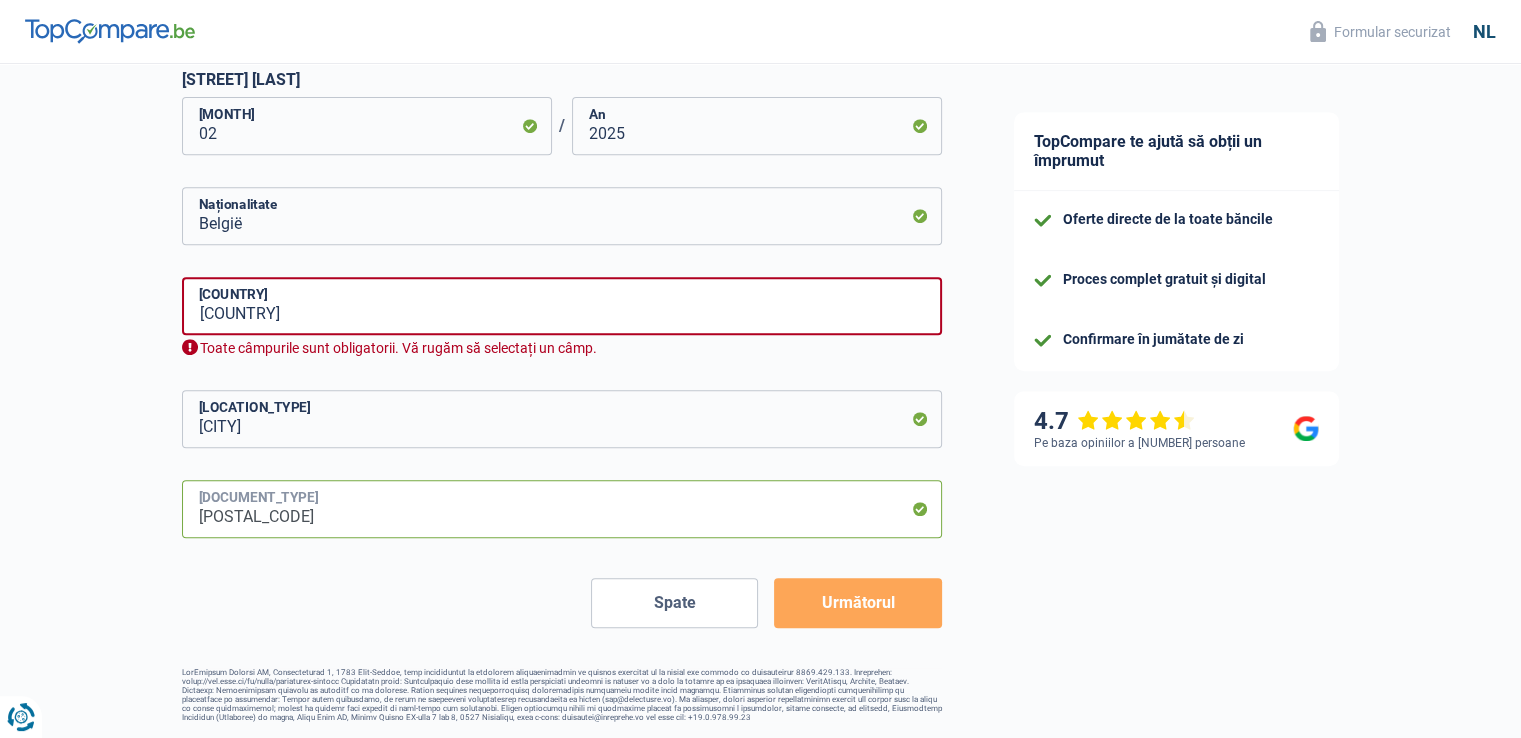 type on "90.06.05-745.67" 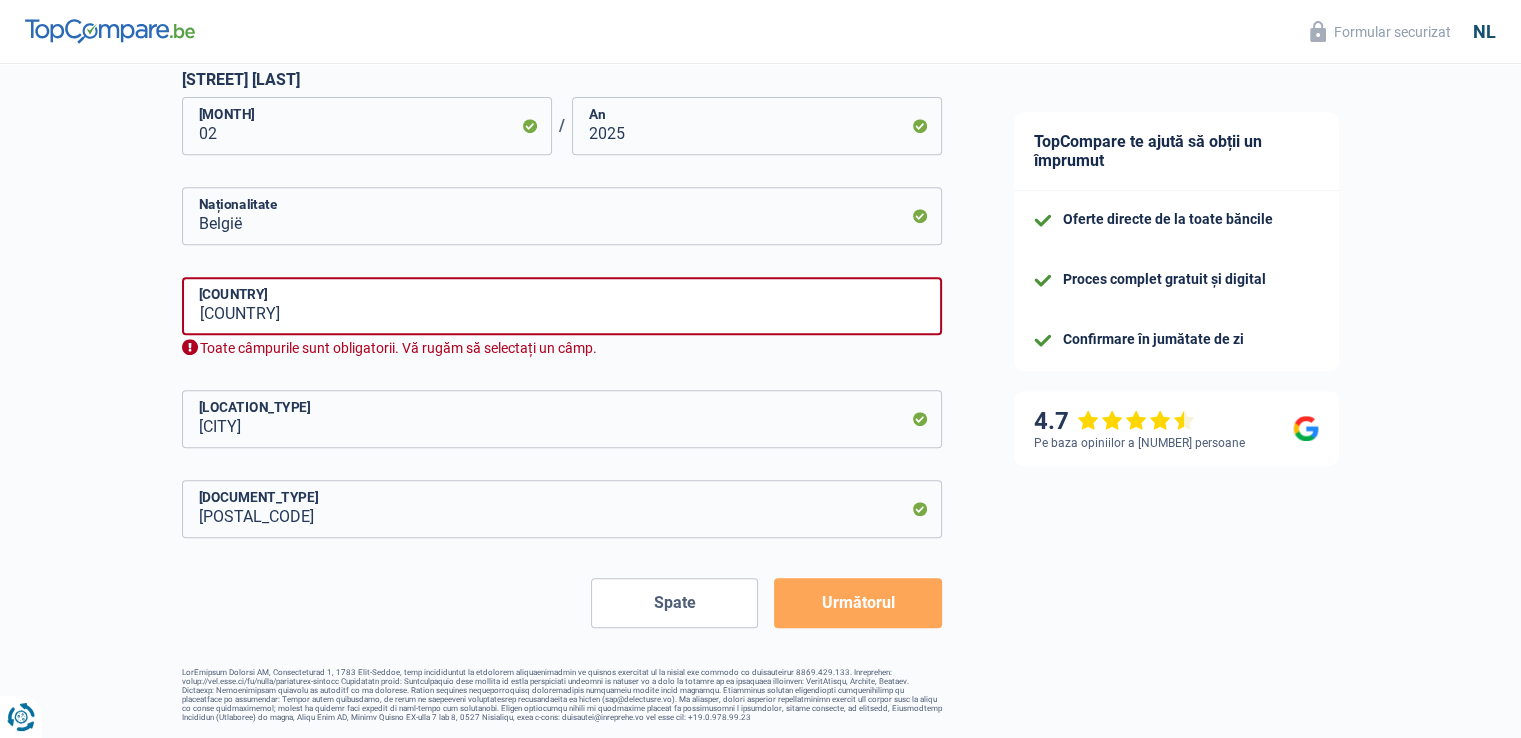 click on "Următorul" at bounding box center (857, 602) 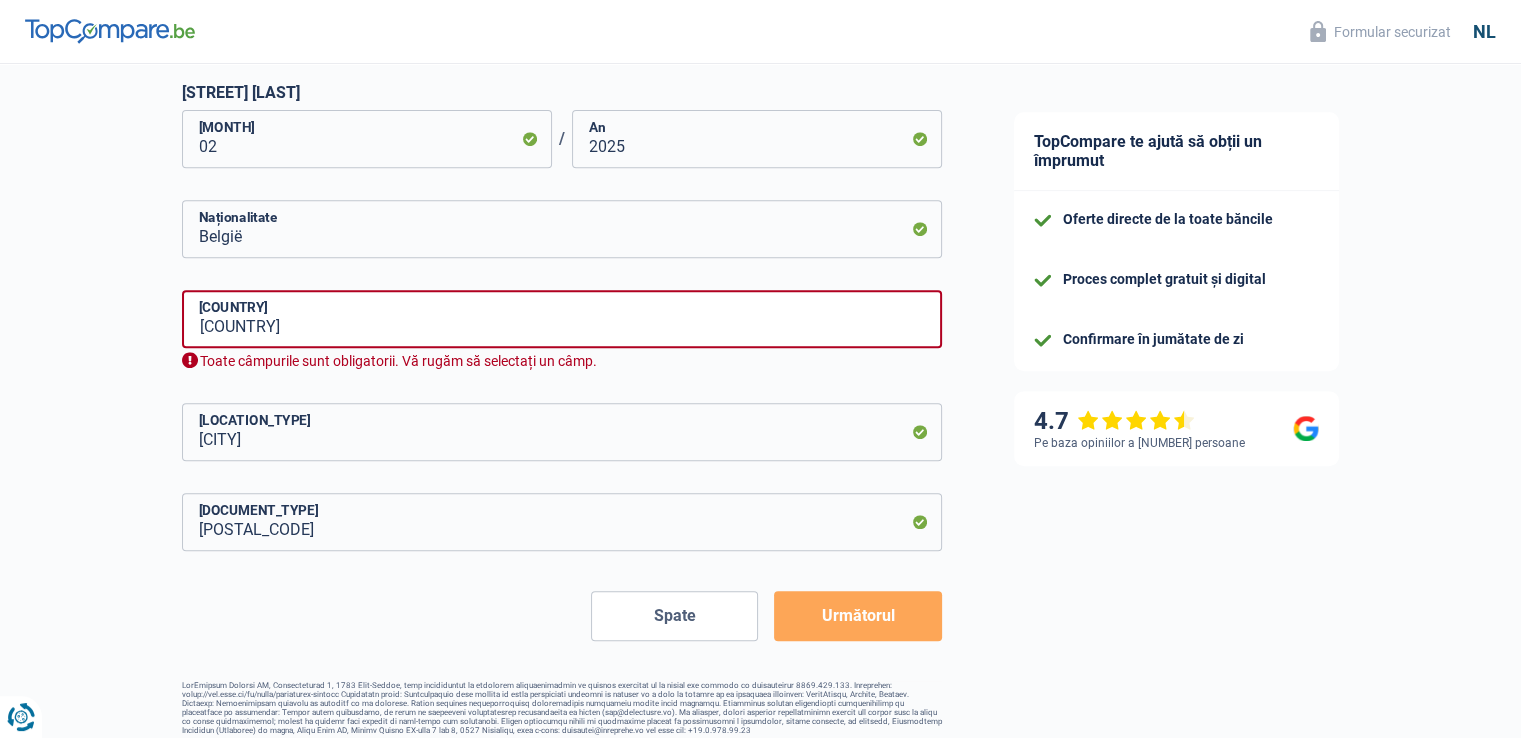 scroll, scrollTop: 858, scrollLeft: 0, axis: vertical 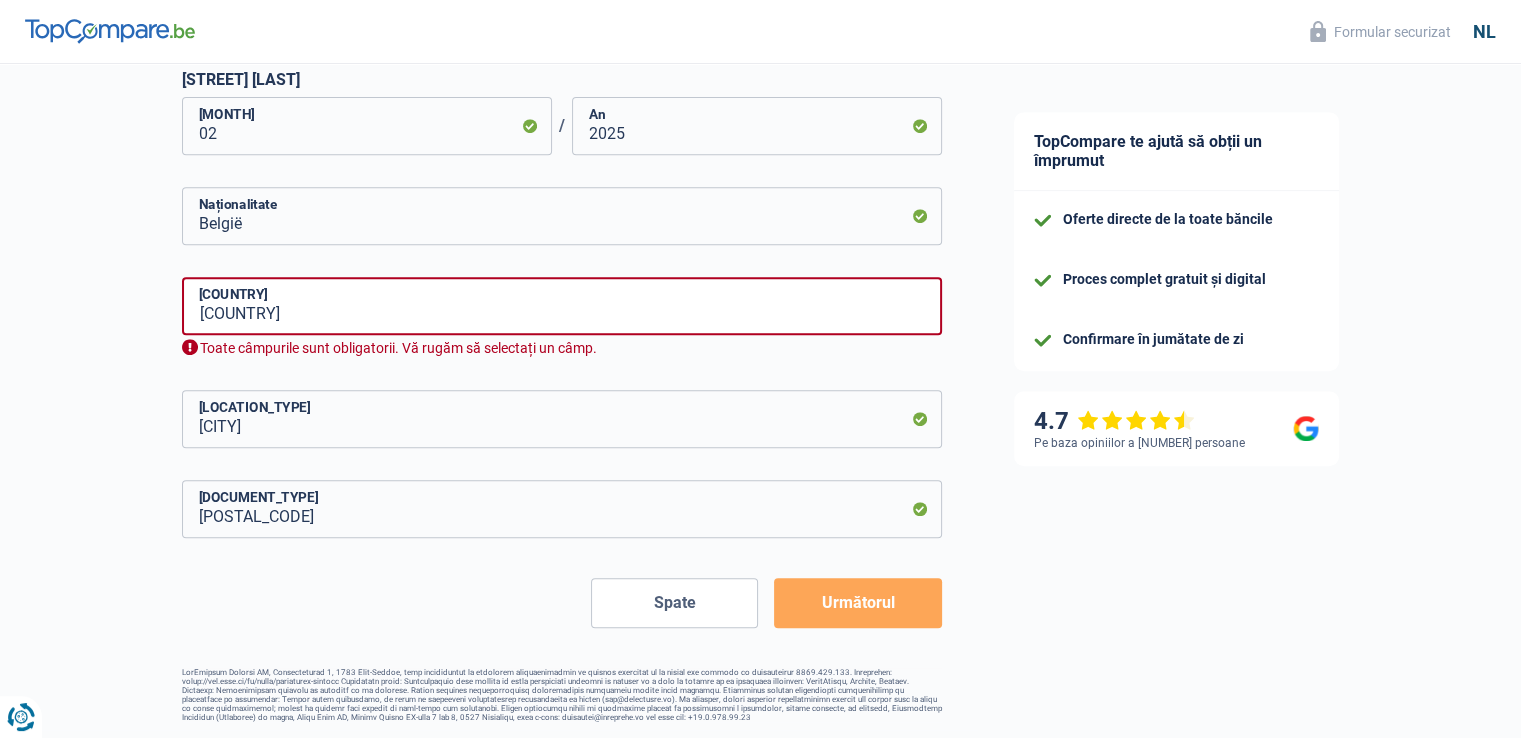 click on "Toate câmpurile sunt obligatorii. Vă rugăm să selectați un câmp." at bounding box center [398, 348] 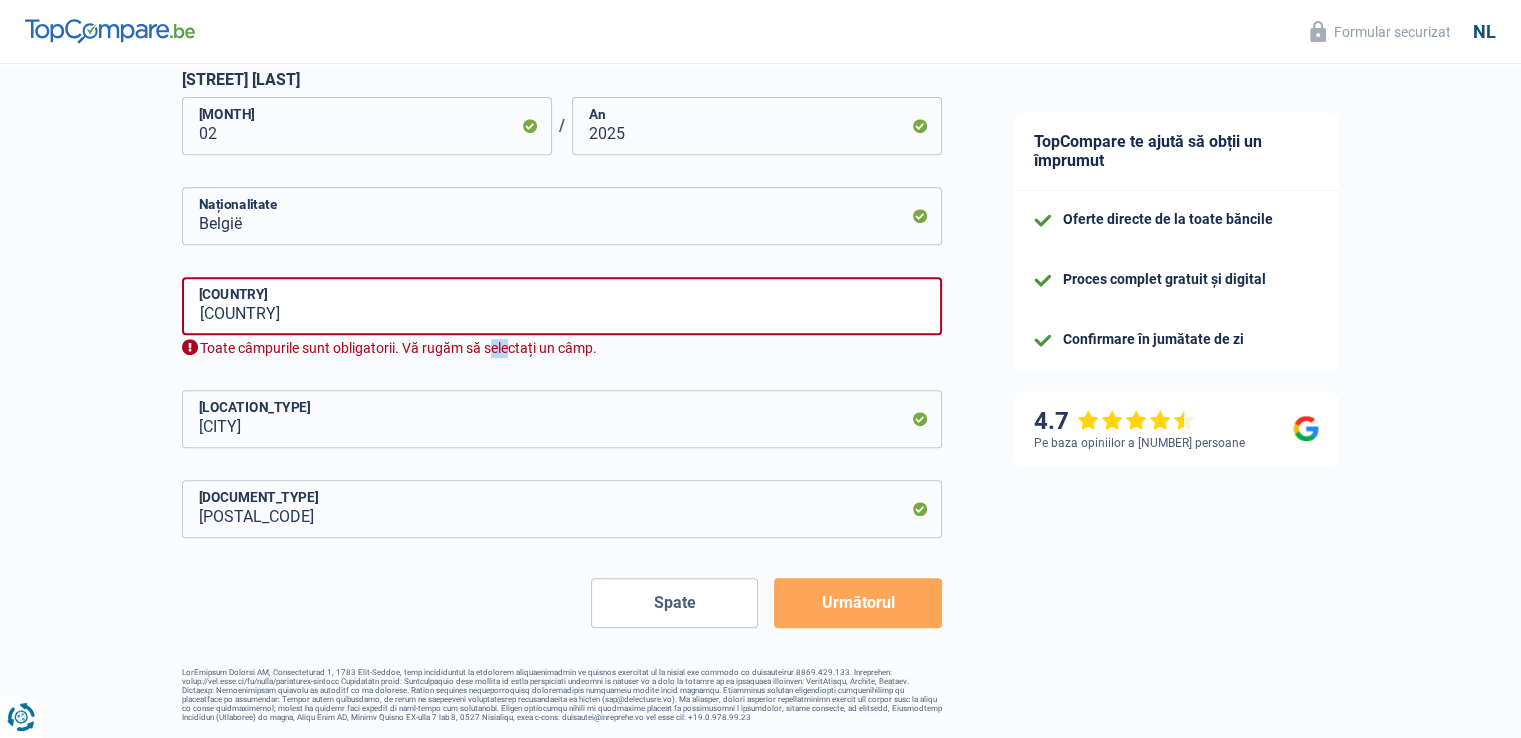 drag, startPoint x: 532, startPoint y: 340, endPoint x: 600, endPoint y: 321, distance: 70.60453 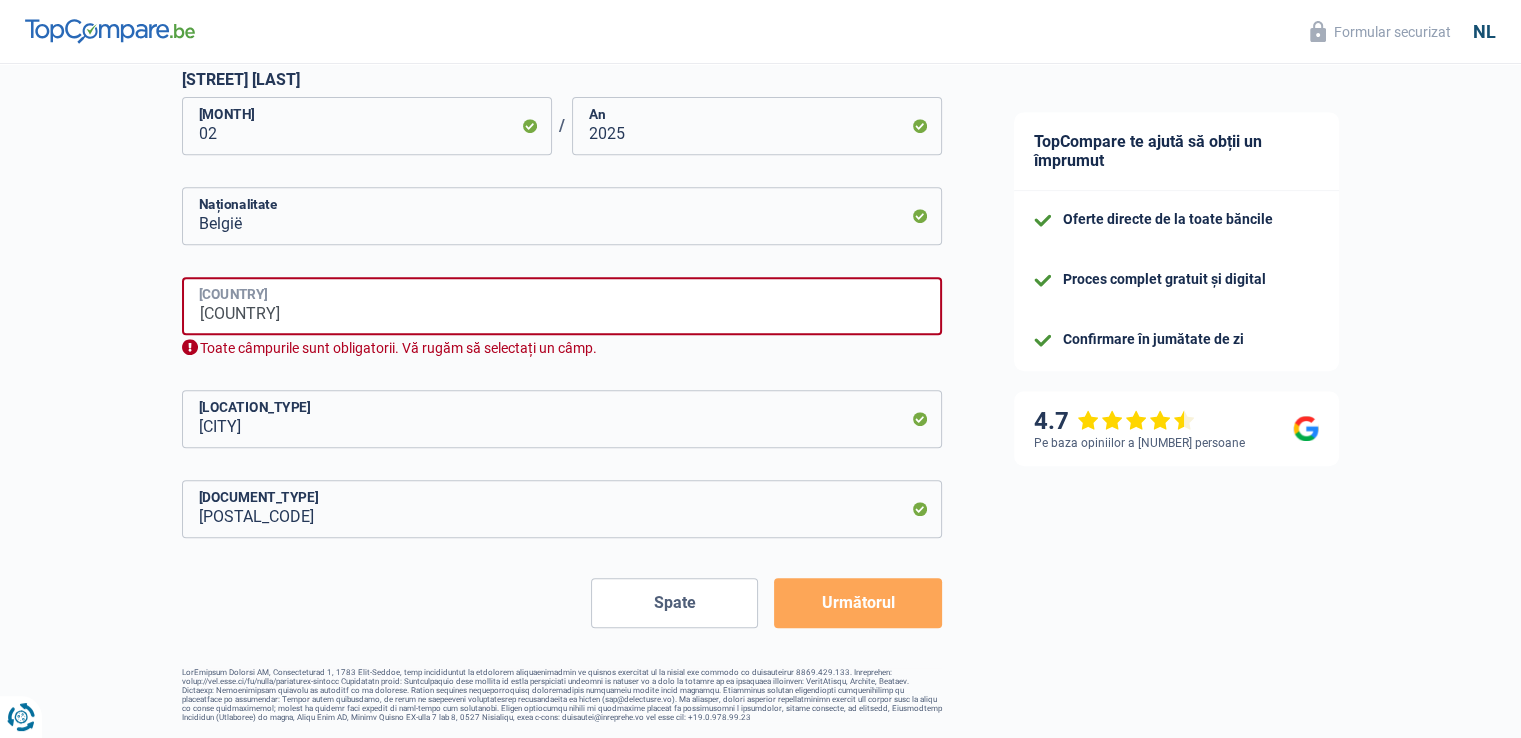 drag, startPoint x: 621, startPoint y: 322, endPoint x: 828, endPoint y: 300, distance: 208.1658 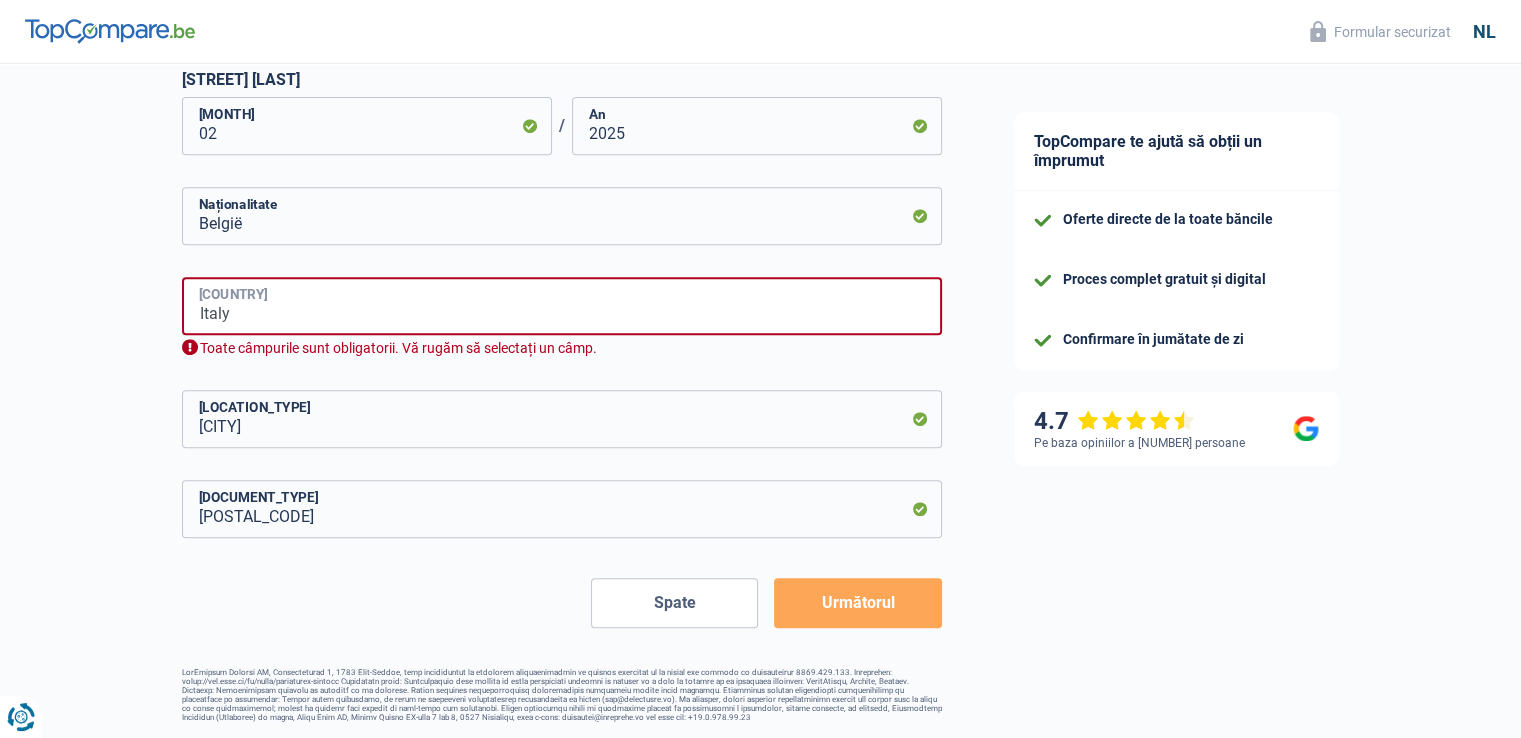 click on "Italy" at bounding box center (562, 306) 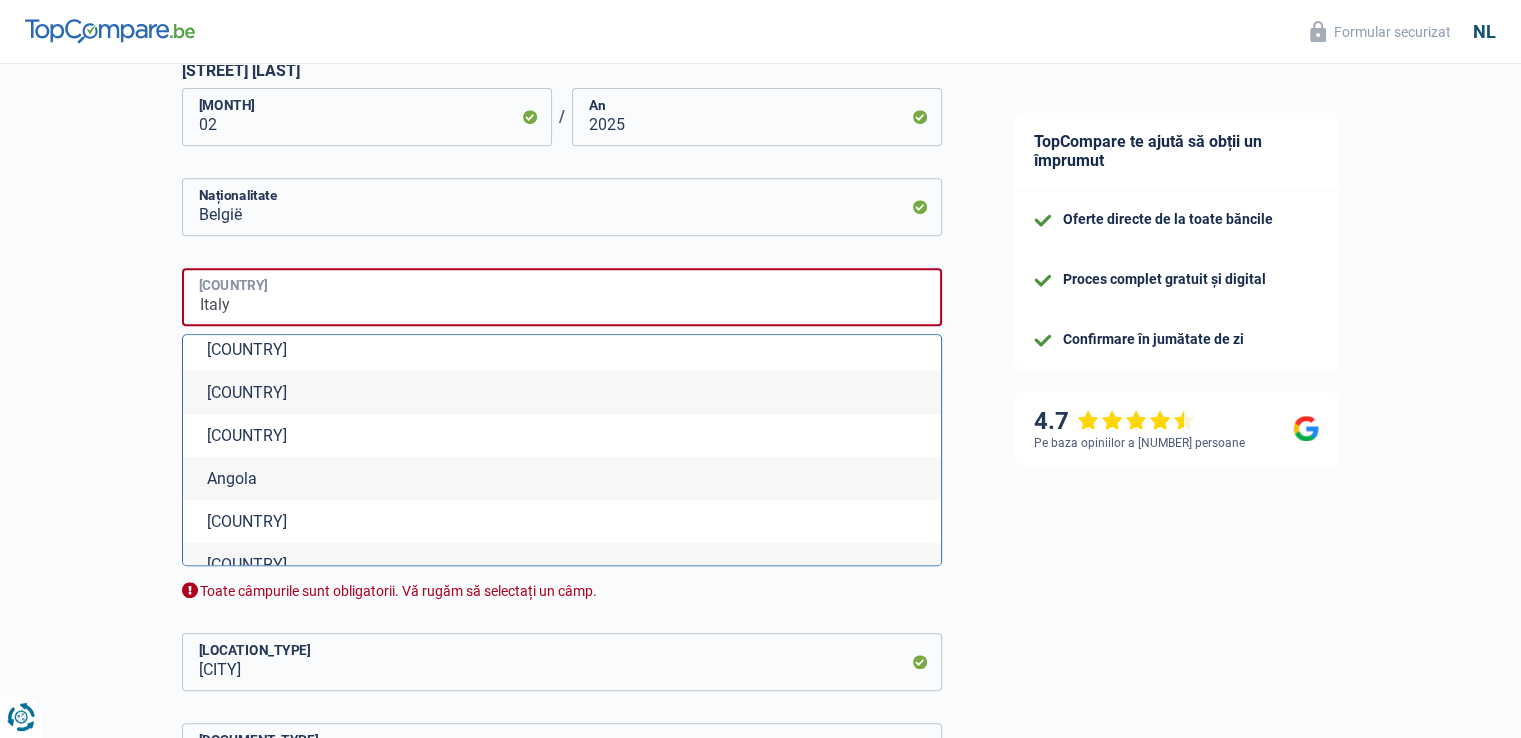 scroll, scrollTop: 0, scrollLeft: 0, axis: both 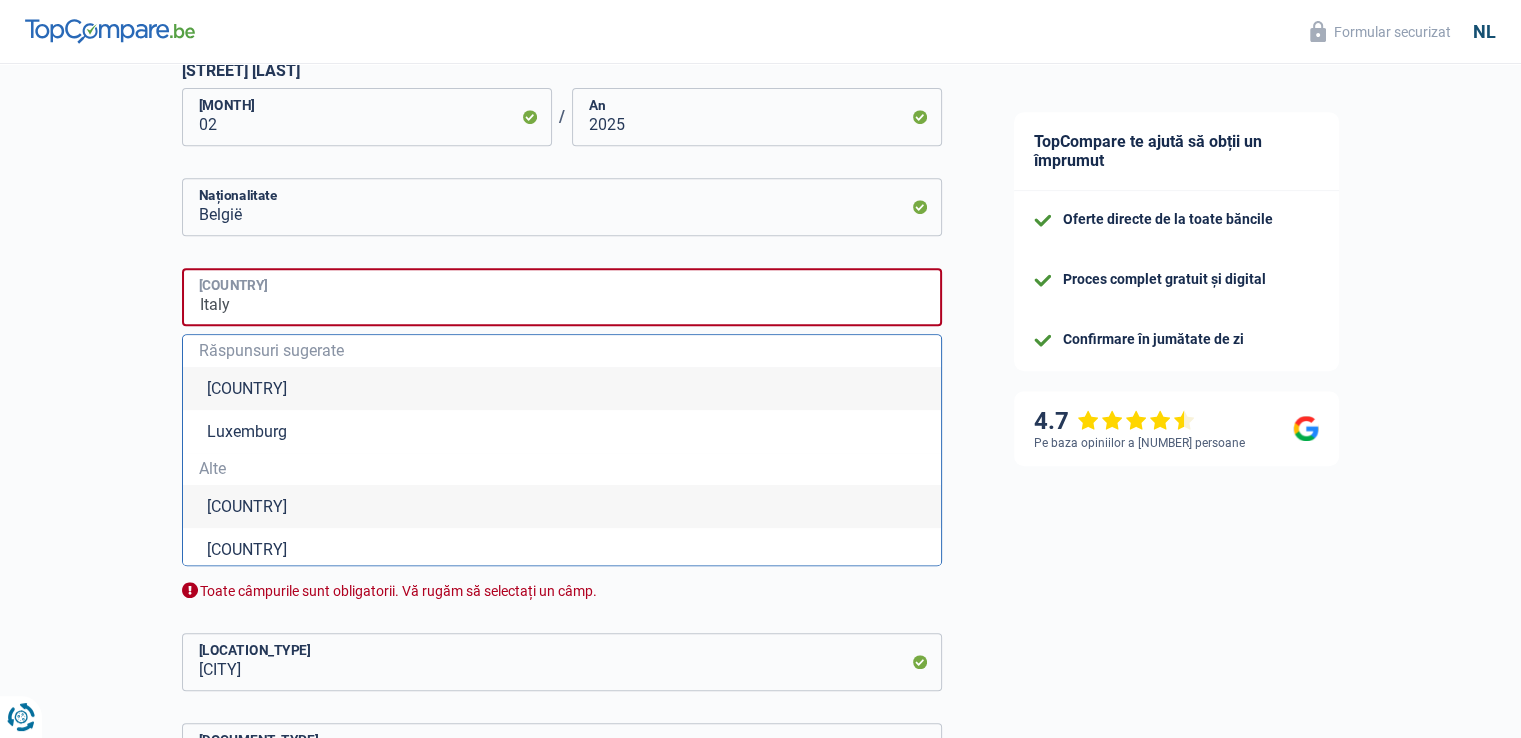 click on "Italy" at bounding box center (562, 297) 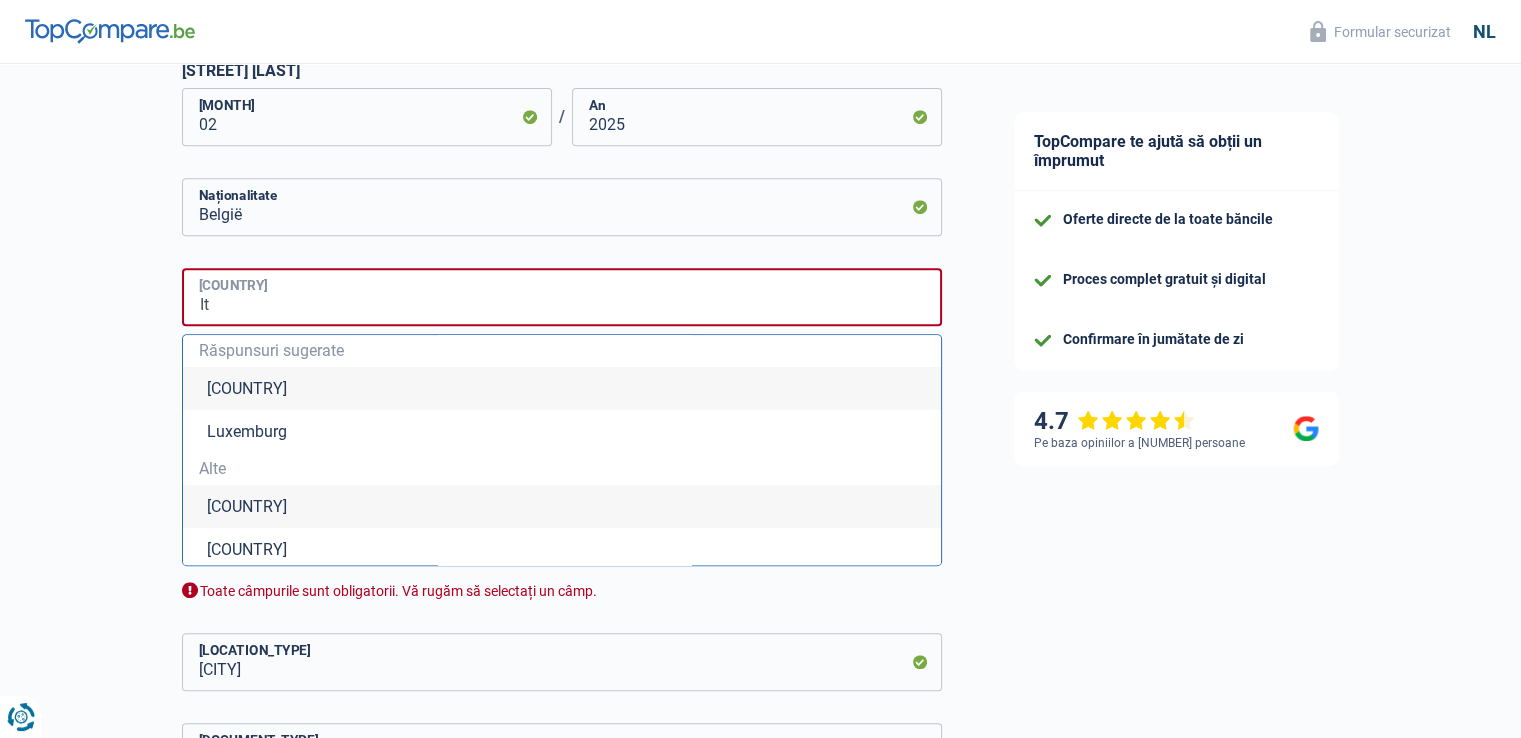 type on "I" 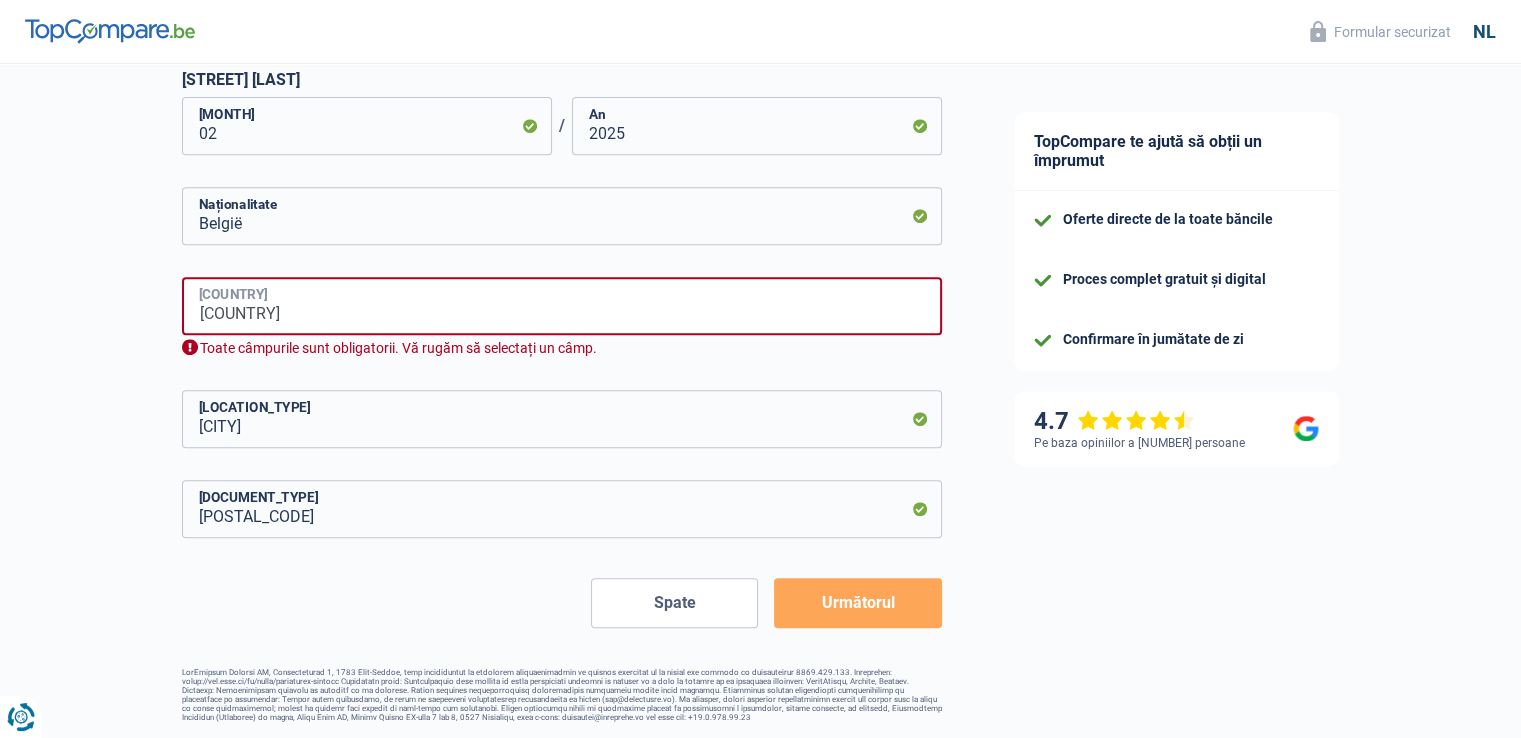 click on "romania" at bounding box center (562, 306) 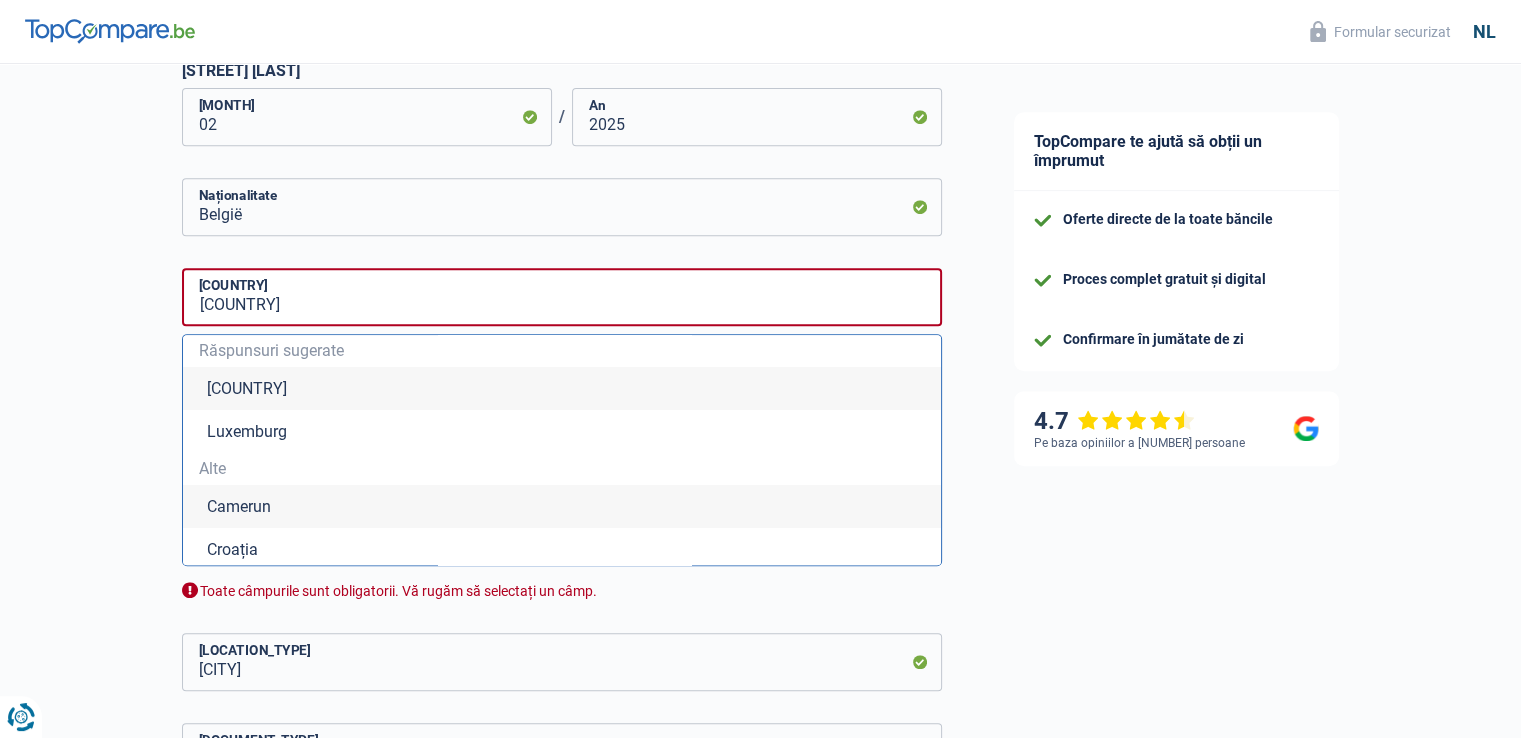 click on "Belgia" at bounding box center (247, 388) 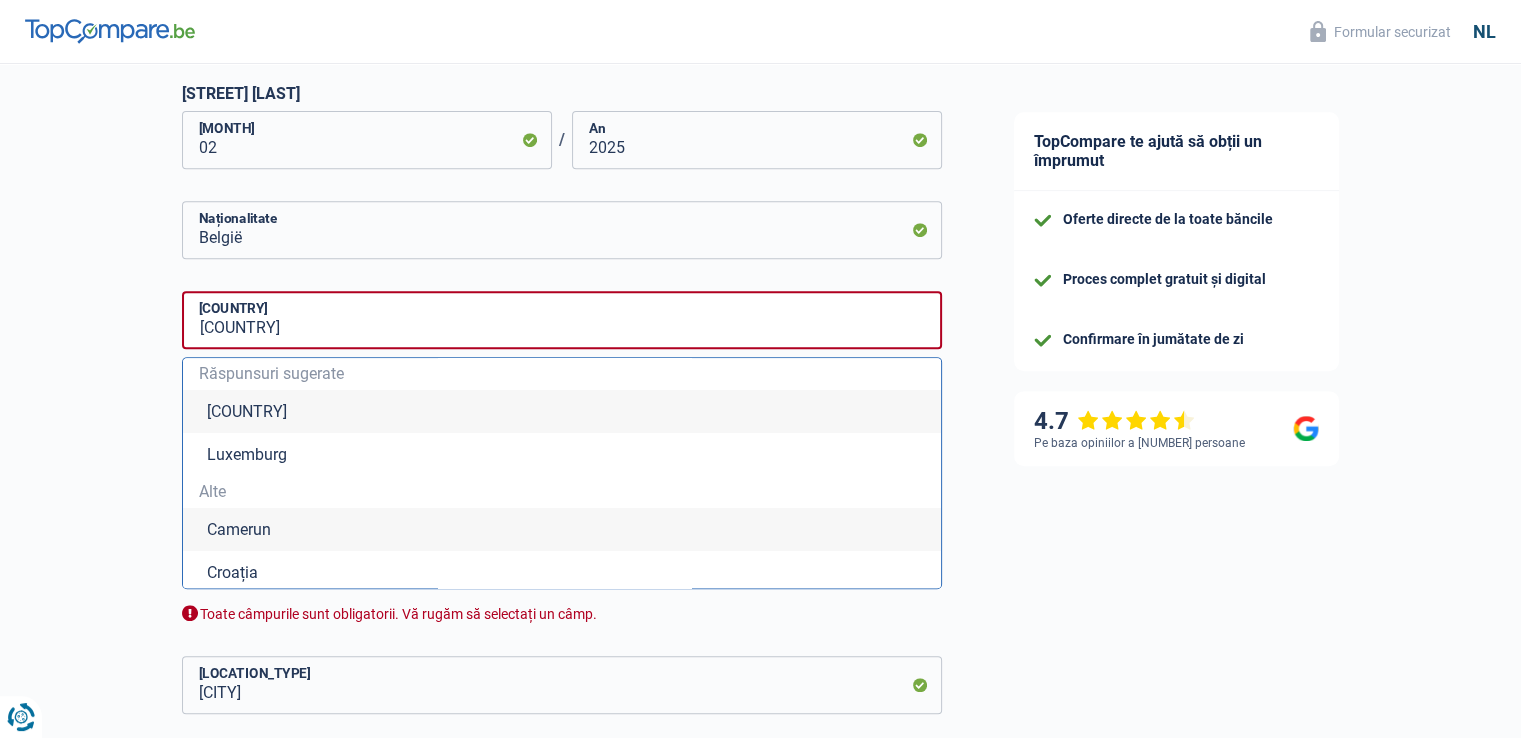 type on "België" 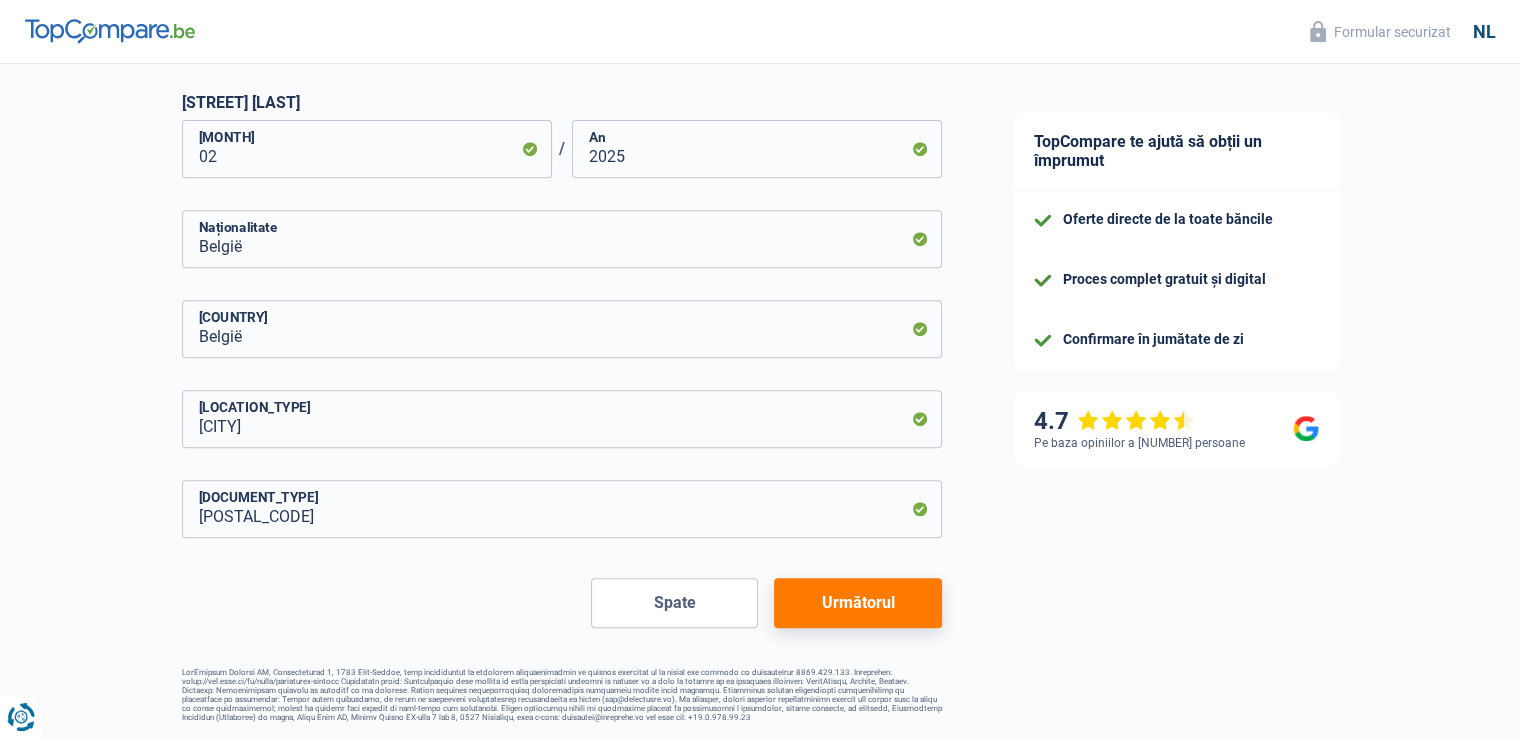 click on "Următorul" at bounding box center [857, 602] 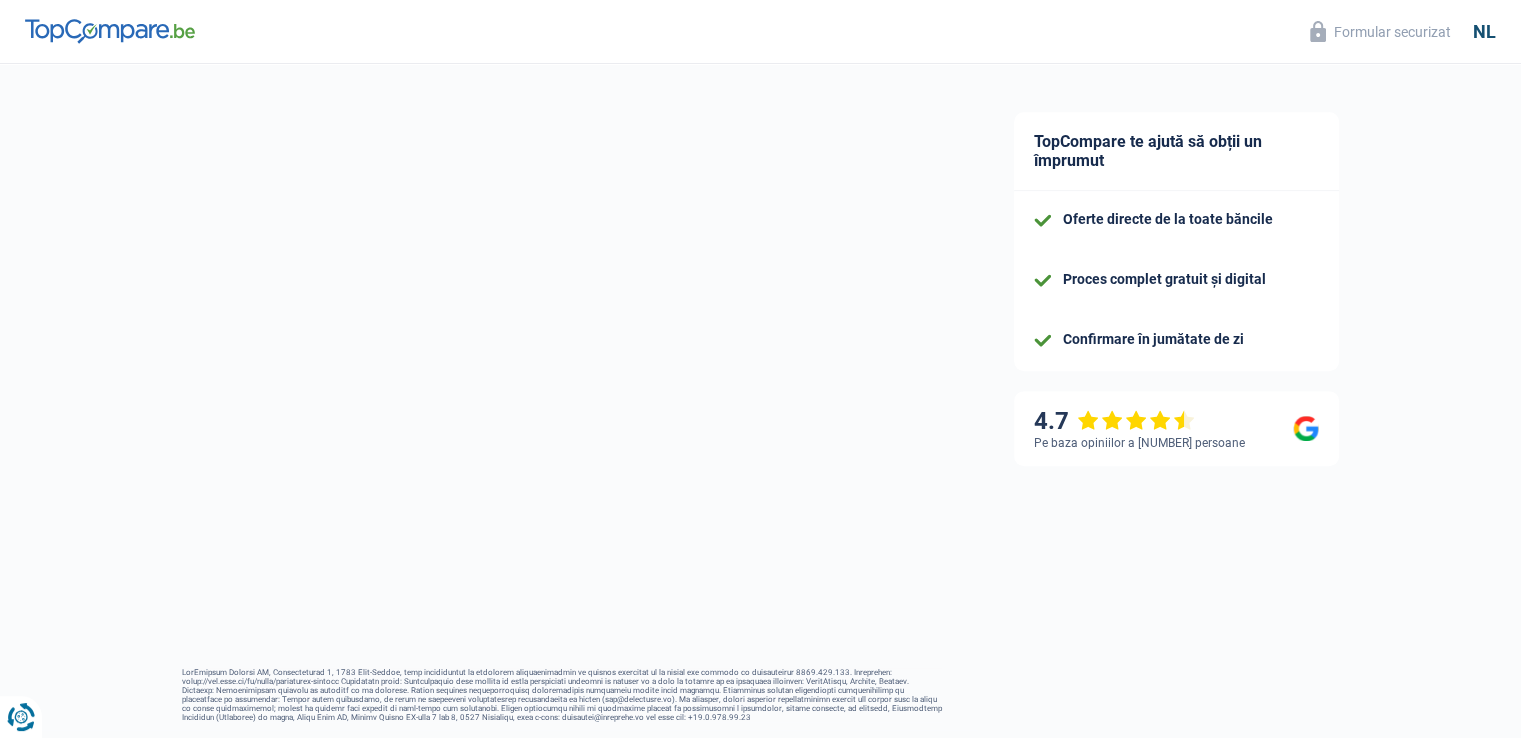 select on "familyAllowances" 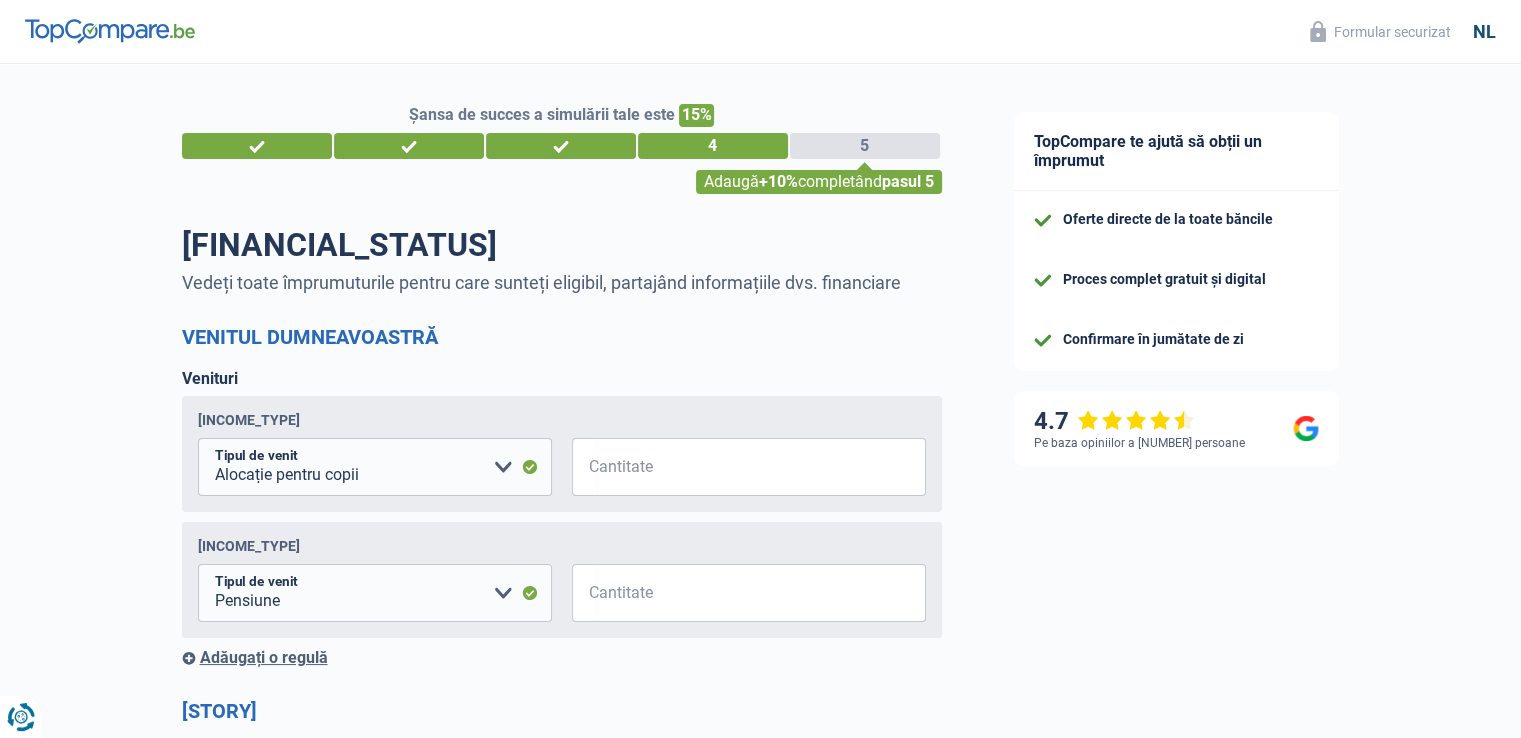 scroll, scrollTop: 100, scrollLeft: 0, axis: vertical 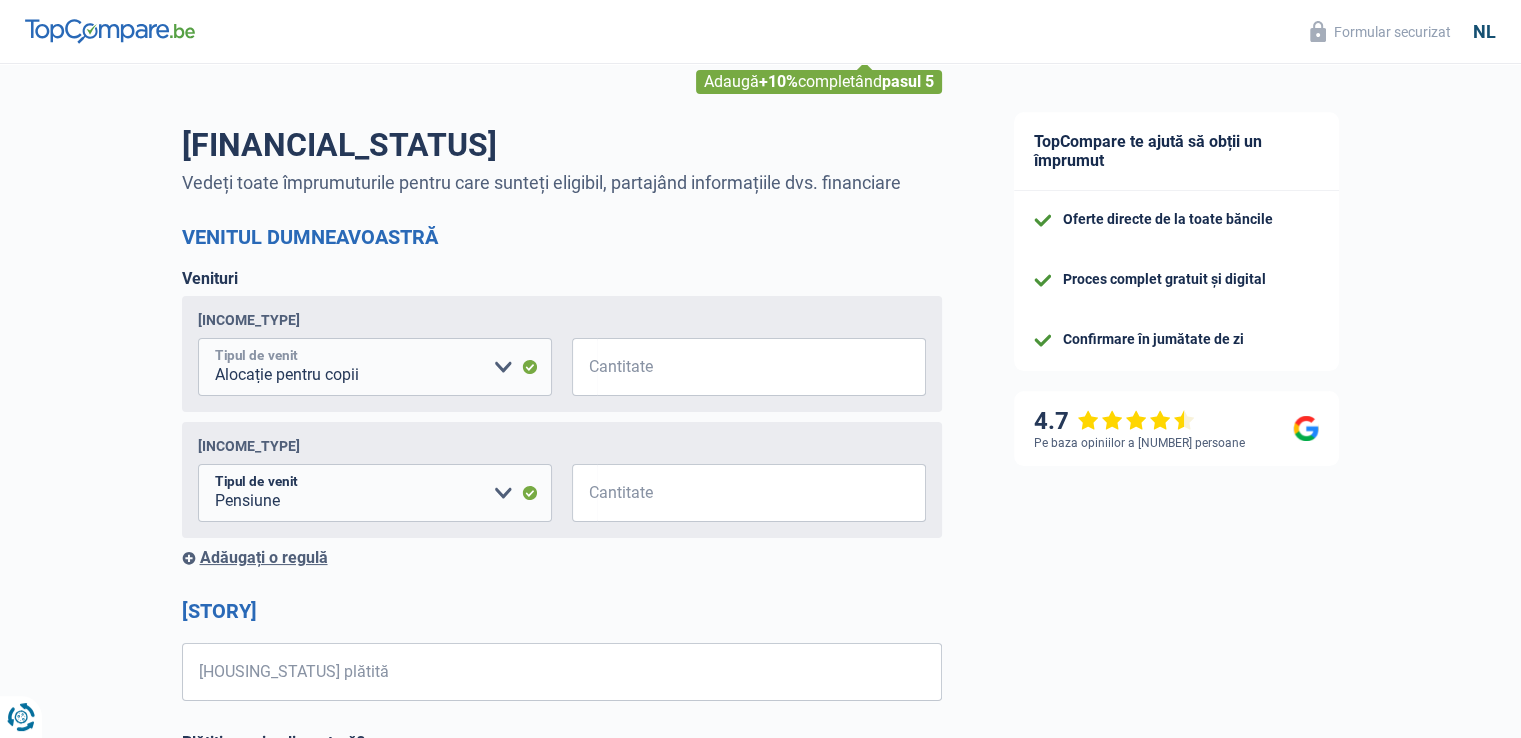 click on "Bani de pensie alimentară Indemnizație de companie Venituri din chirii Pensie de invaliditate Alocație pentru copii Salariu decent vouchere de masă Salariu net lunar Pensiune Indemnizație de invaliditate Beneficiu de asigurare de sănătate Indemnizație de șomaj Lucrător independent într-o ocupație secundară Alte venituri
Vă rugăm să faceți o selecție" at bounding box center (375, 367) 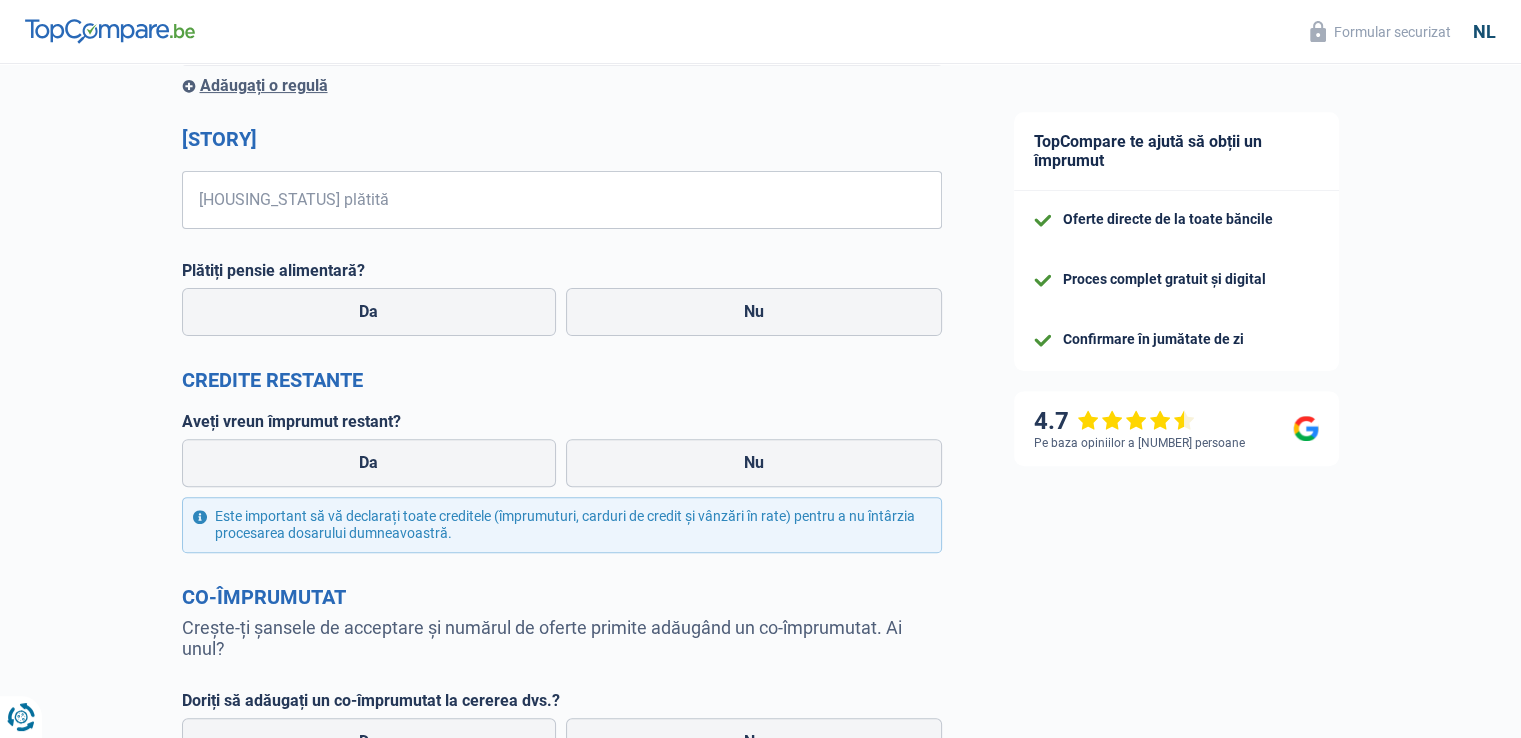 scroll, scrollTop: 600, scrollLeft: 0, axis: vertical 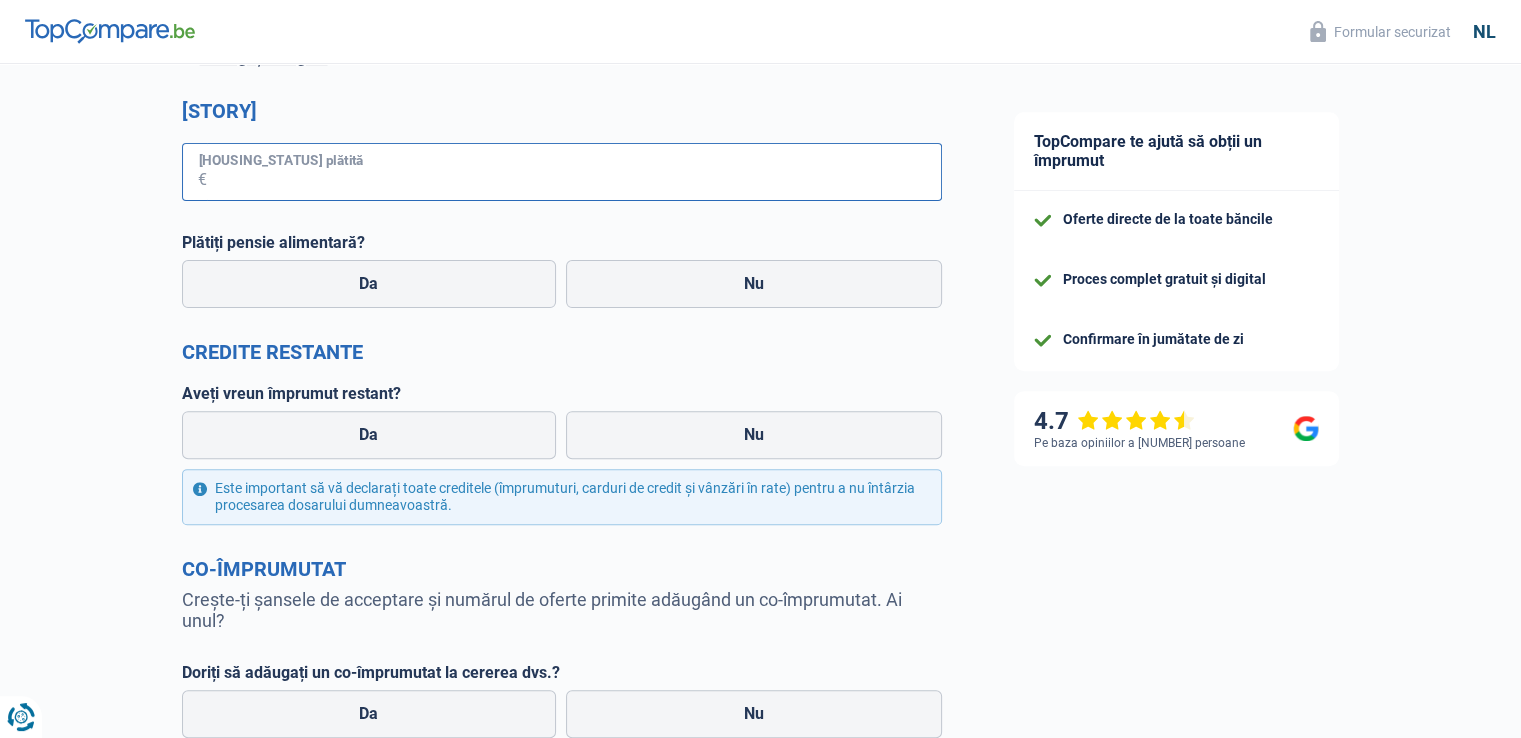 click on "Chirie plătită" at bounding box center (574, 172) 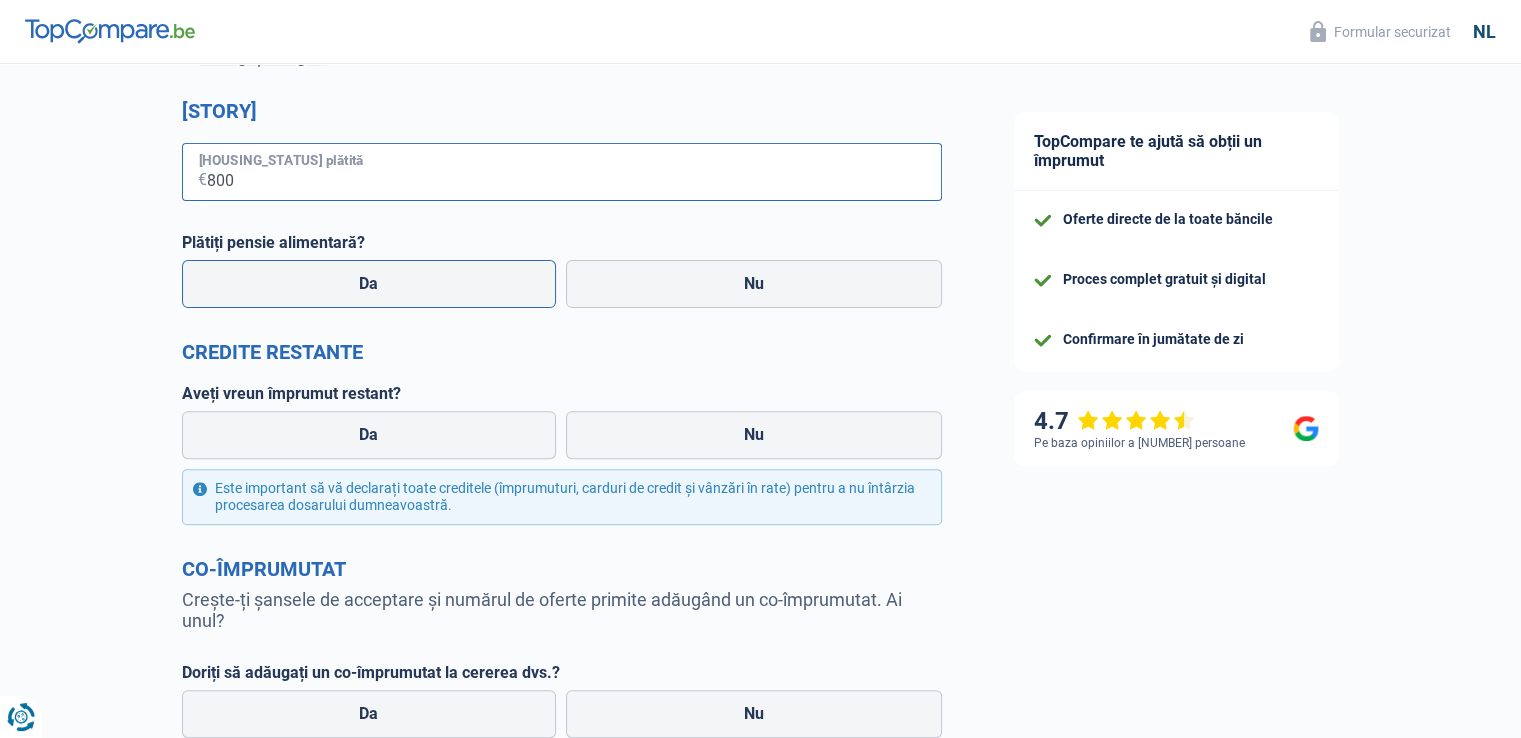 type on "800" 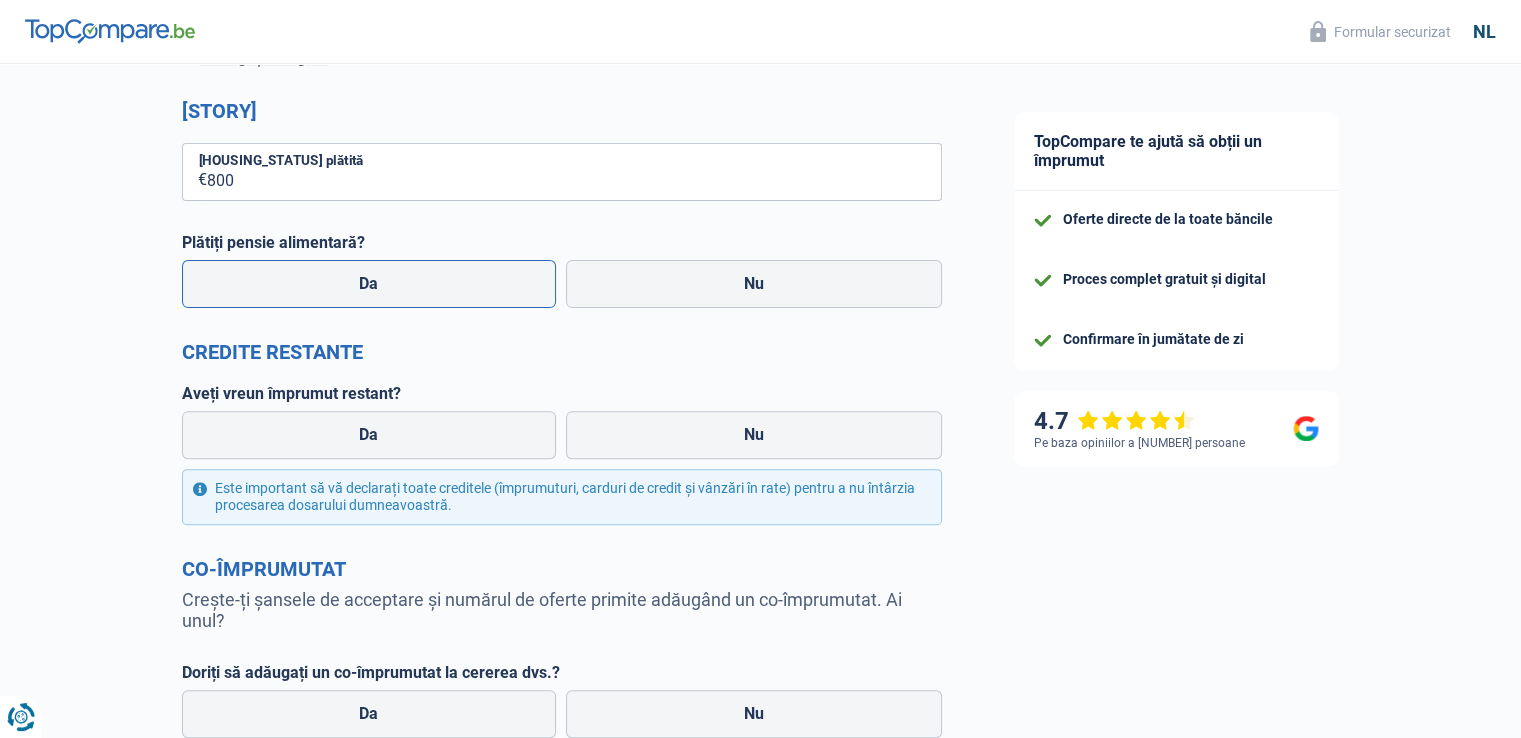click on "Da" at bounding box center (368, 283) 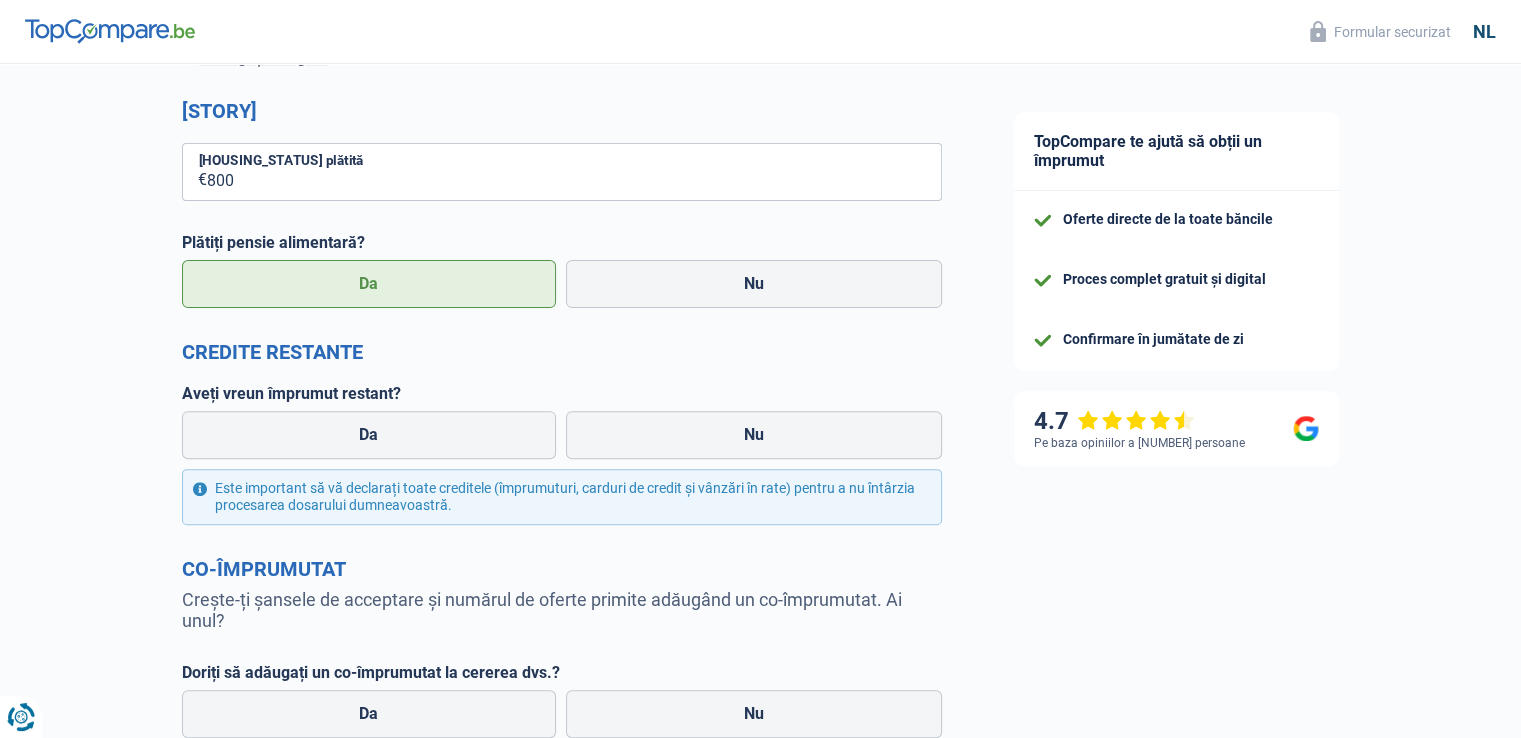 select on "familyAllowances" 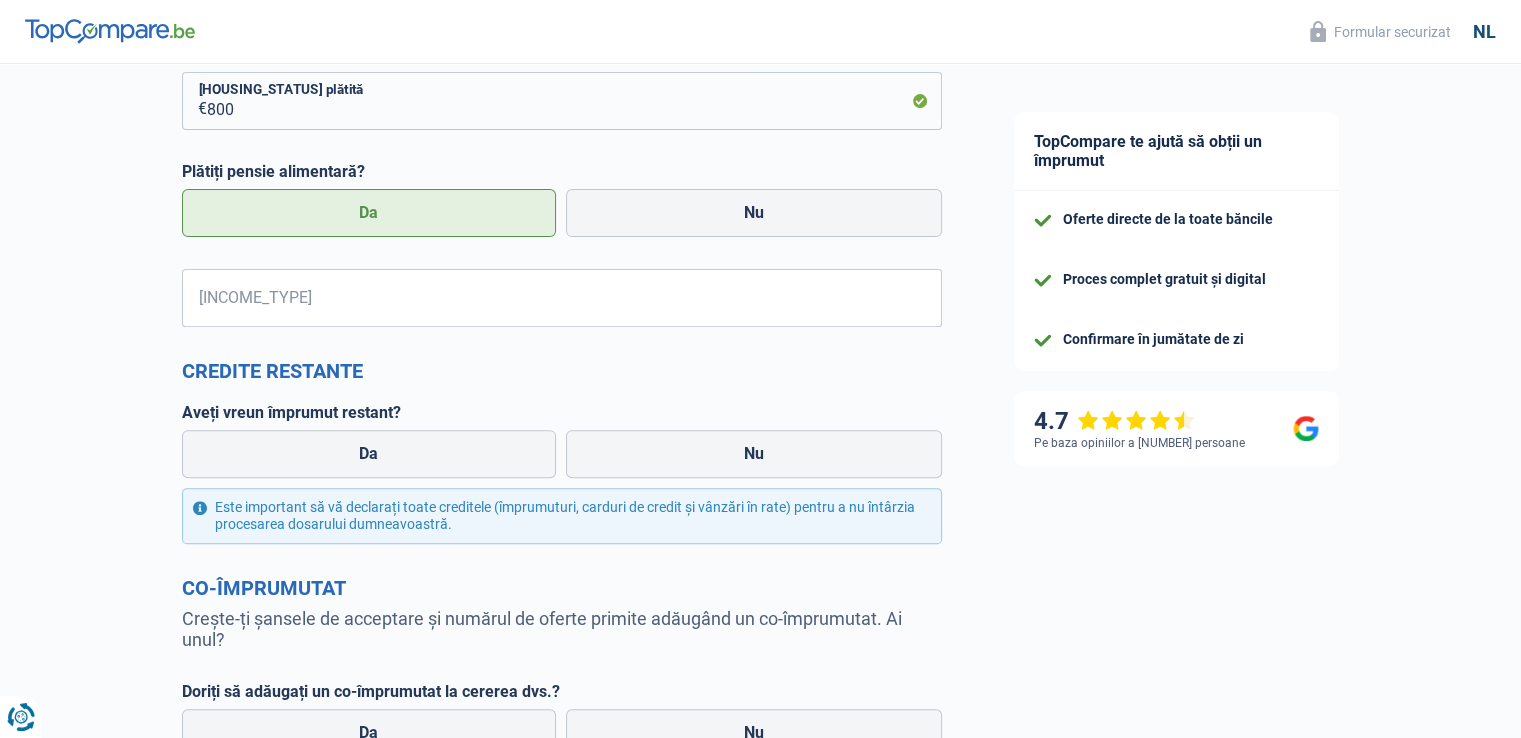 scroll, scrollTop: 700, scrollLeft: 0, axis: vertical 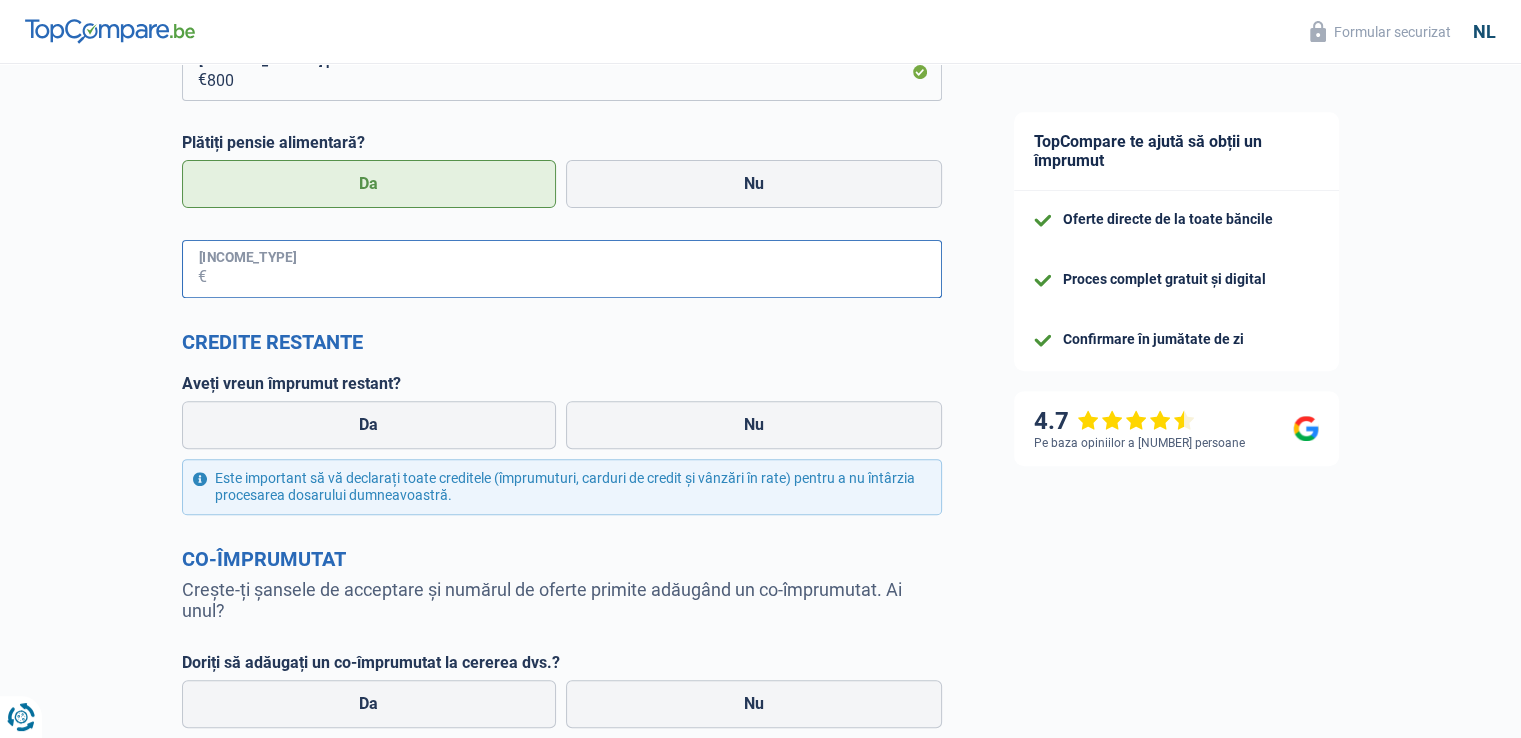 click on "Bani de pensie alimentară" at bounding box center (574, 269) 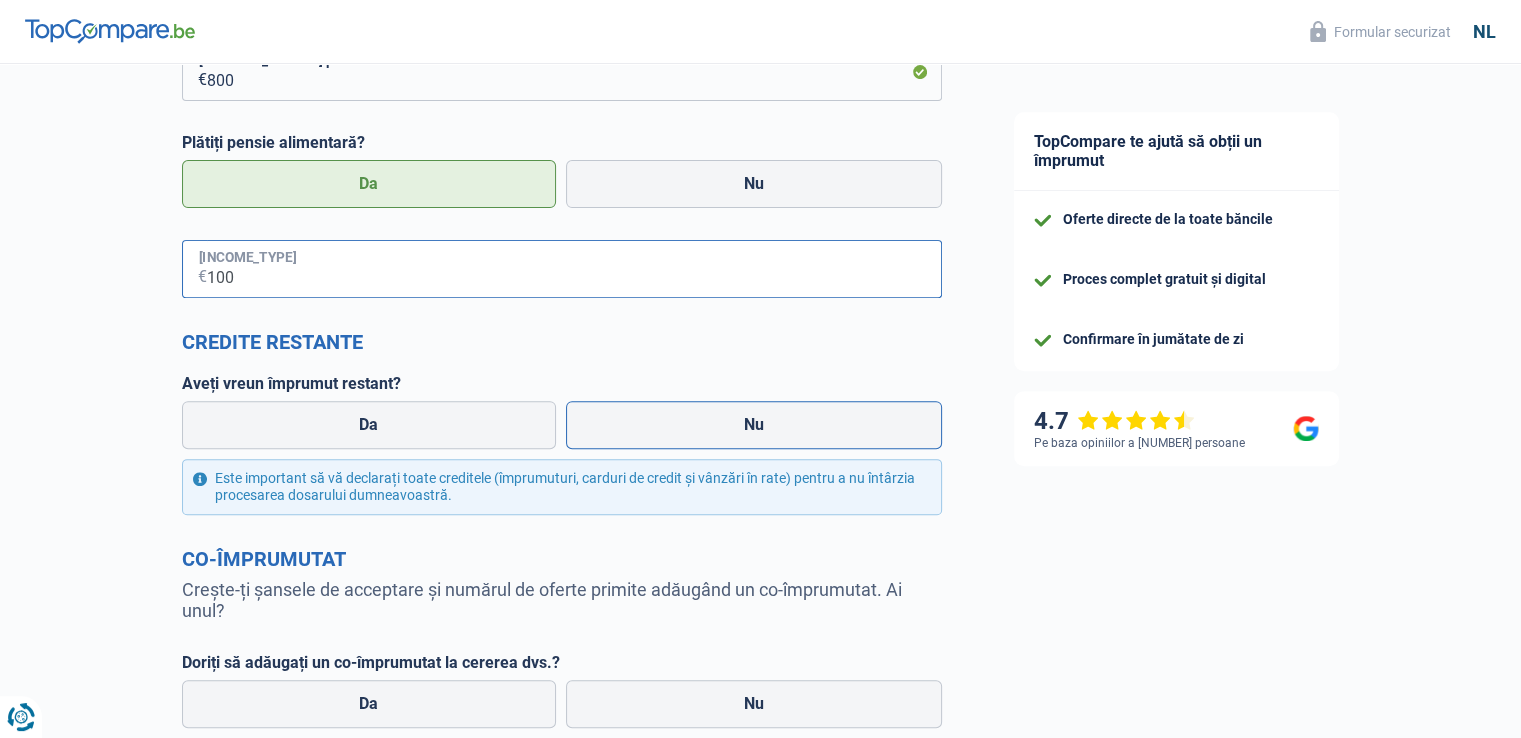 type on "100" 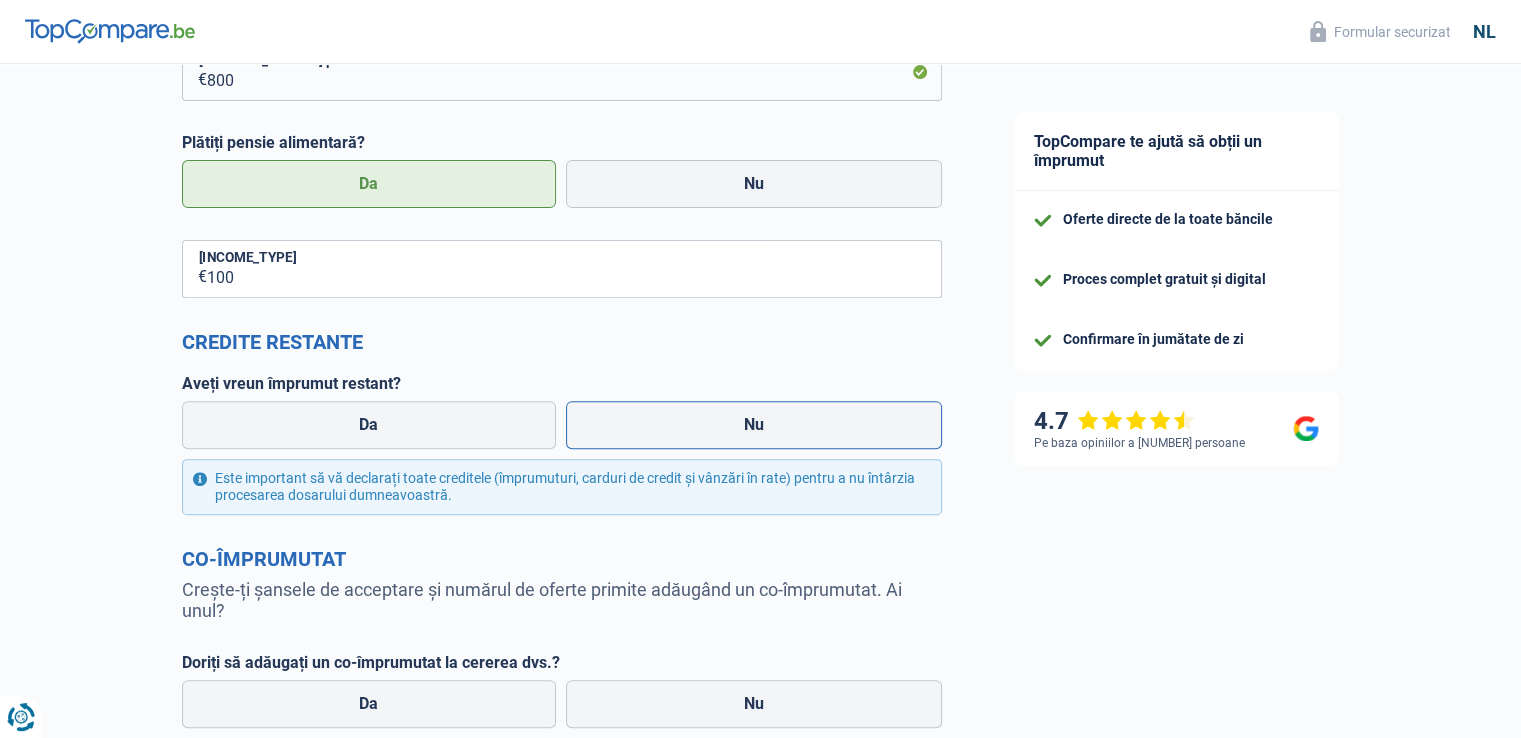 click on "Nu" at bounding box center [754, 425] 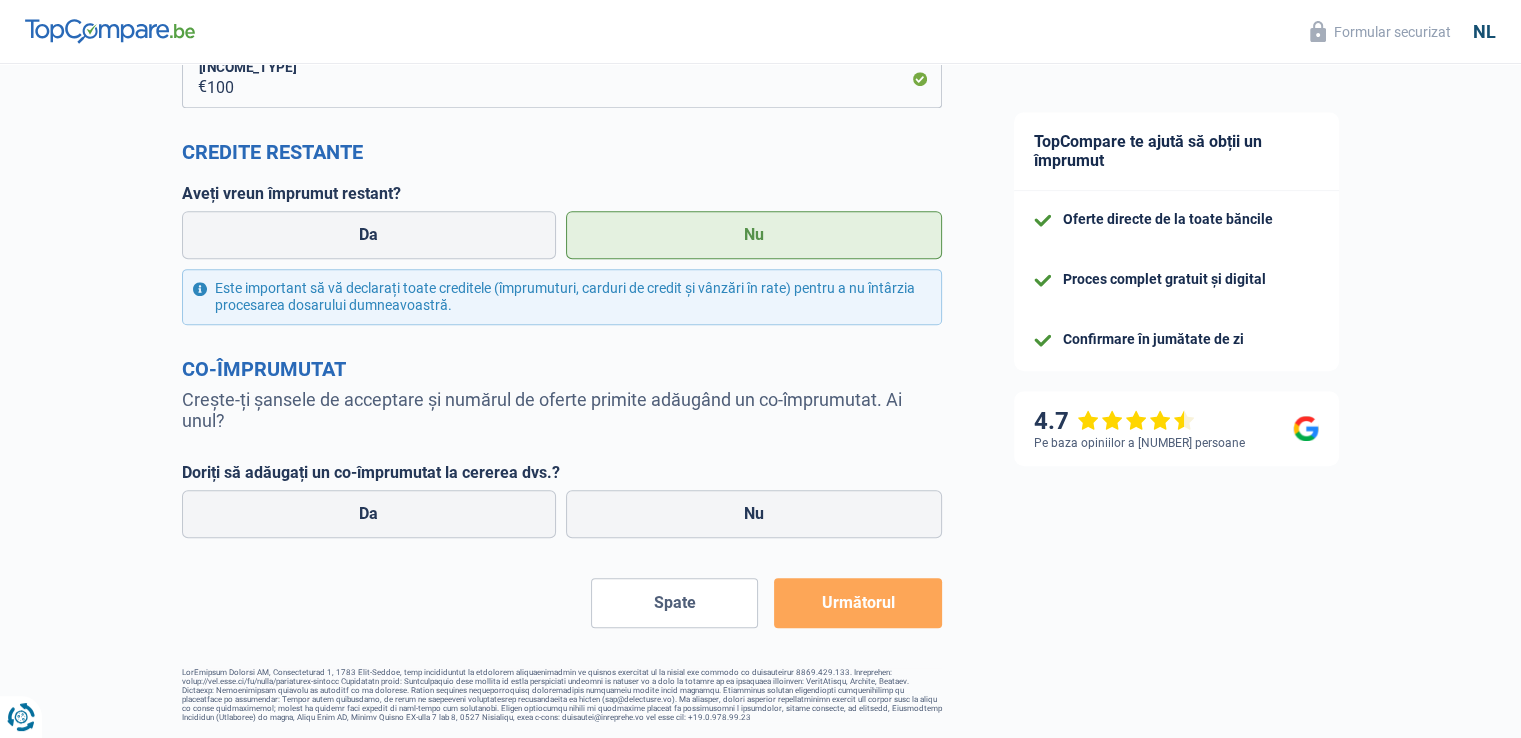 scroll, scrollTop: 902, scrollLeft: 0, axis: vertical 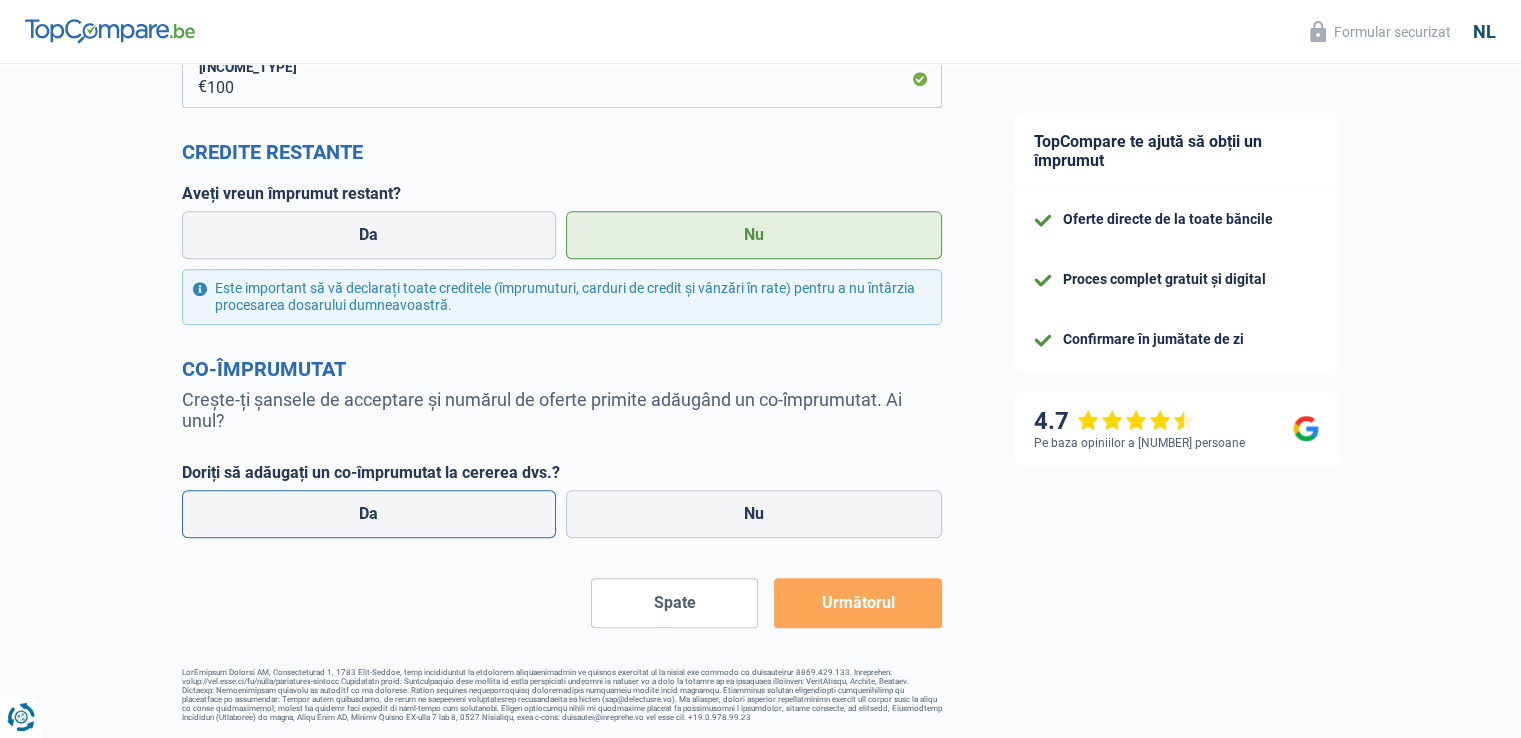 click on "Da" at bounding box center [369, 514] 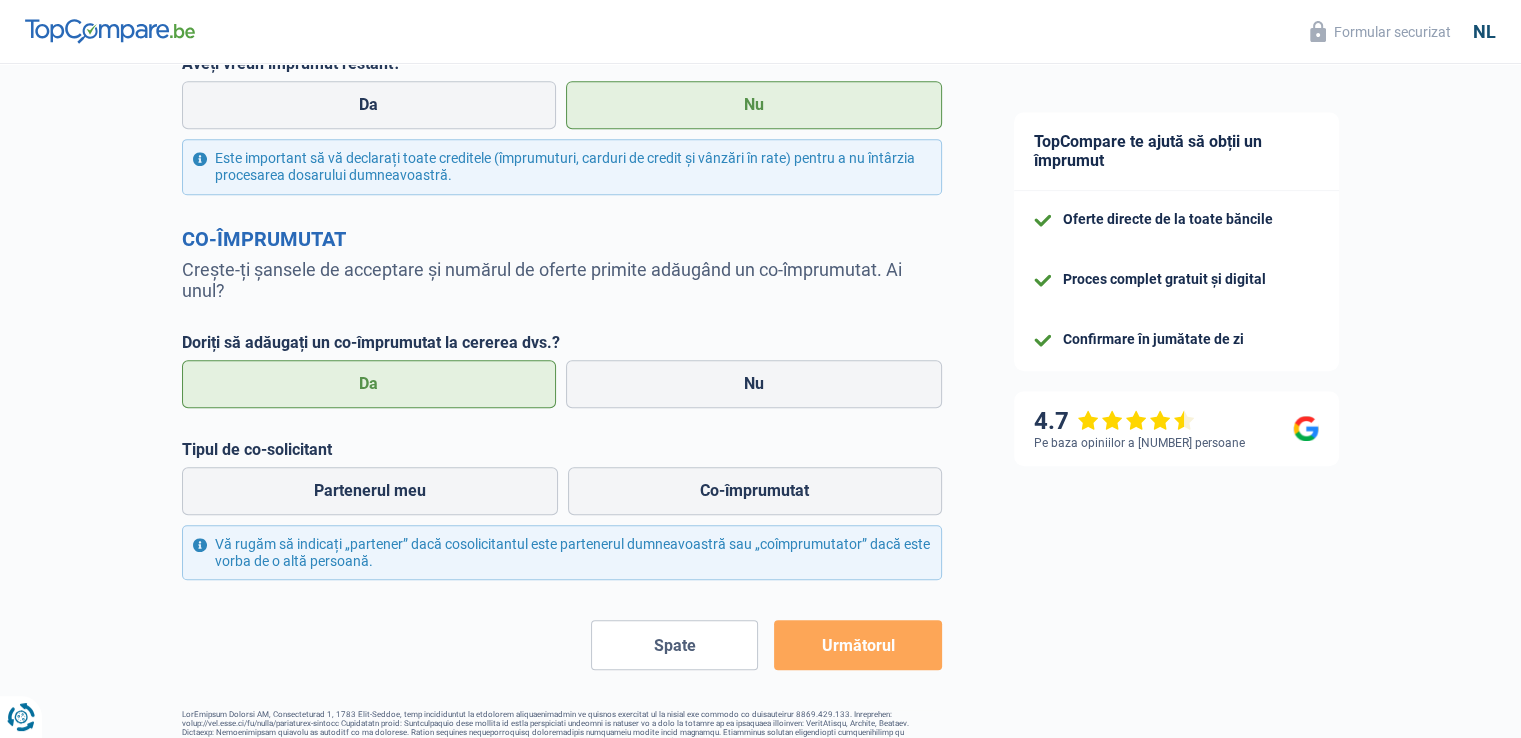 scroll, scrollTop: 975, scrollLeft: 0, axis: vertical 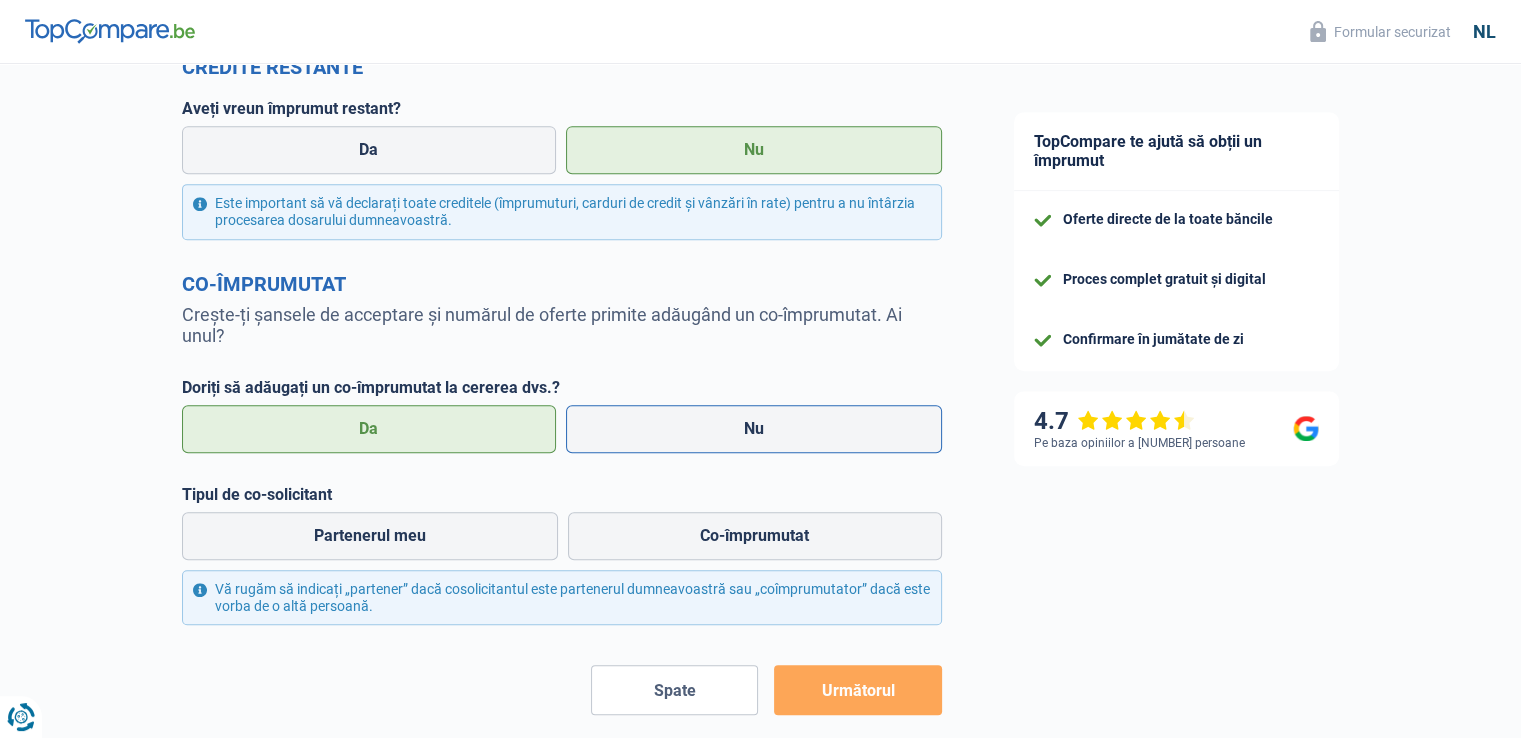 click on "Nu" at bounding box center (754, 429) 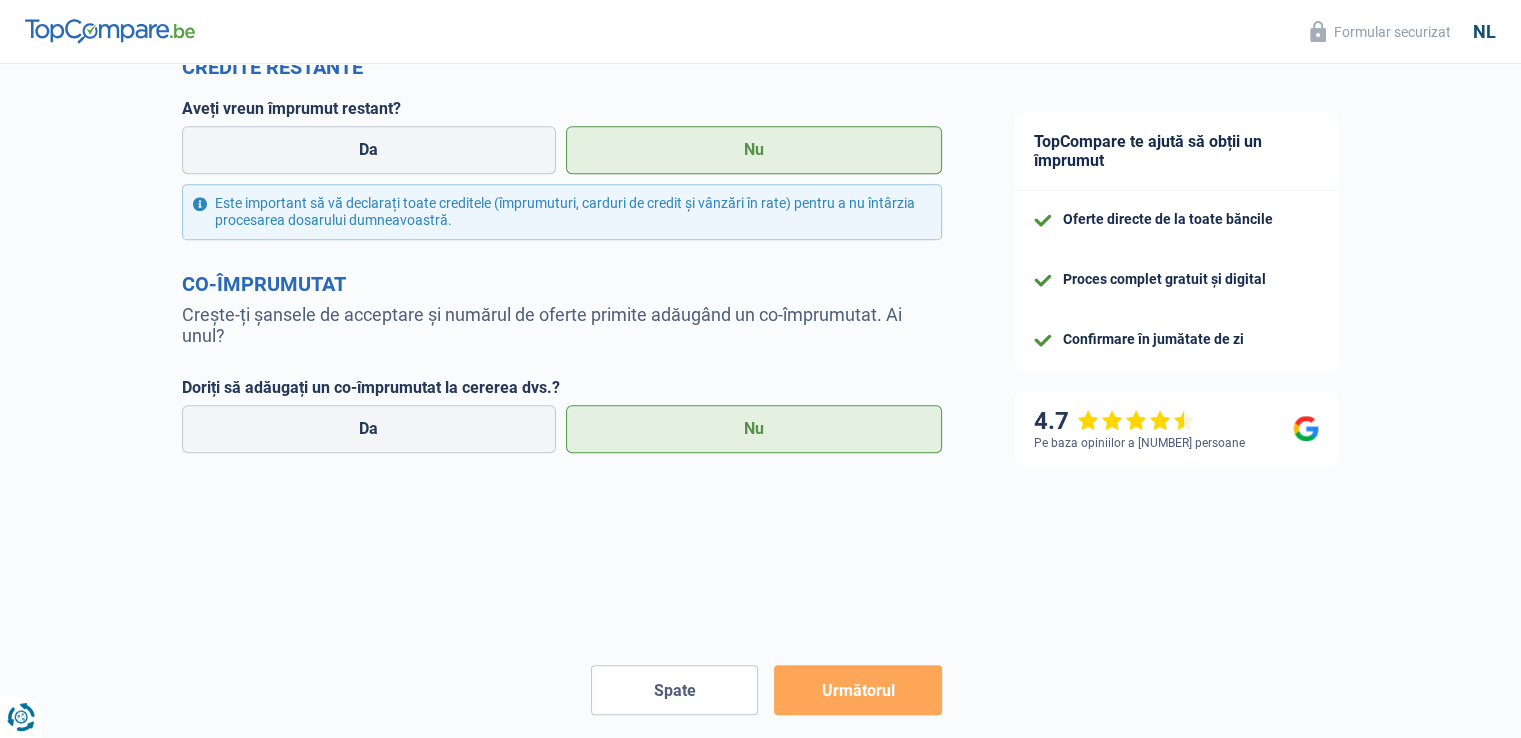scroll, scrollTop: 902, scrollLeft: 0, axis: vertical 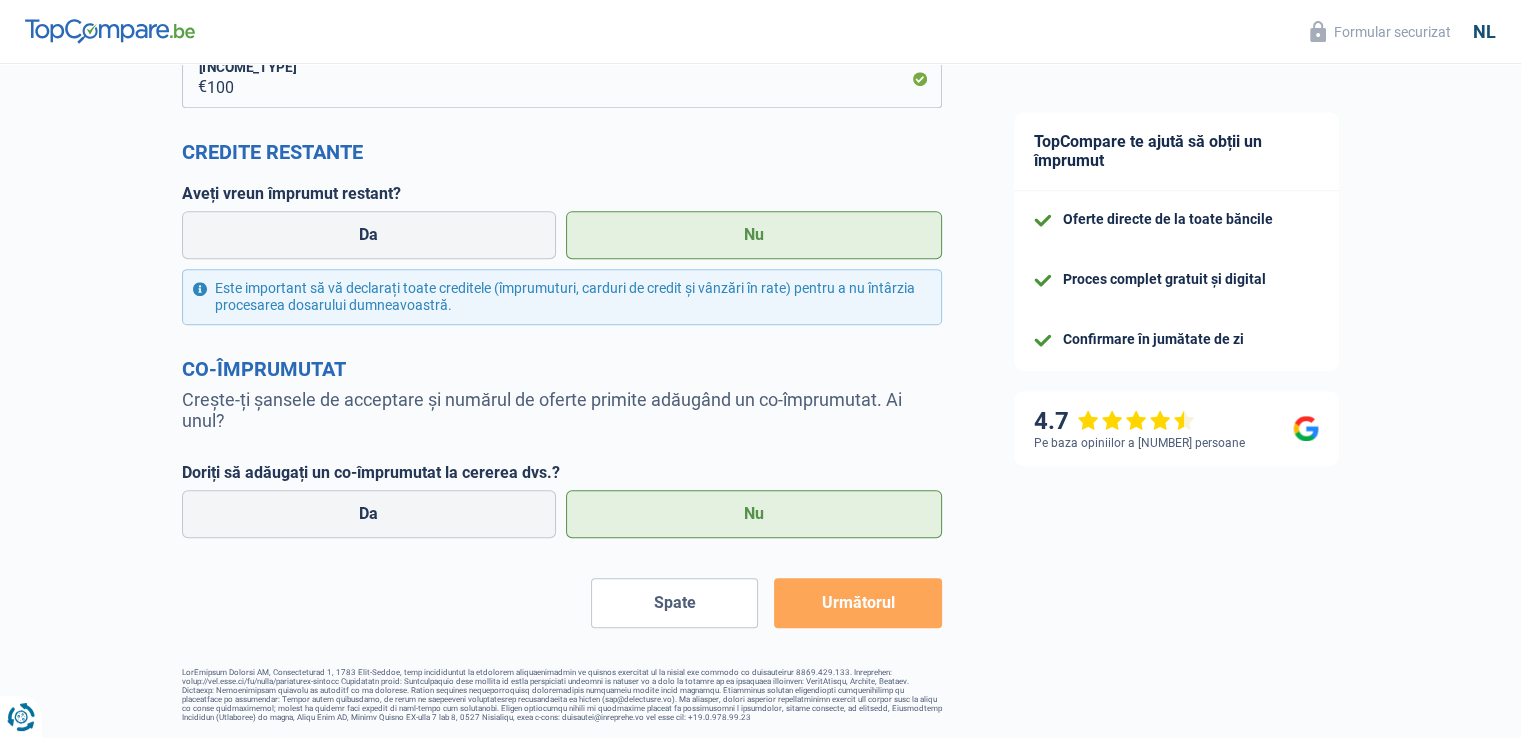 click on "Următorul" at bounding box center [857, 602] 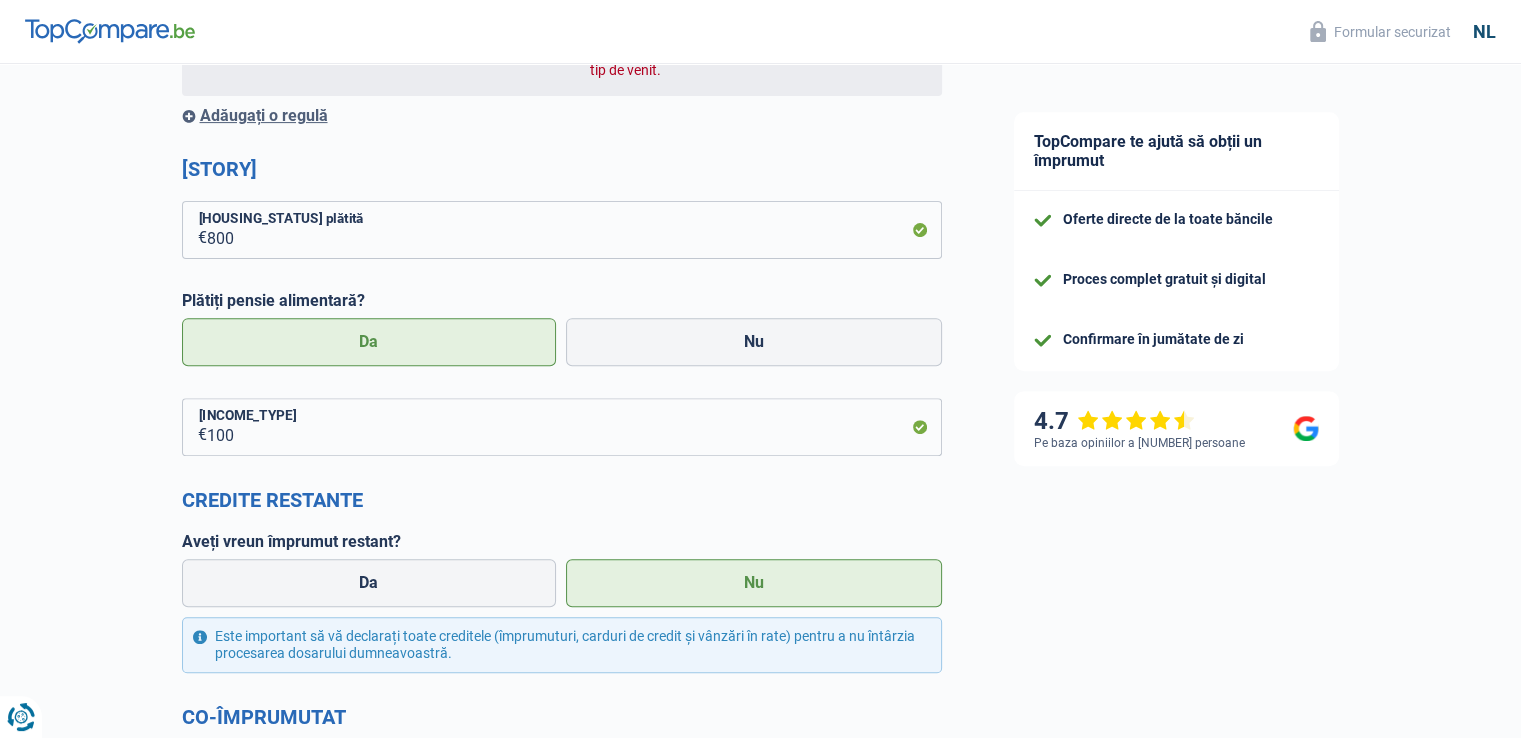 scroll, scrollTop: 301, scrollLeft: 0, axis: vertical 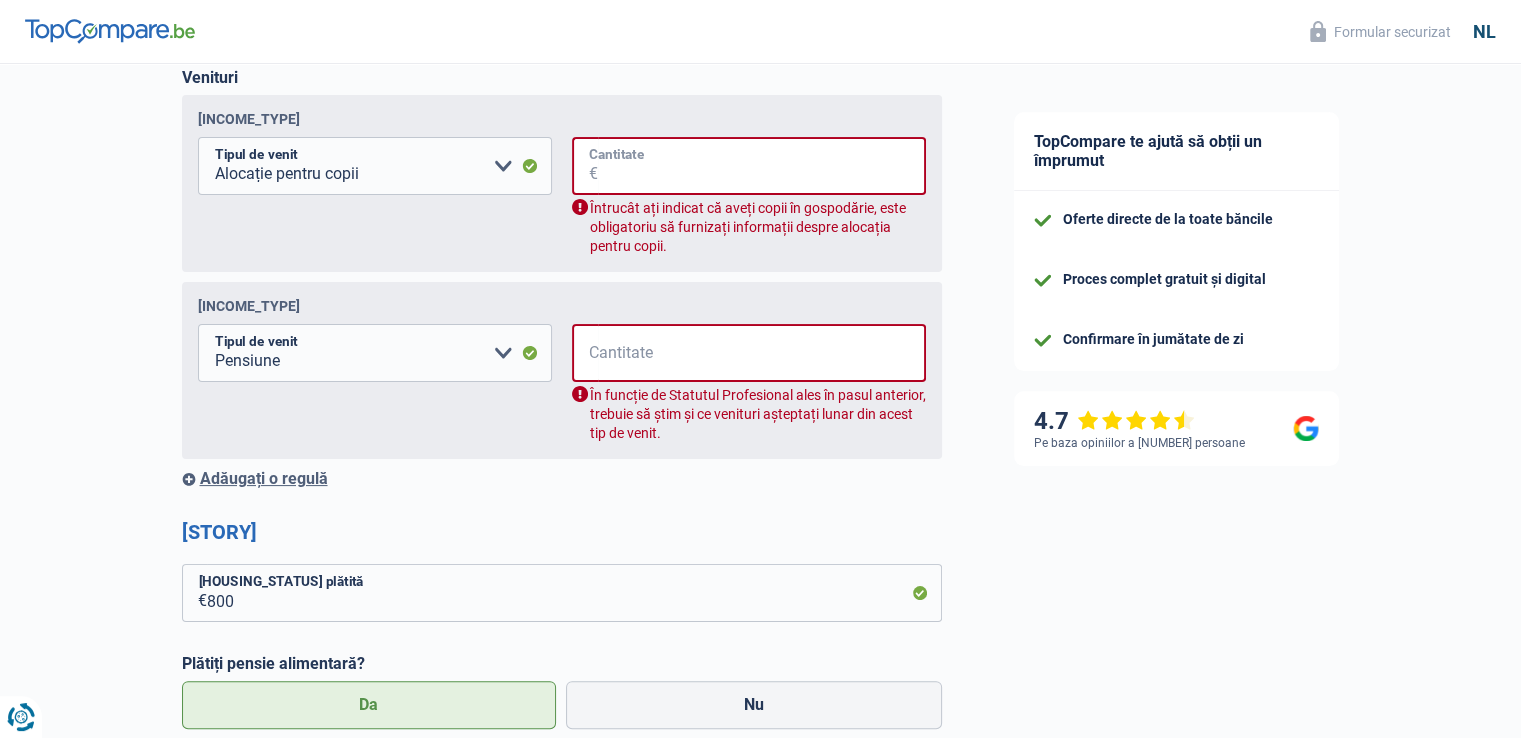 click on "Cantitate" at bounding box center (762, 166) 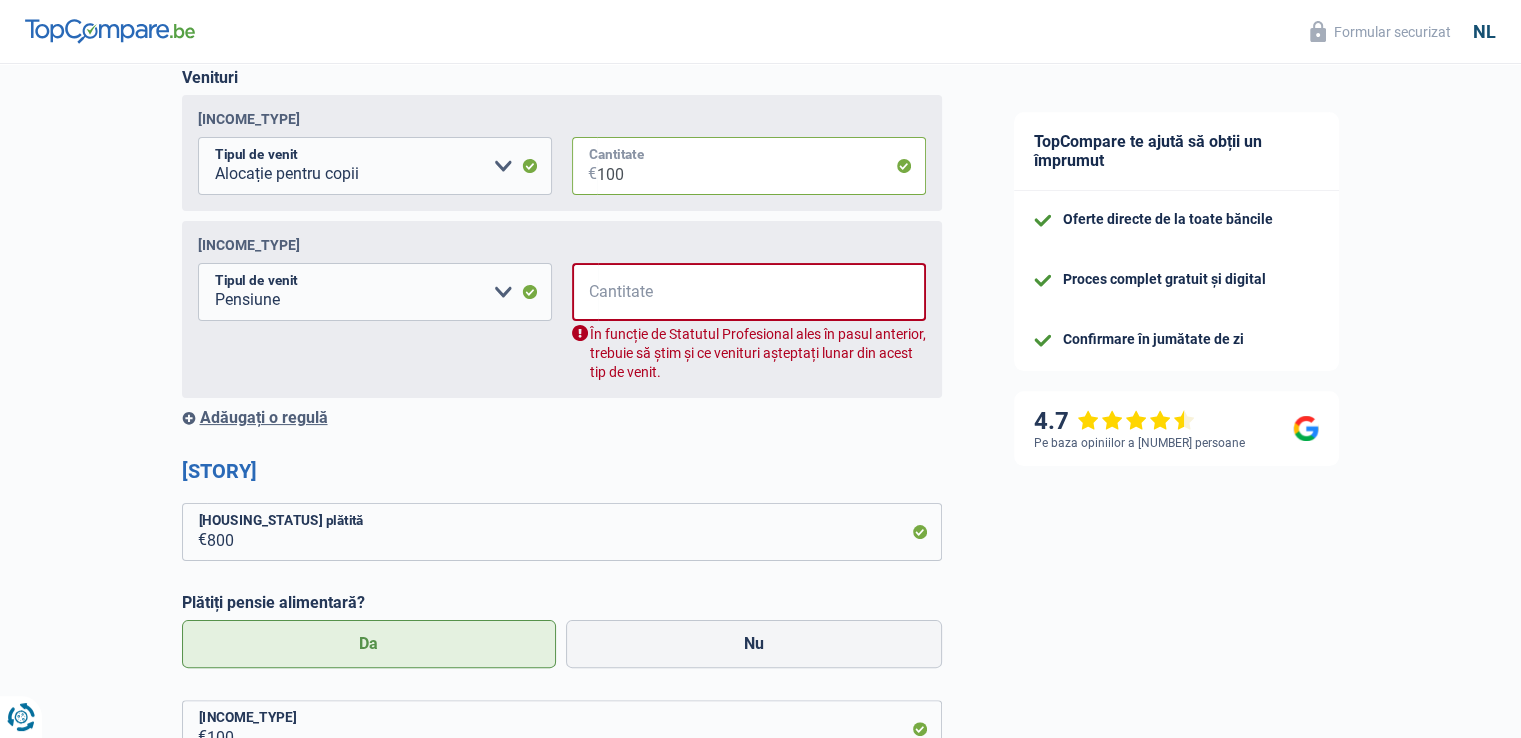 type on "100" 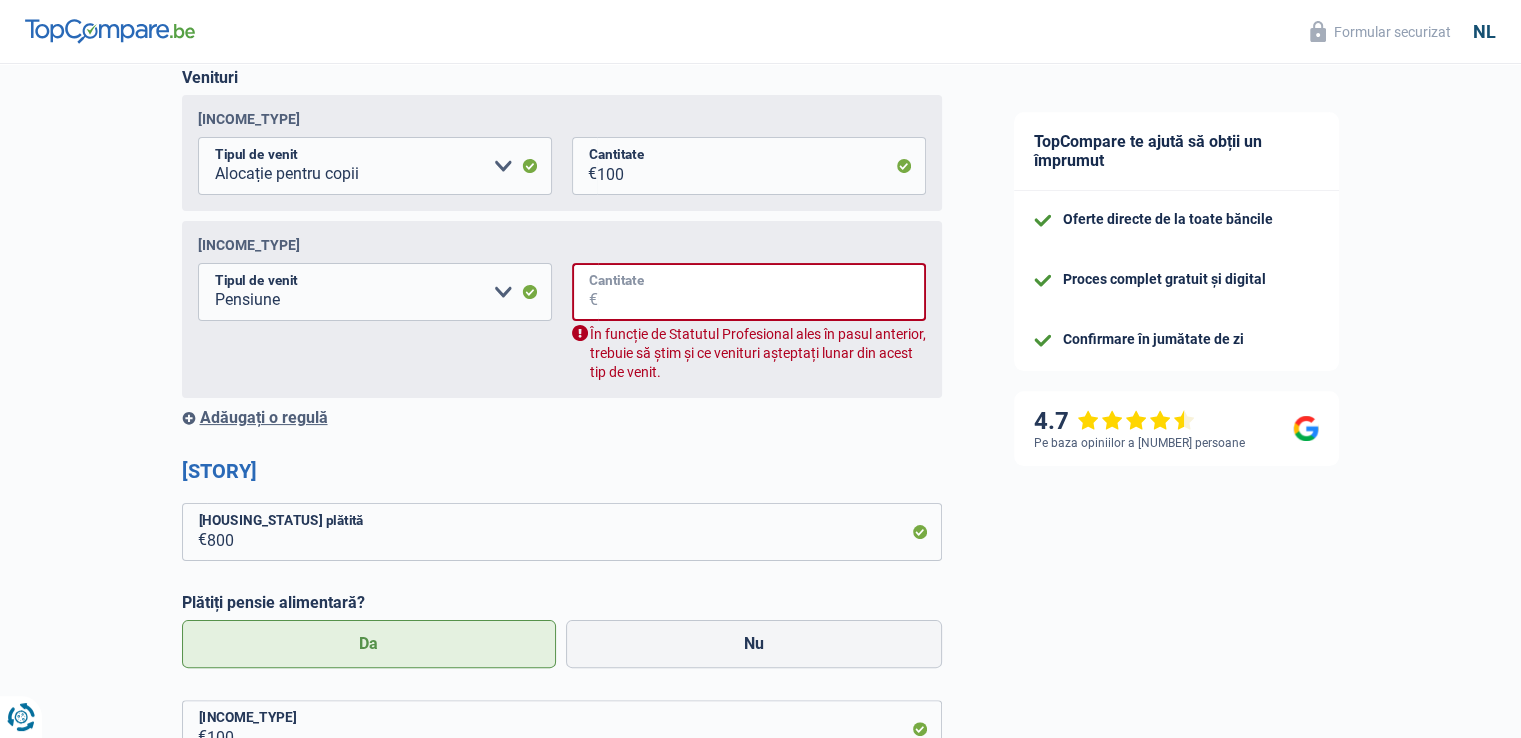 click on "Cantitate" at bounding box center (762, 292) 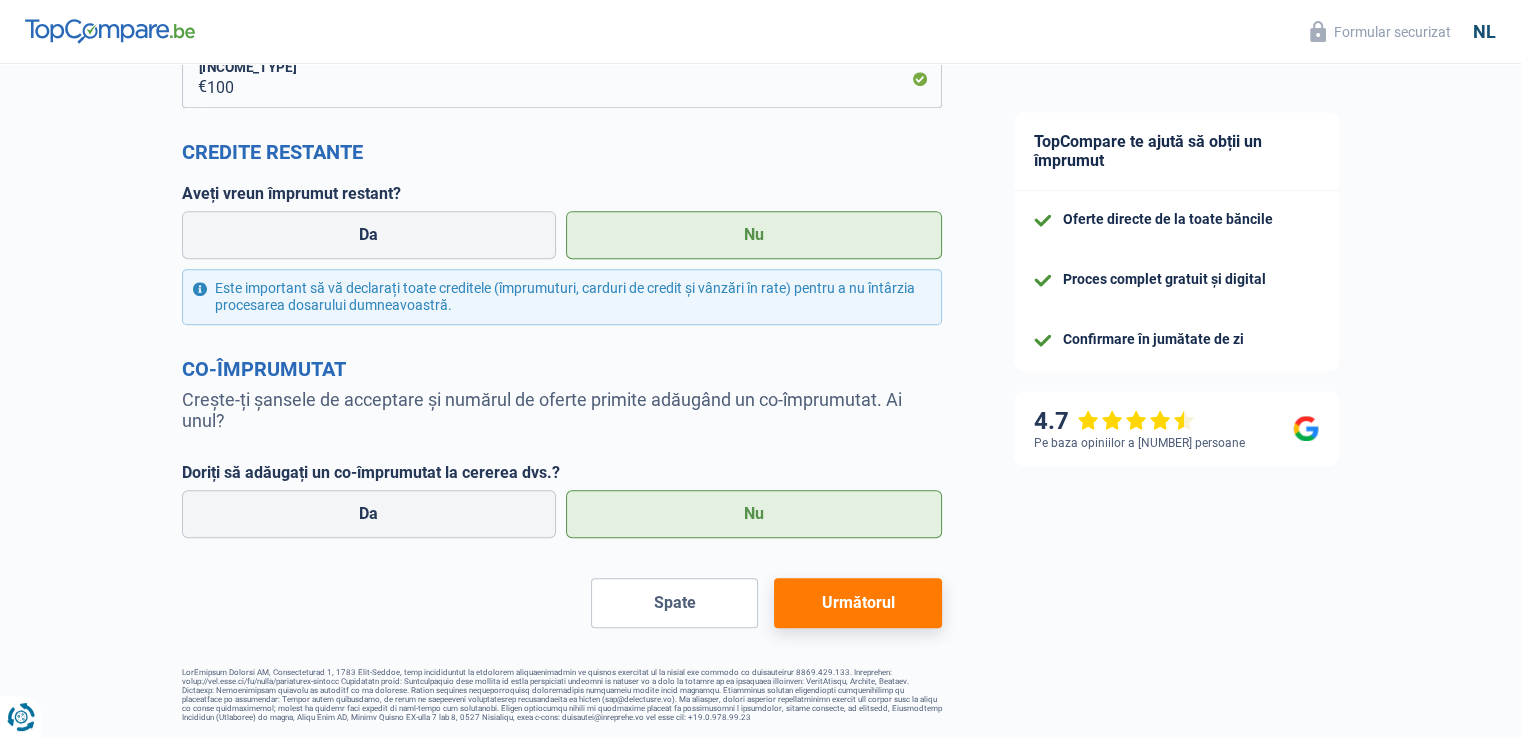 scroll, scrollTop: 902, scrollLeft: 0, axis: vertical 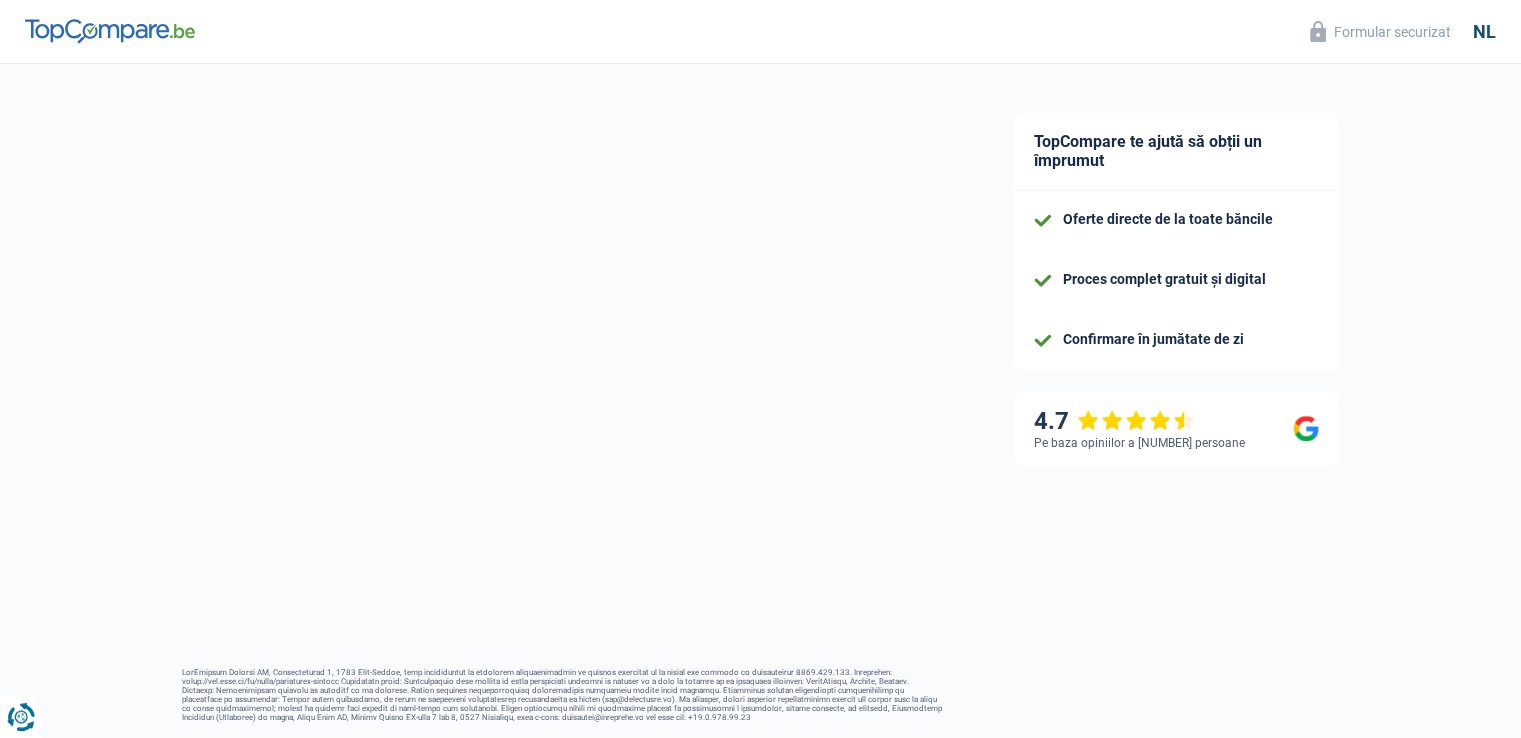 select on "60" 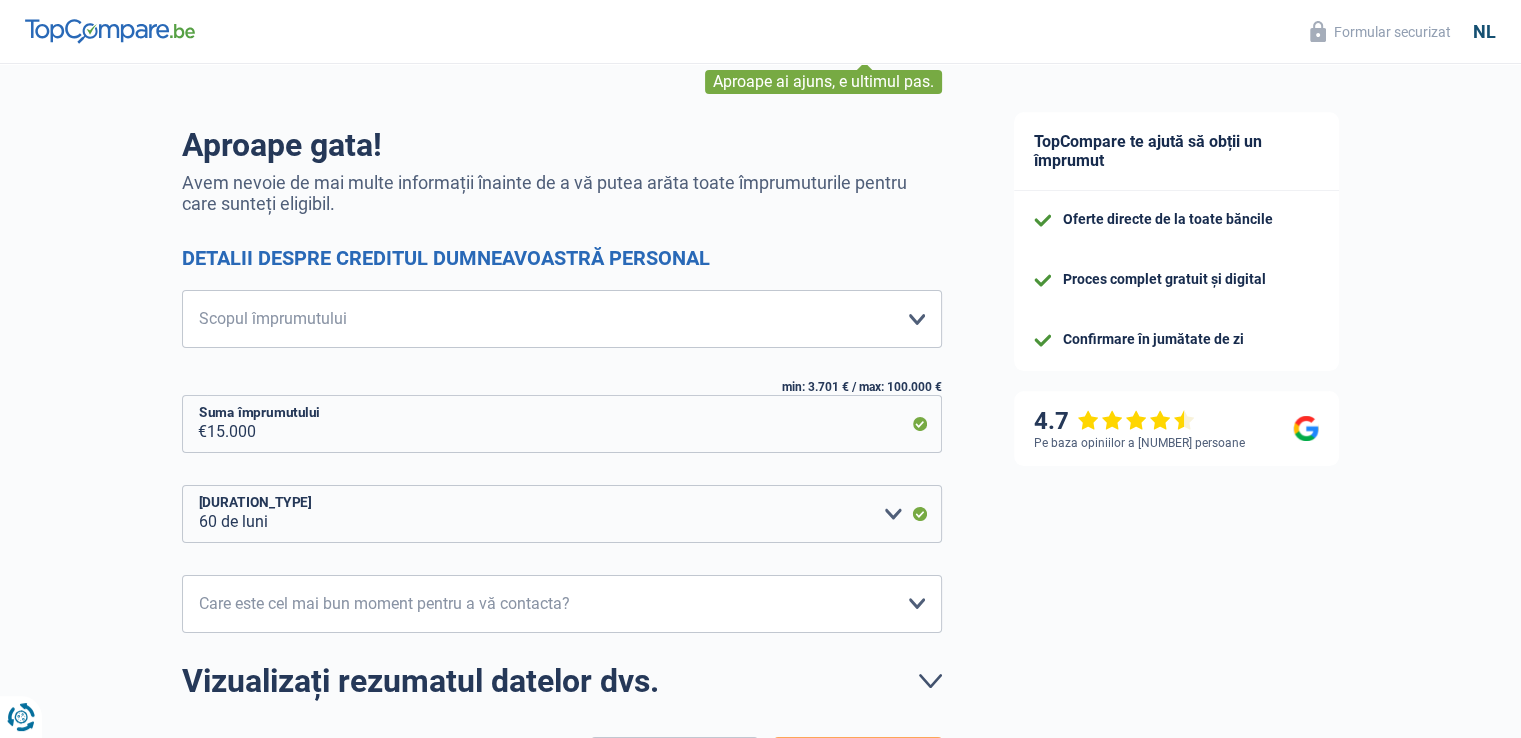 scroll, scrollTop: 200, scrollLeft: 0, axis: vertical 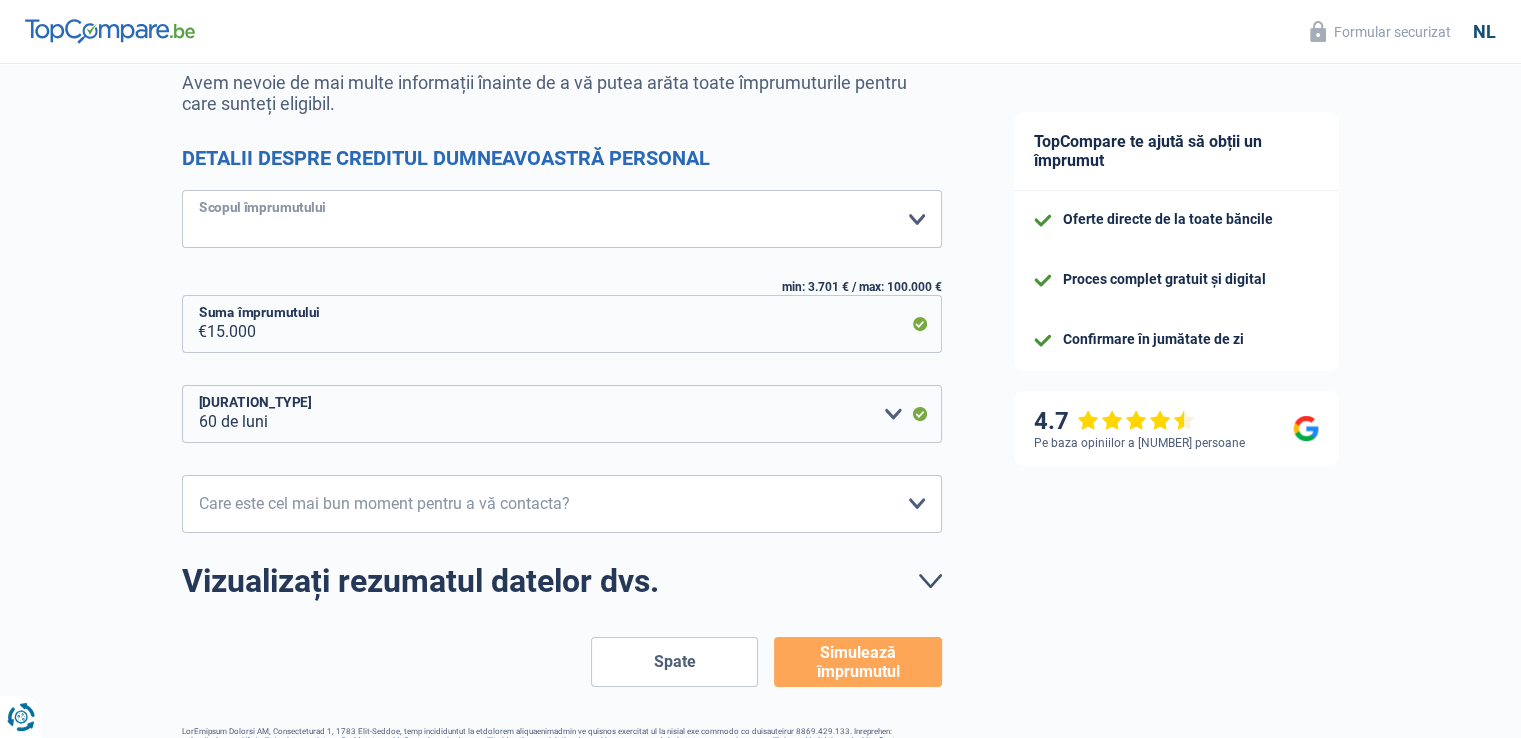 click on "Confort pentru casă: mobilier, textile, electrocasnice, materiale personale Hi-fi, multimedia, telefon mobil, computer Mobilier: costuri de instalare, mutare Circumstanțe familiale: naștere, căsătorie, divorț, comuniune, deces Cheltuieli medicale Taxe de școlarizare Costurile permisului de conducere Hobby-uri: călătorii, sport, muzică Renovare: mici treburi în casă și grădină Costuri legale Reparații auto Credit auto Renovarea proprietăților imobiliare din străinătate Alte
Vă rugăm să faceți o selecție" at bounding box center (562, 219) 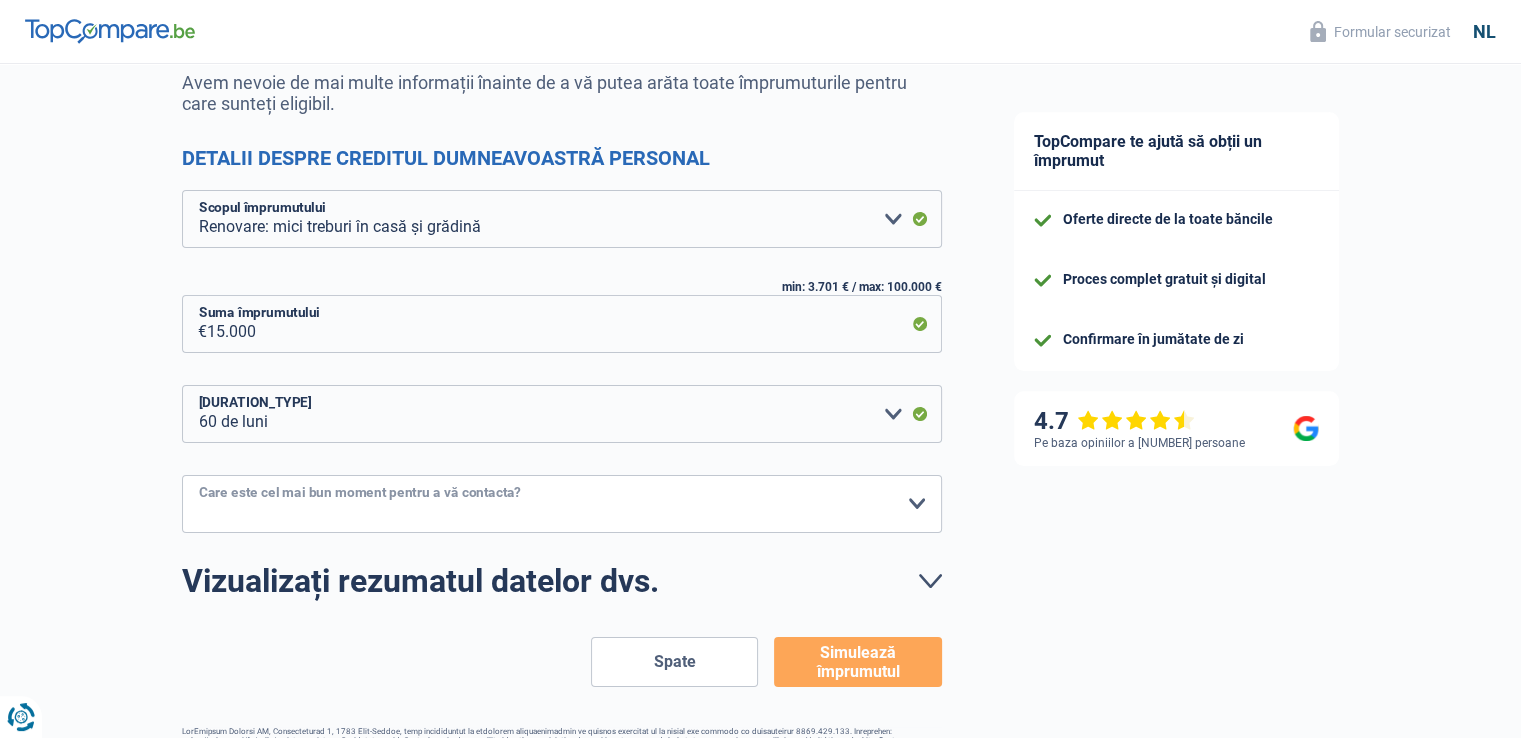 click on "10:00-12:00 12-14 14:00-16:00 16:00-18:00
Vă rugăm să faceți o selecție" at bounding box center [562, 504] 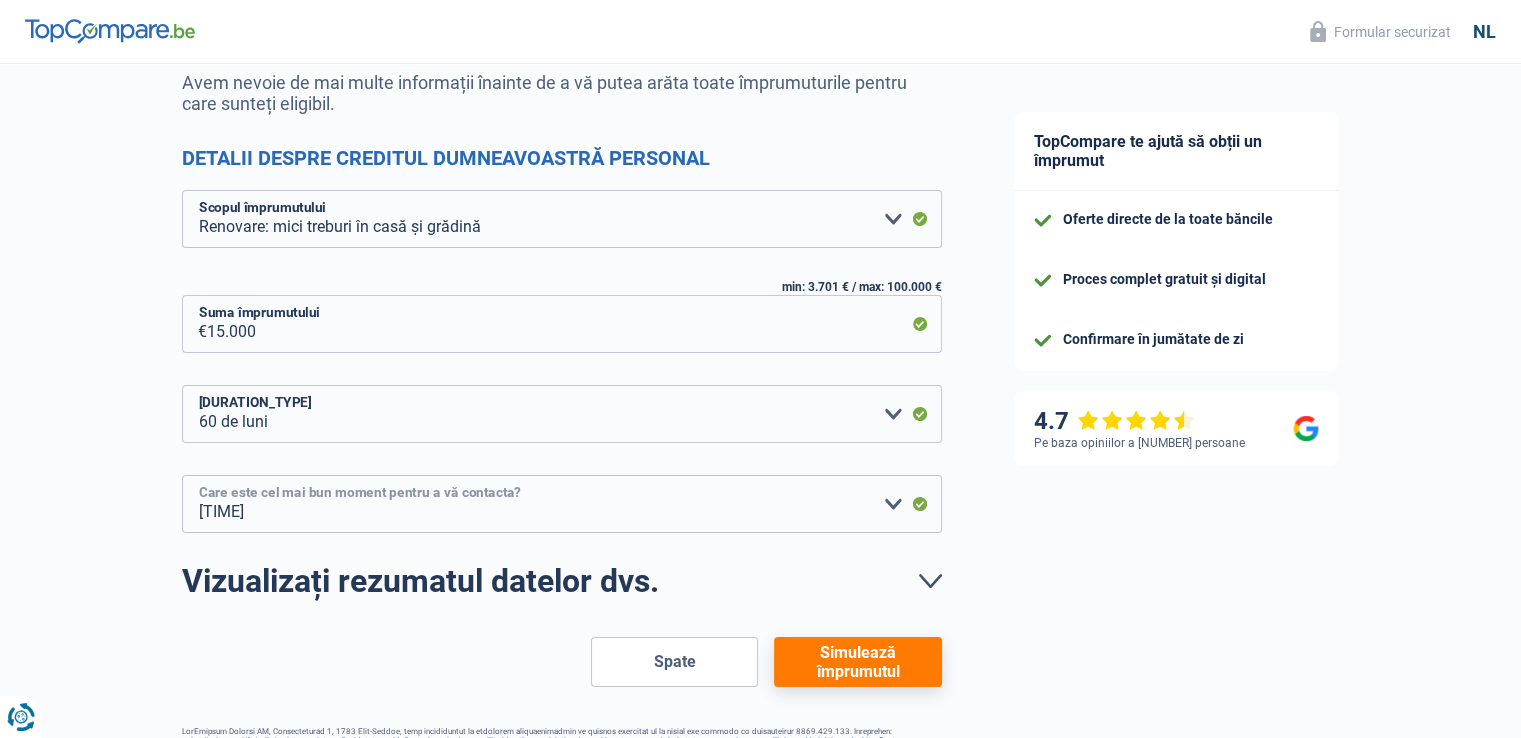 scroll, scrollTop: 268, scrollLeft: 0, axis: vertical 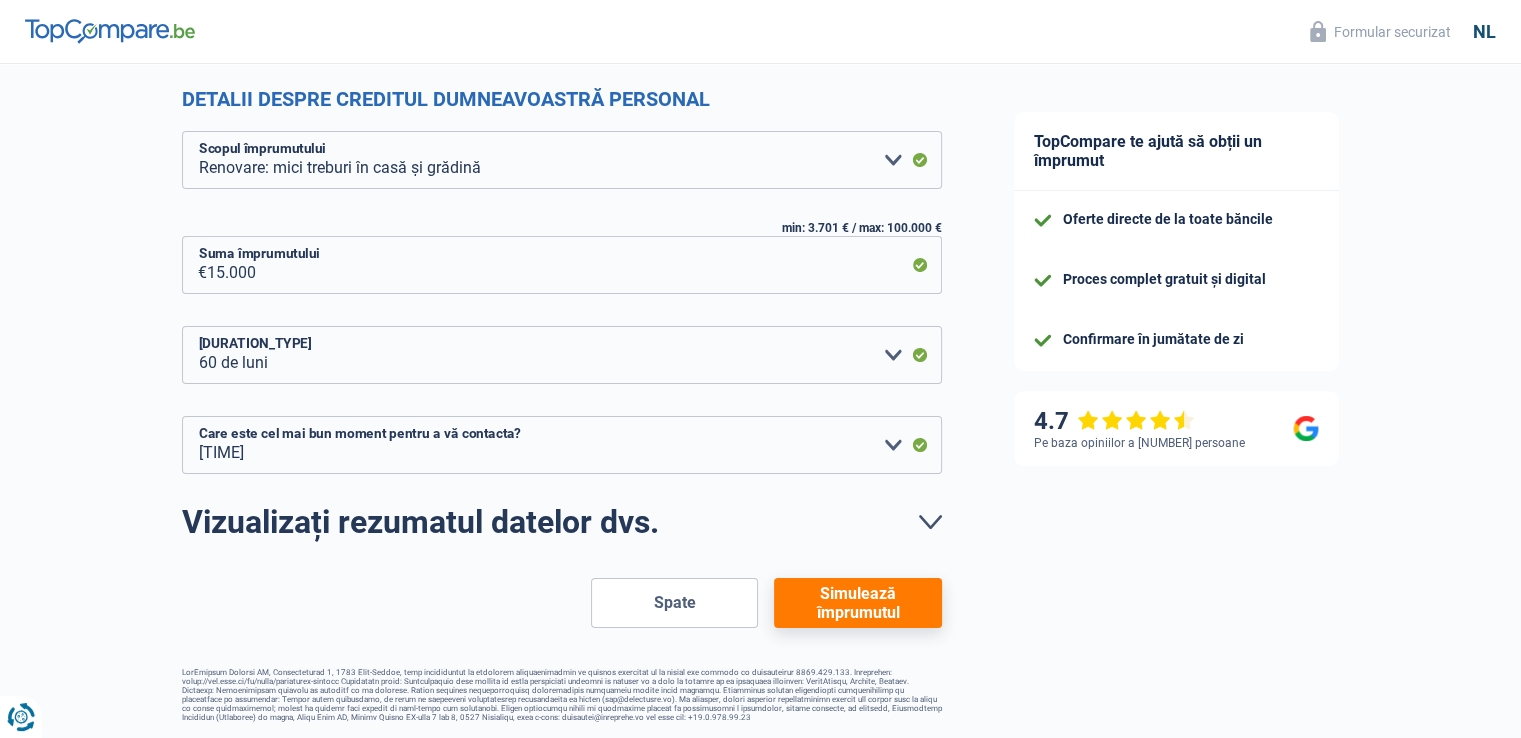click on "Simulează împrumutul" at bounding box center [857, 603] 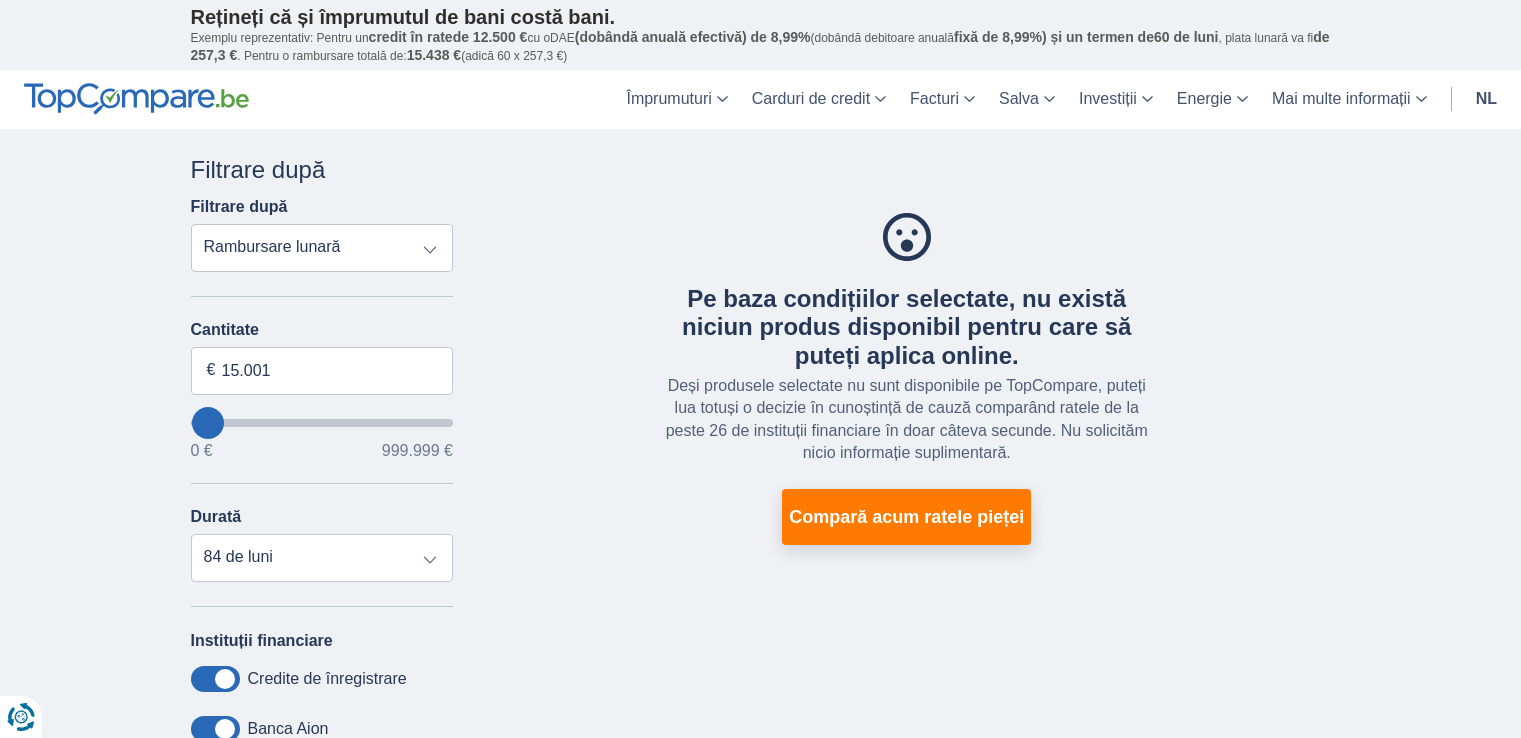 scroll, scrollTop: 0, scrollLeft: 0, axis: both 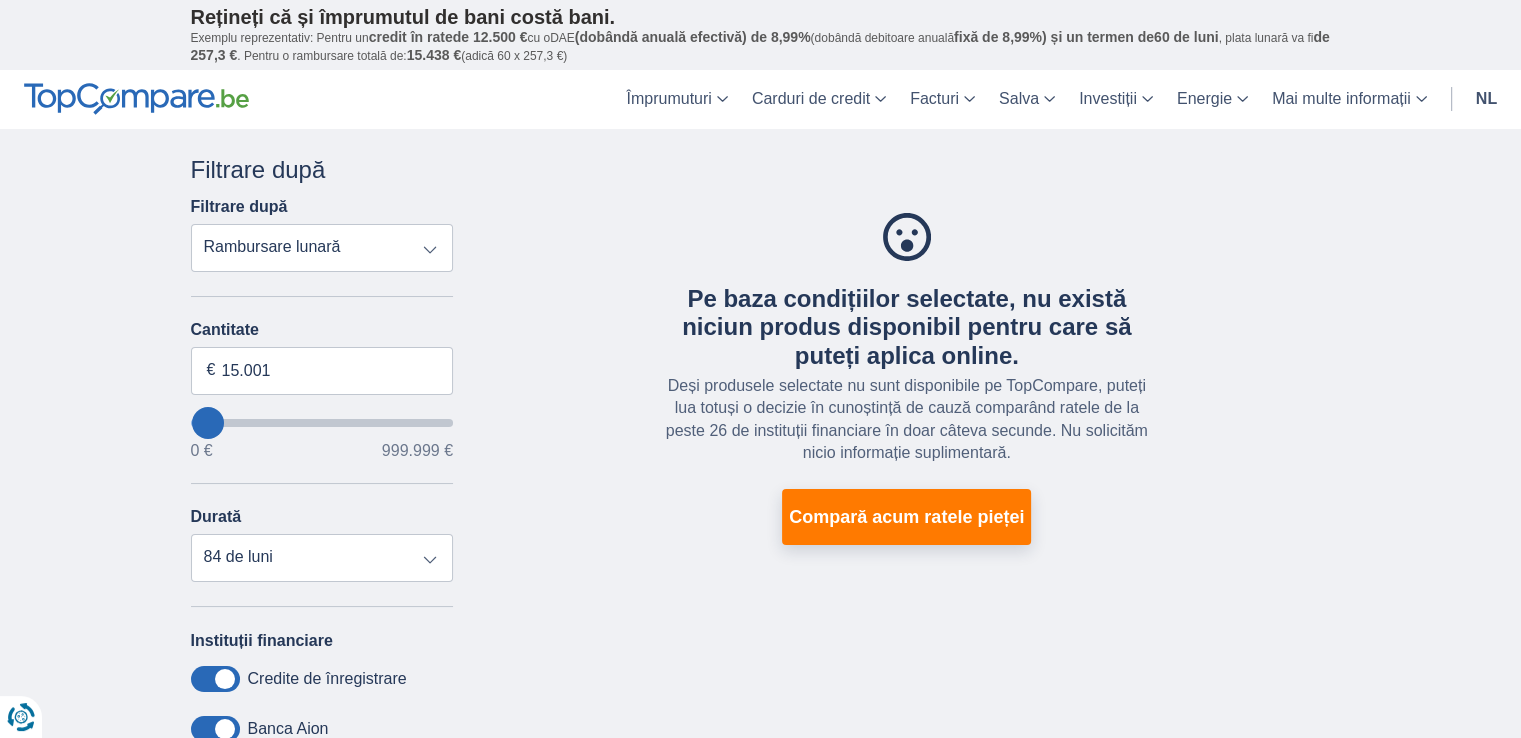 click on "Rambursare totală
JKP
Rambursare lunară" at bounding box center (322, 248) 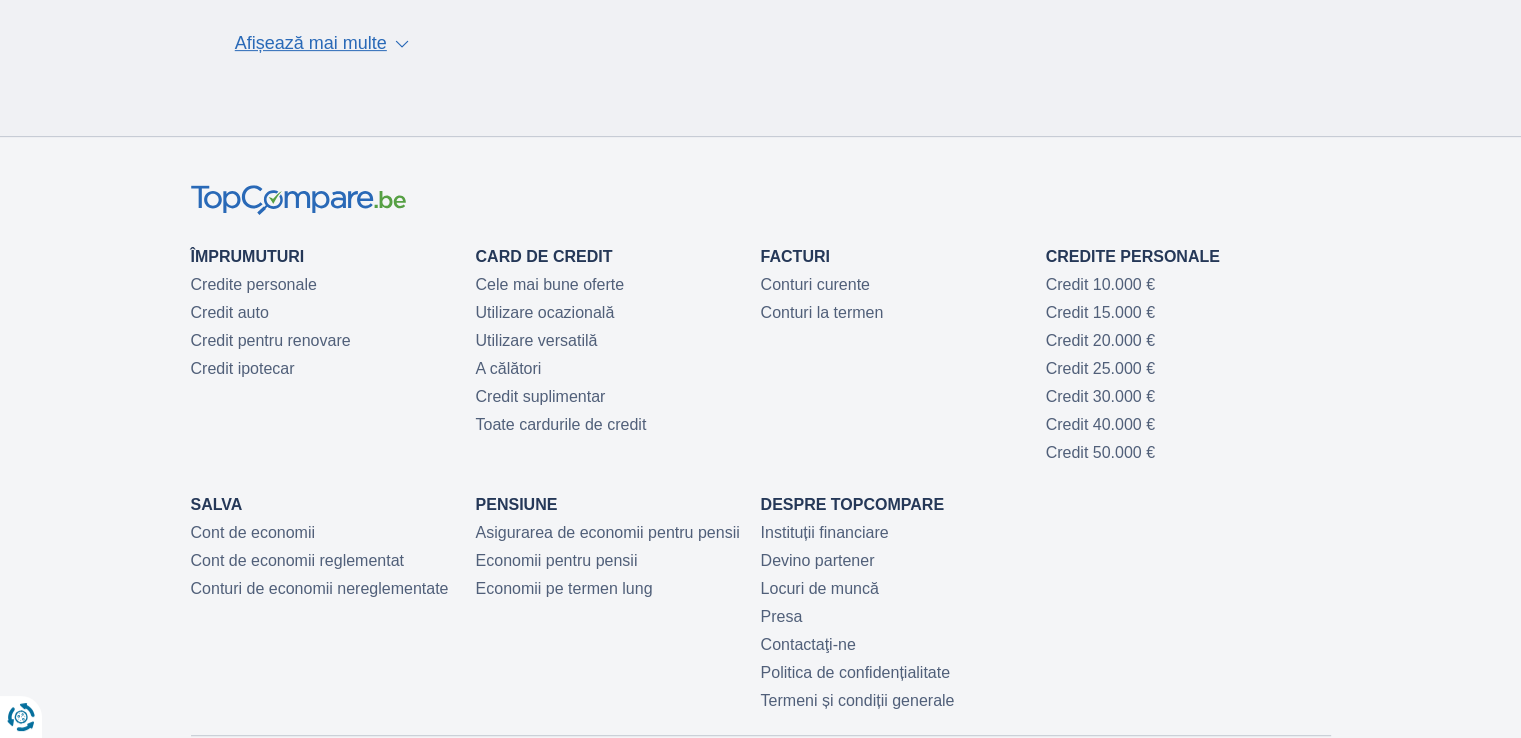 scroll, scrollTop: 900, scrollLeft: 0, axis: vertical 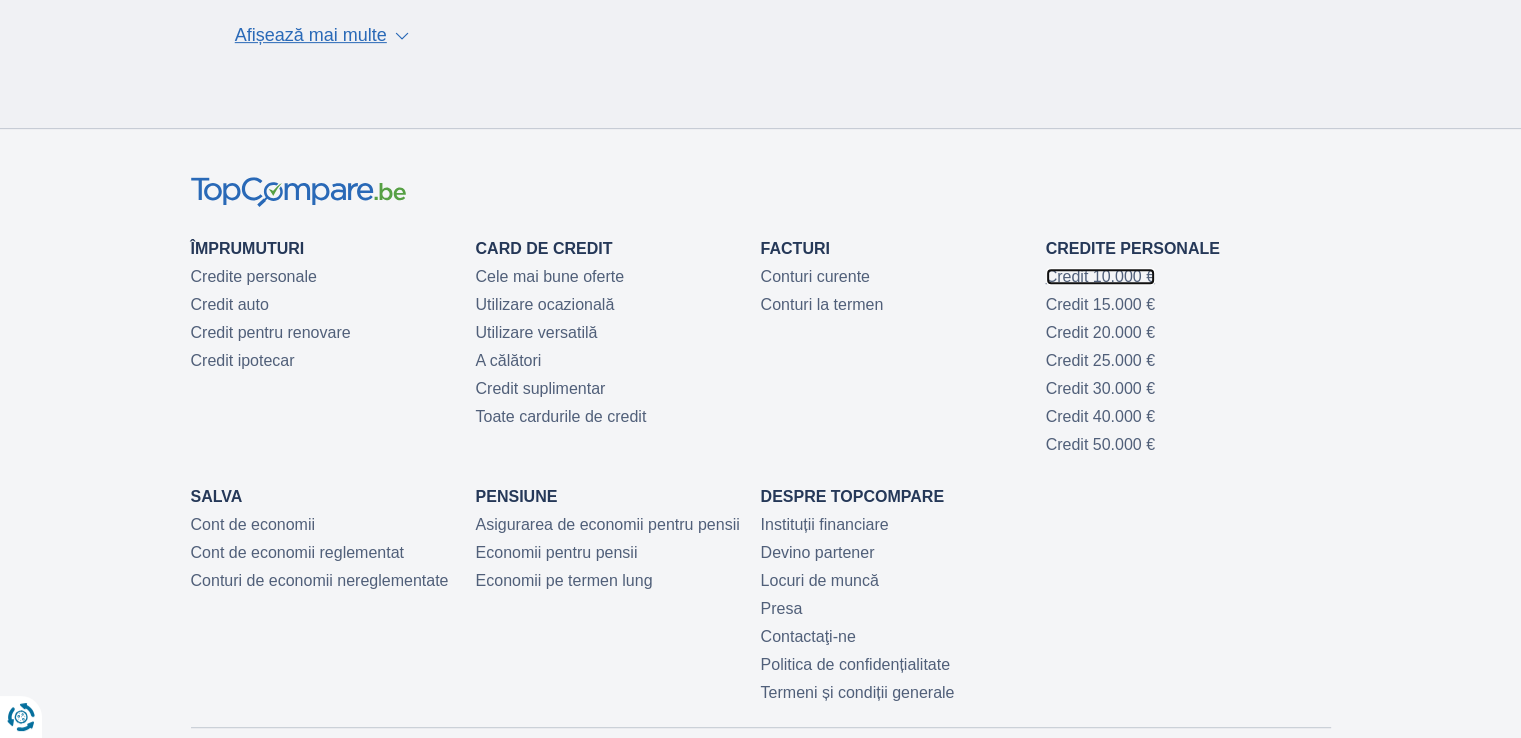 click on "Credit 10.000 €" at bounding box center [1100, 276] 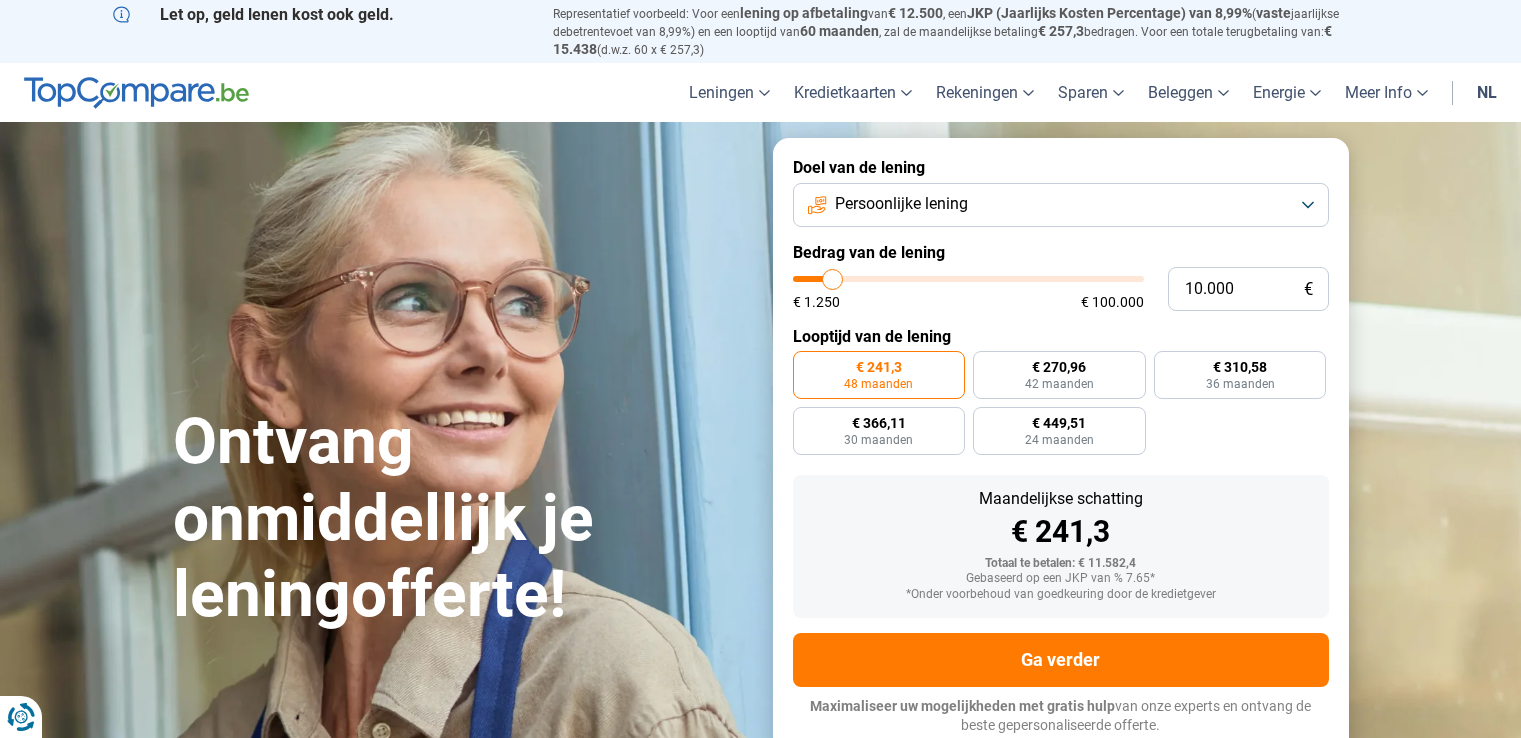 scroll, scrollTop: 0, scrollLeft: 0, axis: both 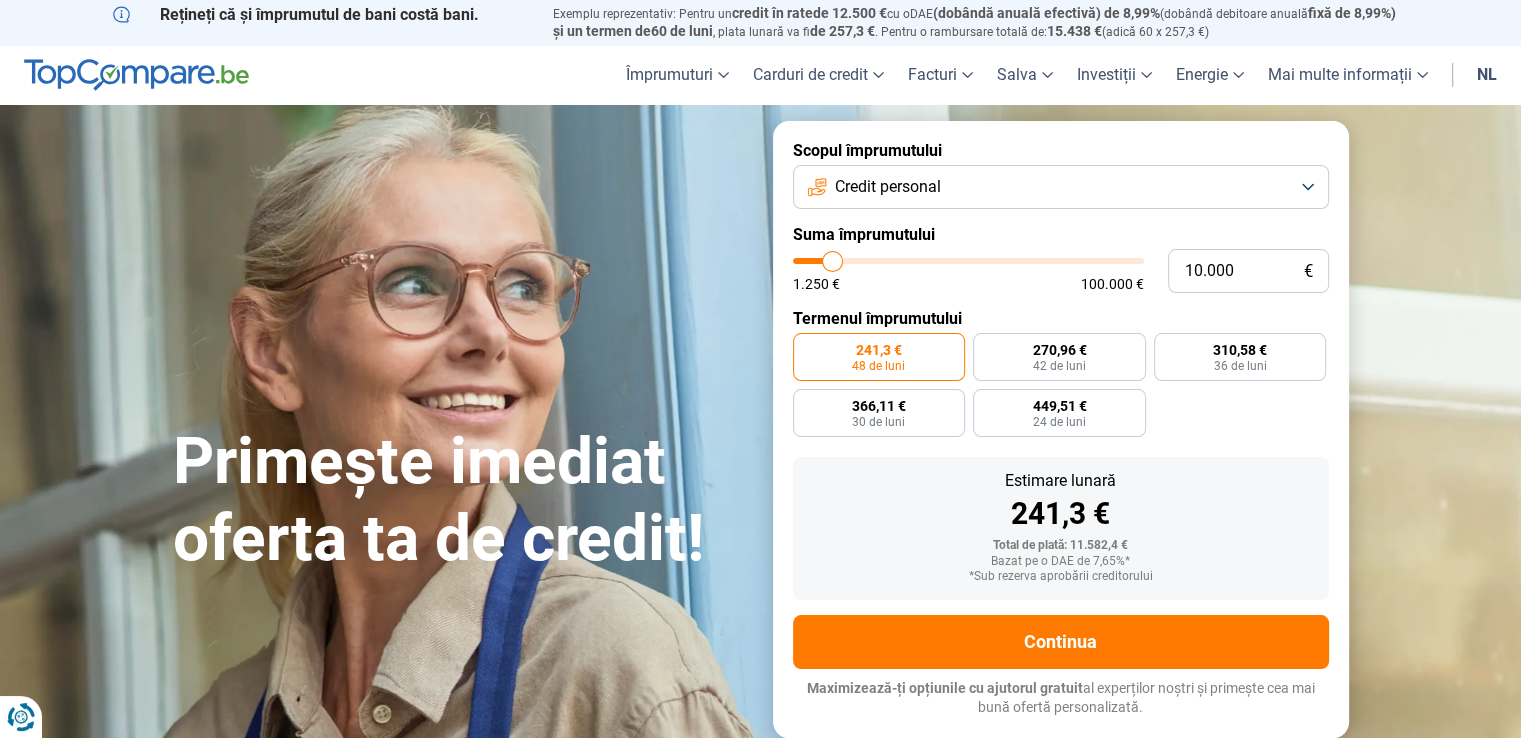 type on "14.250" 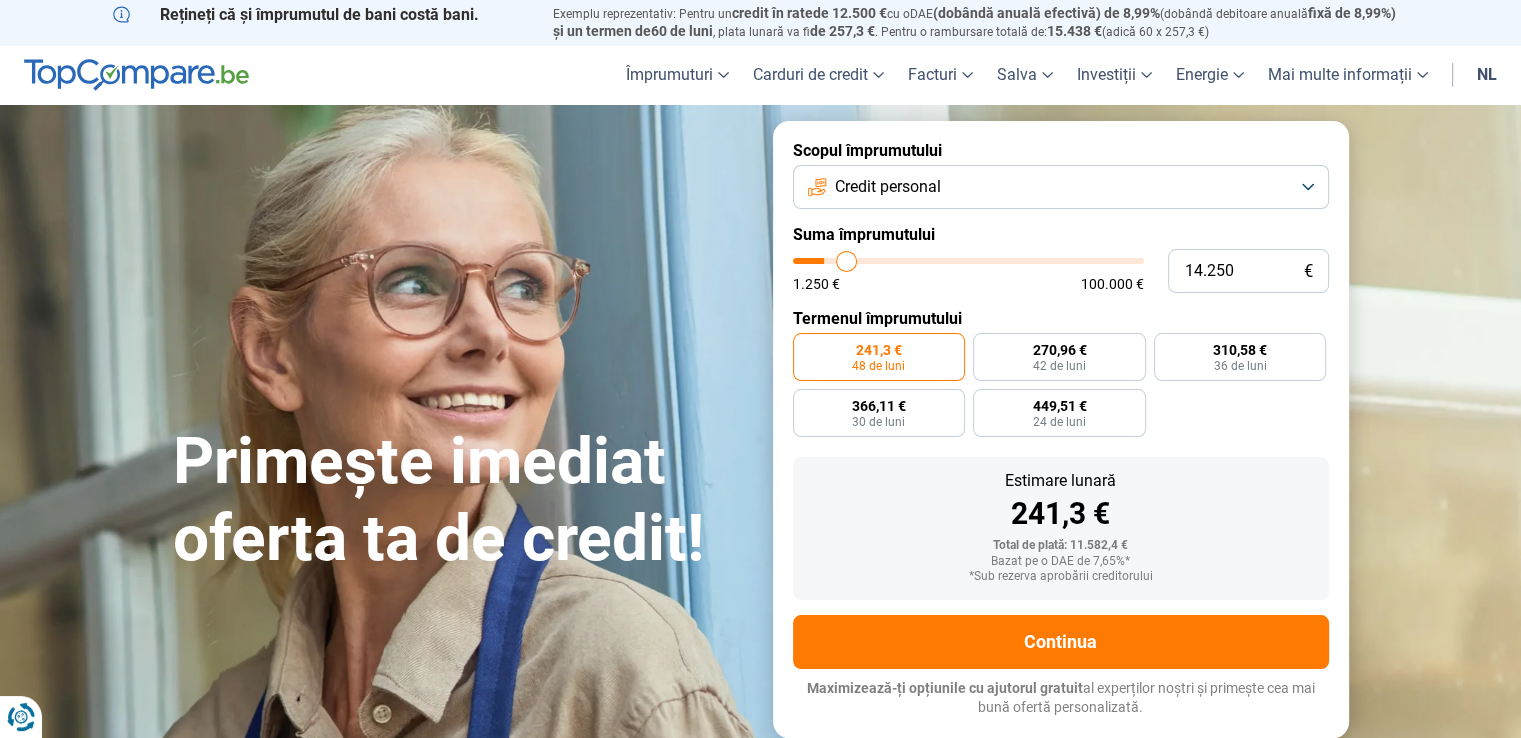 type on "45.500" 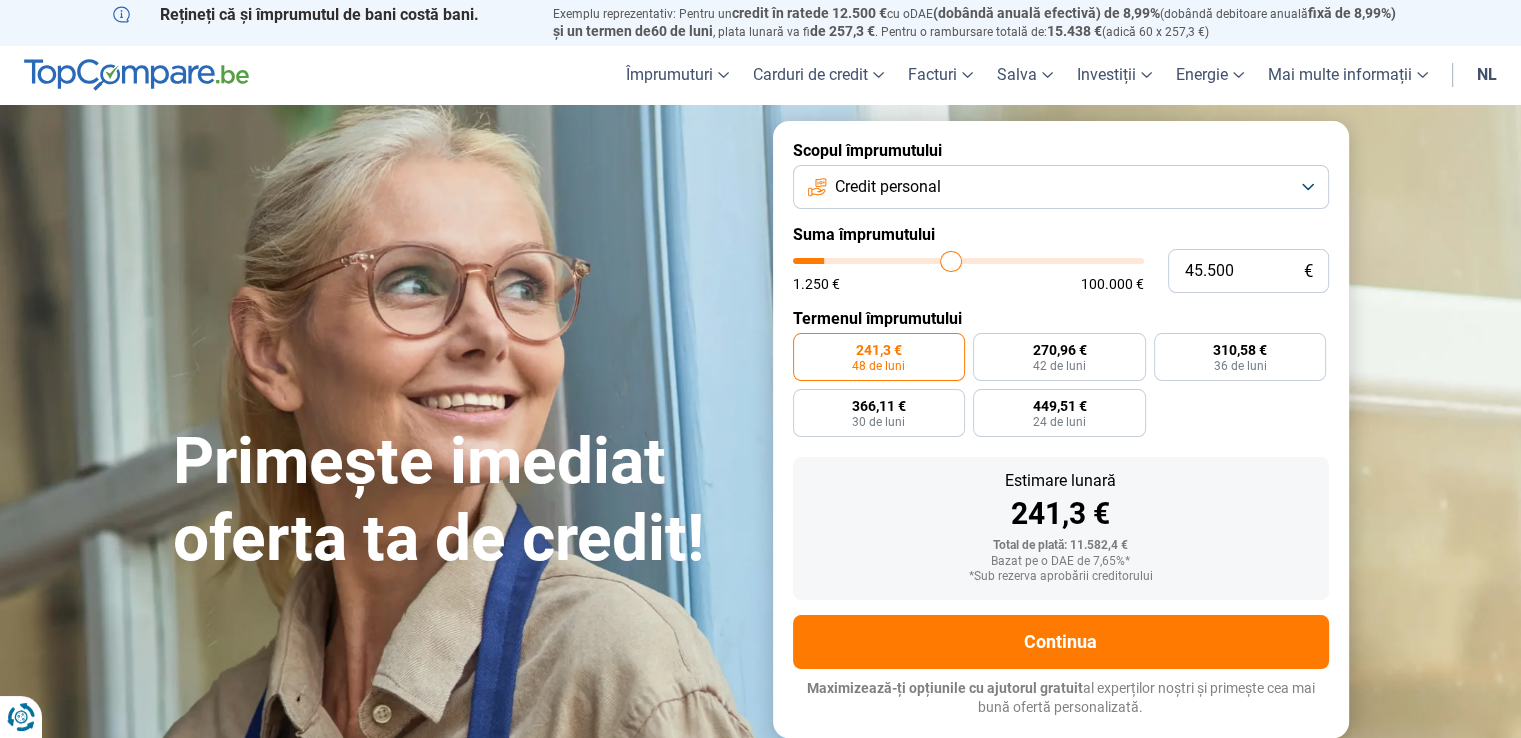 type on "56.250" 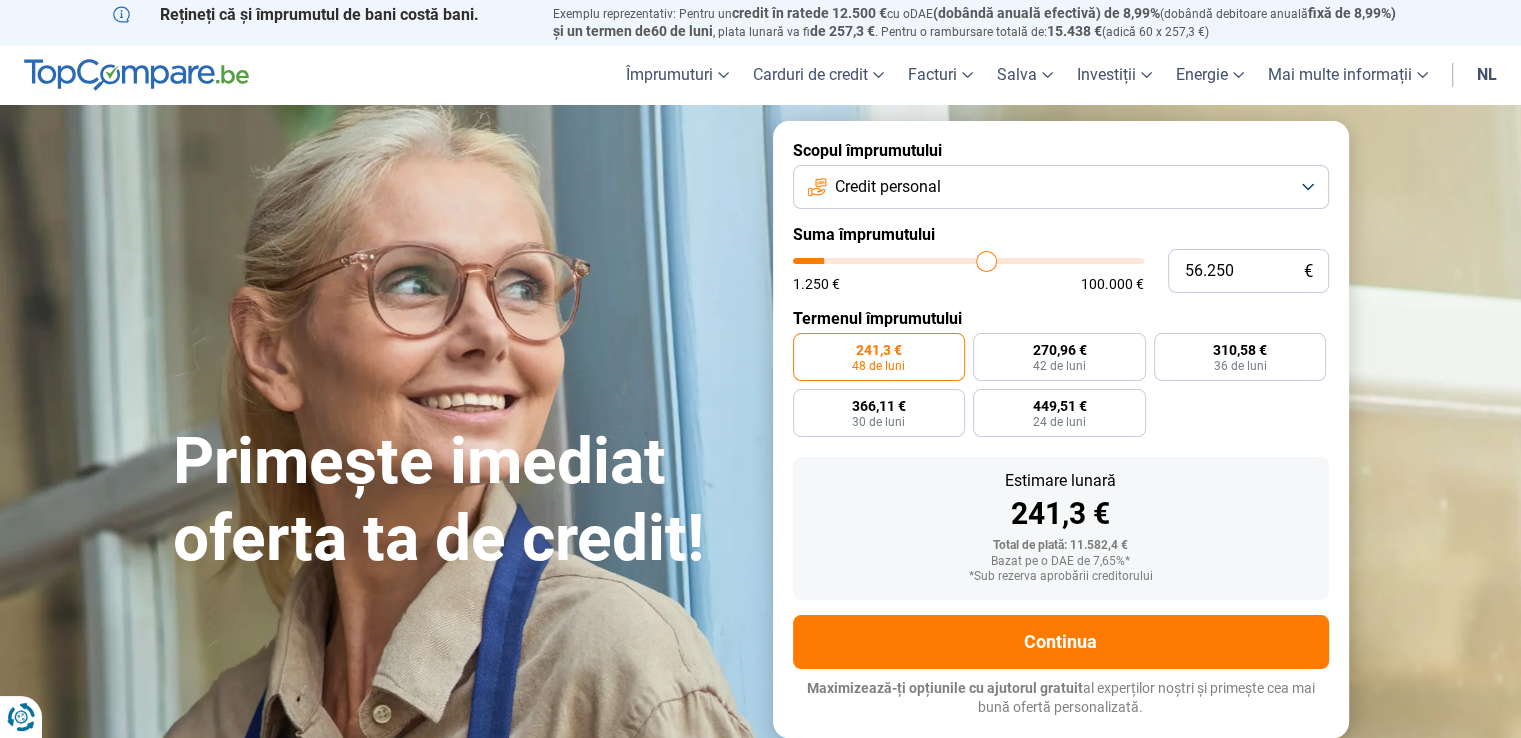type on "63.750" 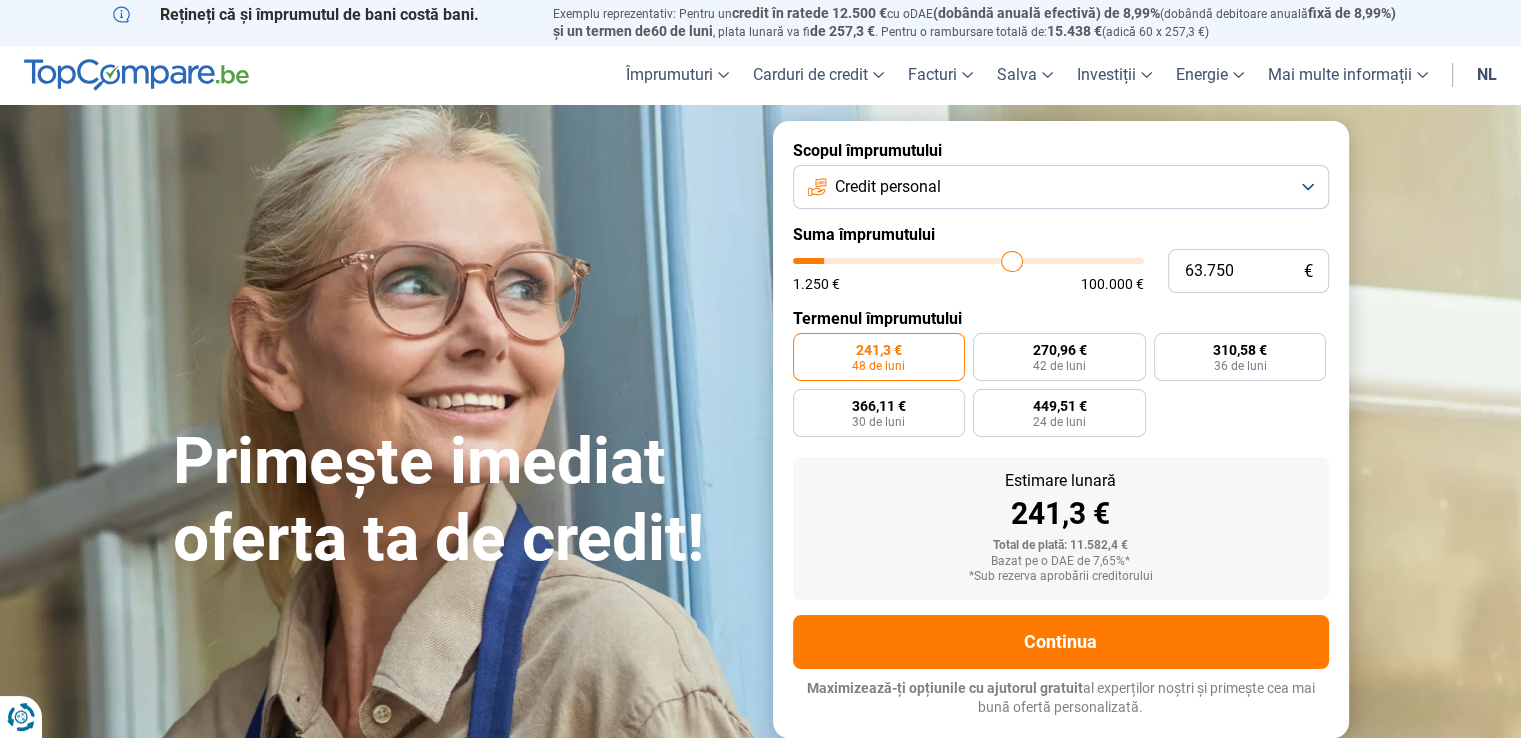 type on "71.250" 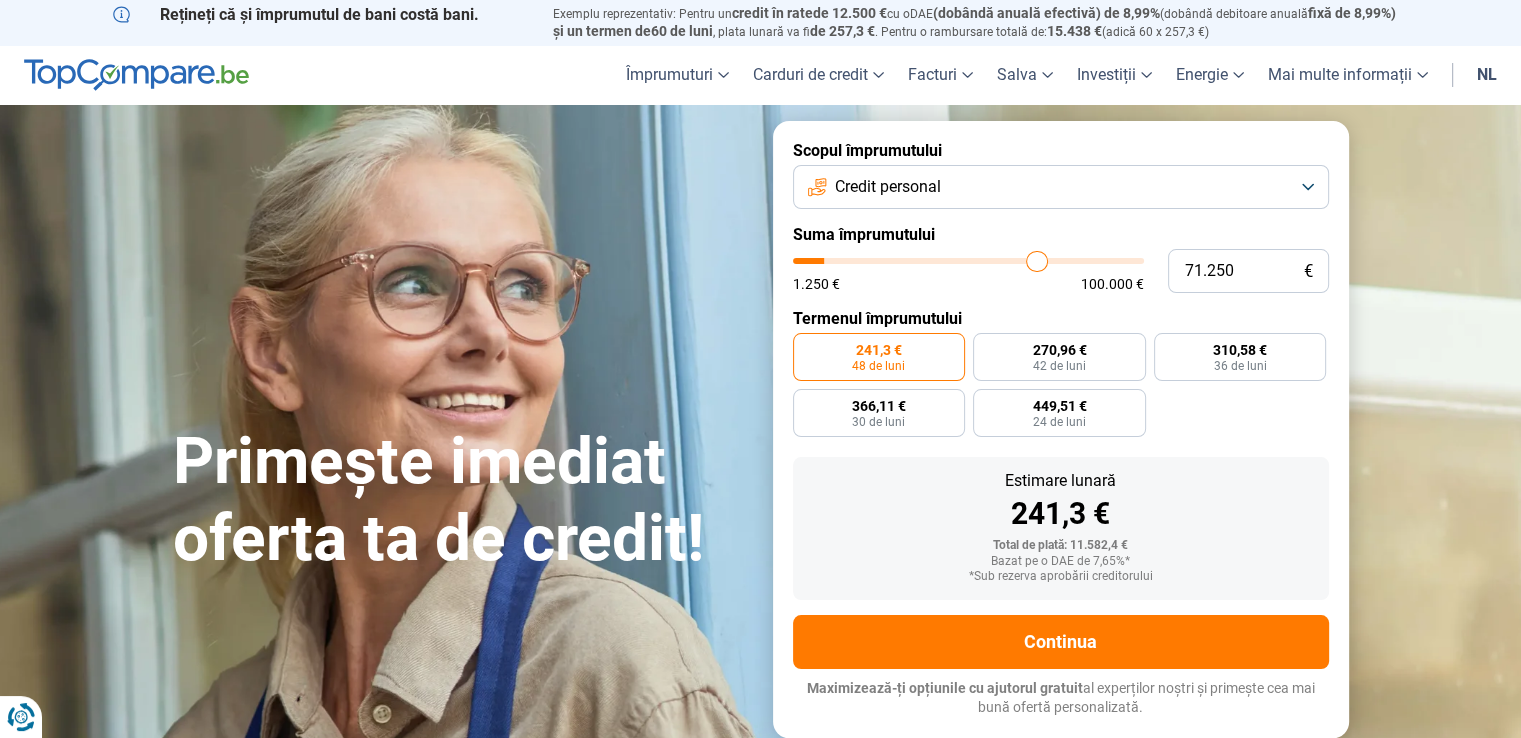type on "78.500" 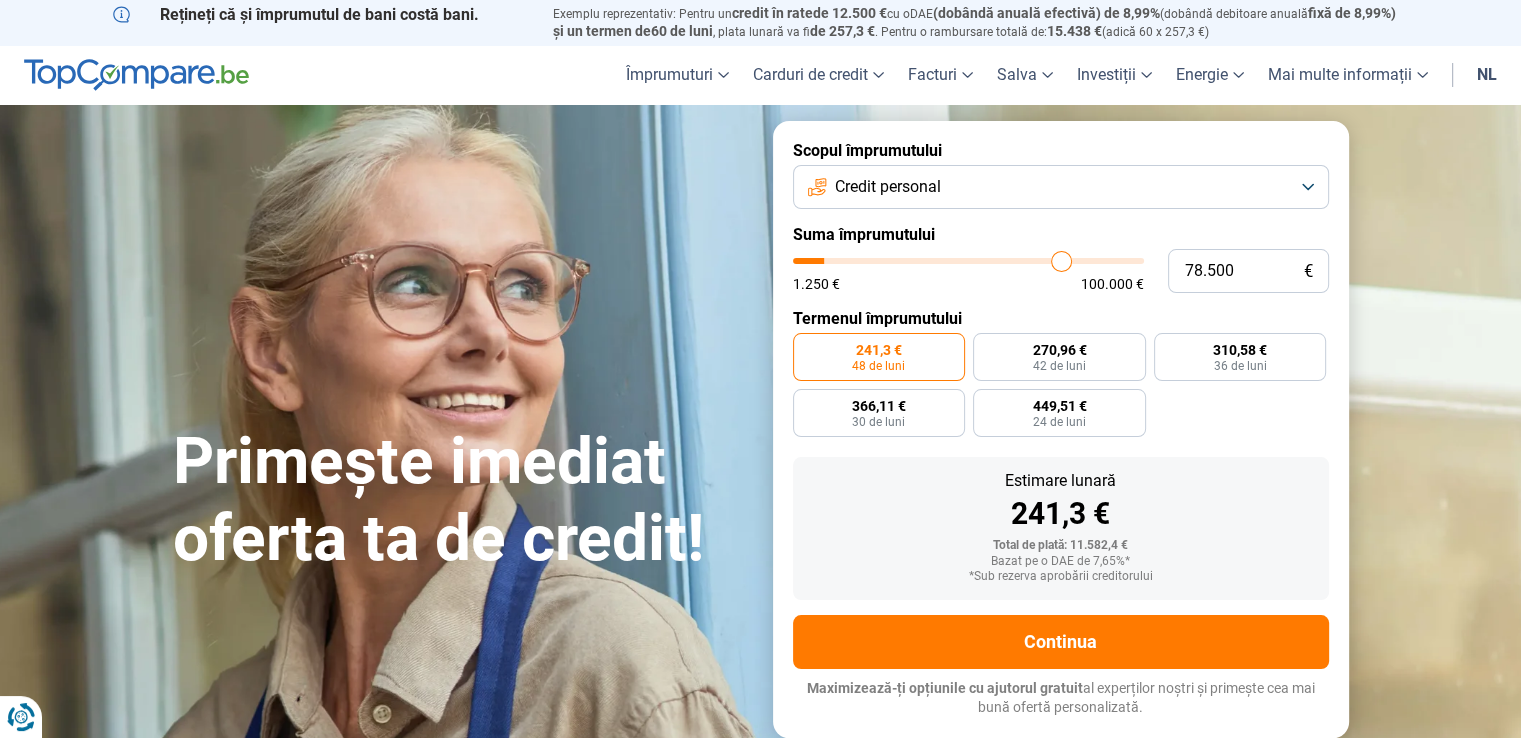 type on "84.000" 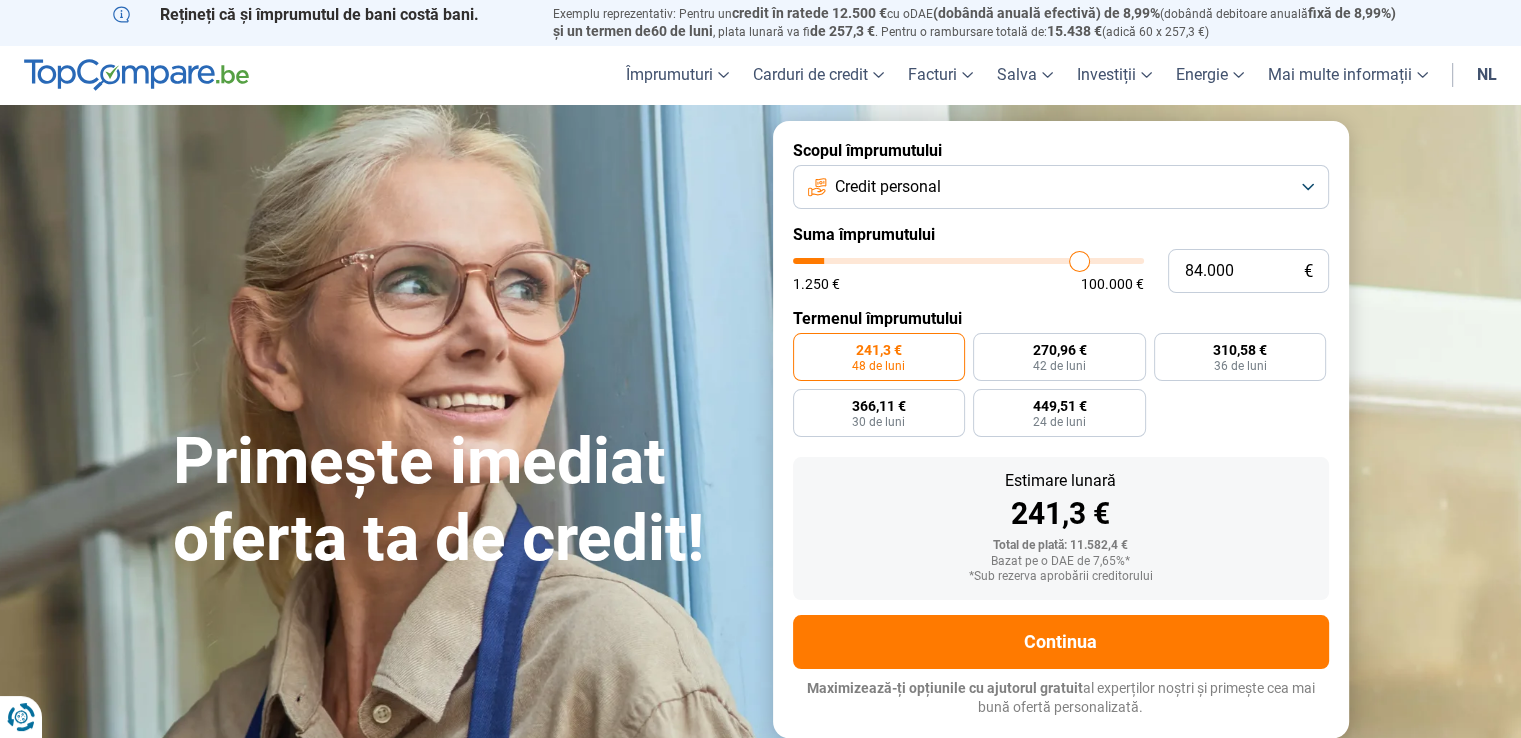 type on "89.000" 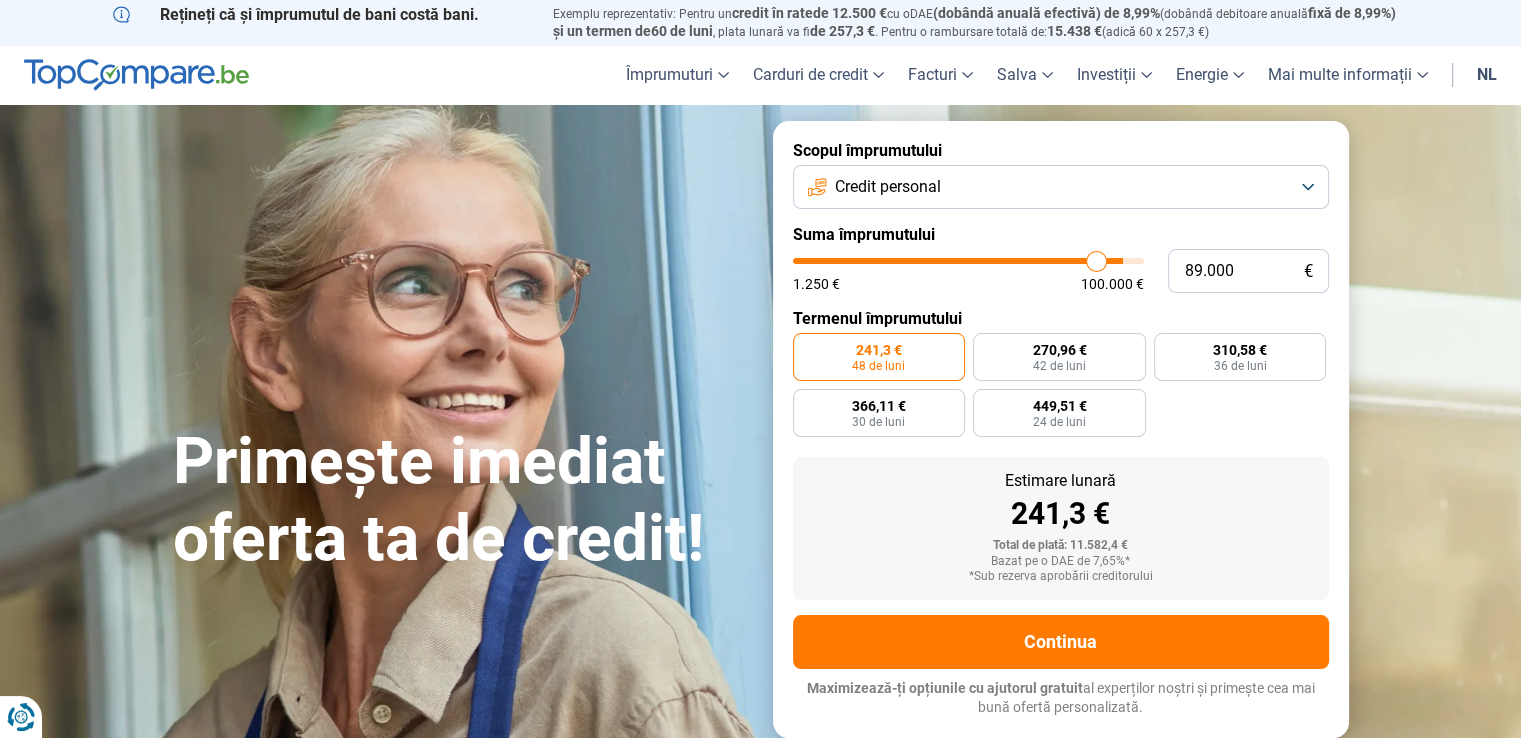 type on "94.000" 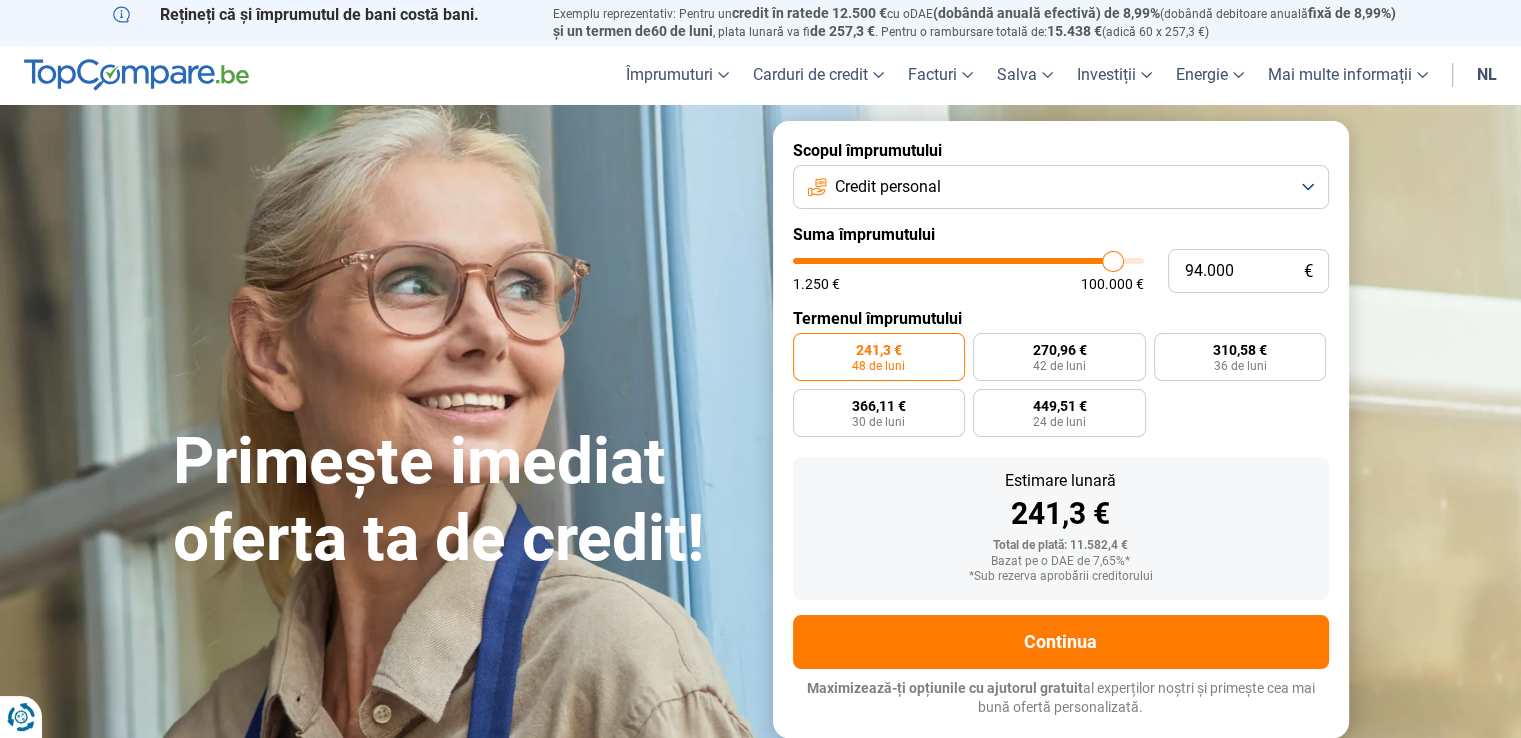 type on "97.750" 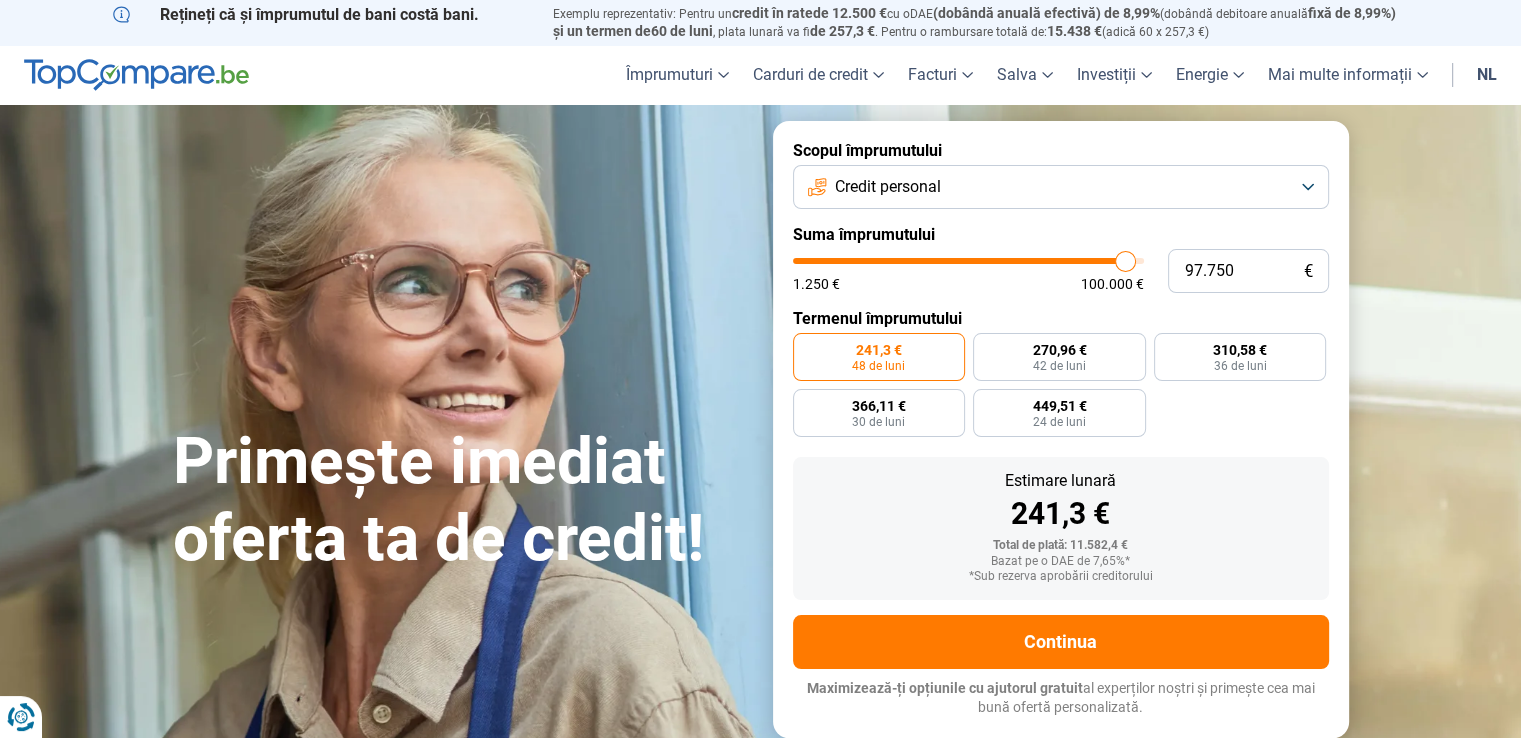 type on "100.000" 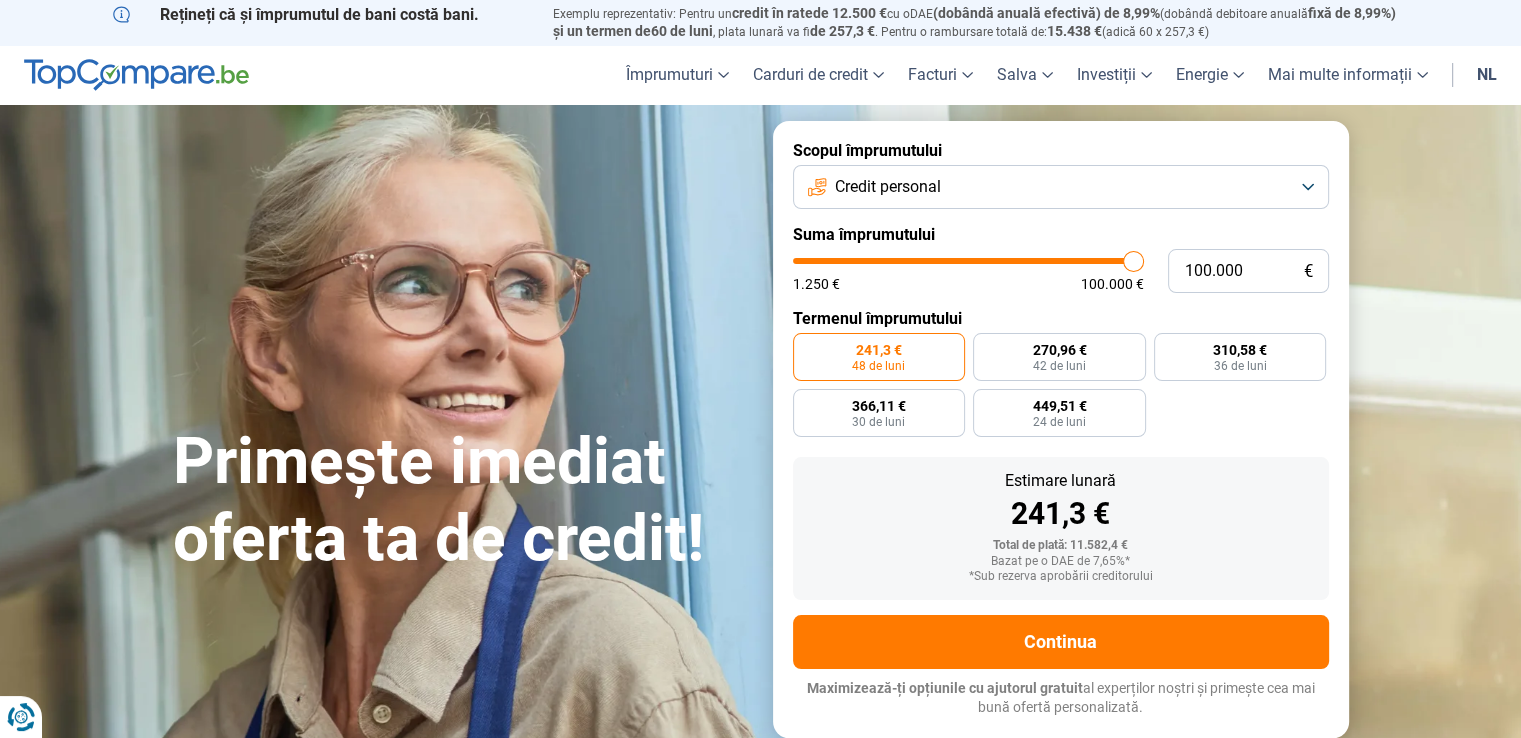 drag, startPoint x: 834, startPoint y: 265, endPoint x: 1242, endPoint y: 249, distance: 408.3136 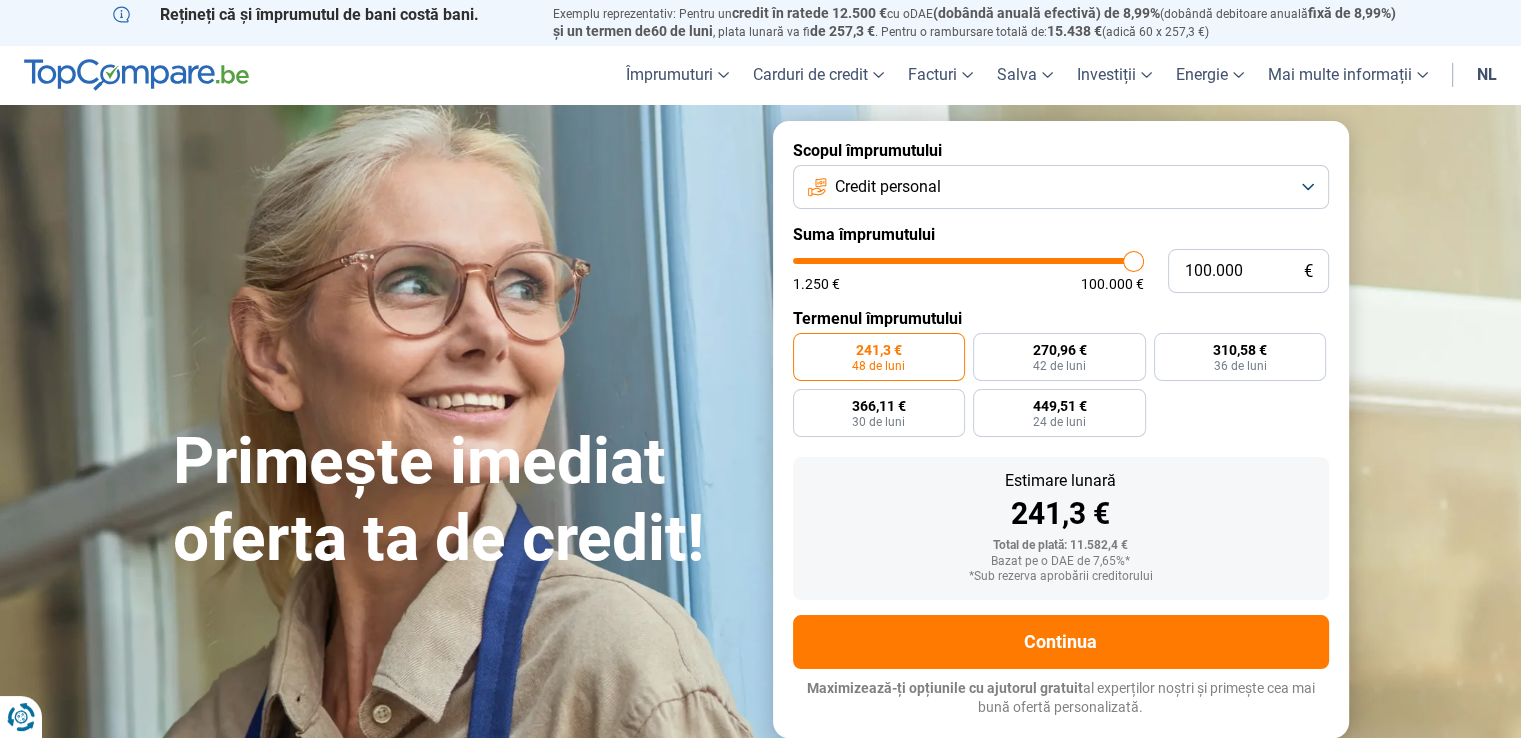 type on "100000" 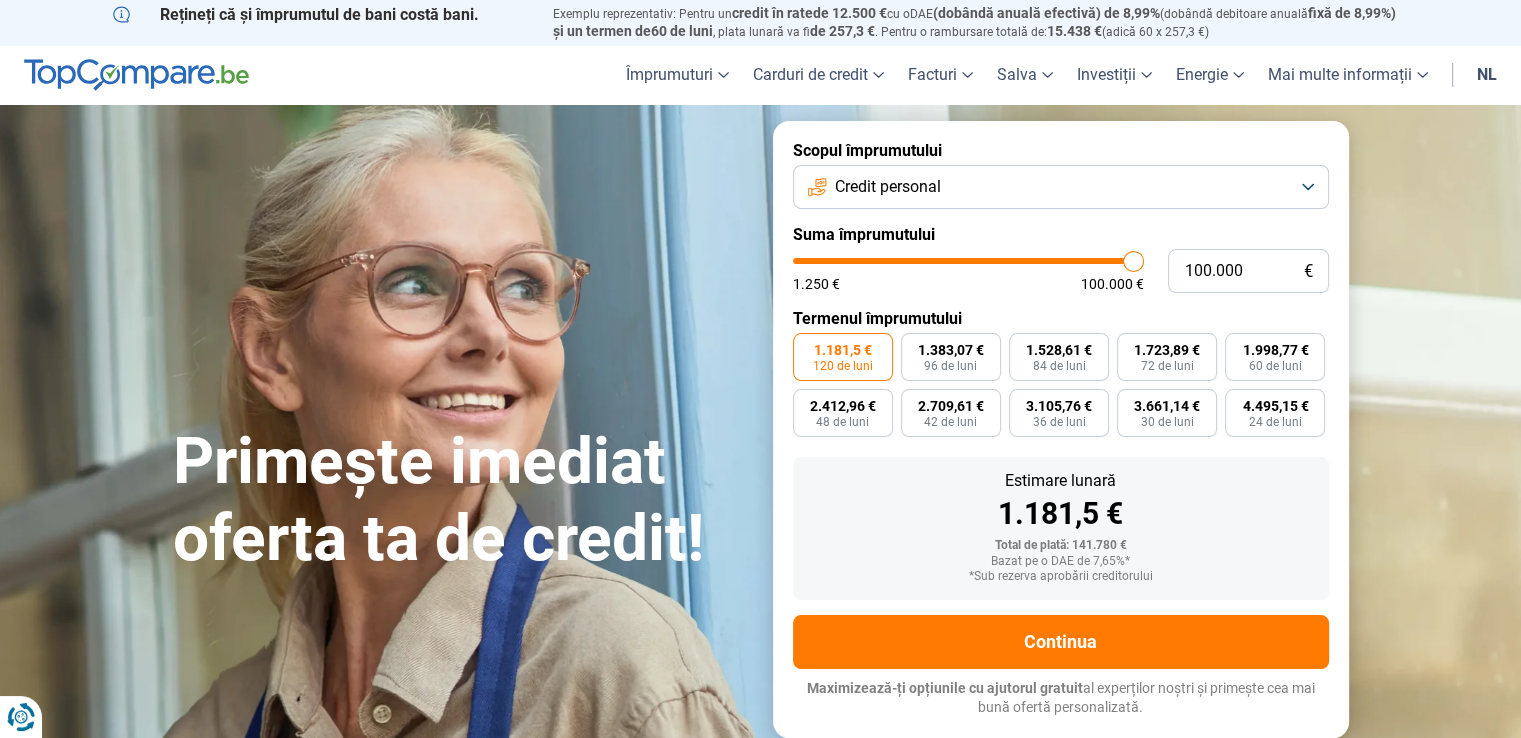 type on "98.250" 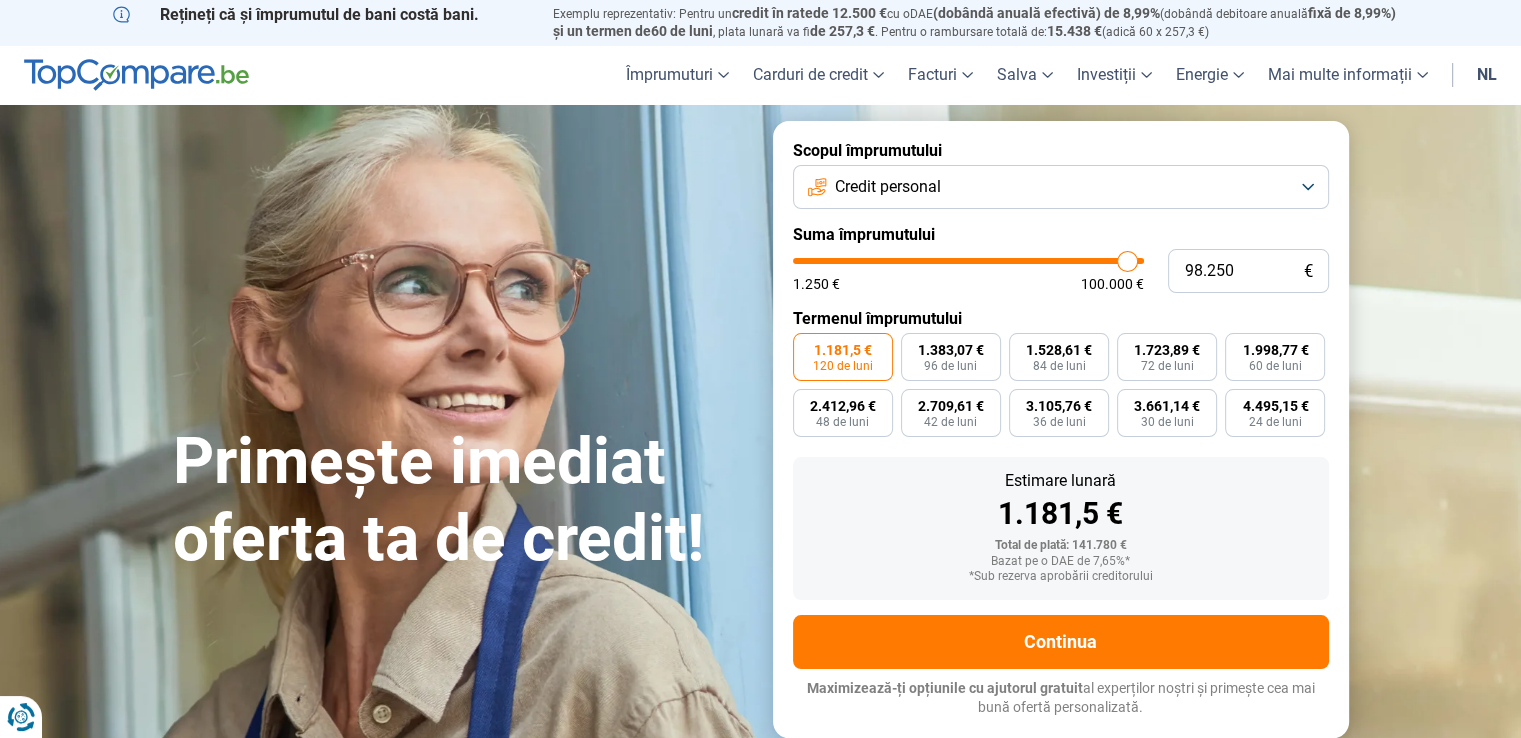 type on "90.250" 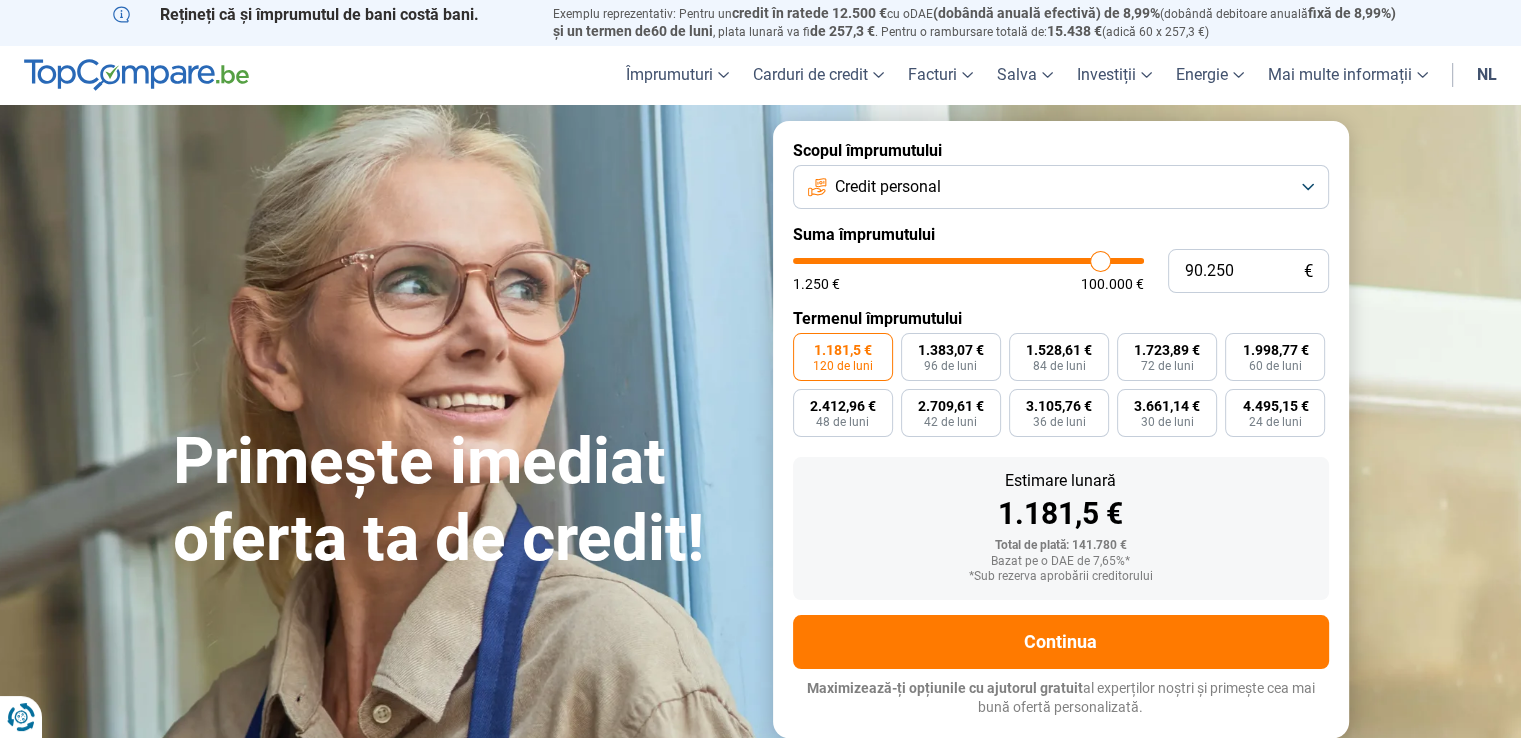 type on "86.500" 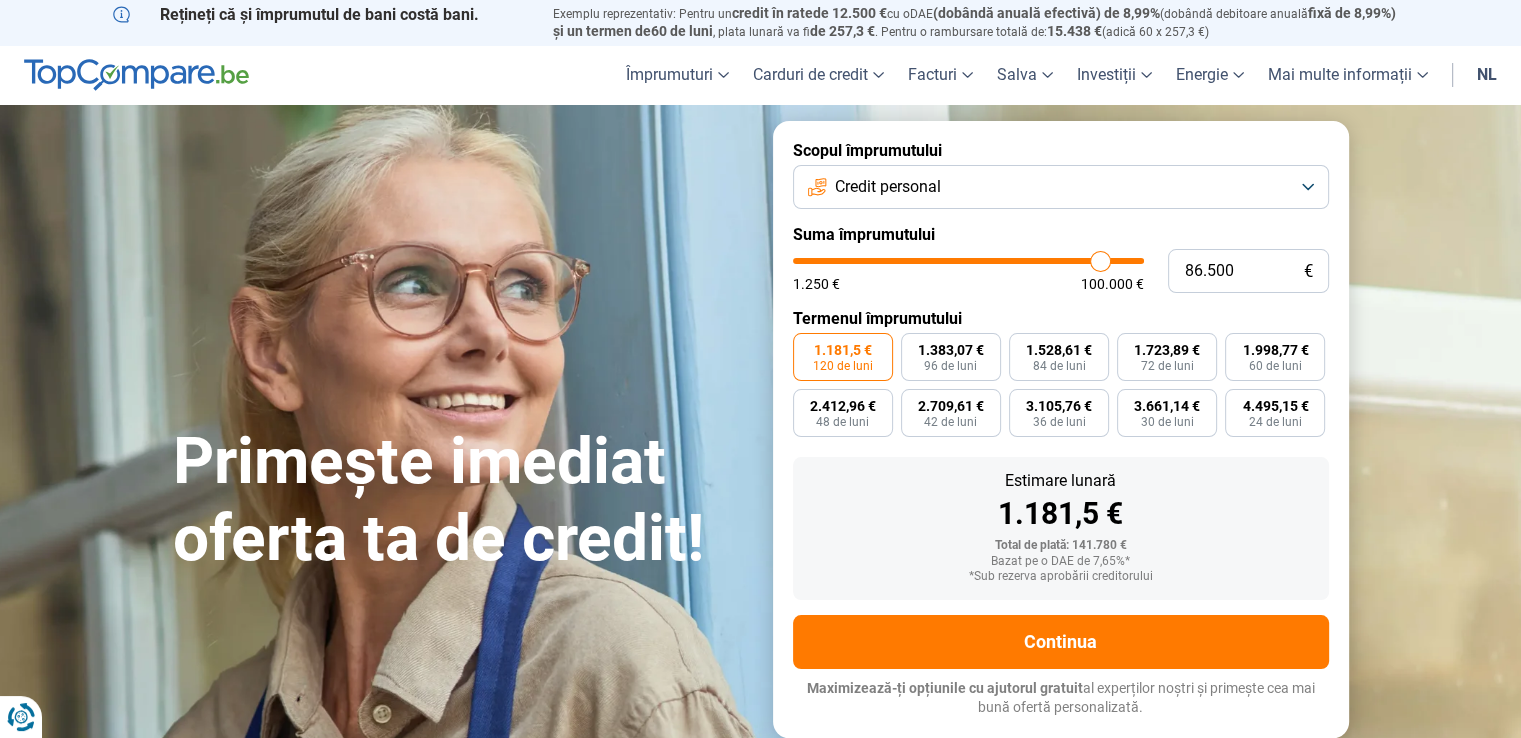 type on "86500" 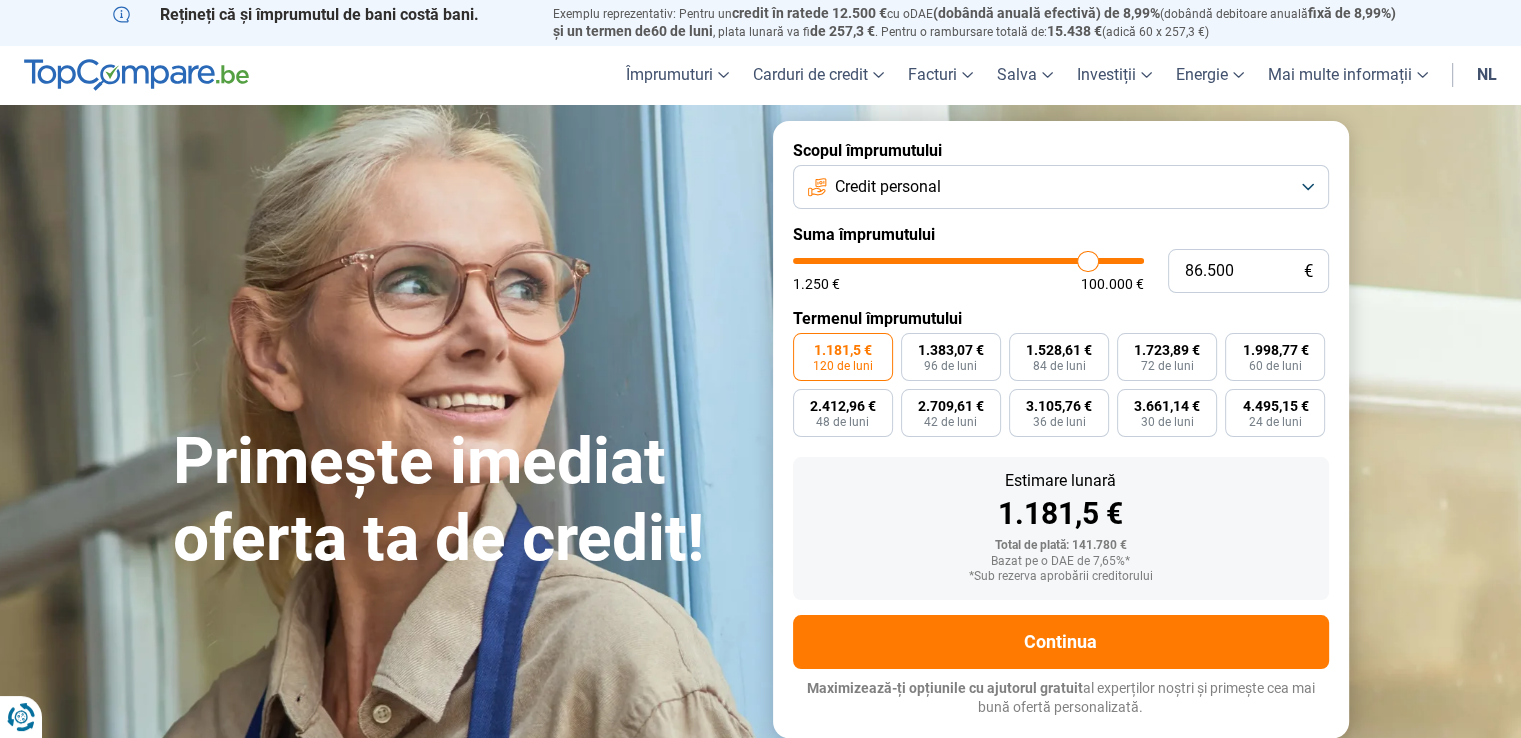 type on "81.000" 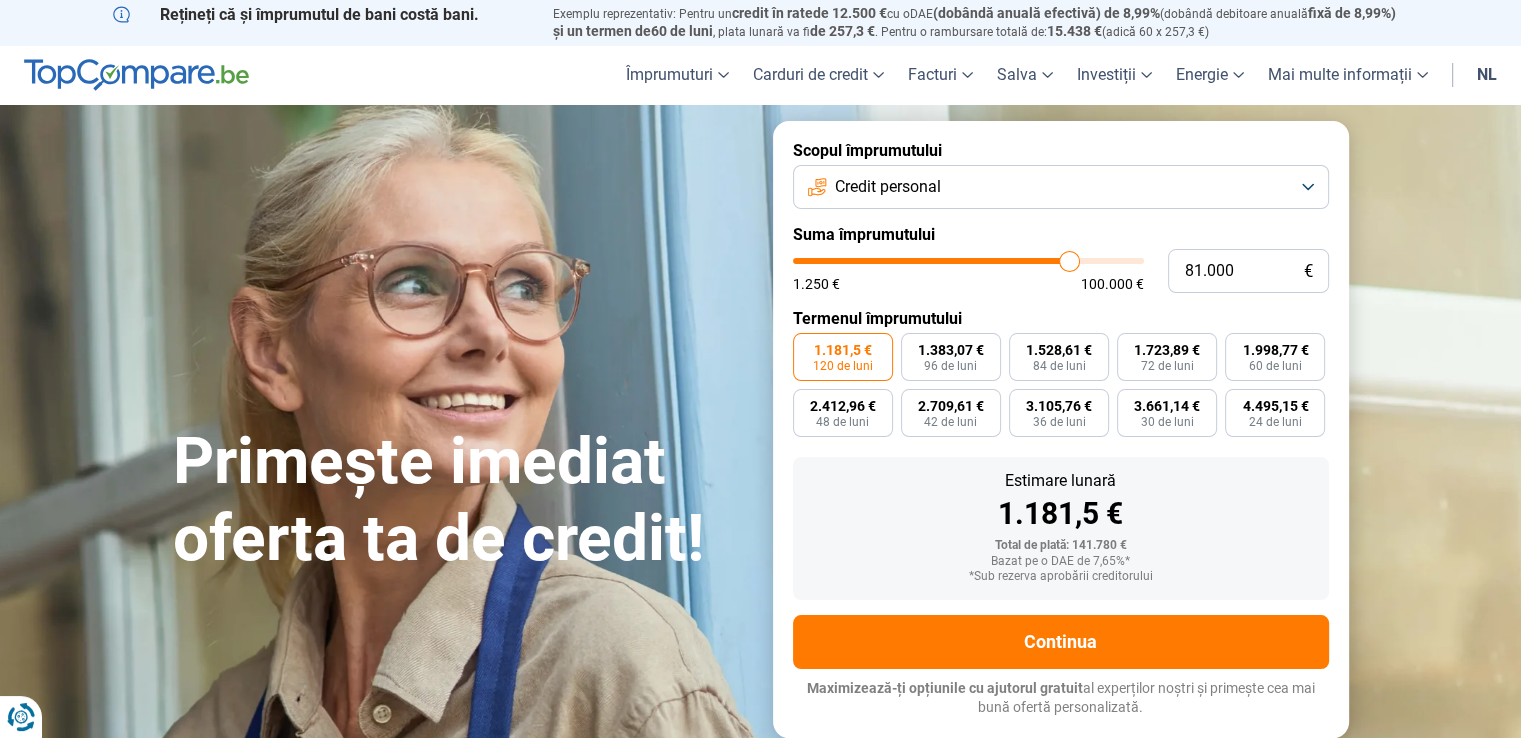 type on "77.250" 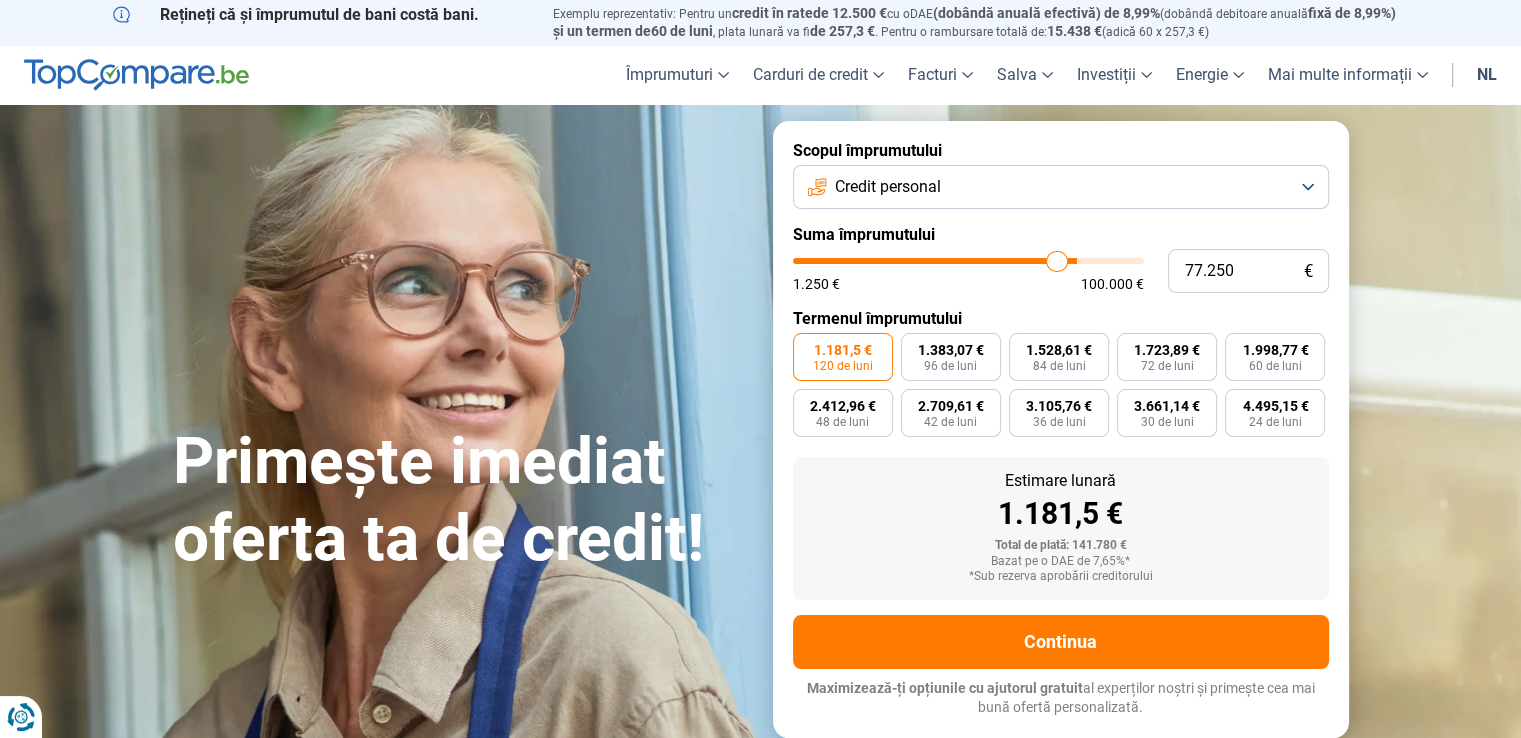 type on "75.500" 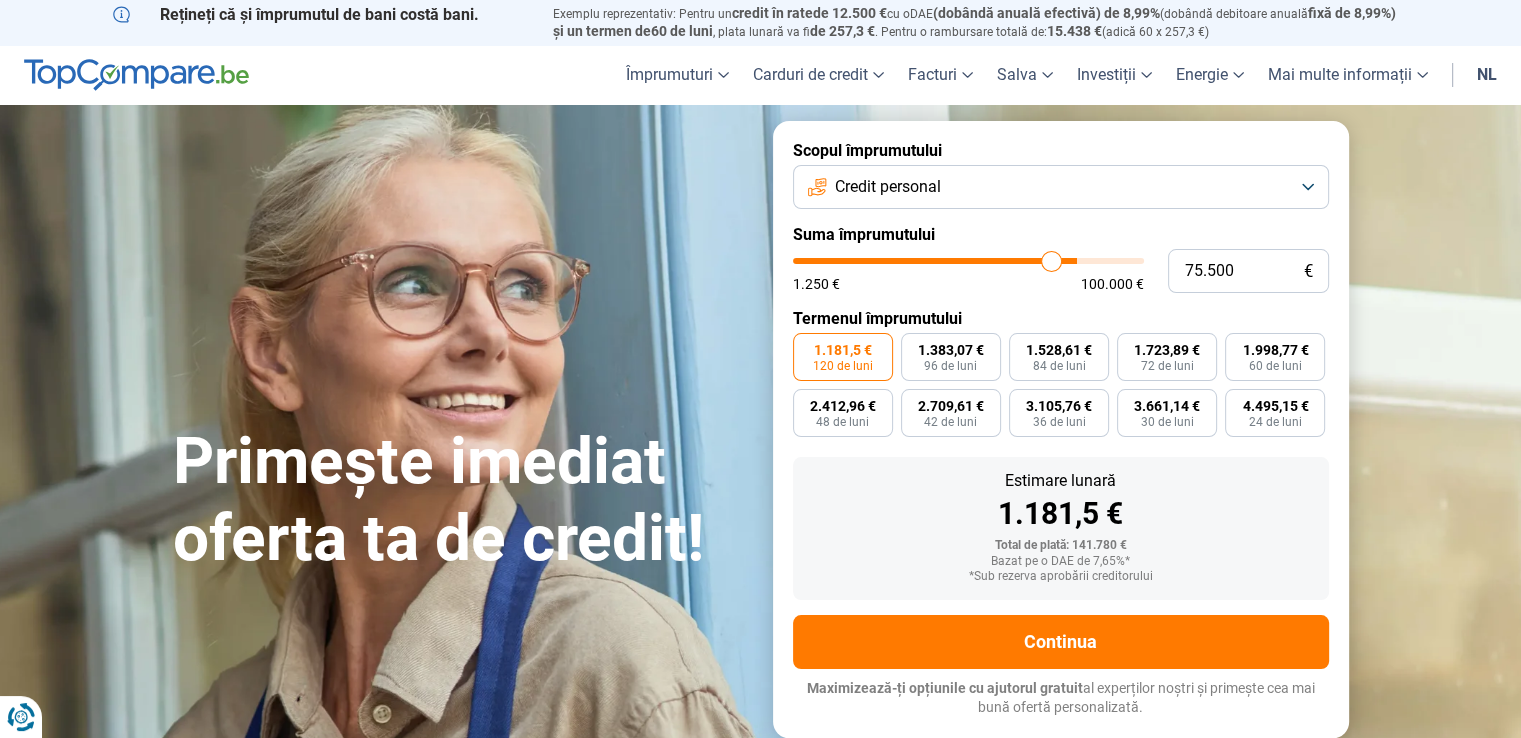 type on "73.000" 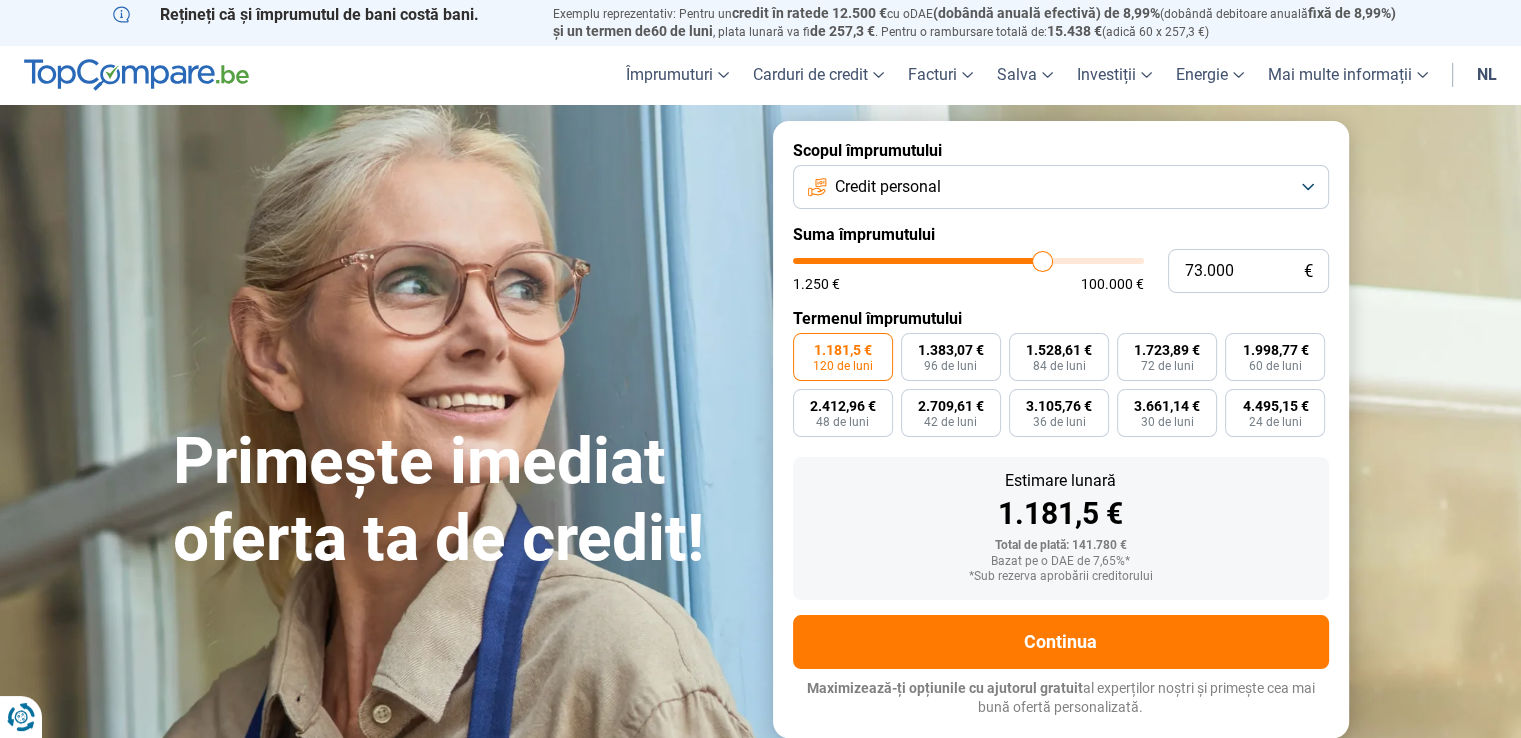 type on "71.500" 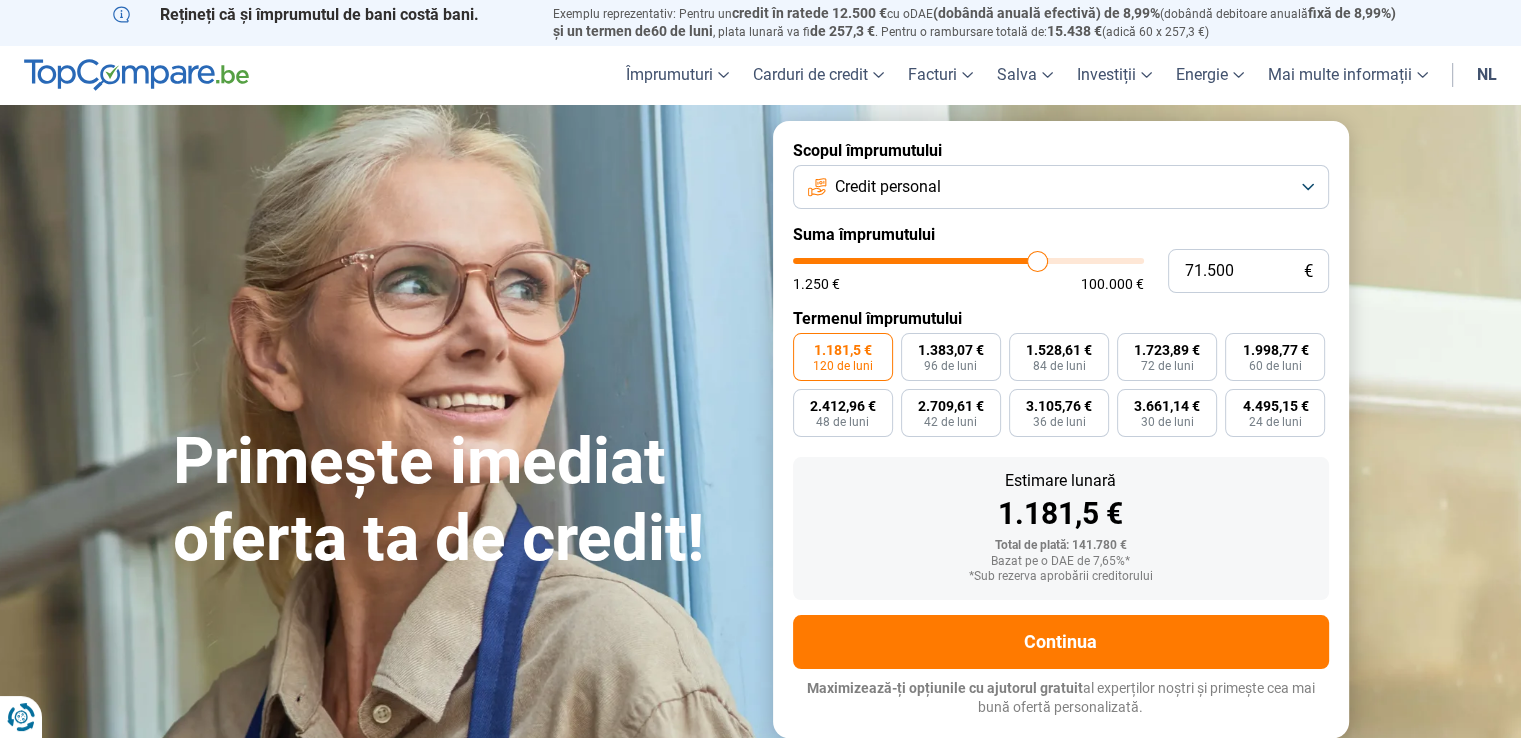 type on "71.250" 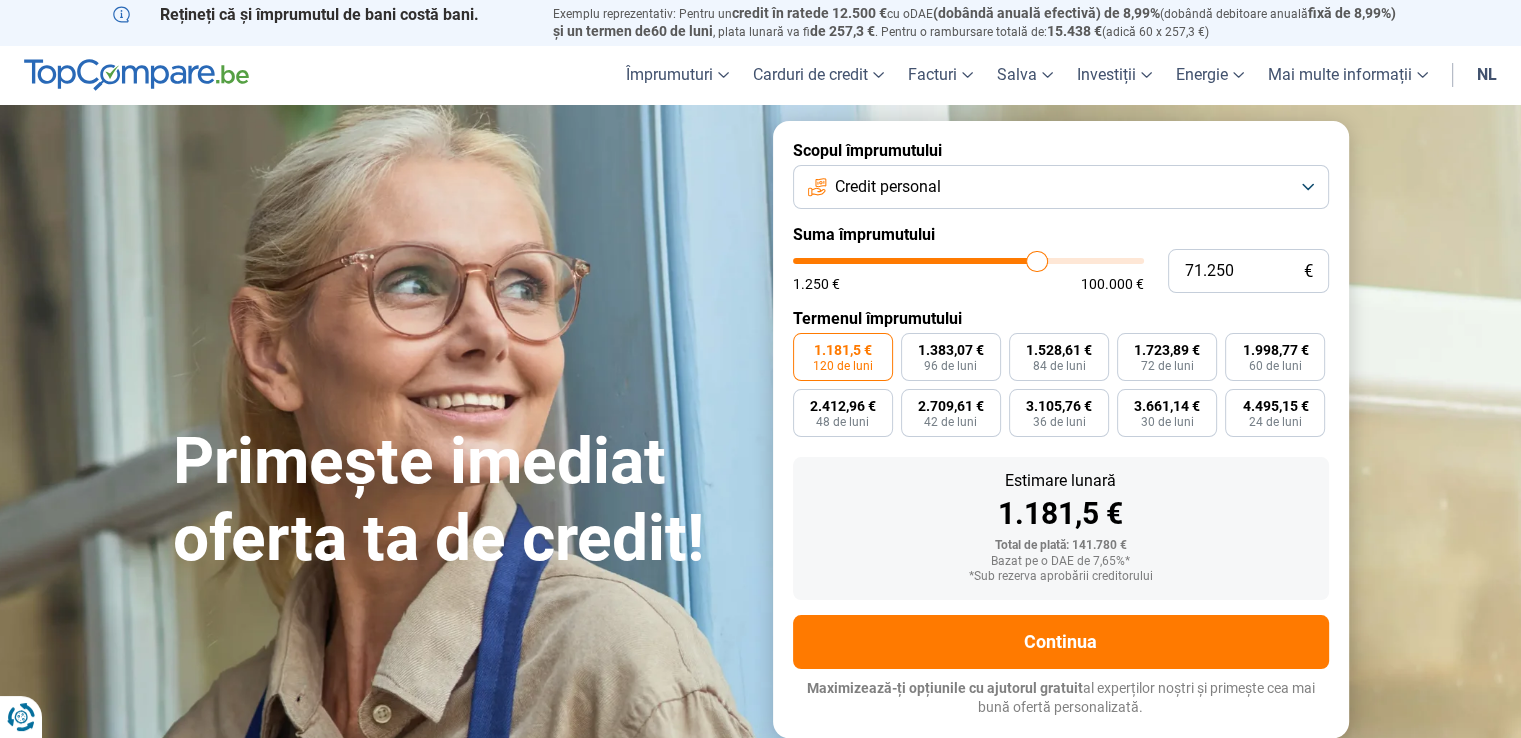 type on "70.750" 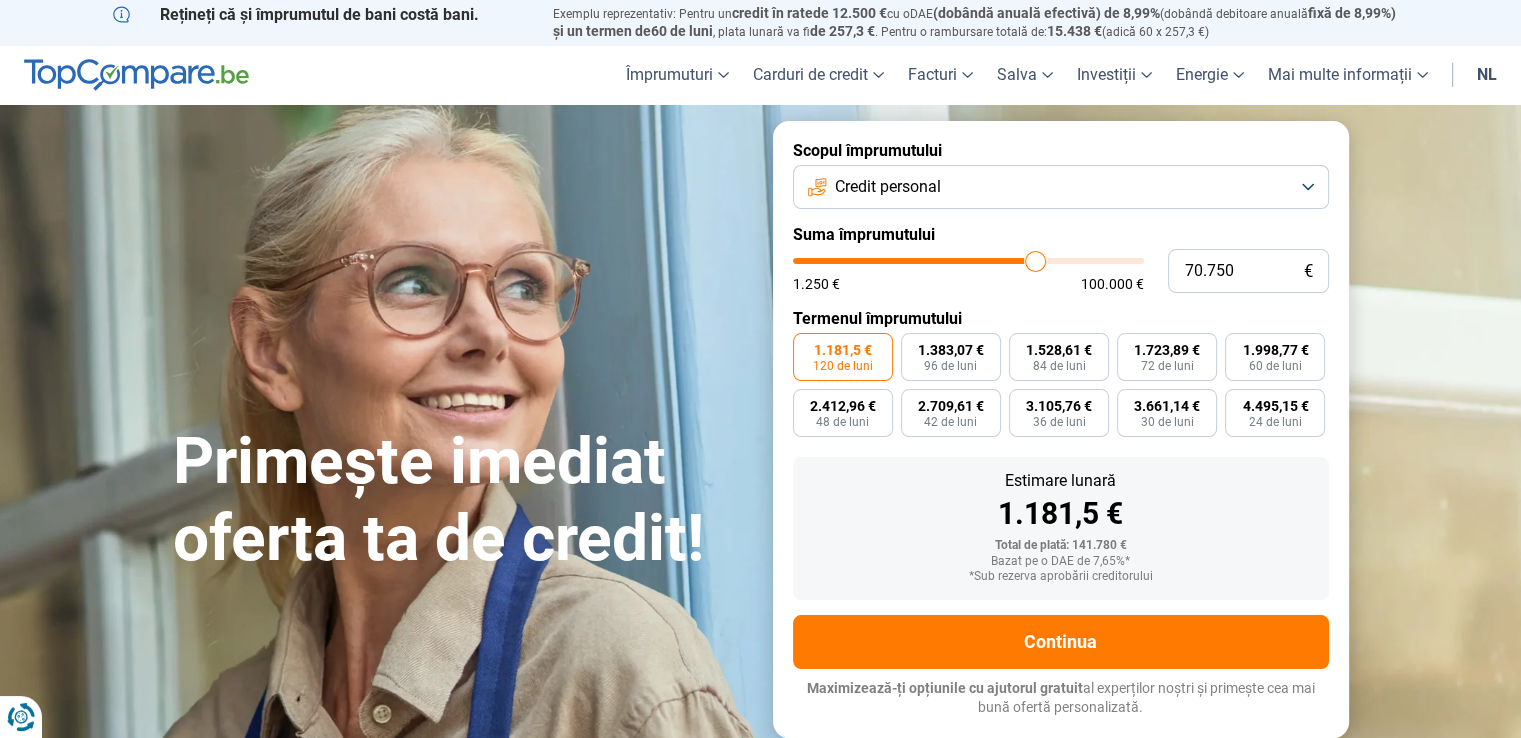 type on "66.250" 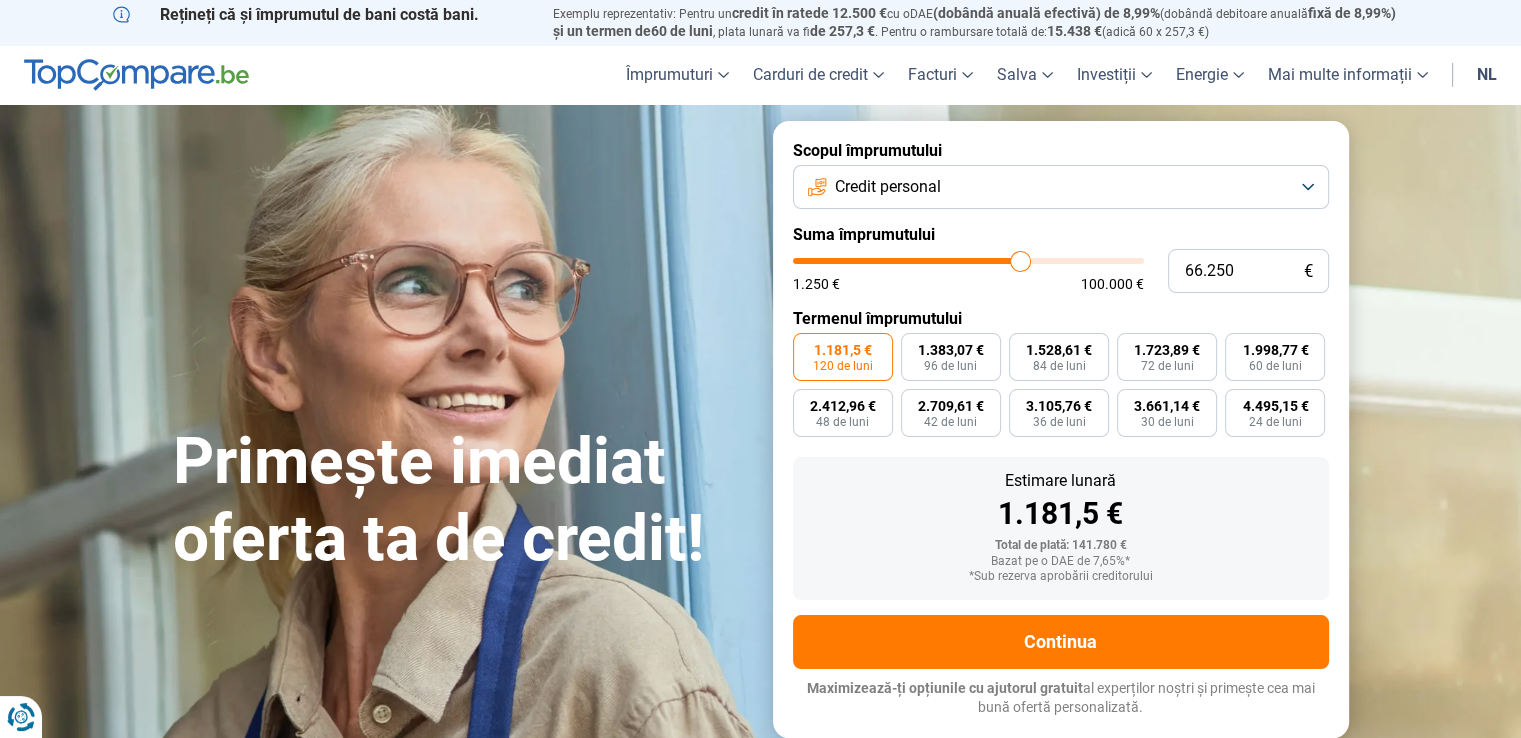 type on "65.250" 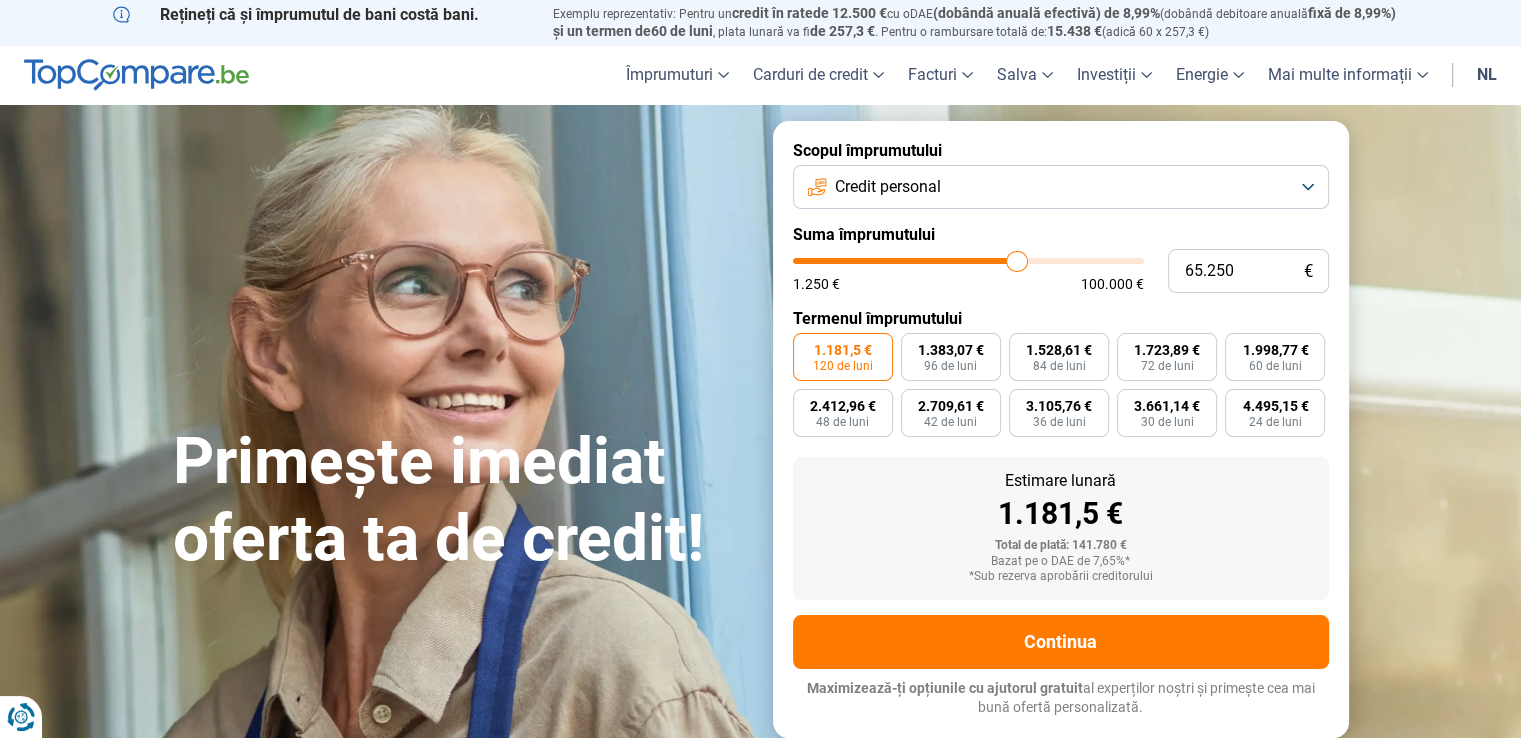 type on "63.000" 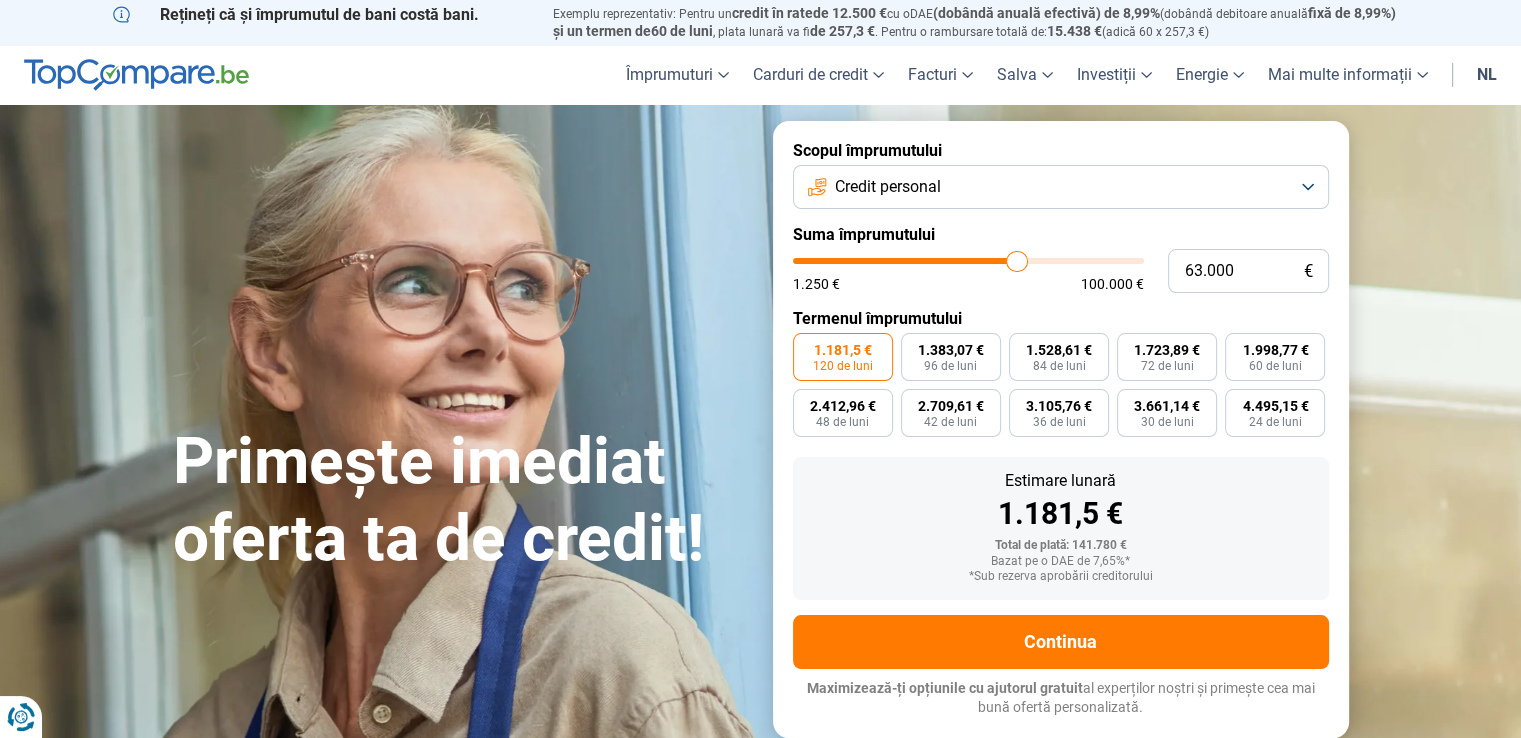 type on "63000" 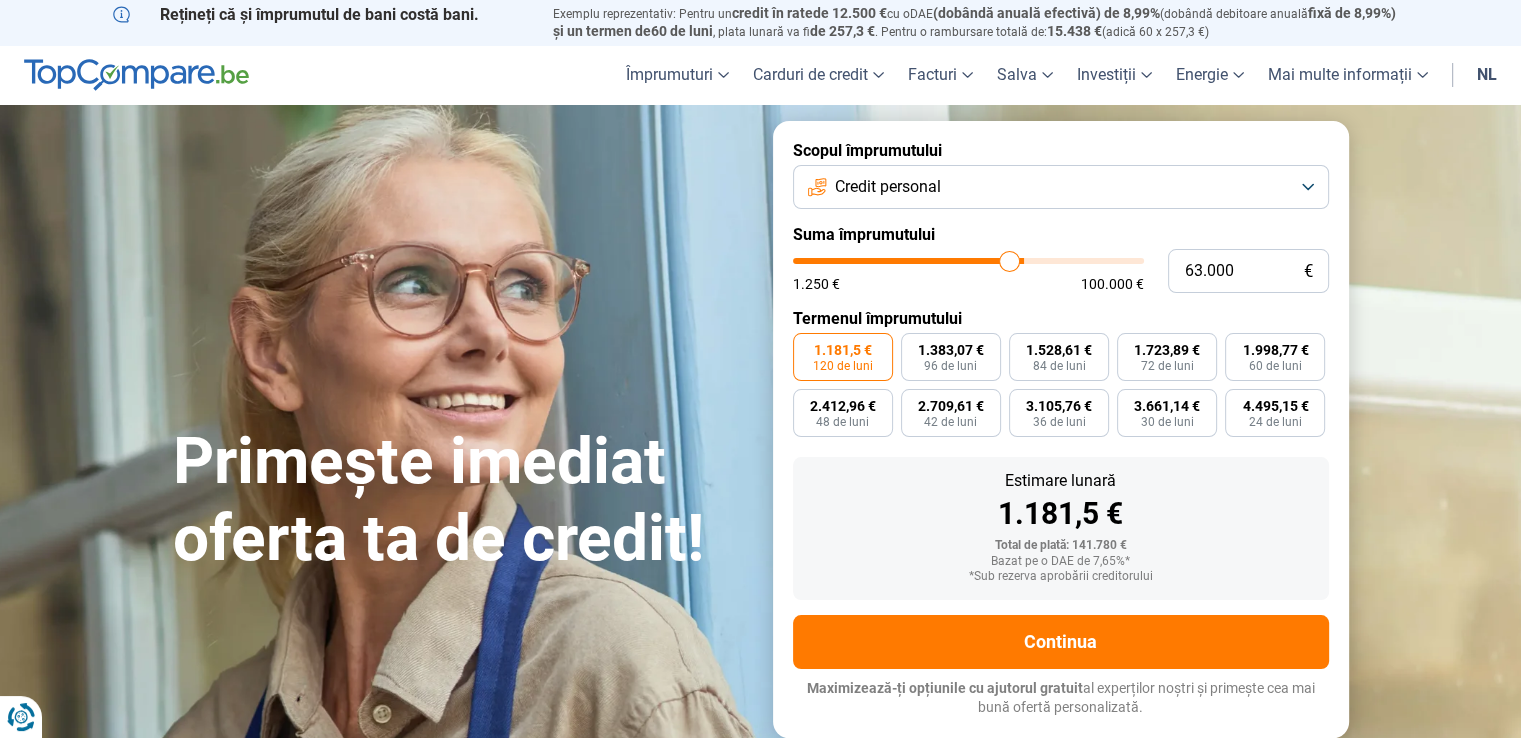 type on "58.250" 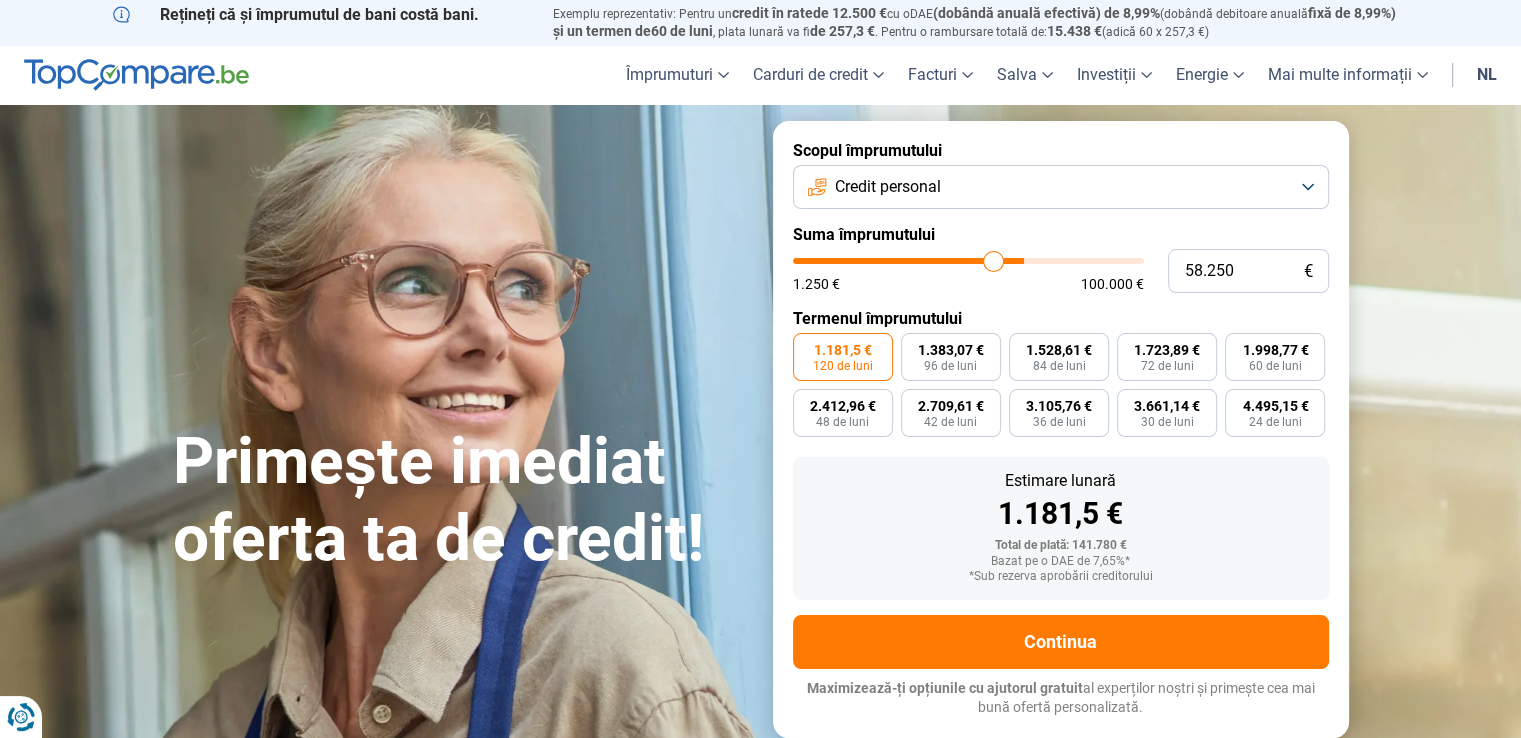 type on "57.750" 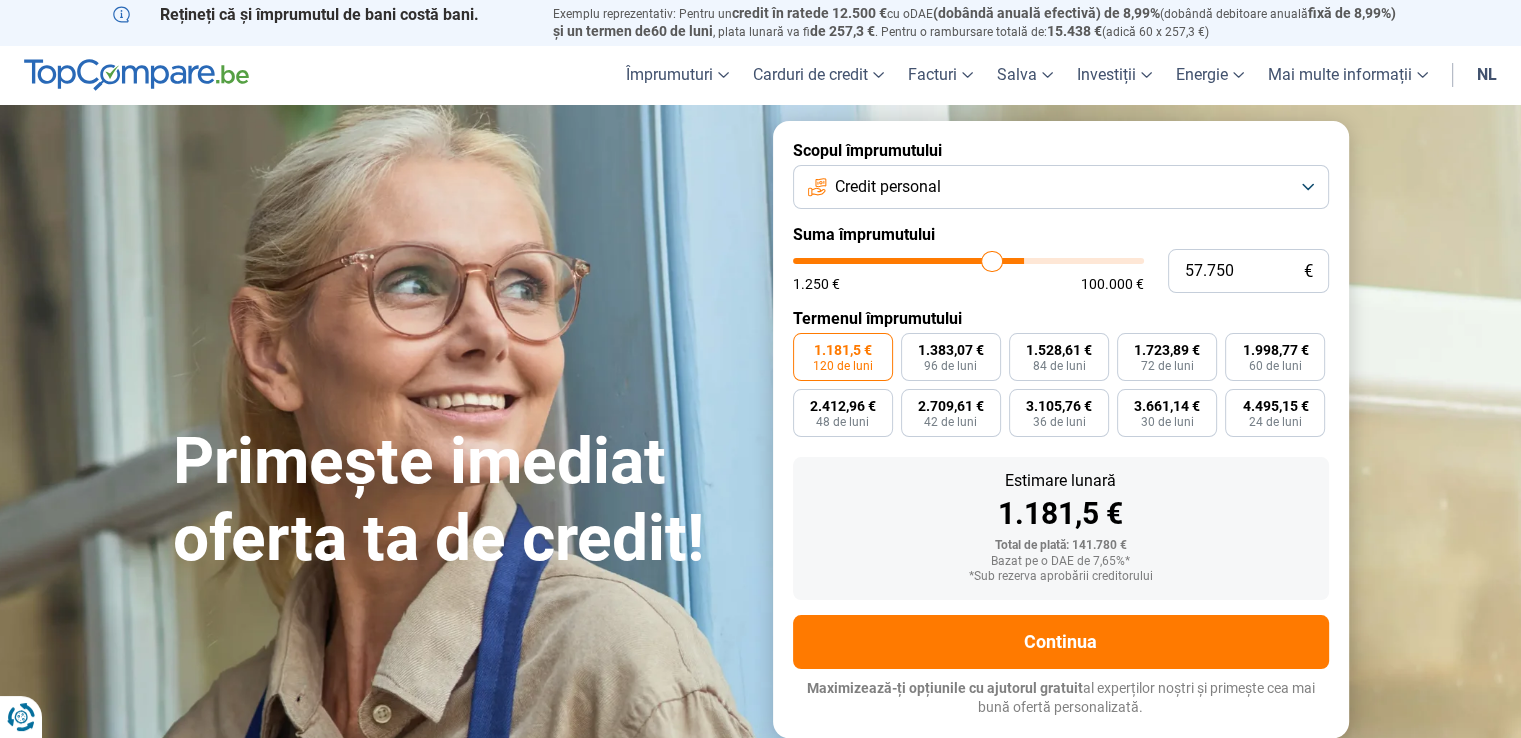 type on "57.250" 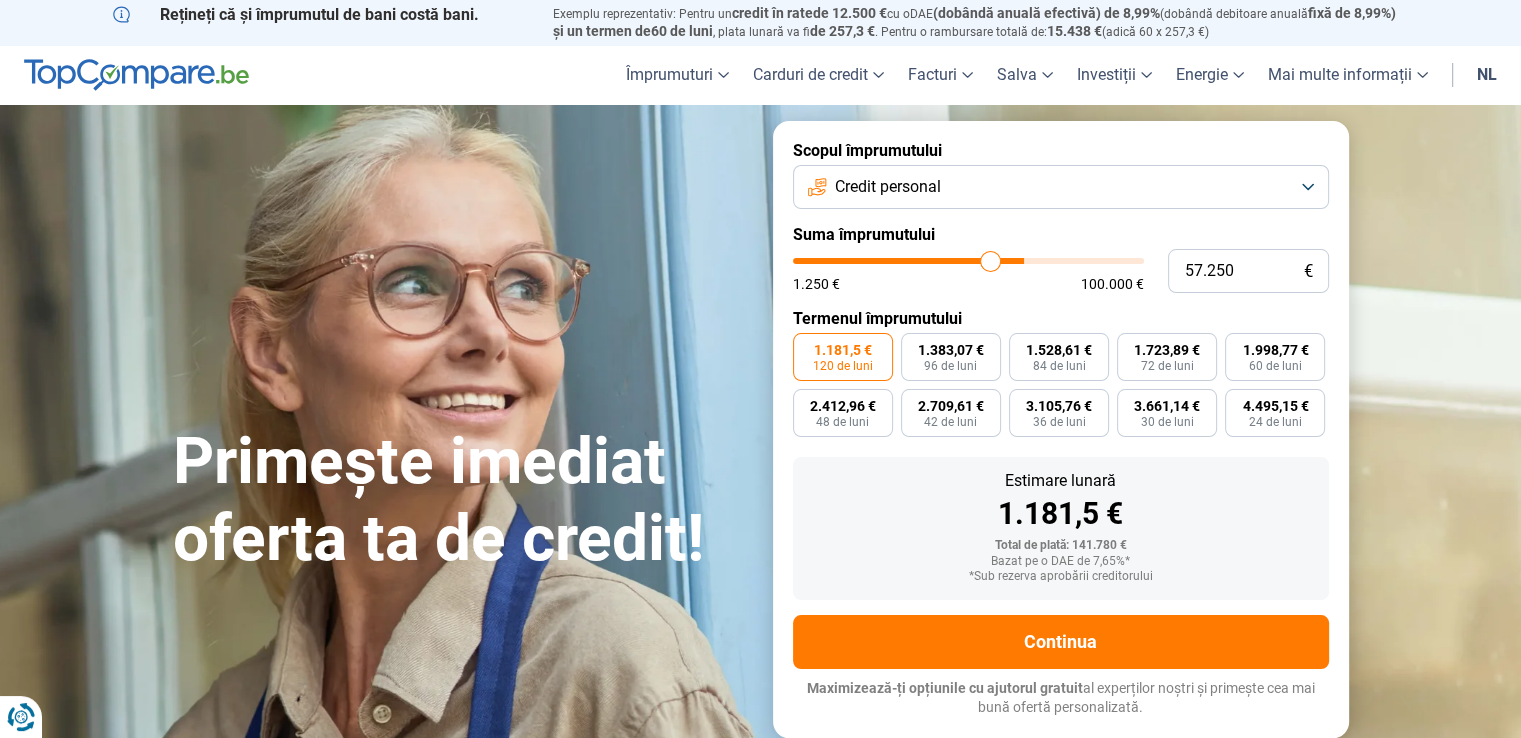 type on "57.000" 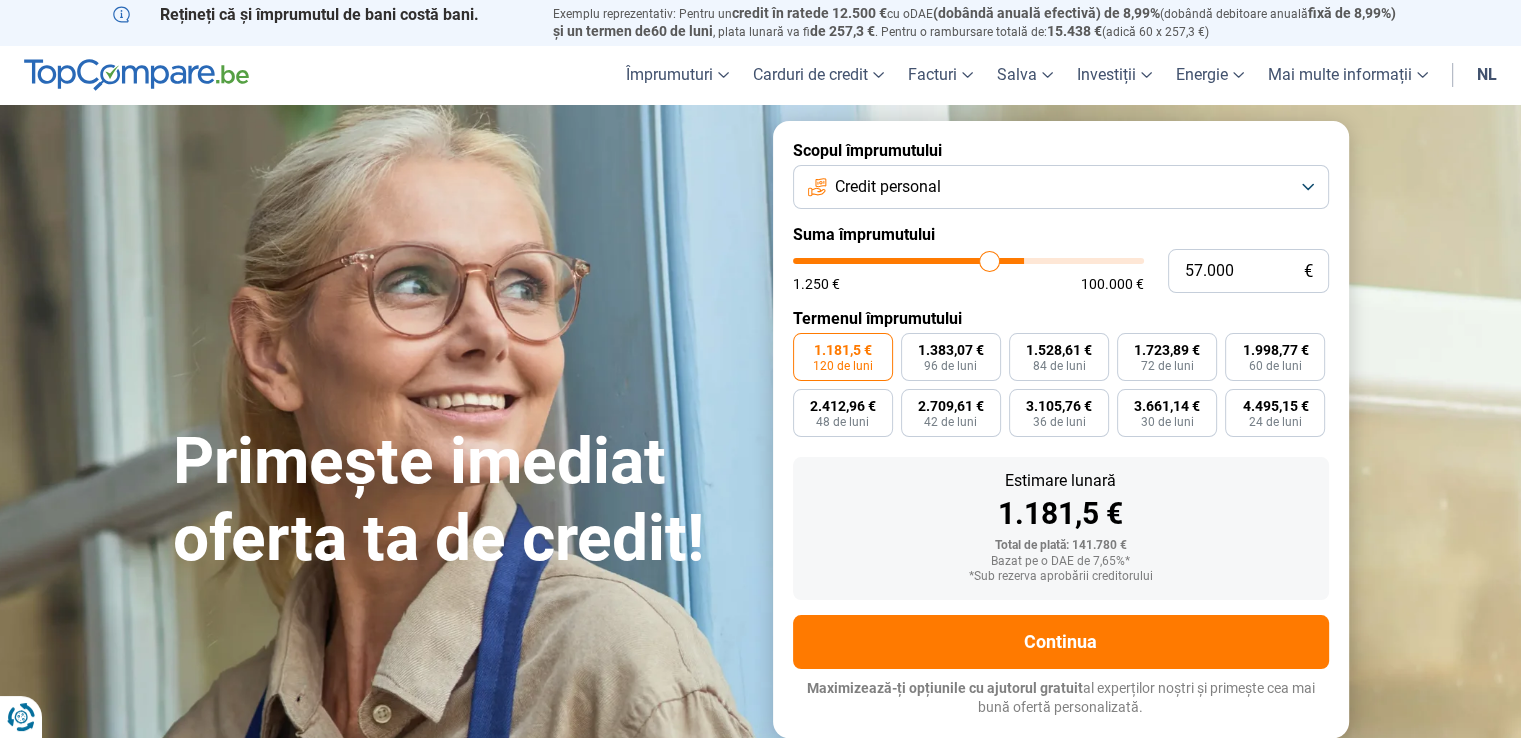 type on "56.250" 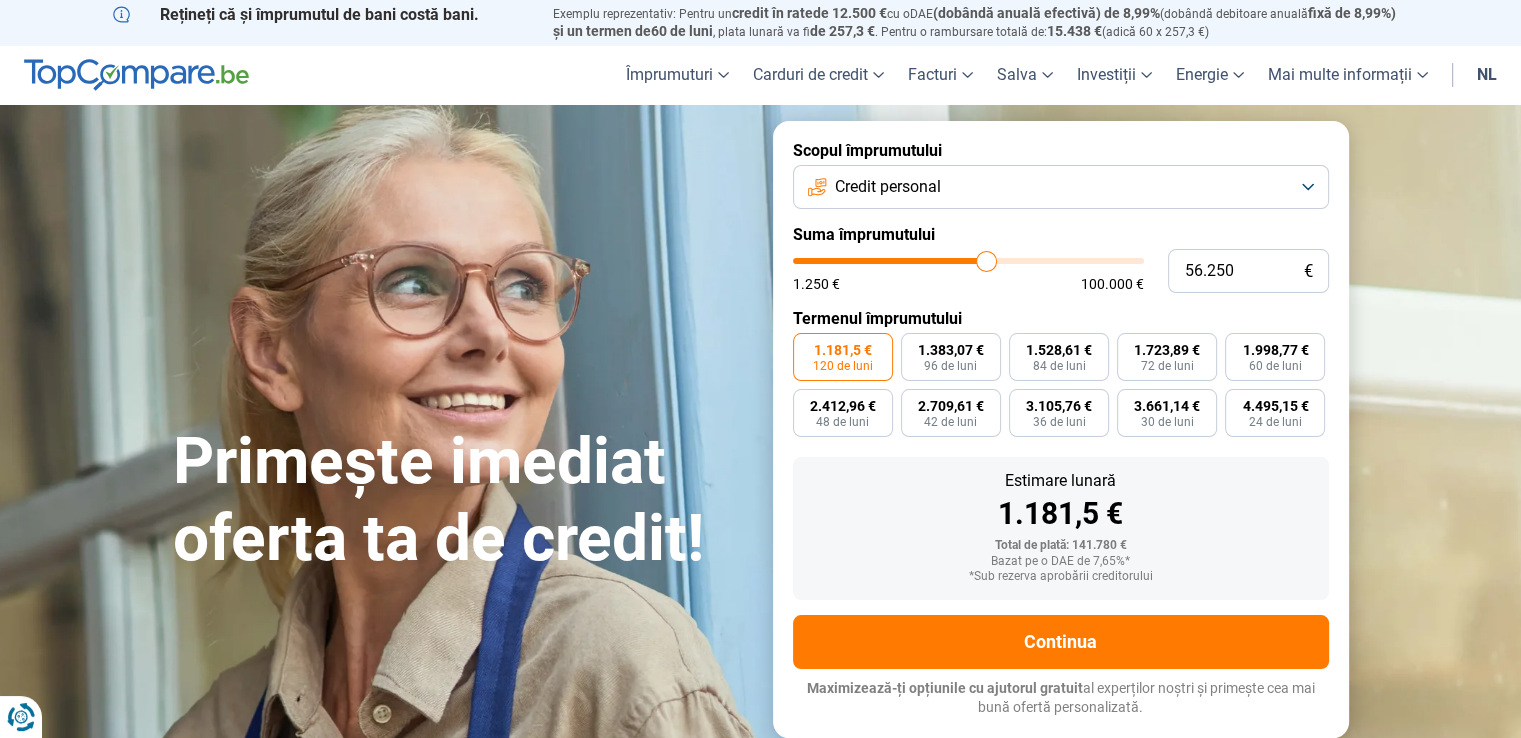 type on "54.750" 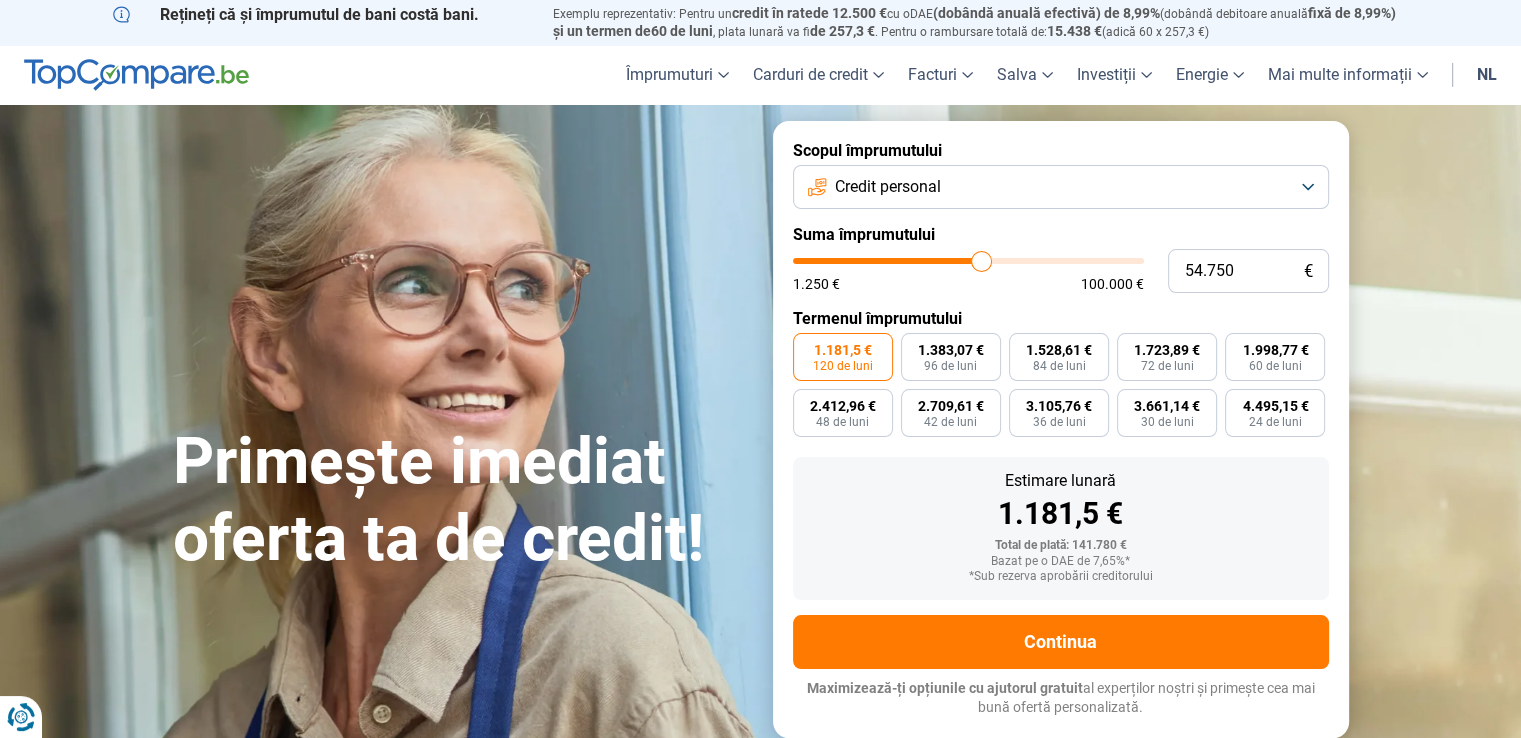 type on "54.250" 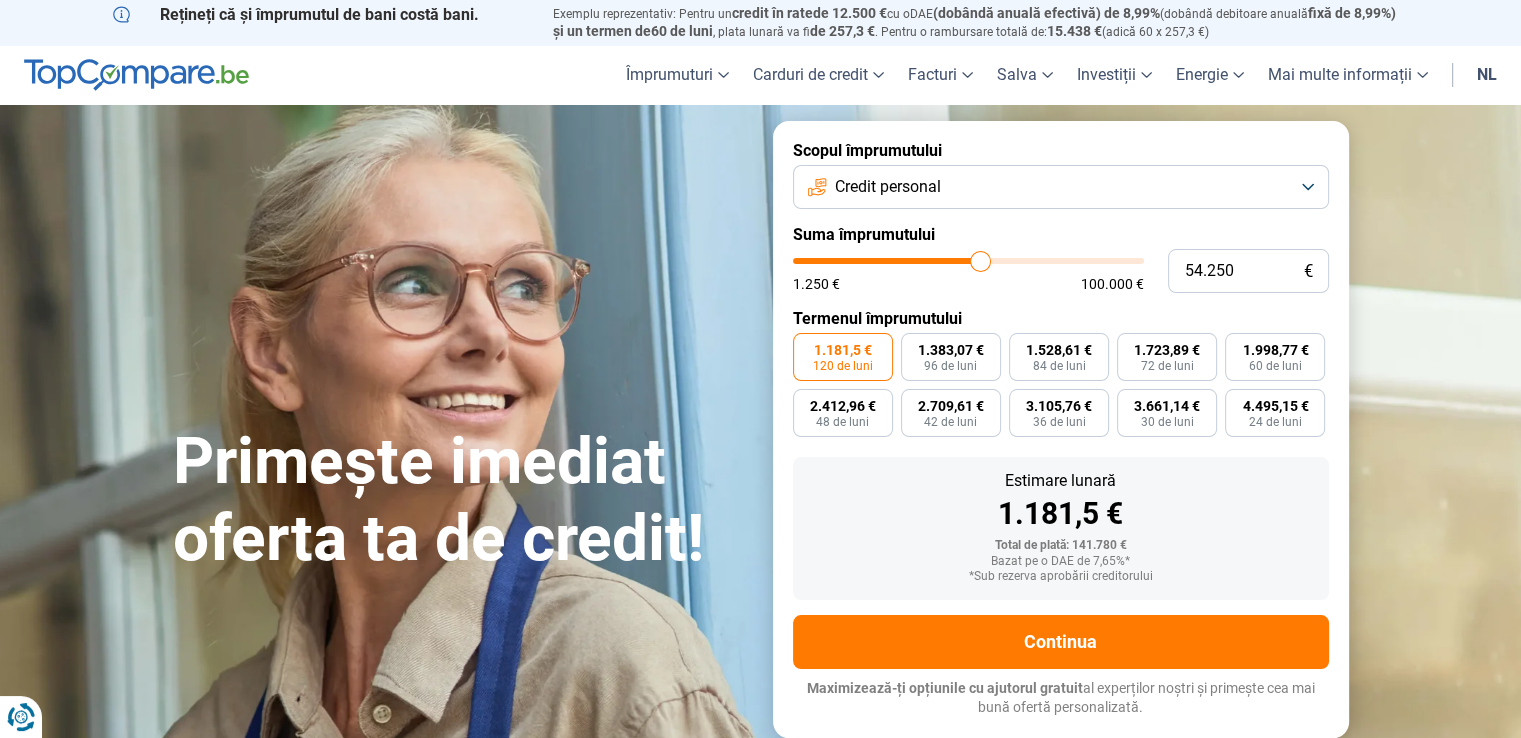 type on "53.750" 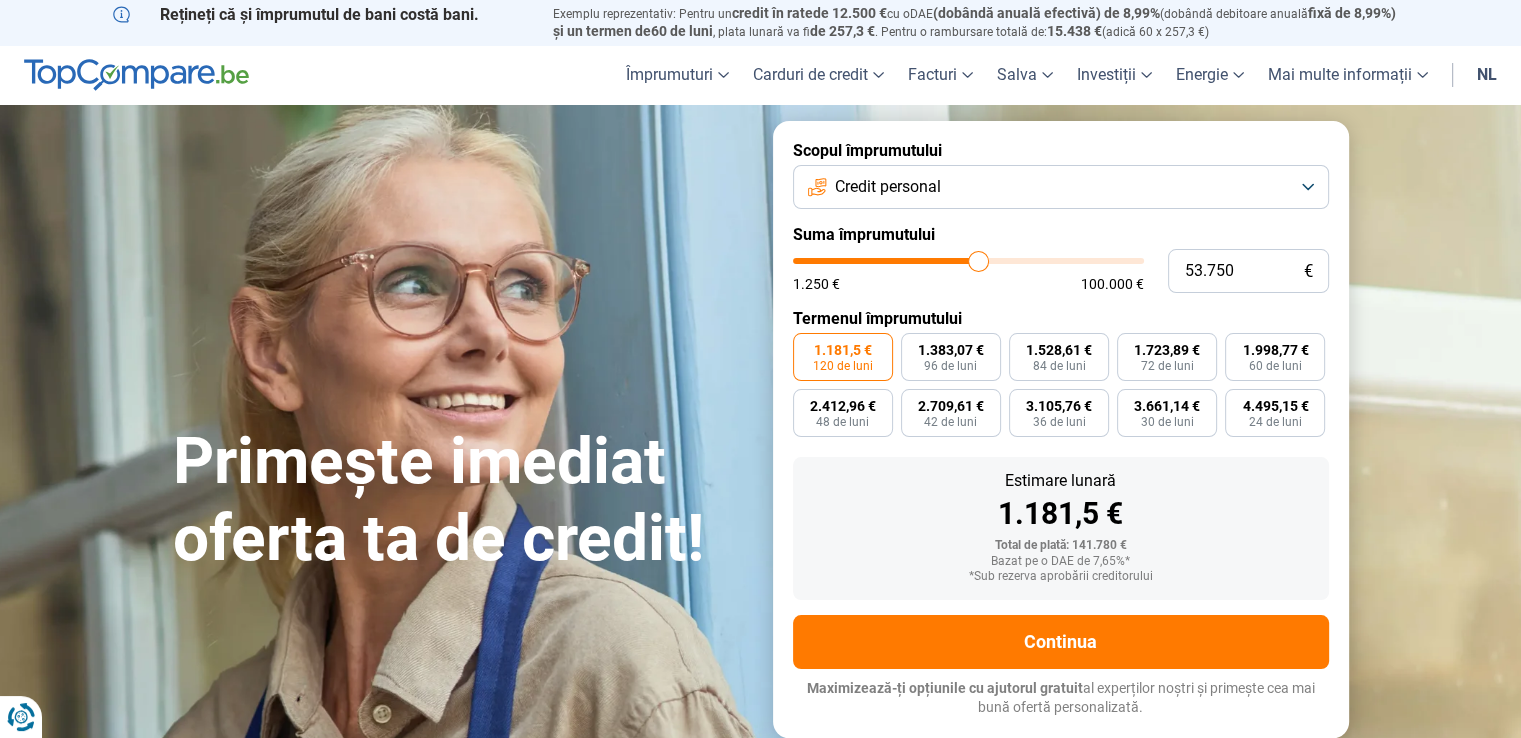 type on "52.750" 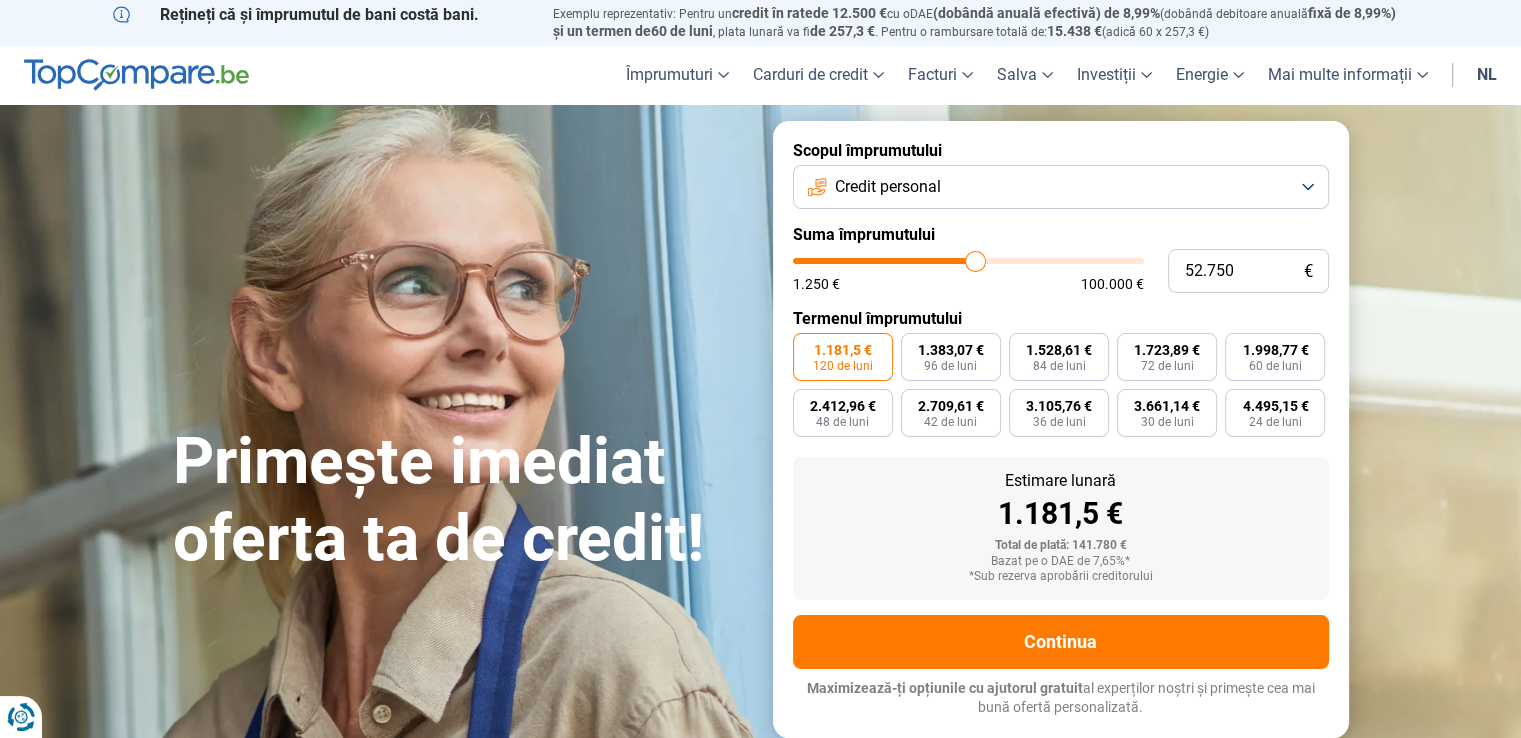 type on "50.750" 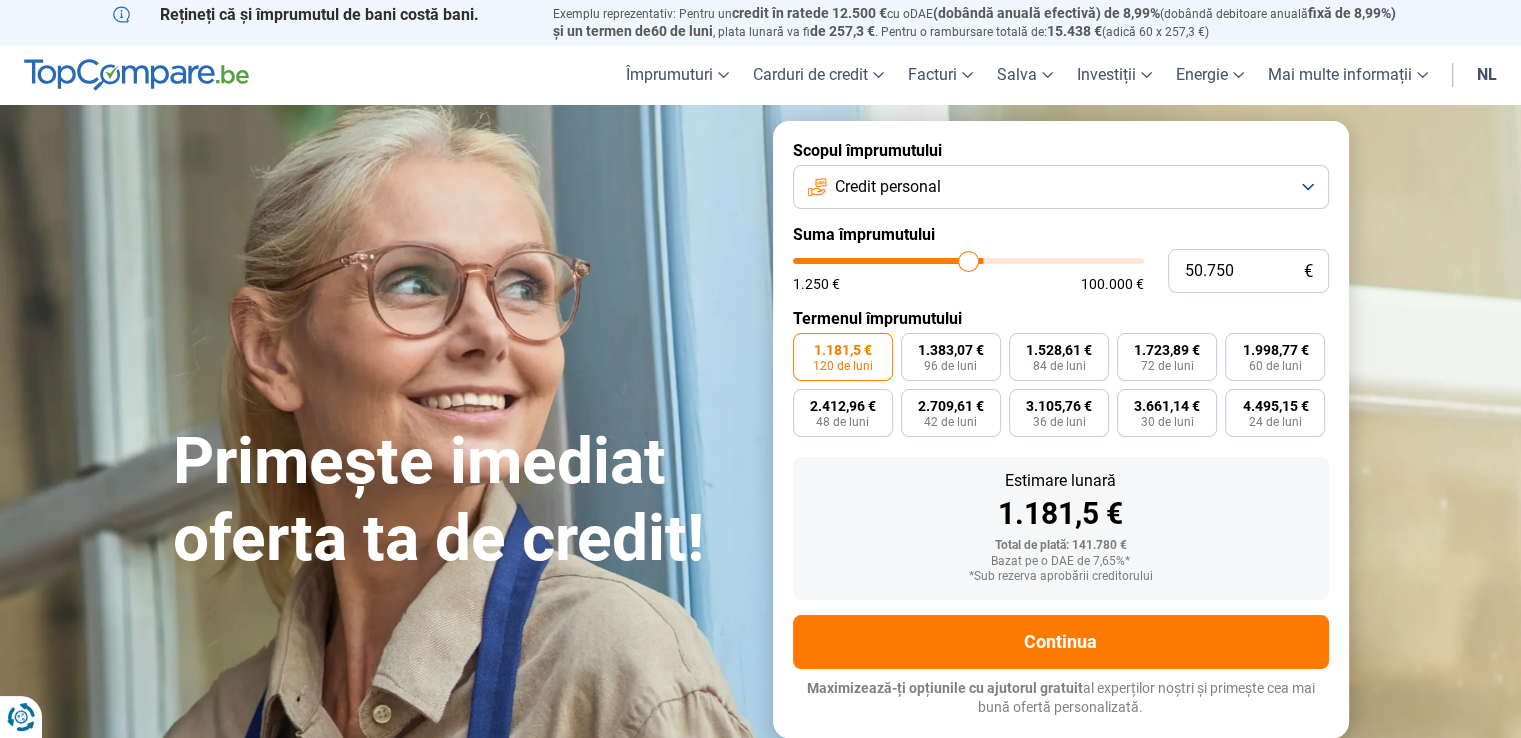 type on "49.000" 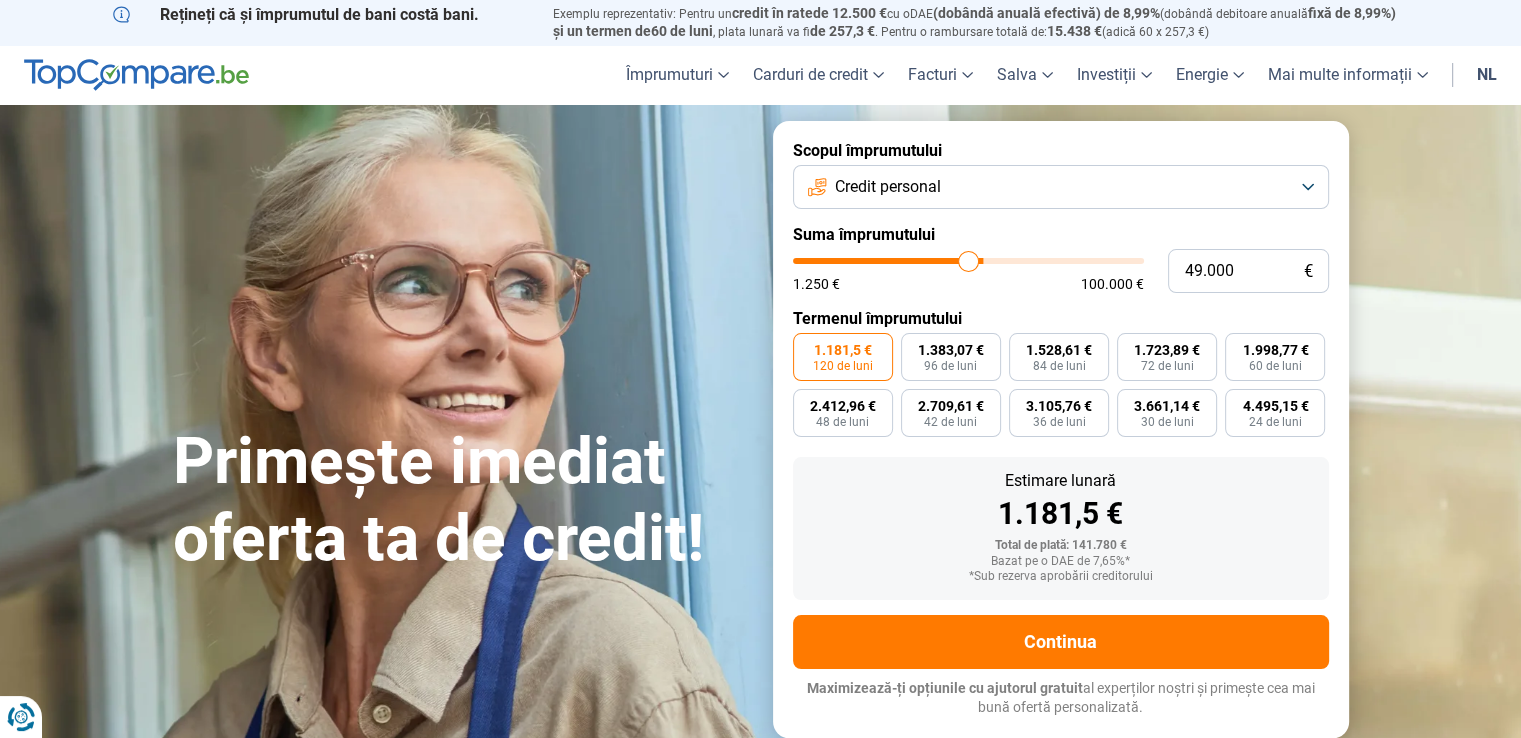 type on "49000" 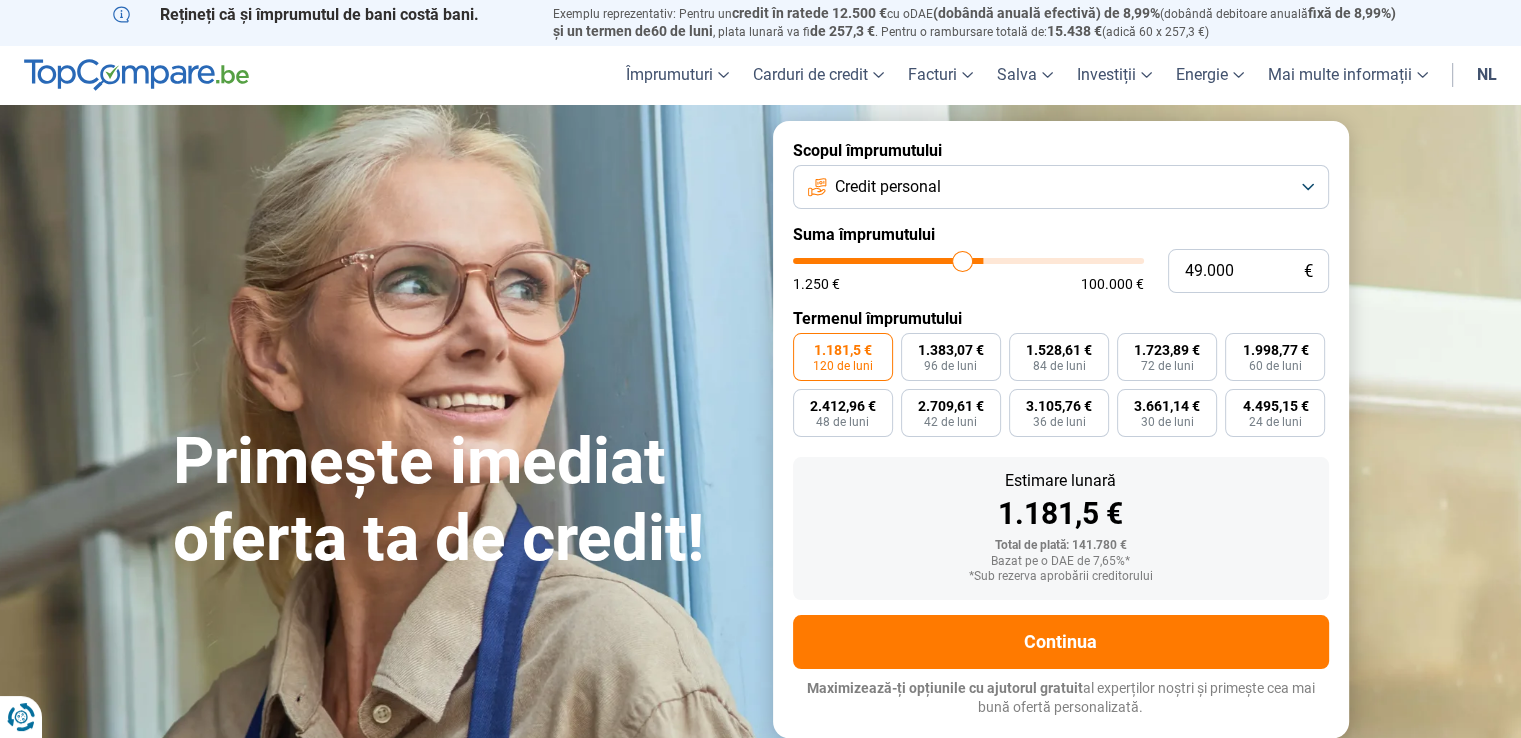 type on "48.250" 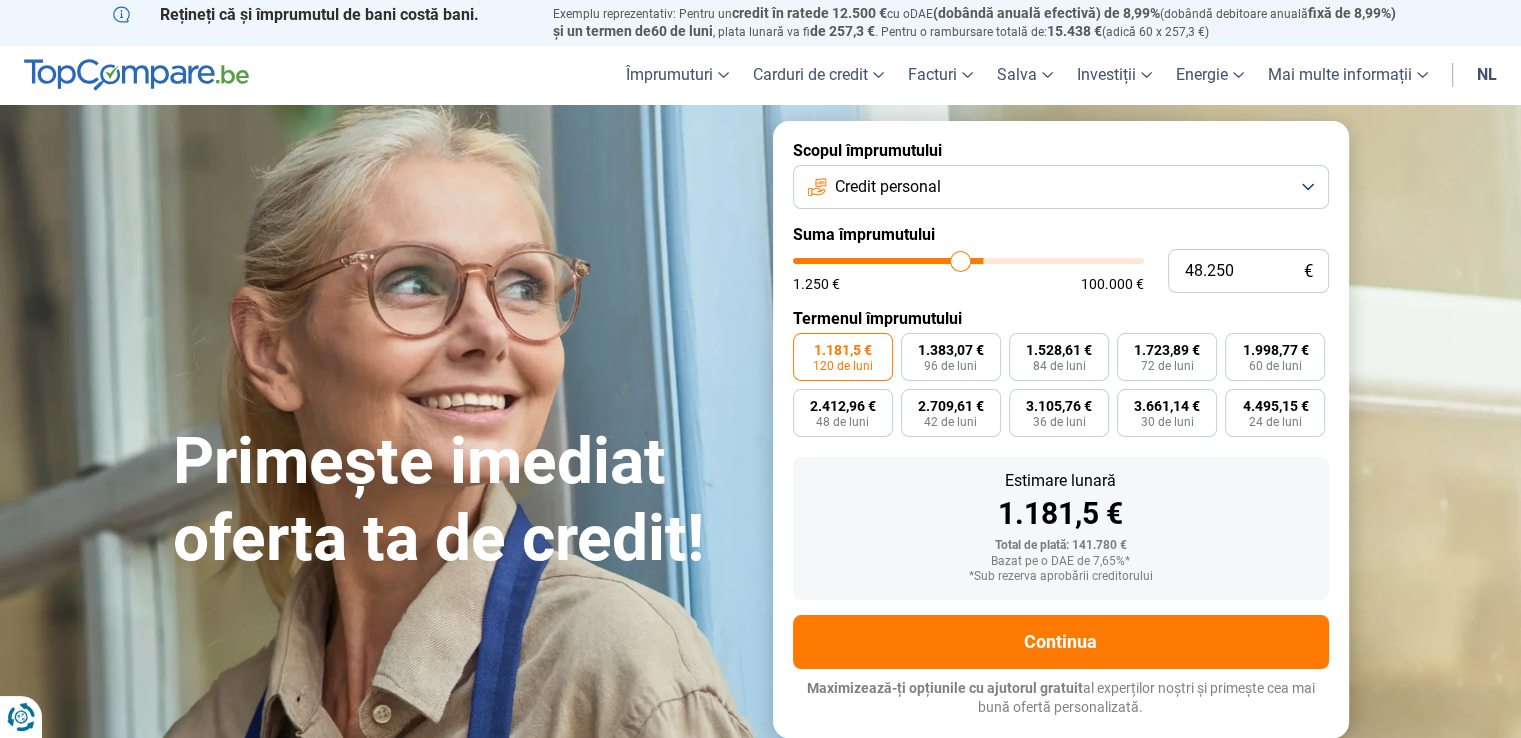 type on "48.000" 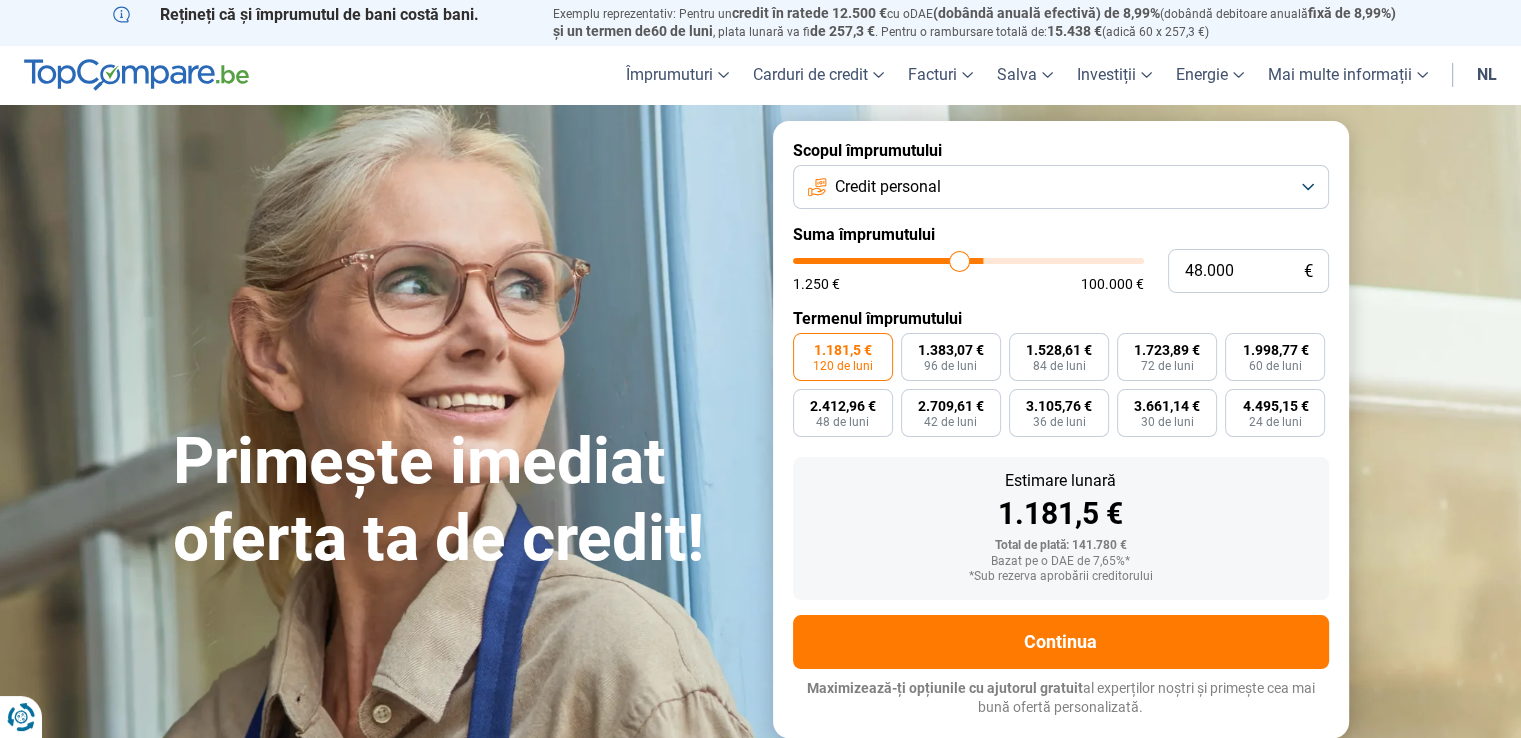 type on "47.250" 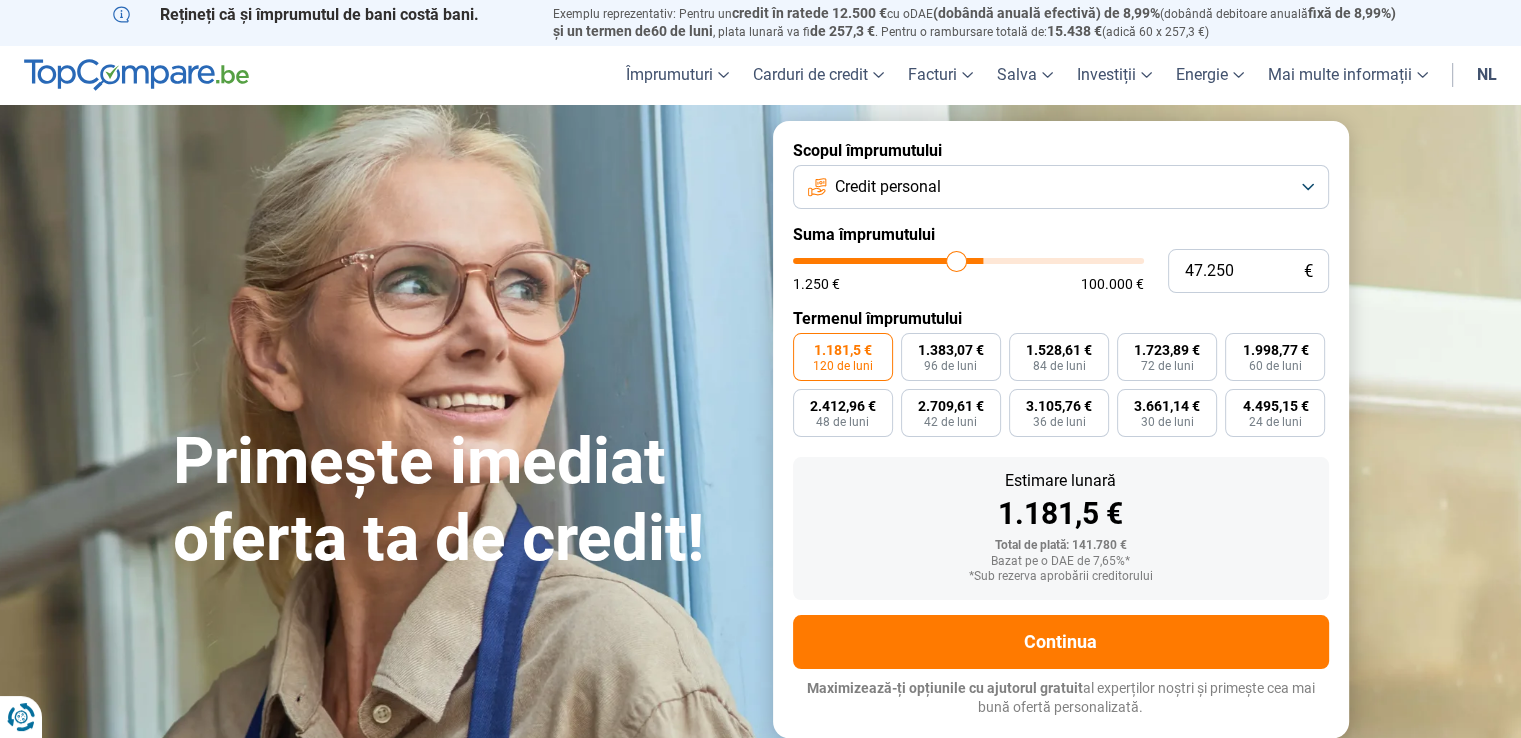 type on "46.750" 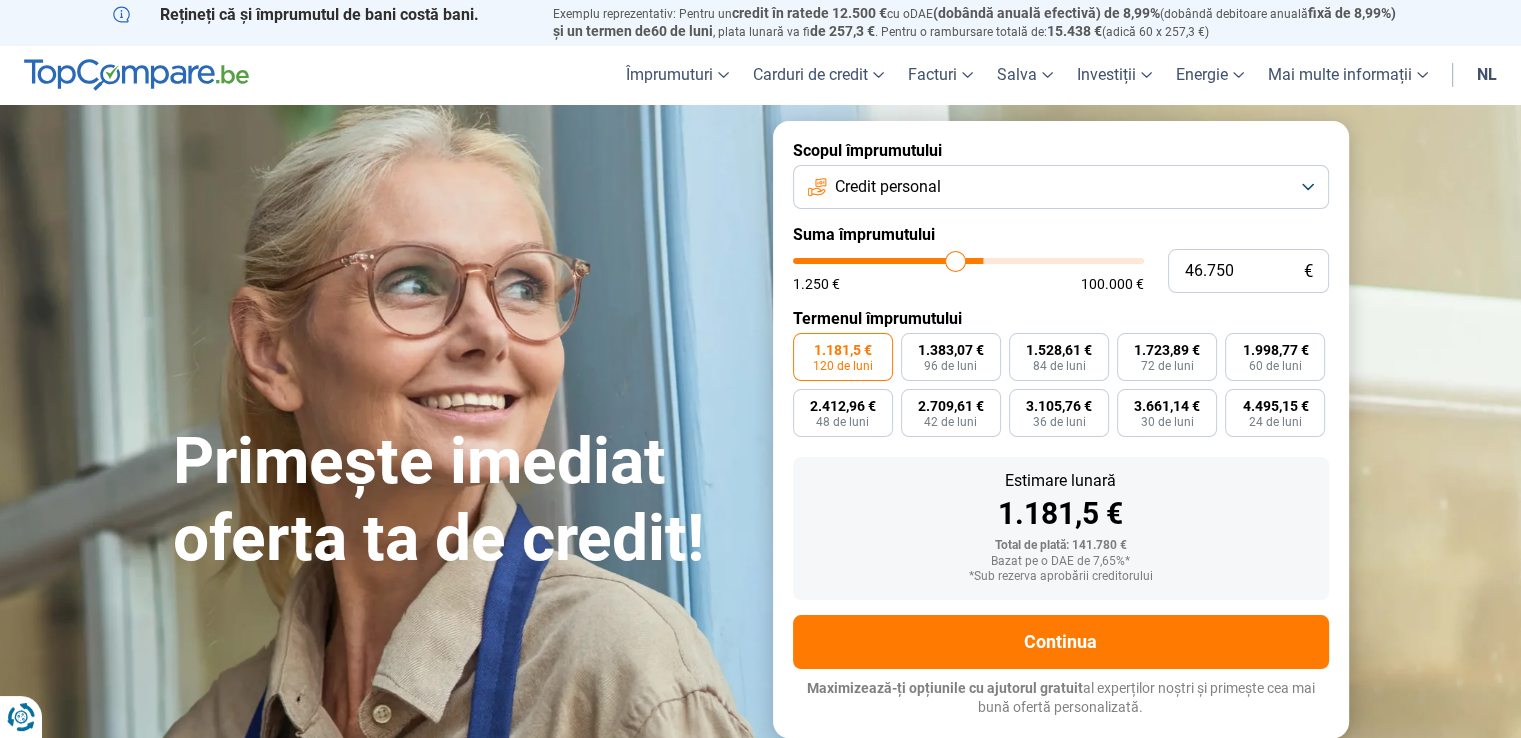 type on "45.000" 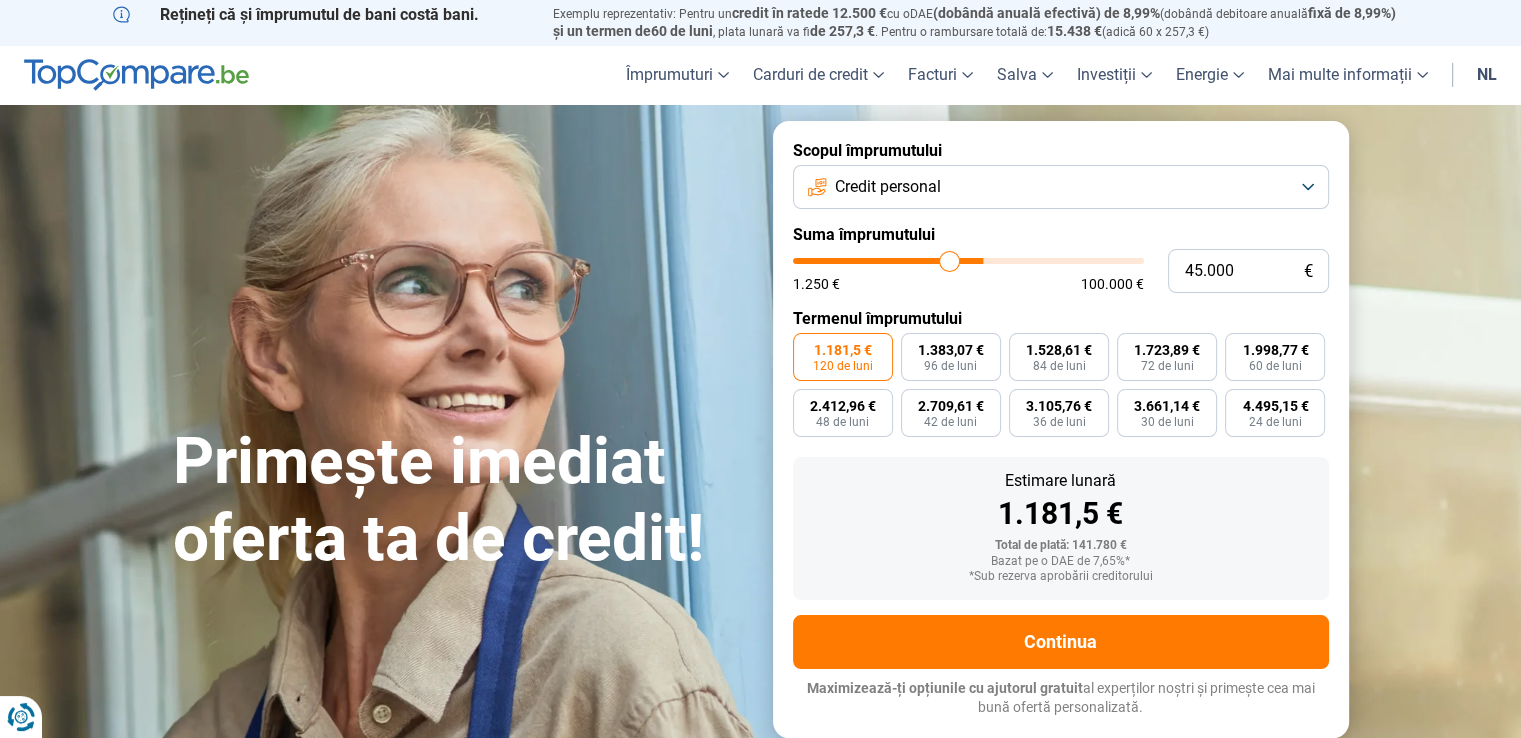 type on "44.000" 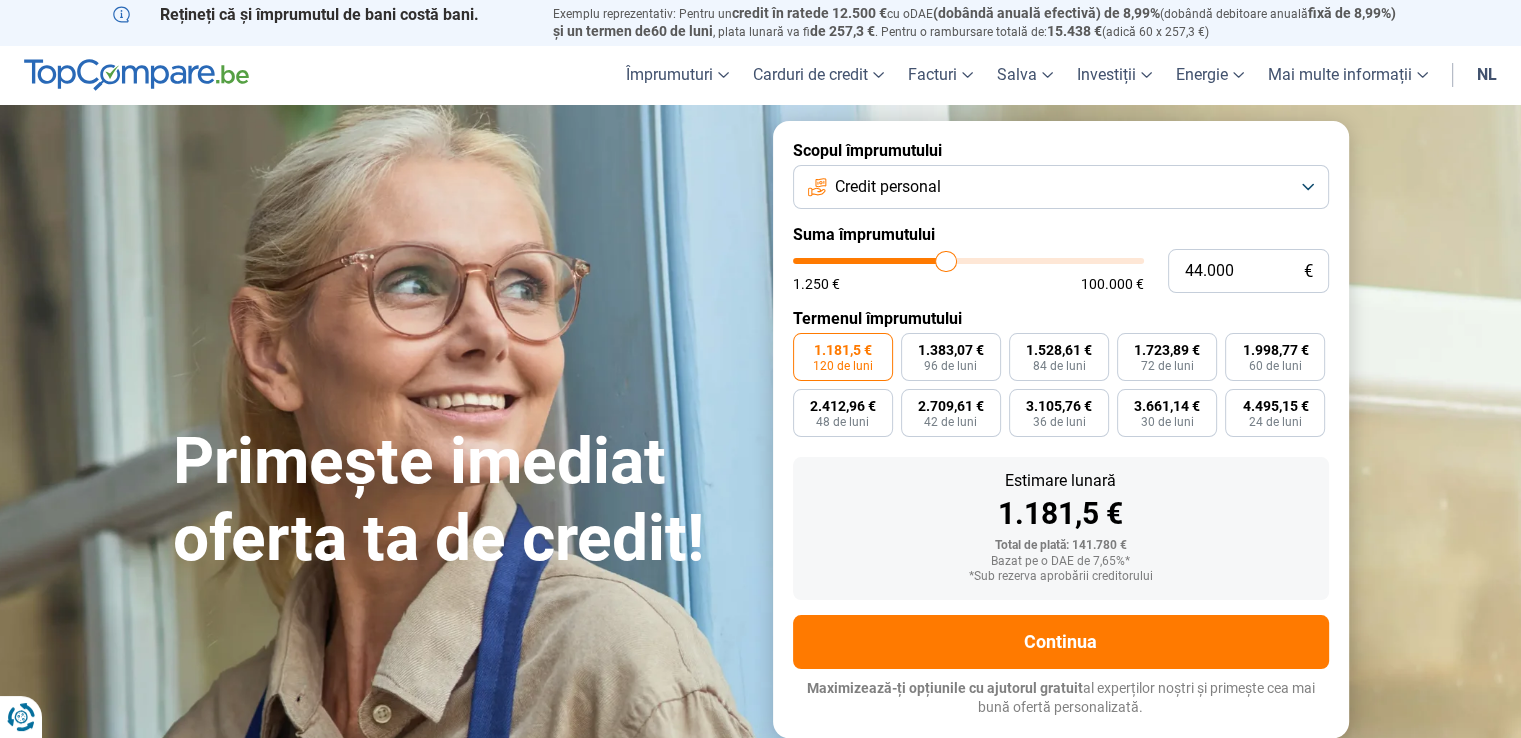 type on "41.500" 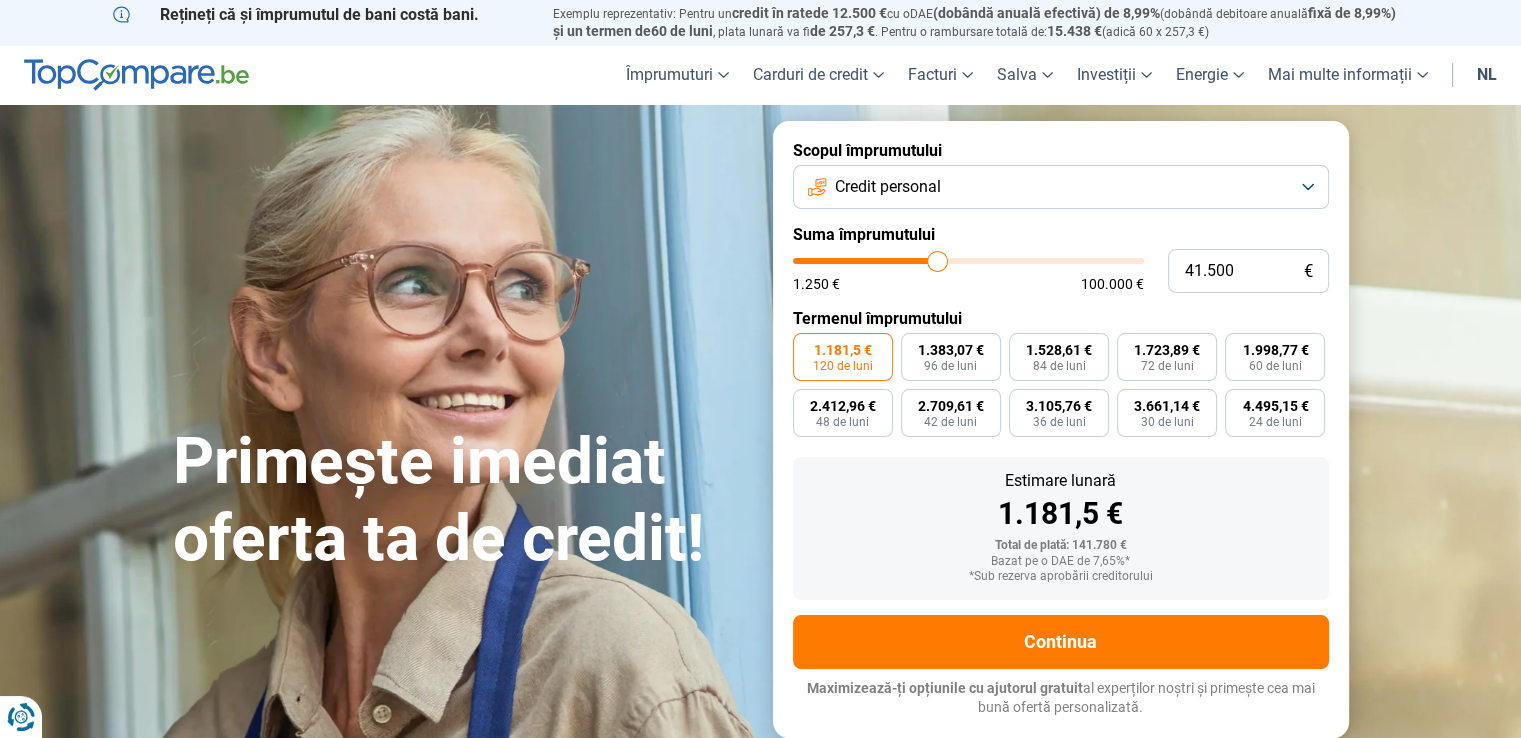 type on "40.750" 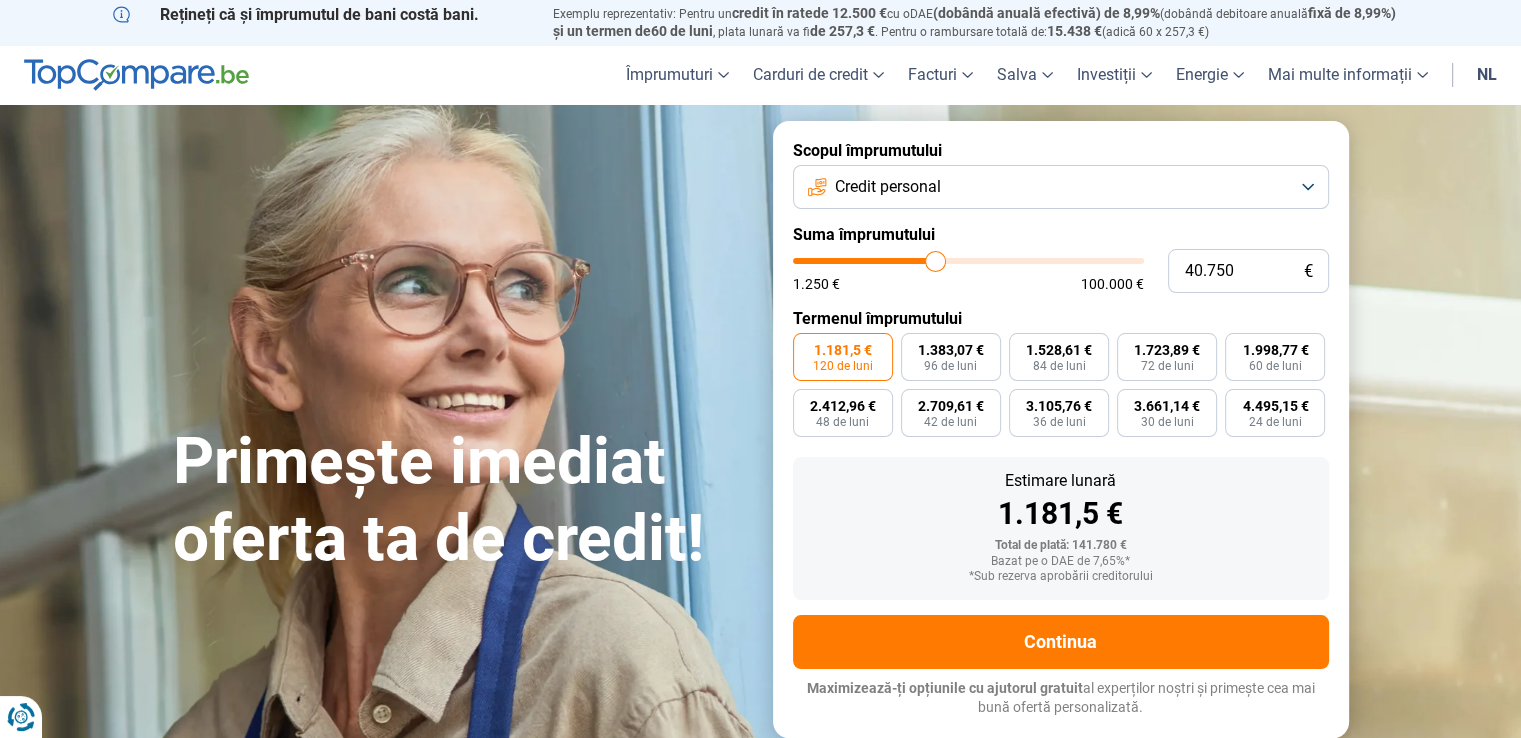 type on "35.750" 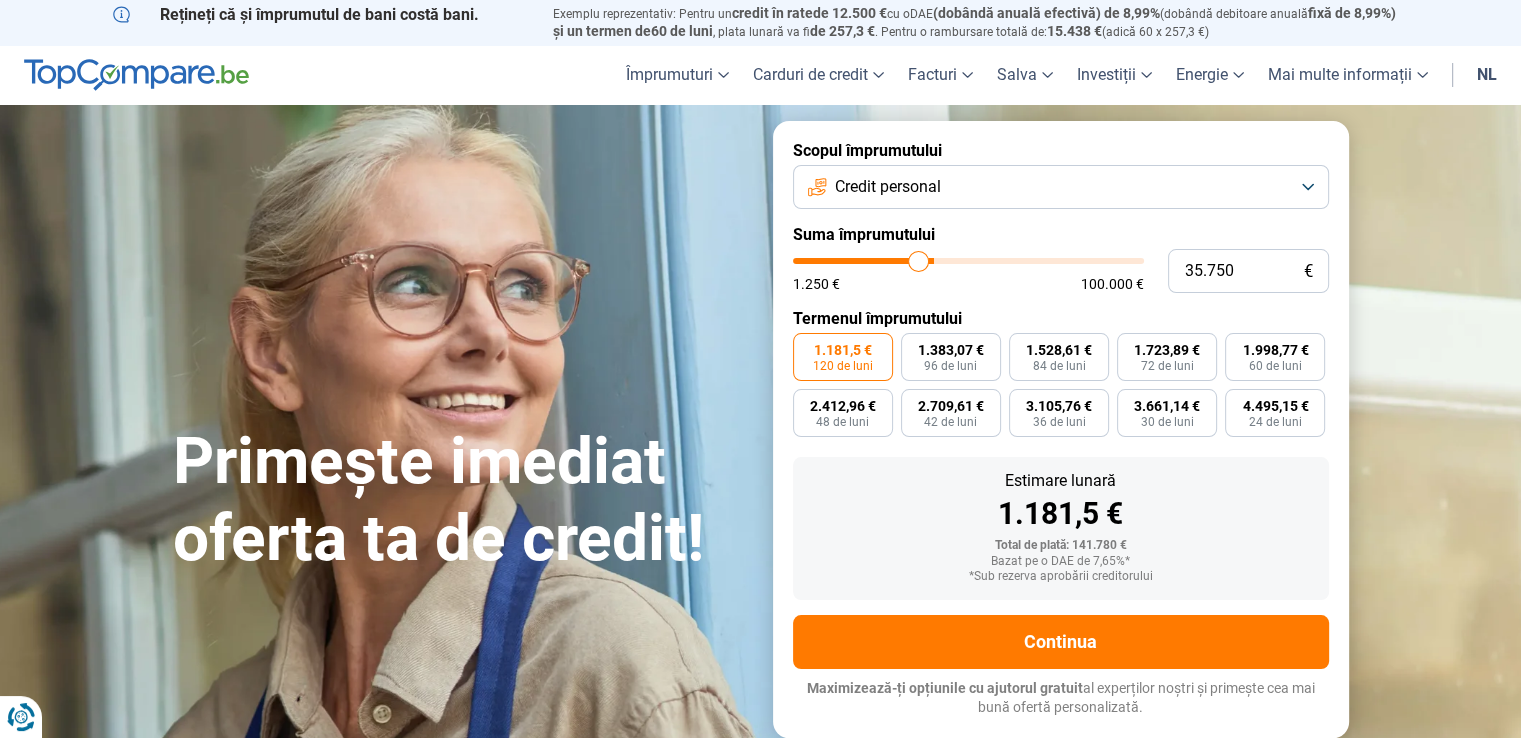 type on "32.750" 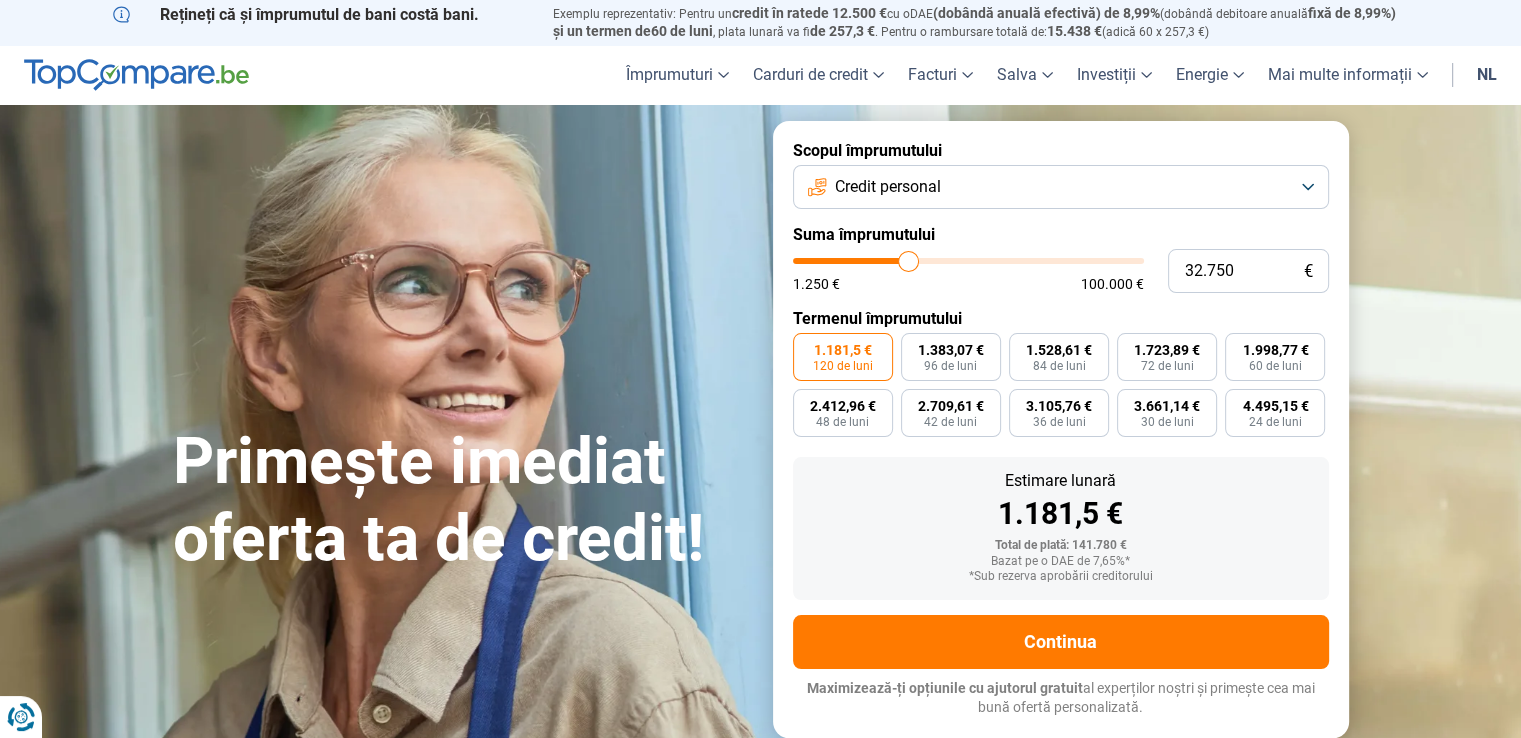 type on "32.250" 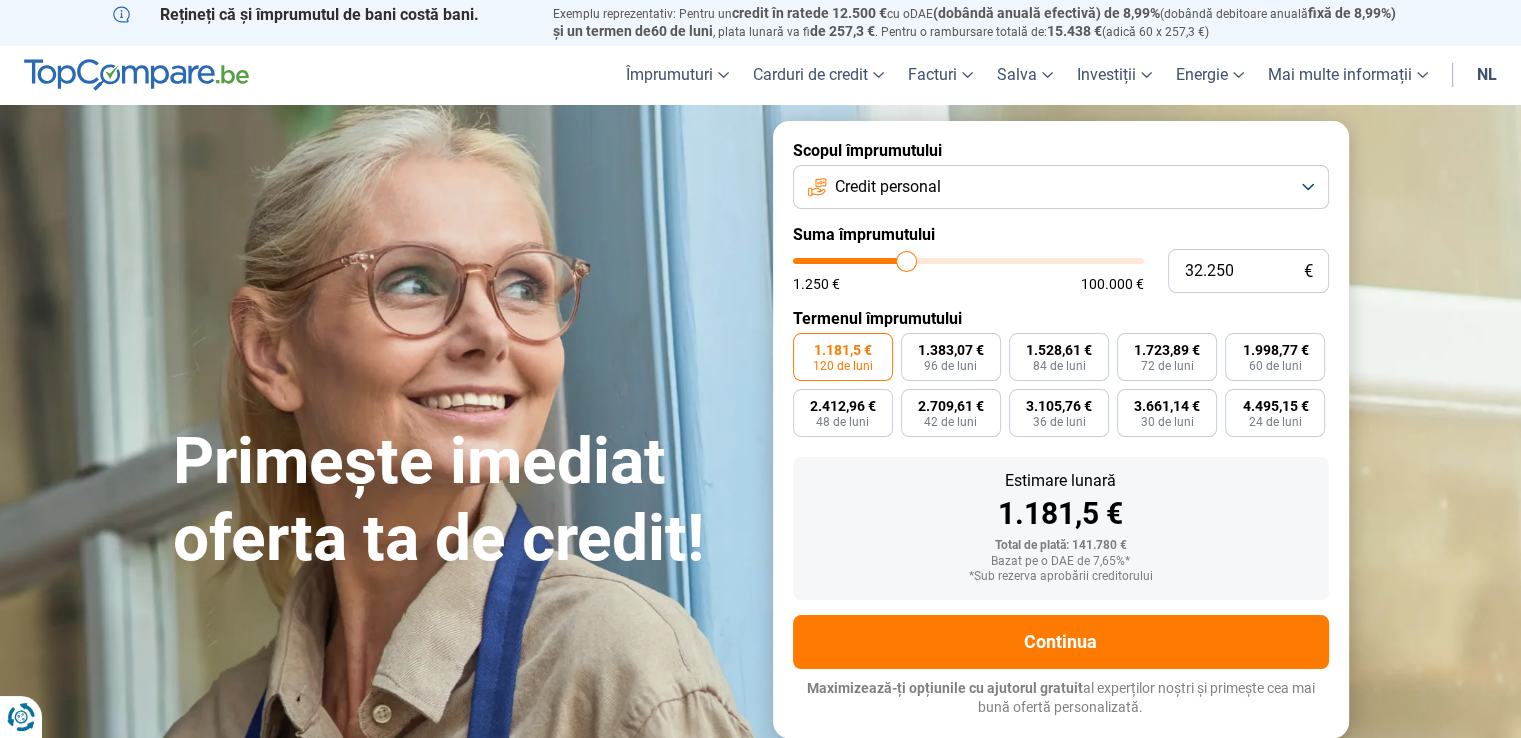 type on "27.750" 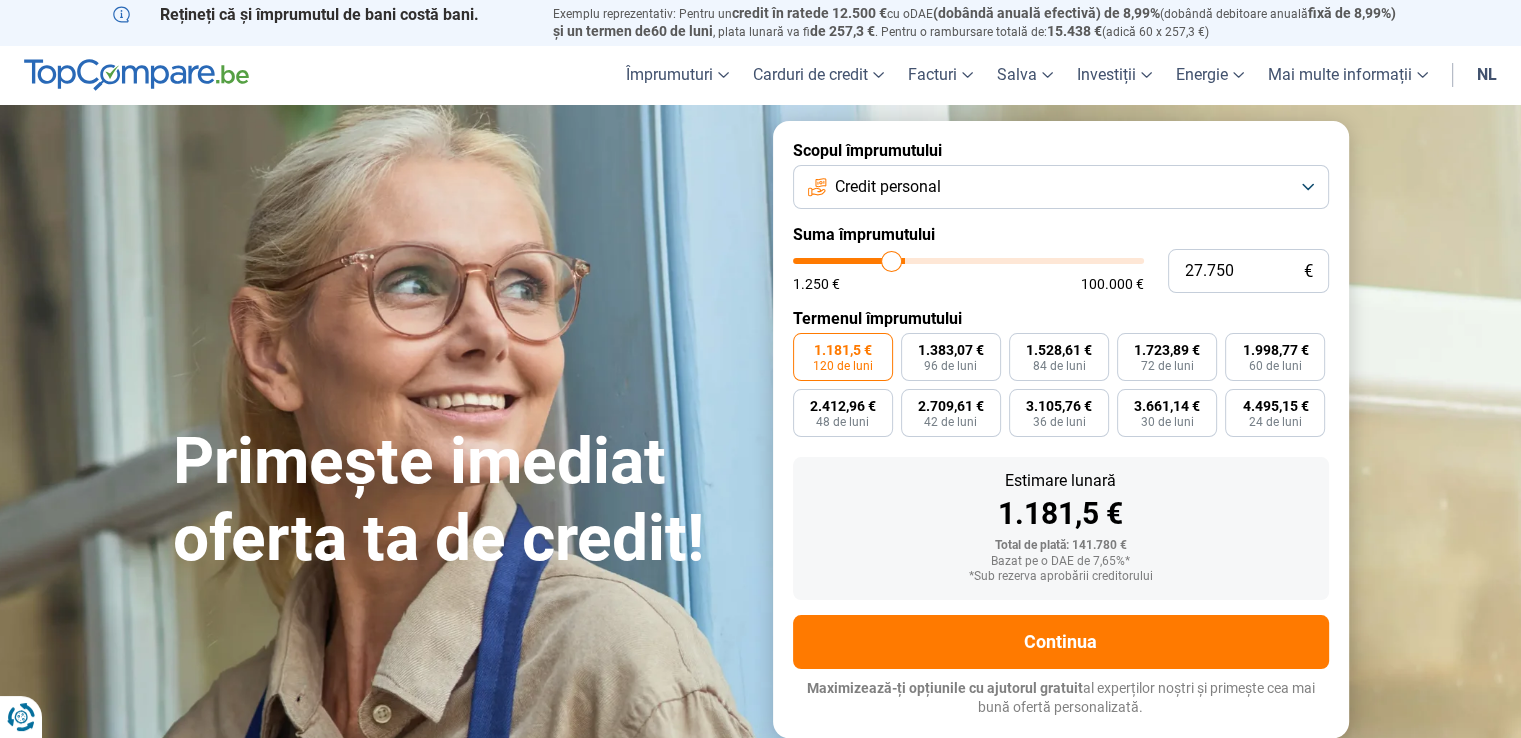 type on "26.500" 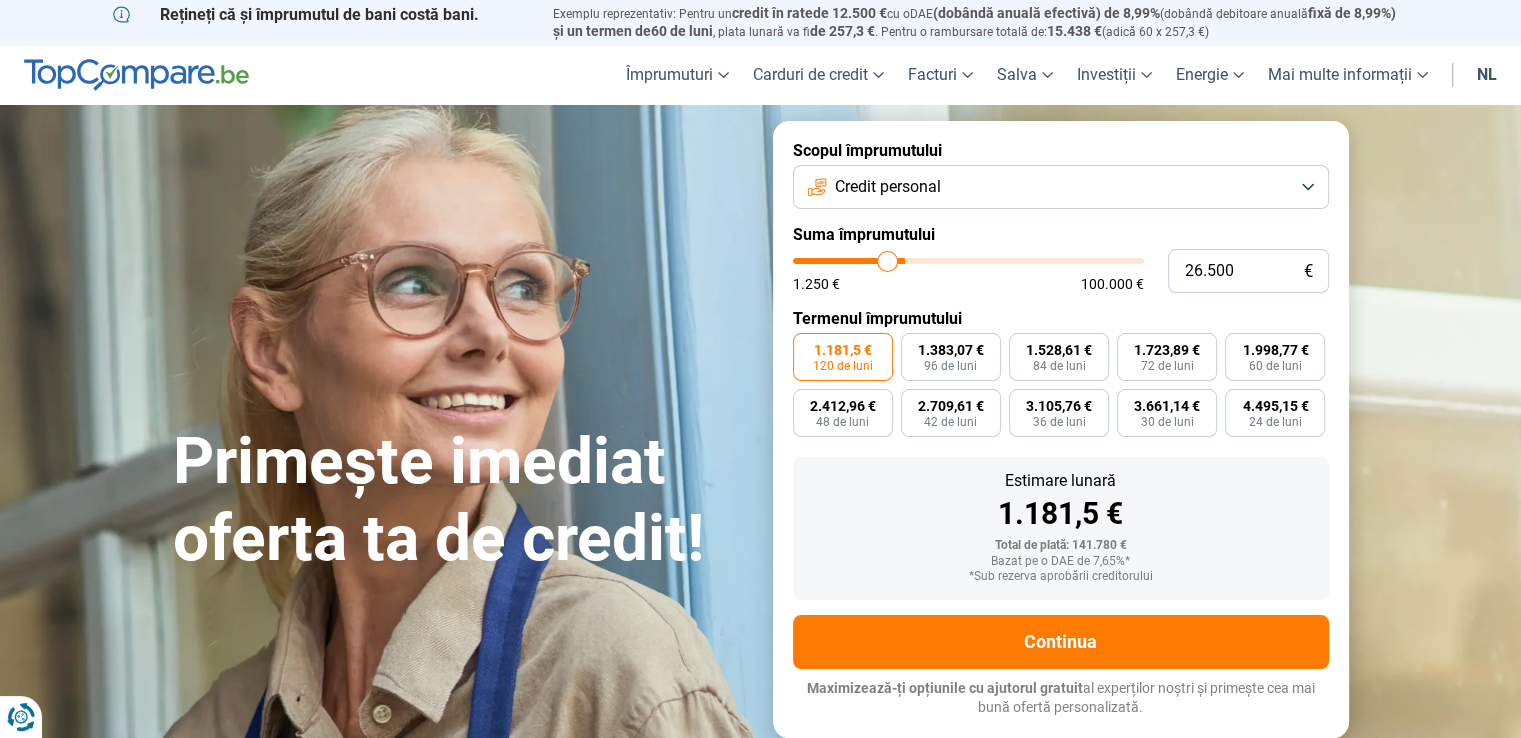type on "25.500" 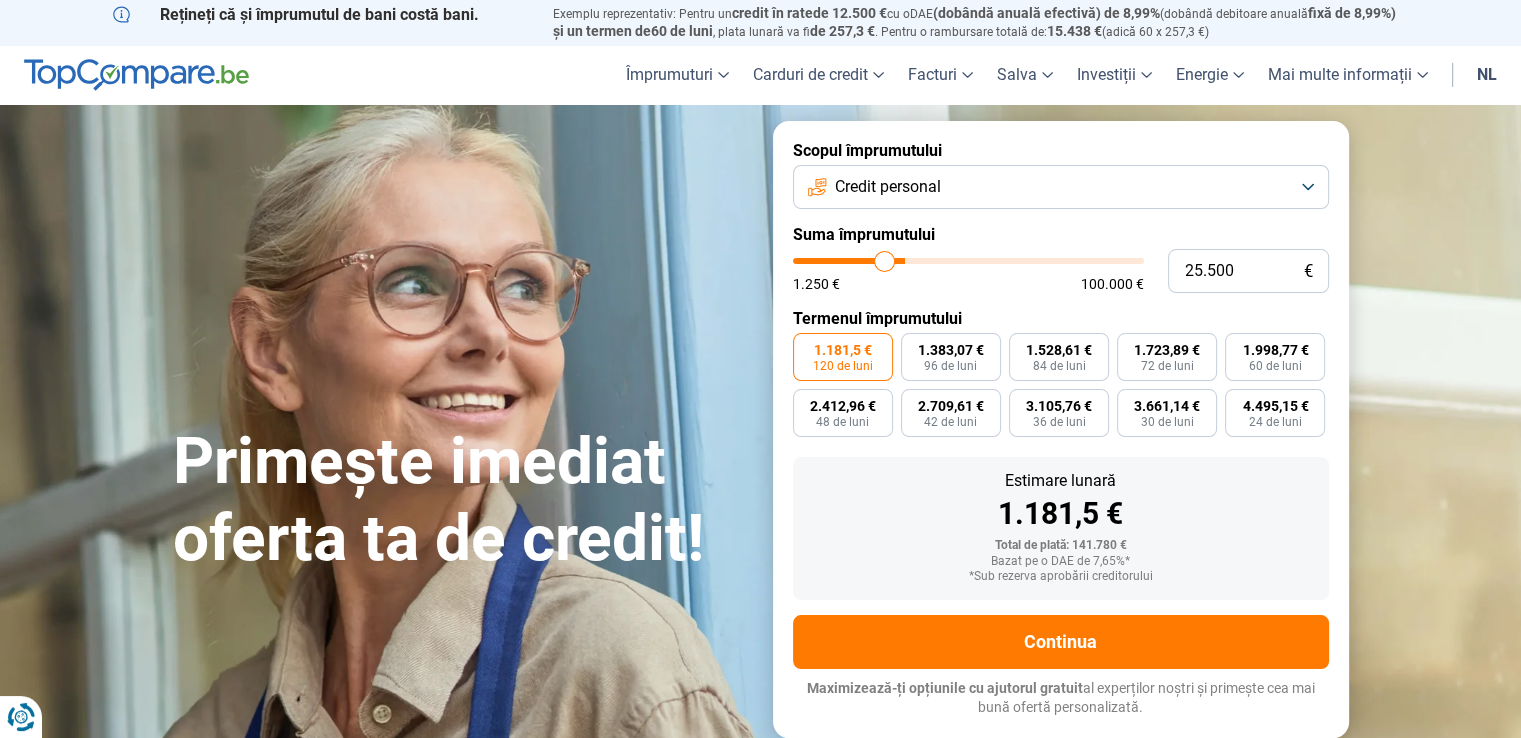 type on "25.250" 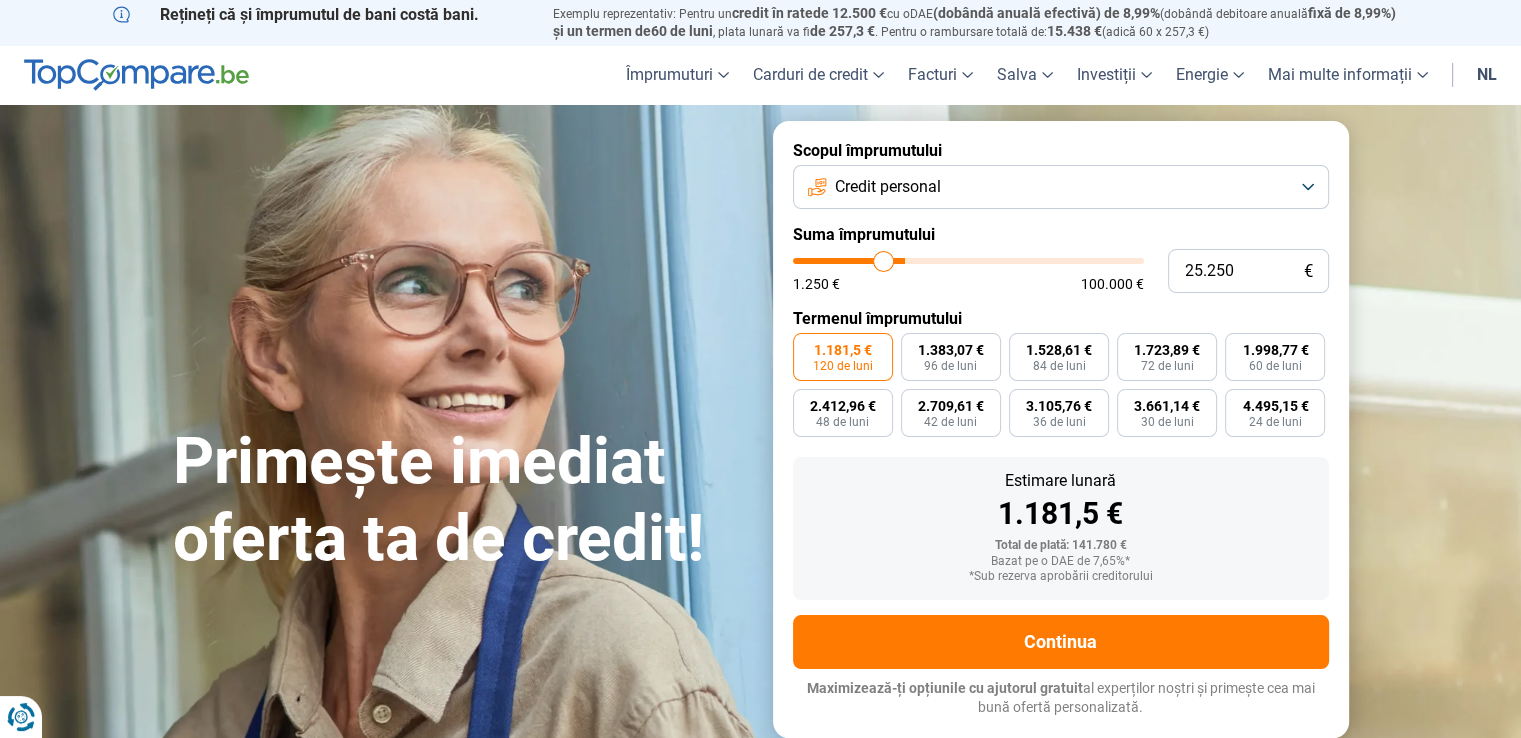 type on "23.750" 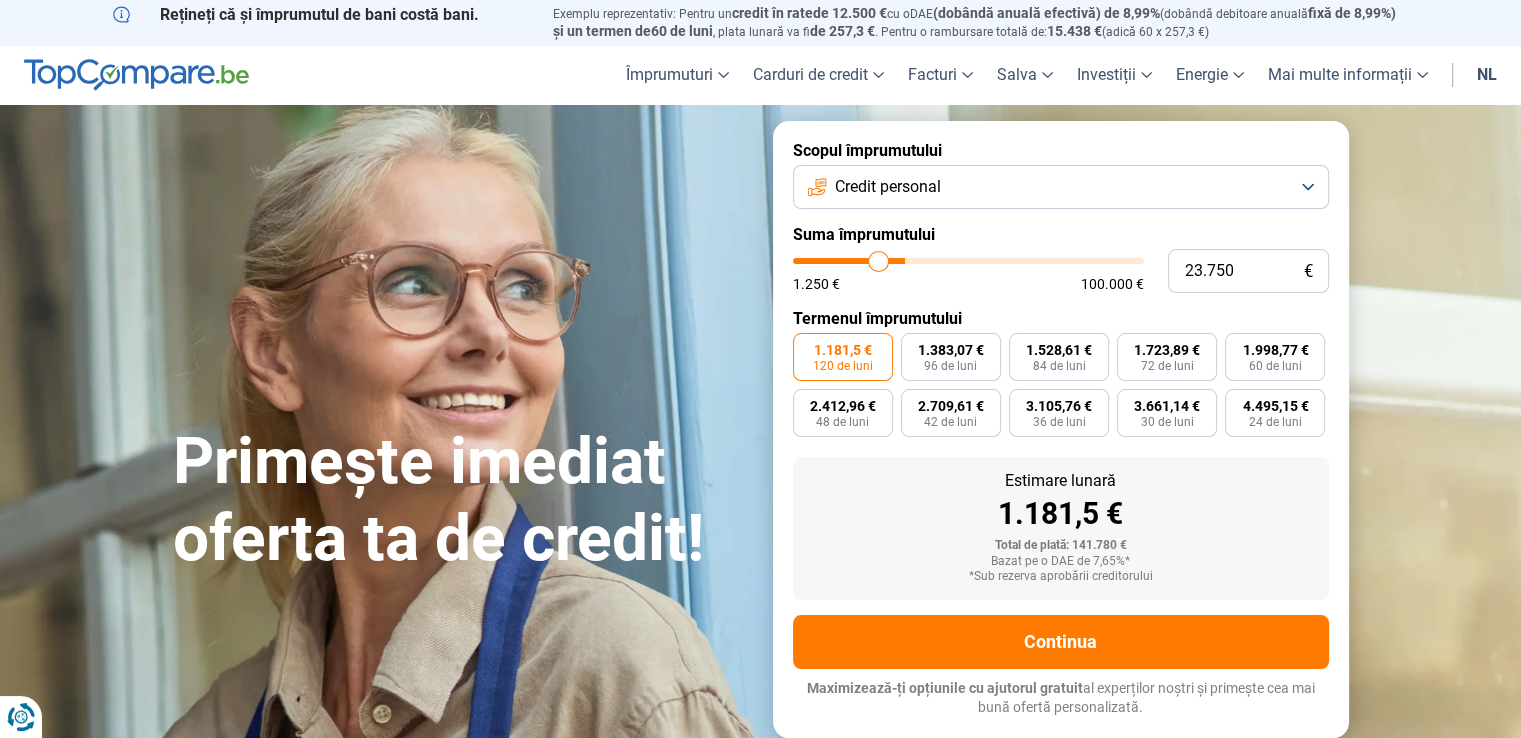 type on "22.500" 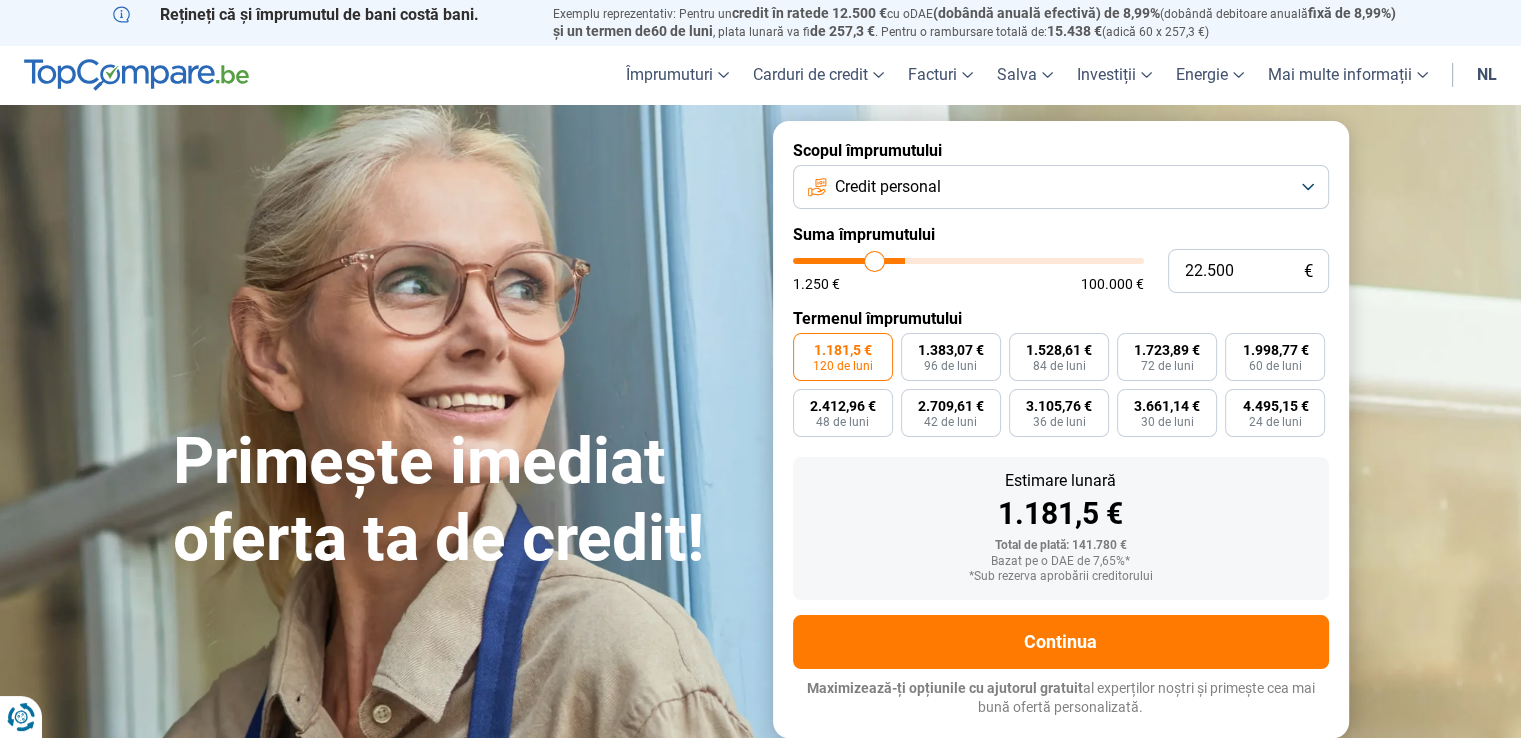 type on "21.250" 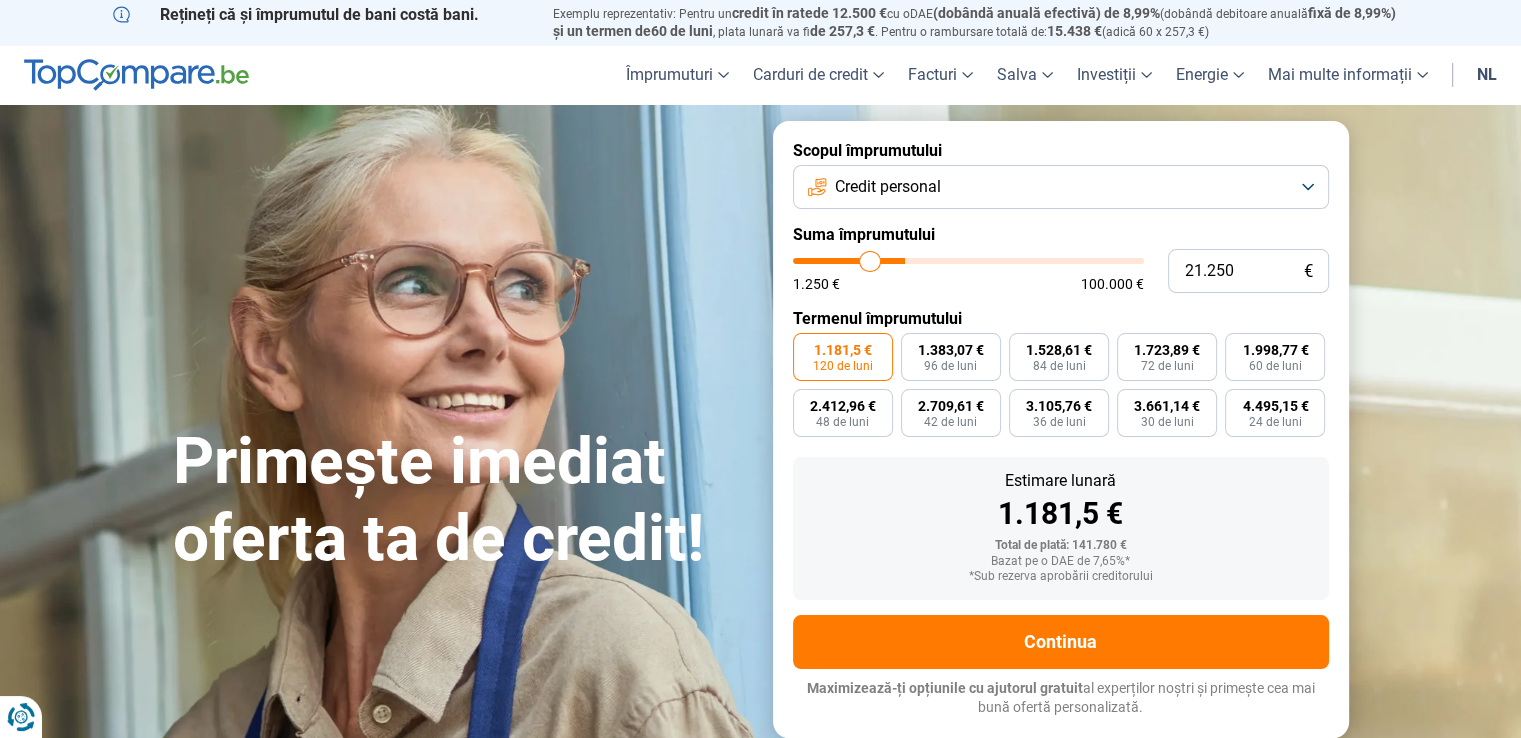 type on "19.750" 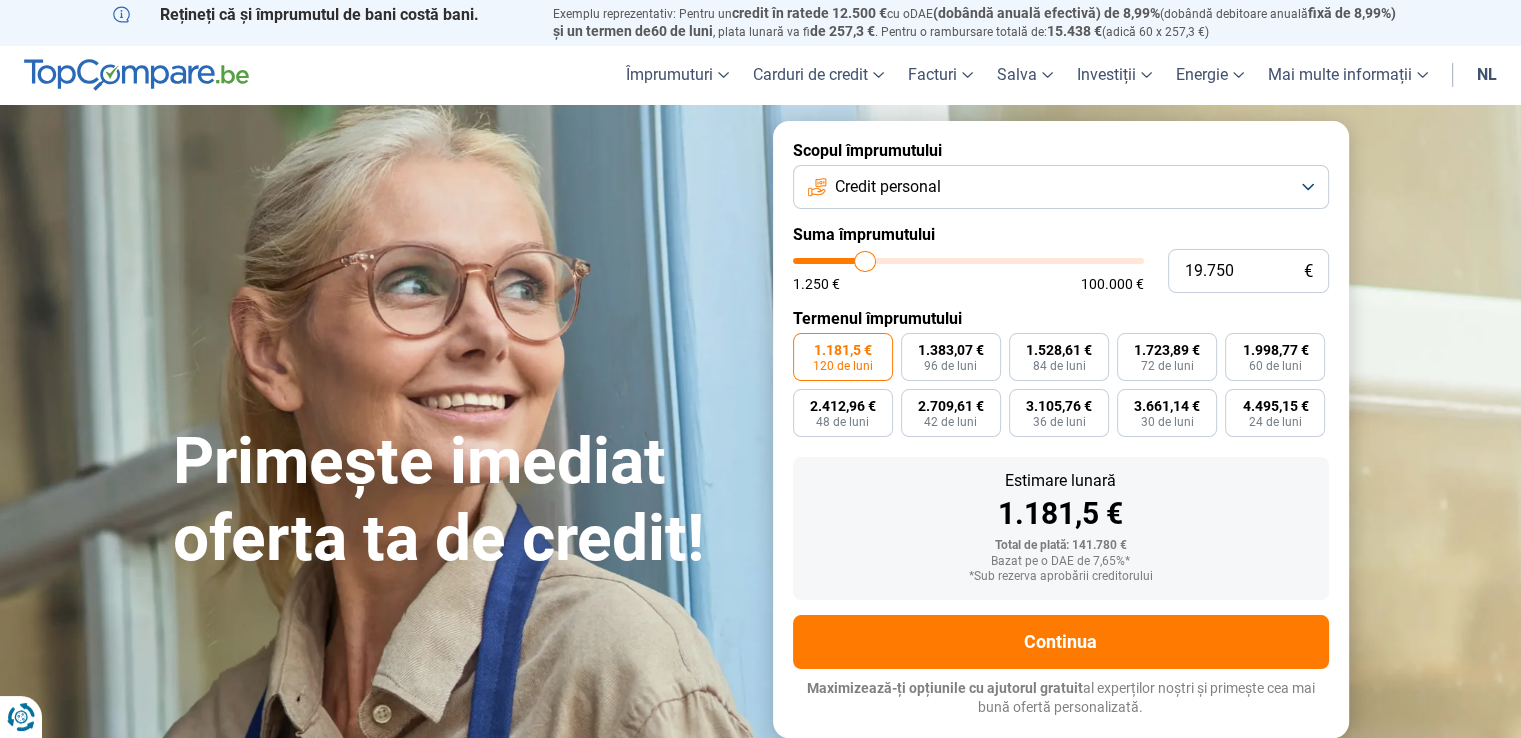 type on "18.750" 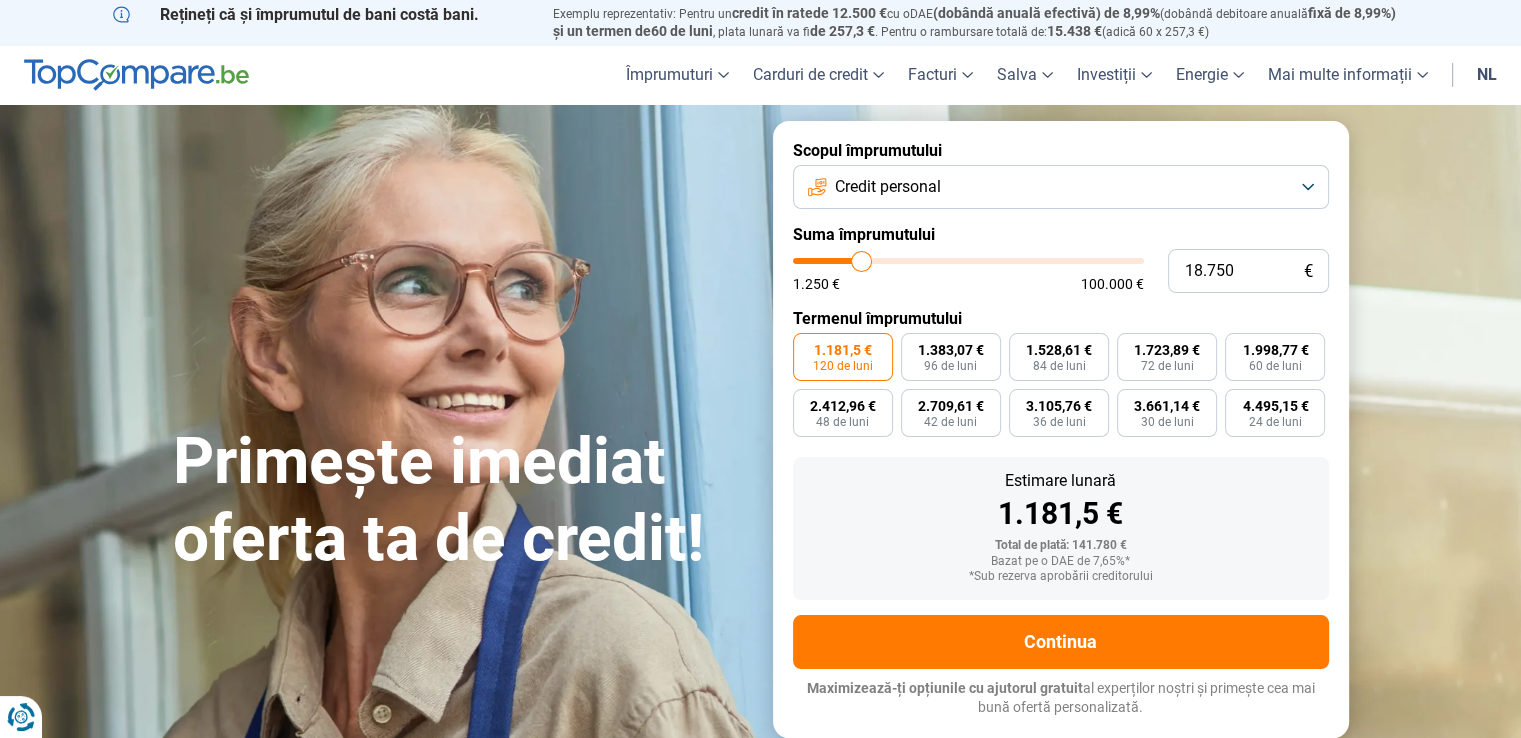 type on "17.000" 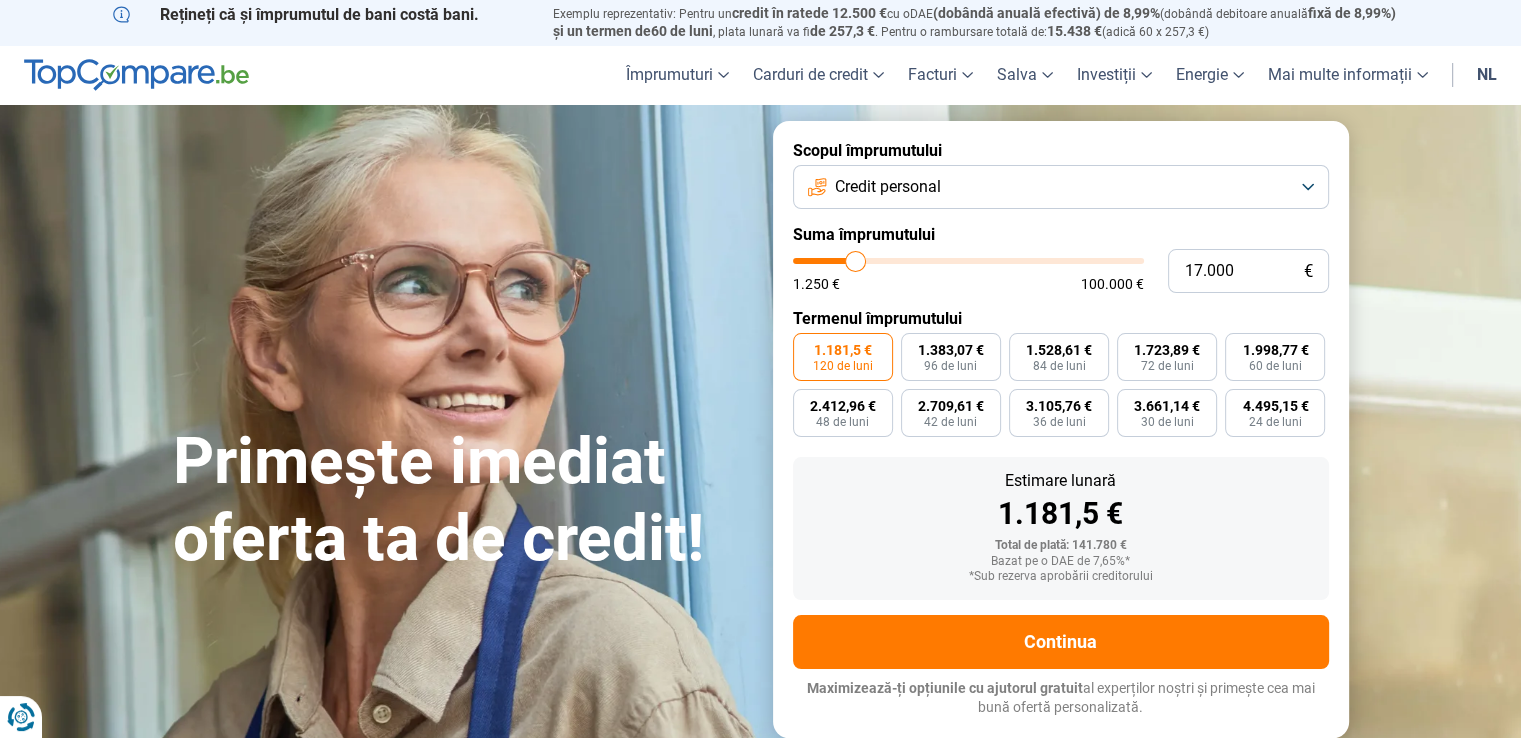 type on "16.500" 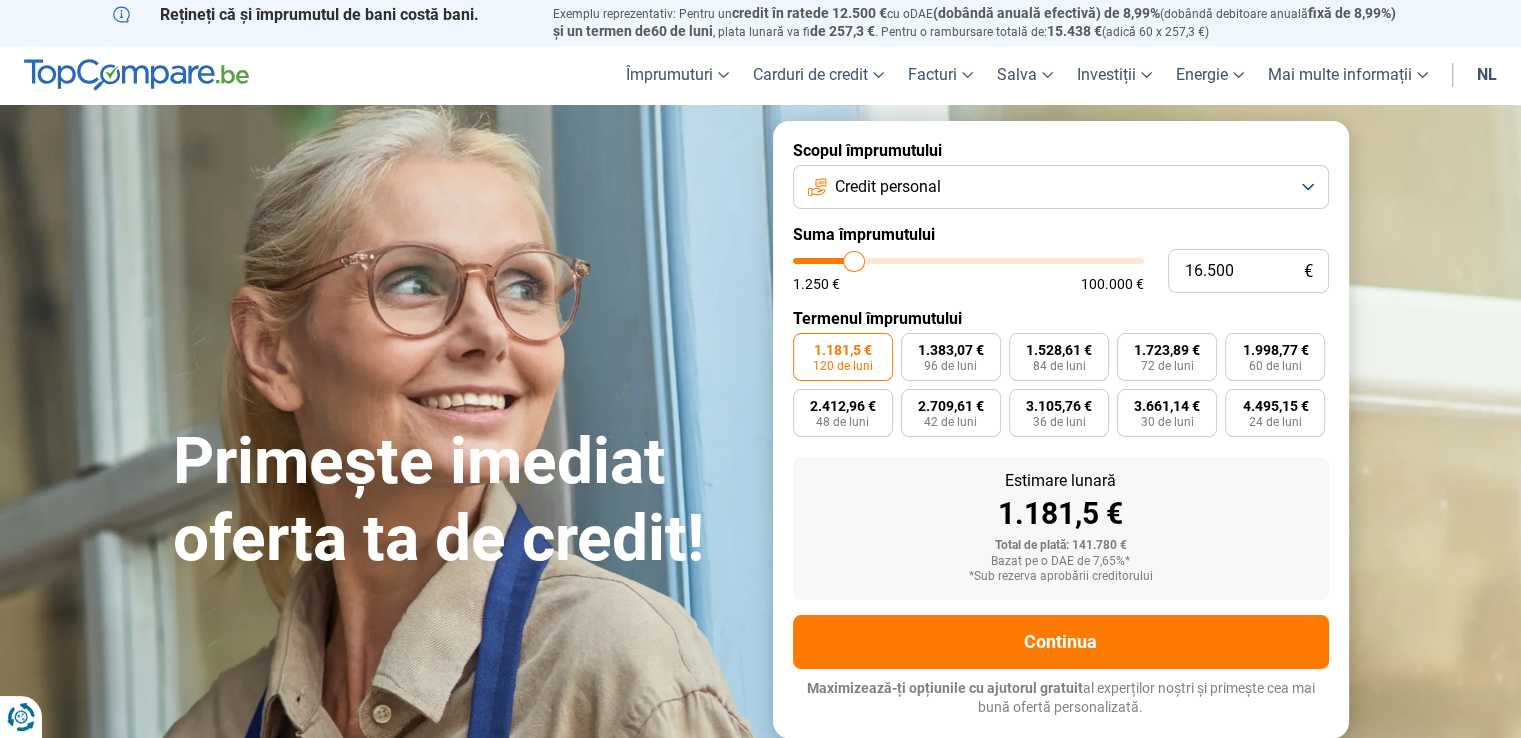 type on "16.250" 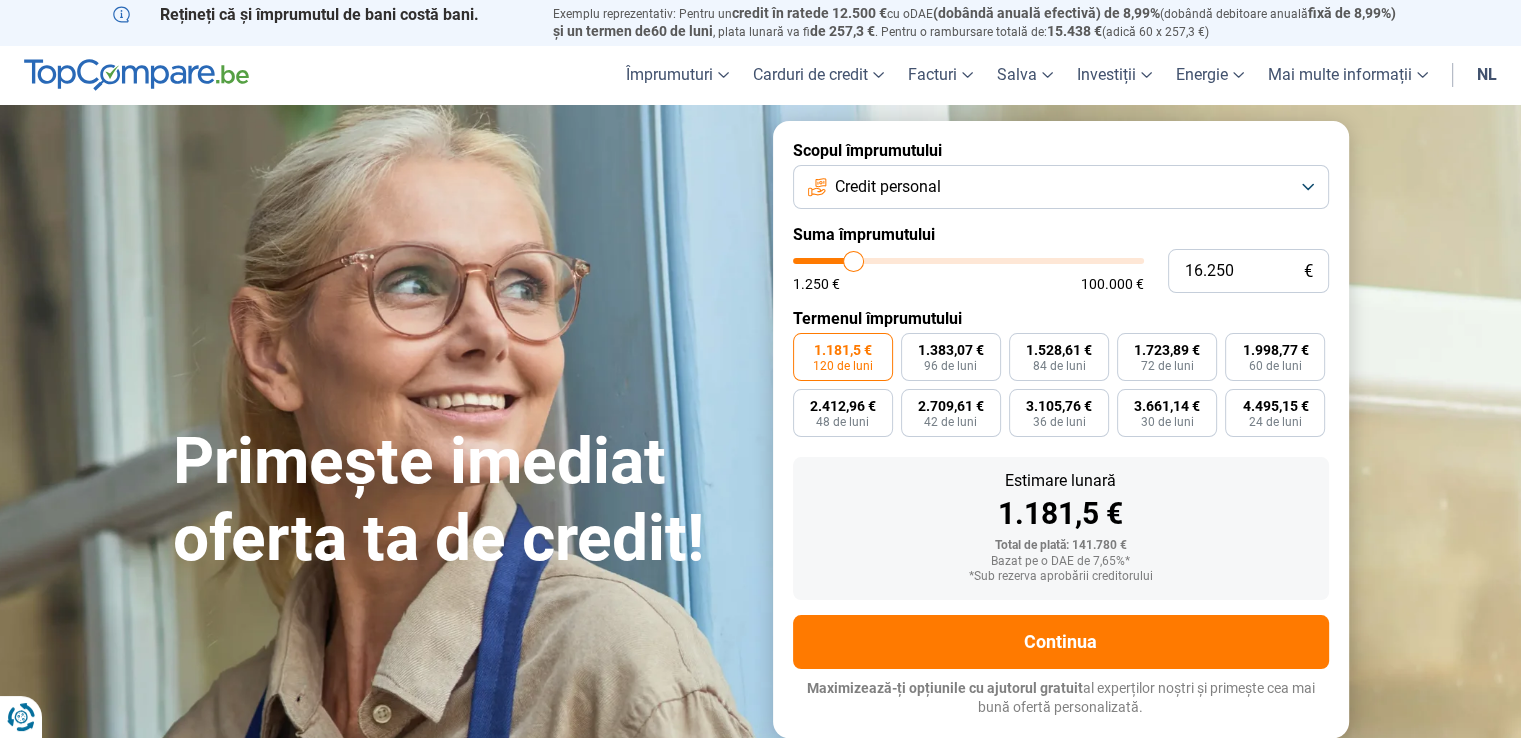type on "15.000" 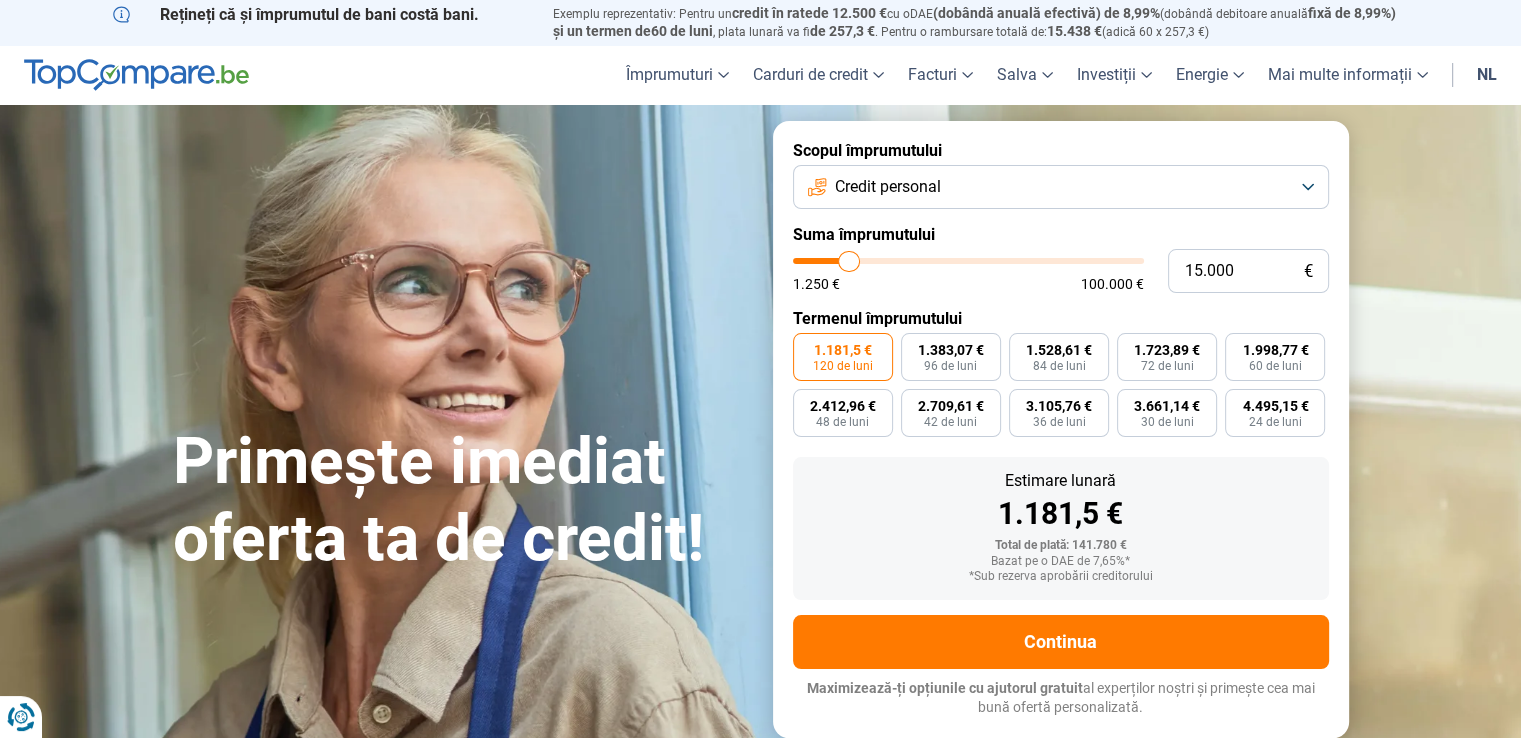 type on "14.750" 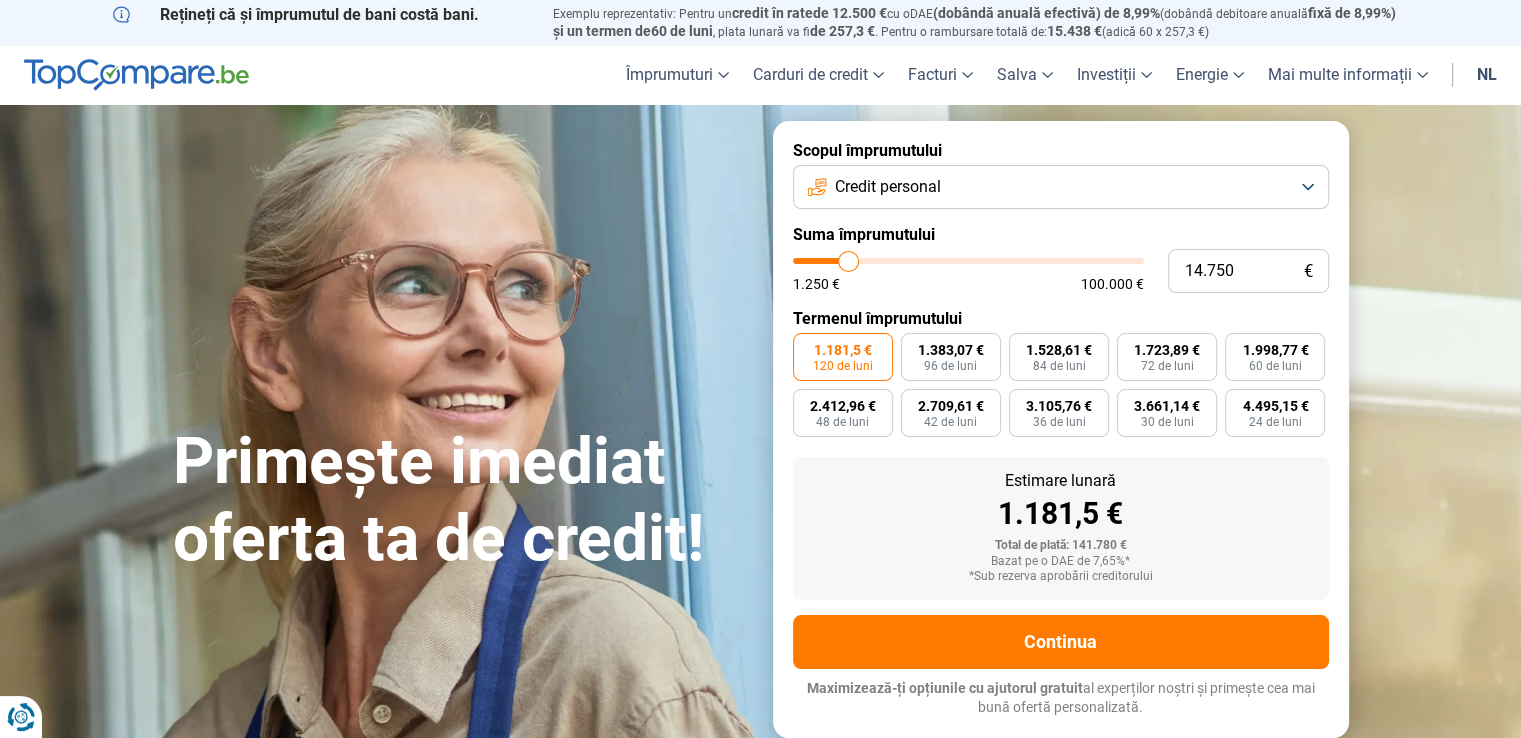 type on "14.500" 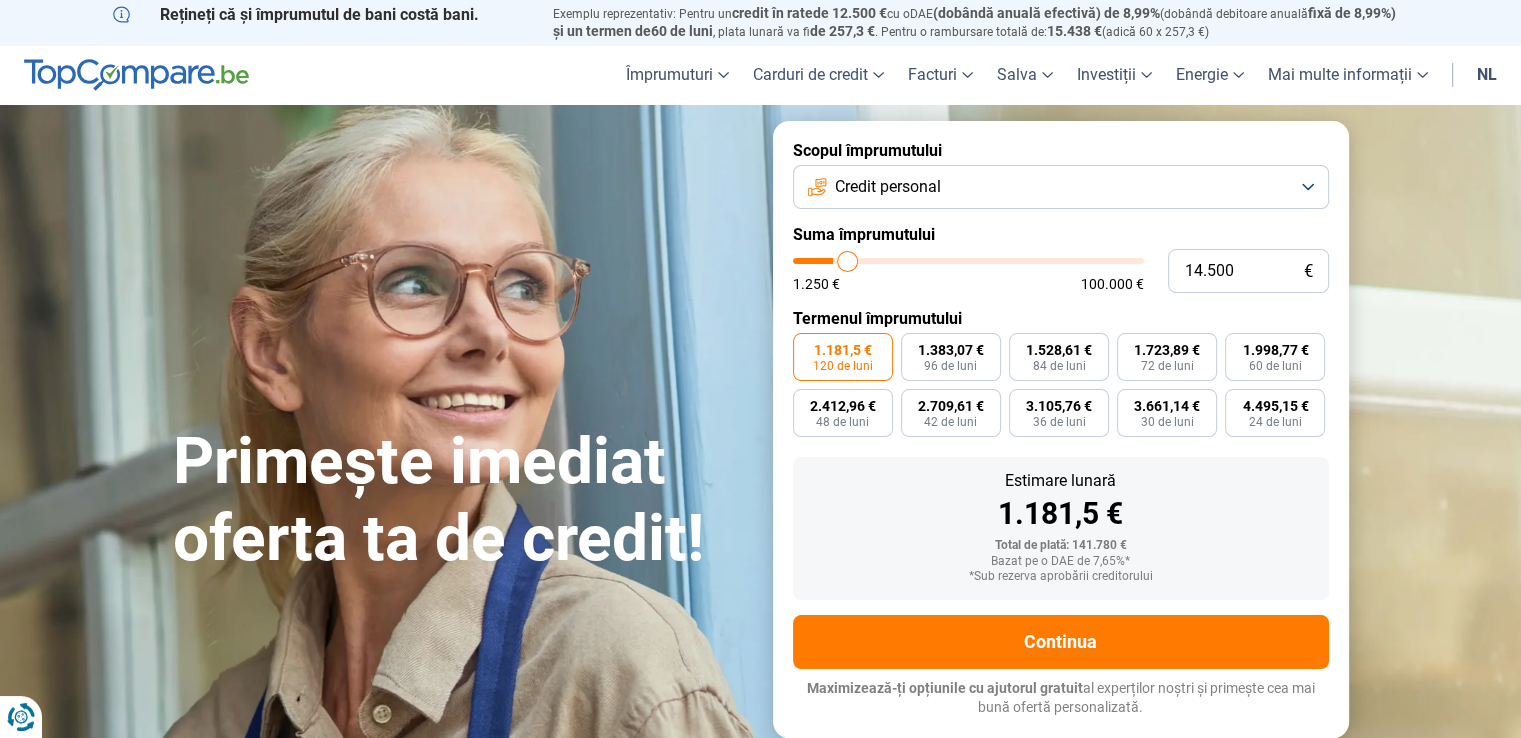 type on "12.500" 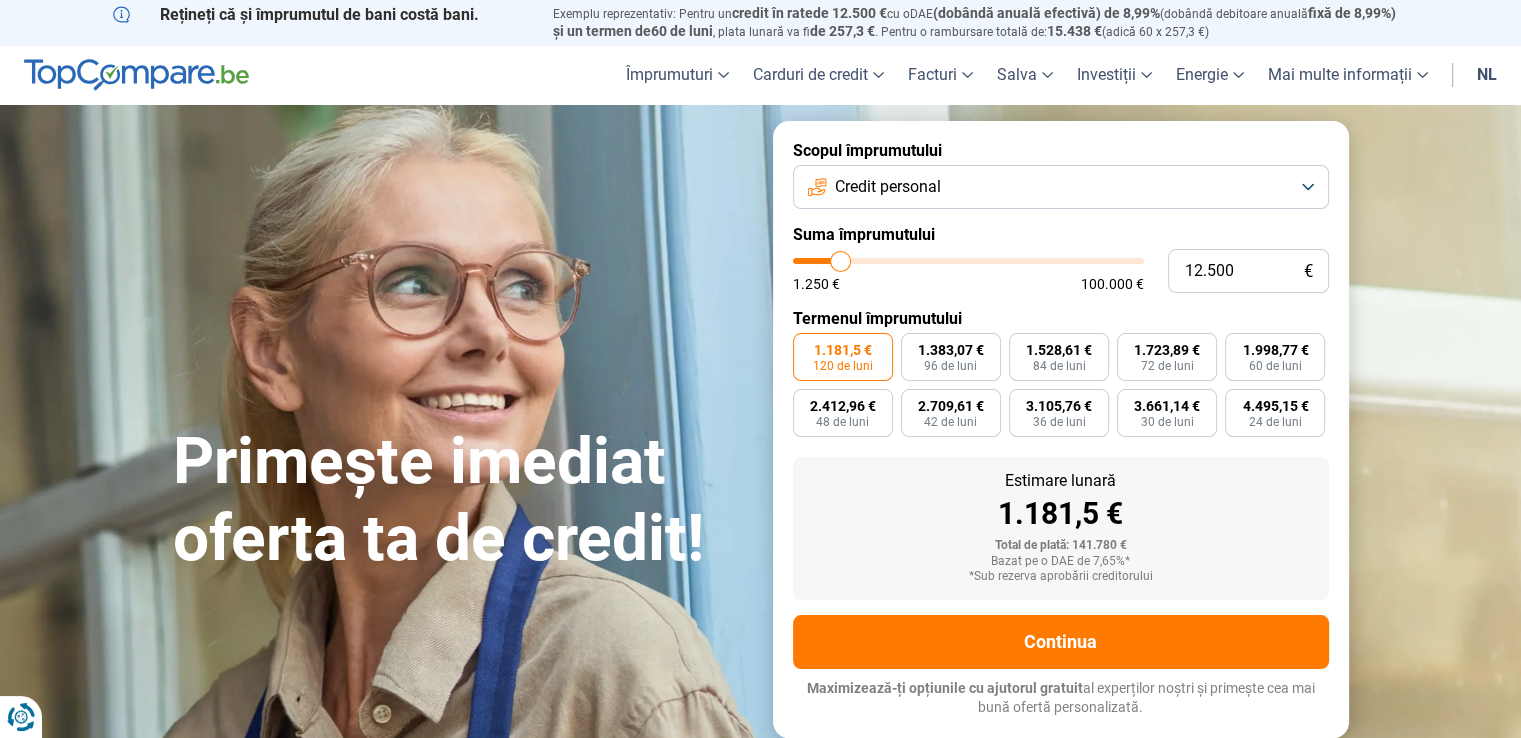 type on "7.250" 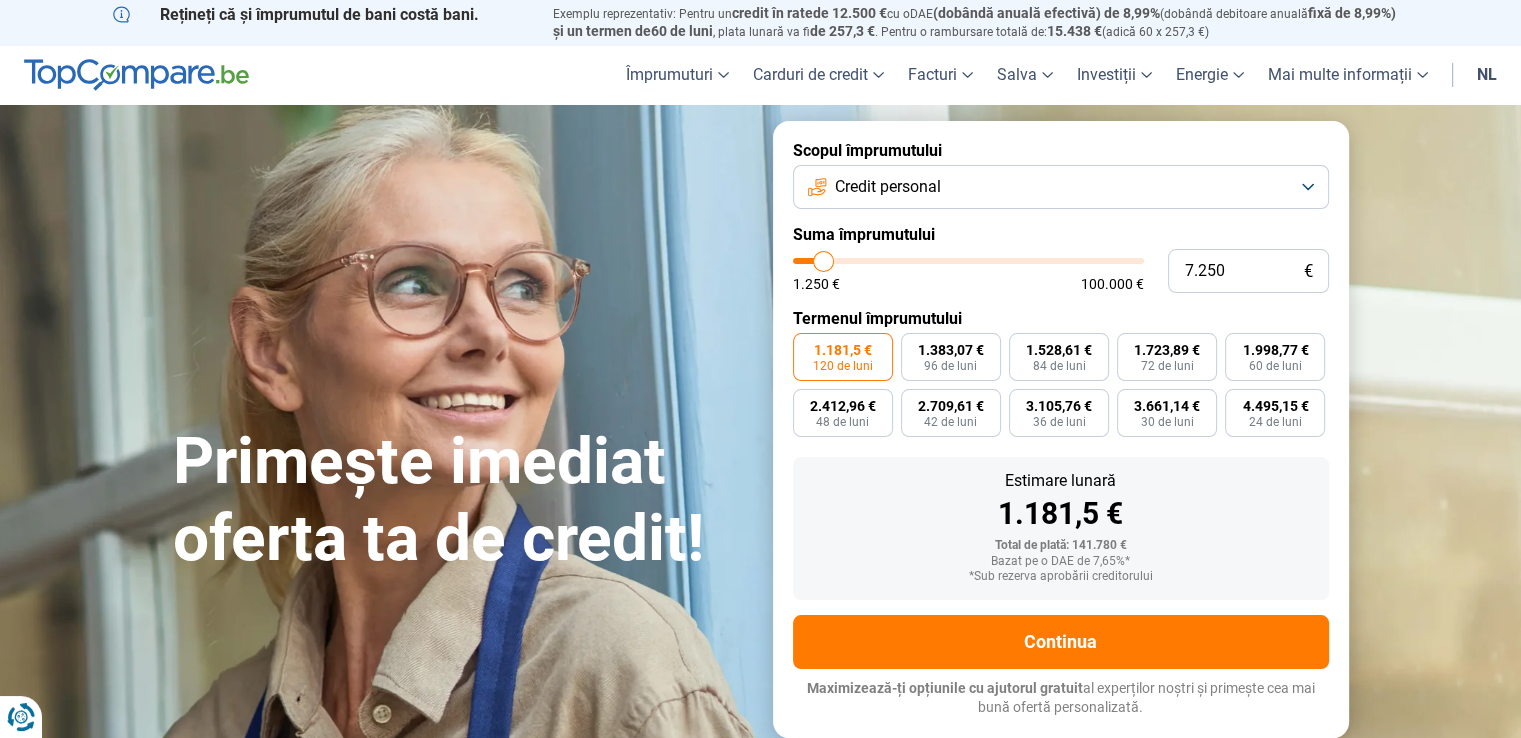 type on "6.250" 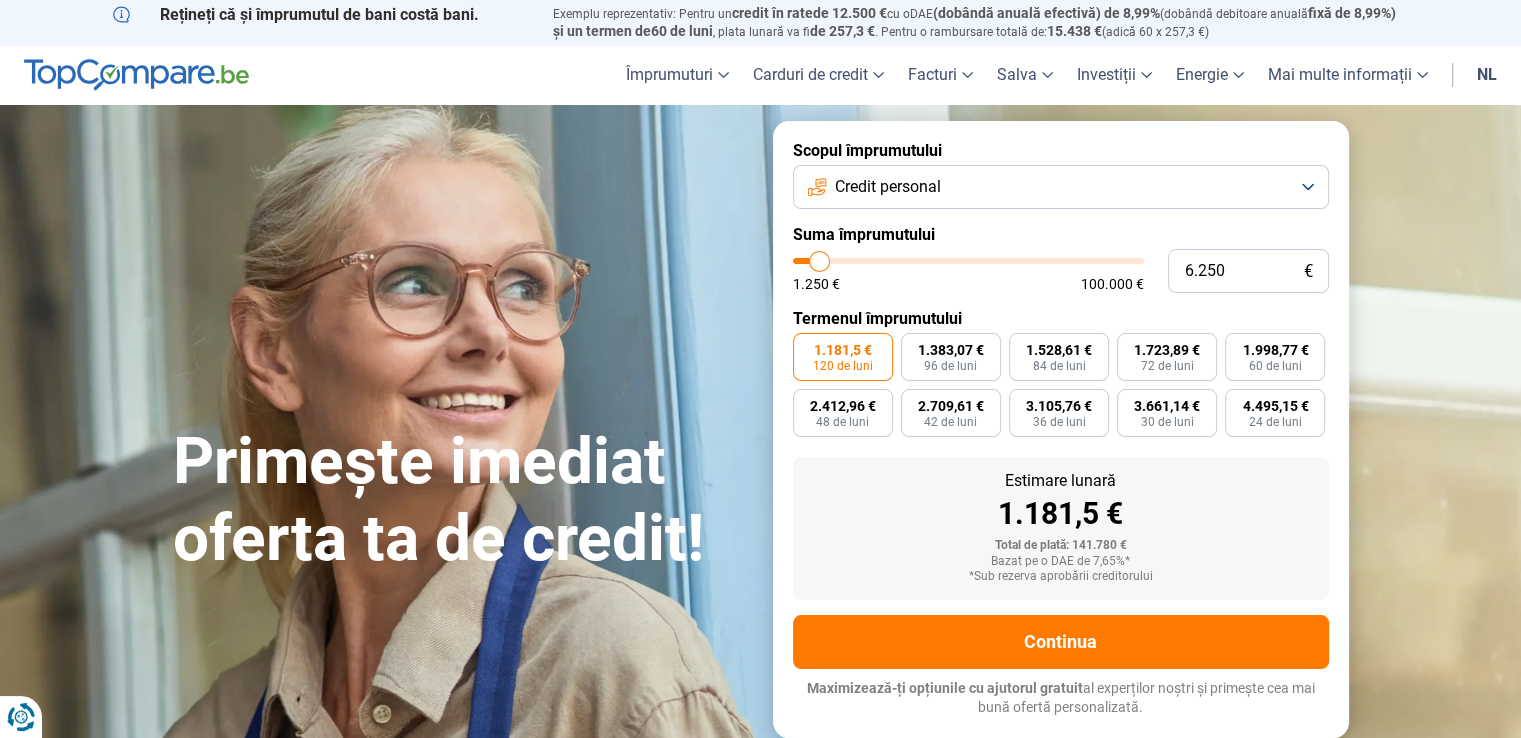 type on "8.000" 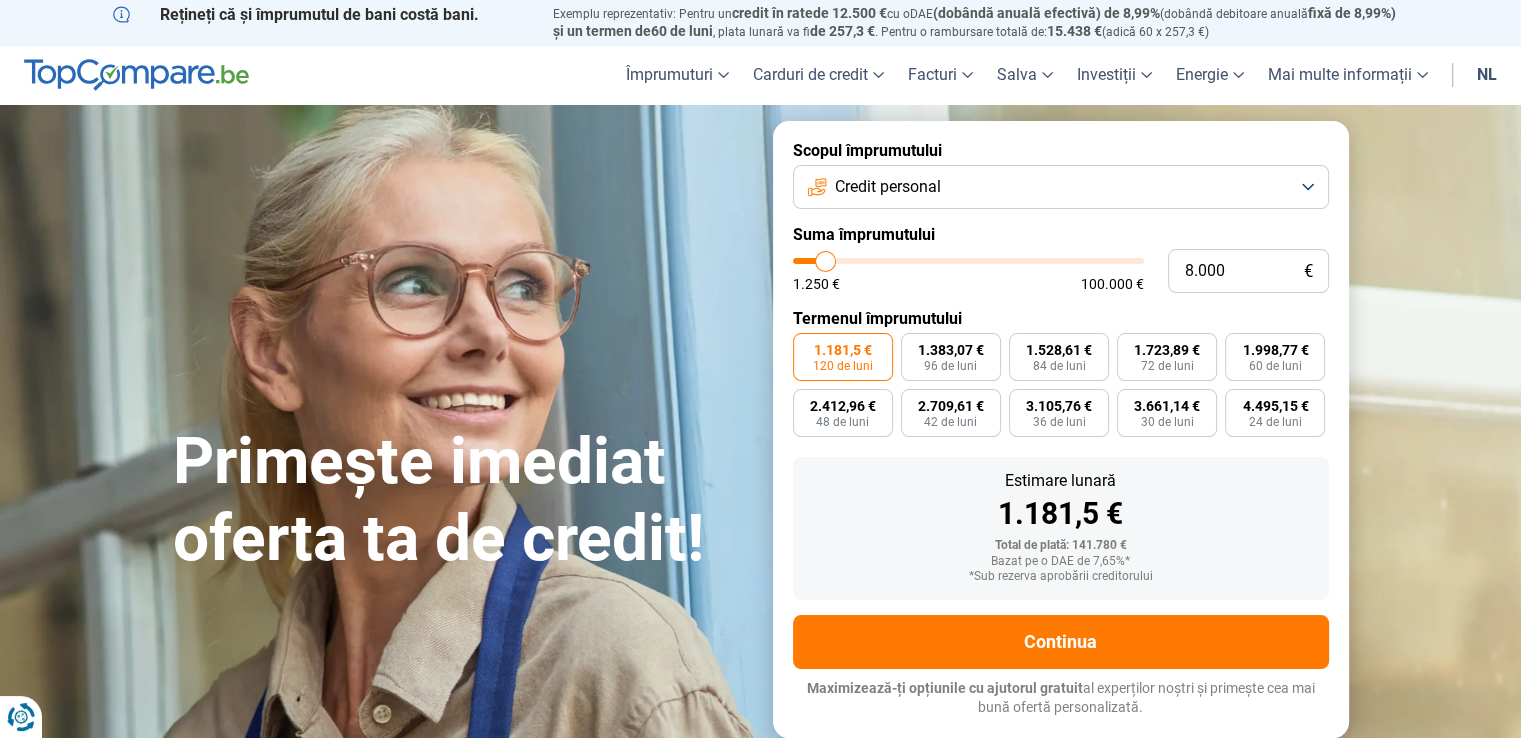 type on "10.500" 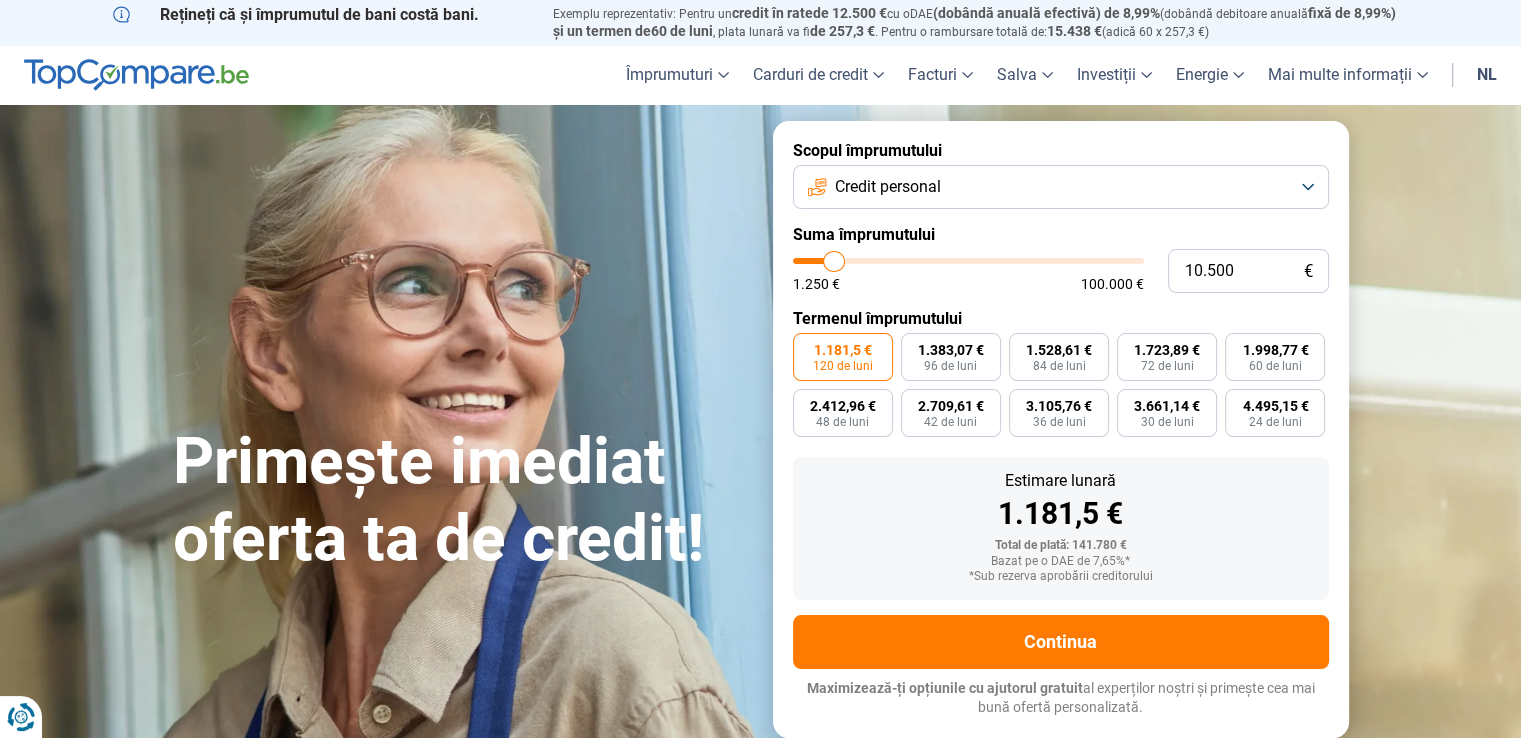type on "10.750" 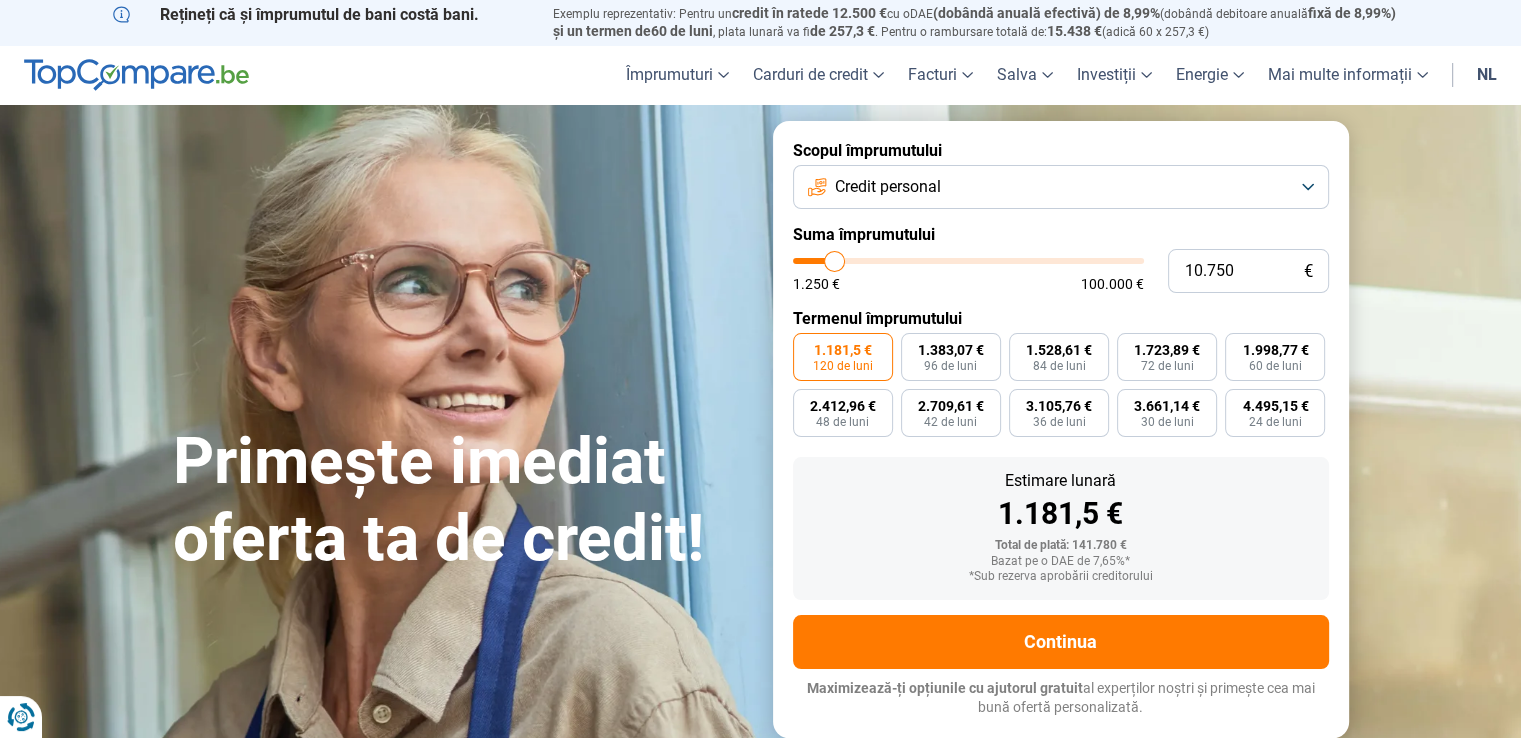 type on "11.000" 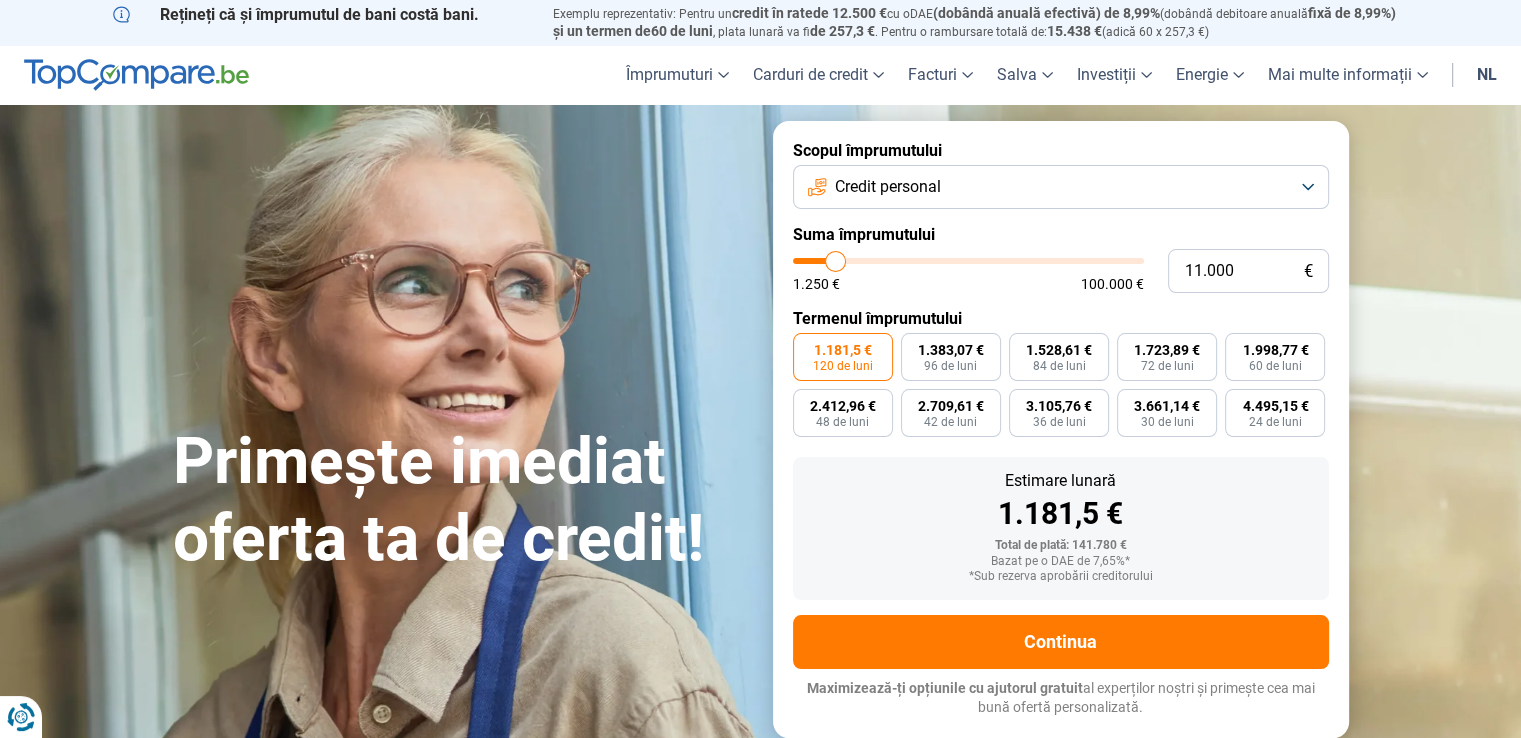 type on "13.250" 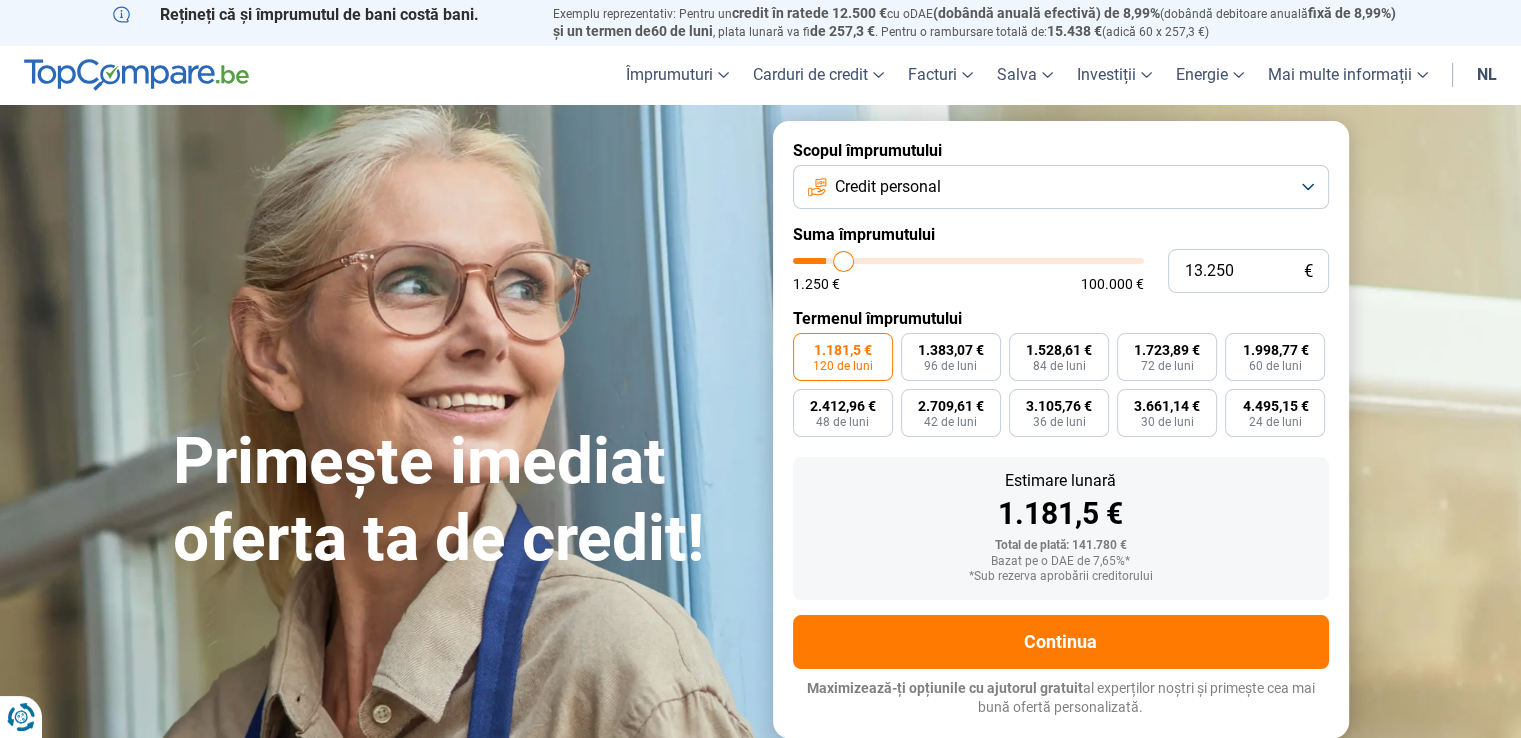 type on "14.000" 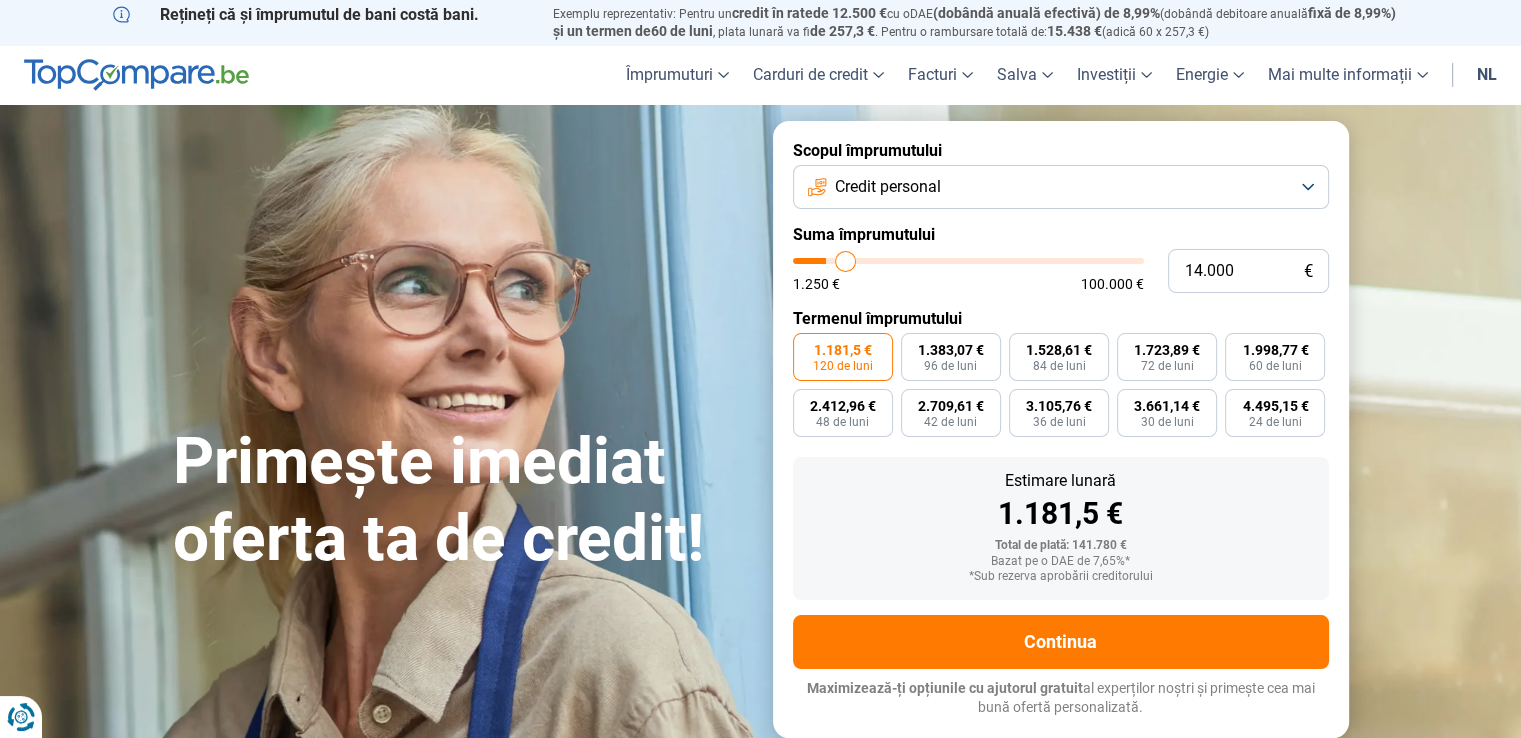 type on "14.250" 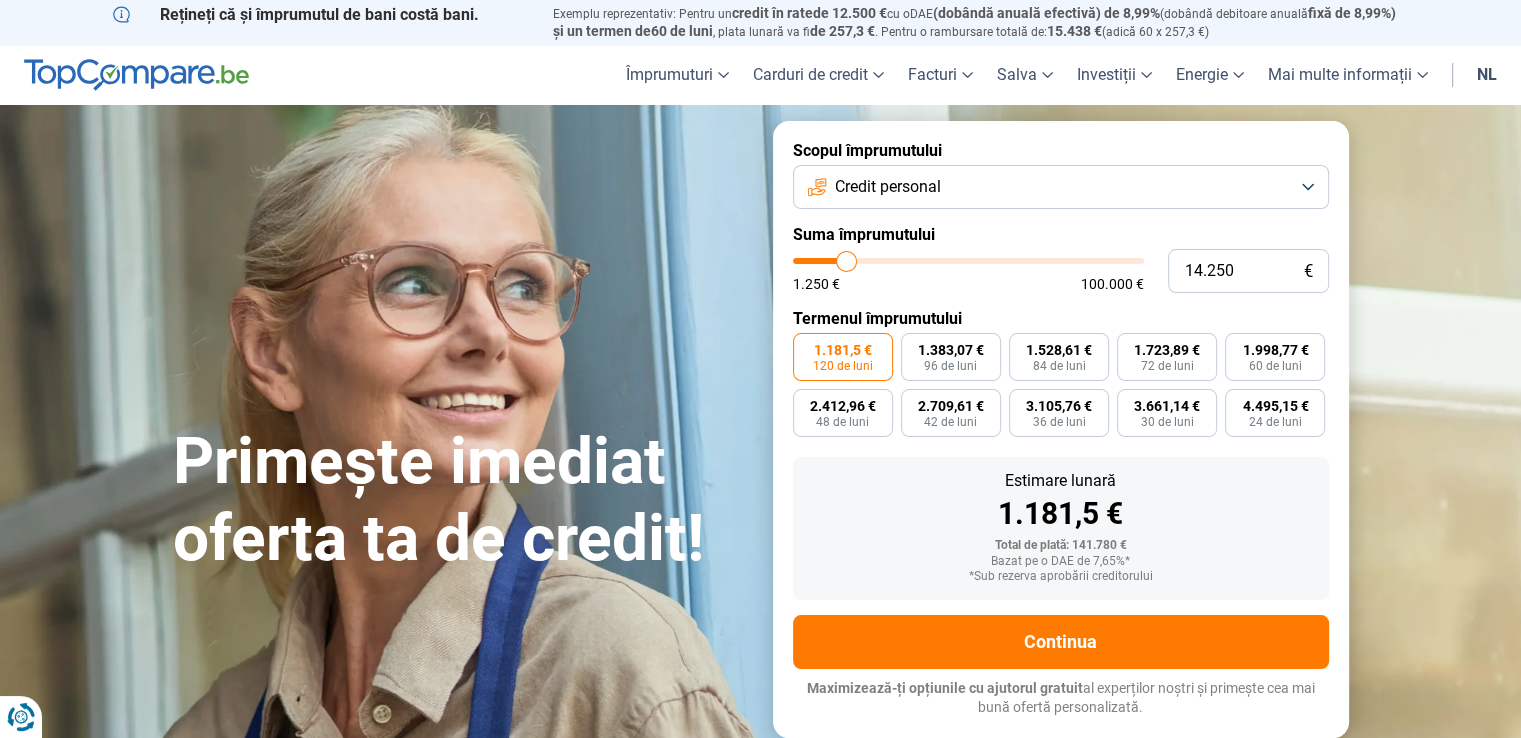 type on "16.000" 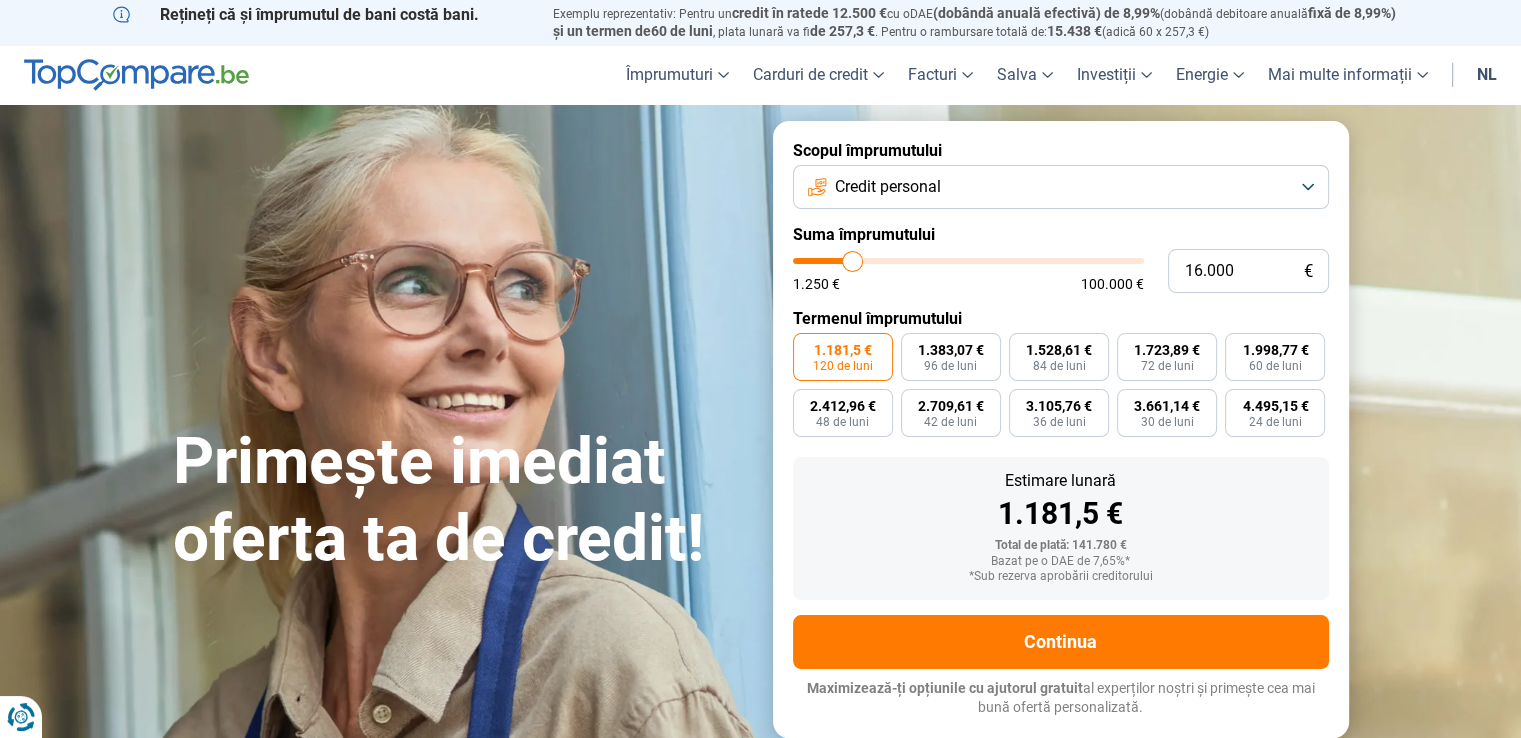 type on "11.500" 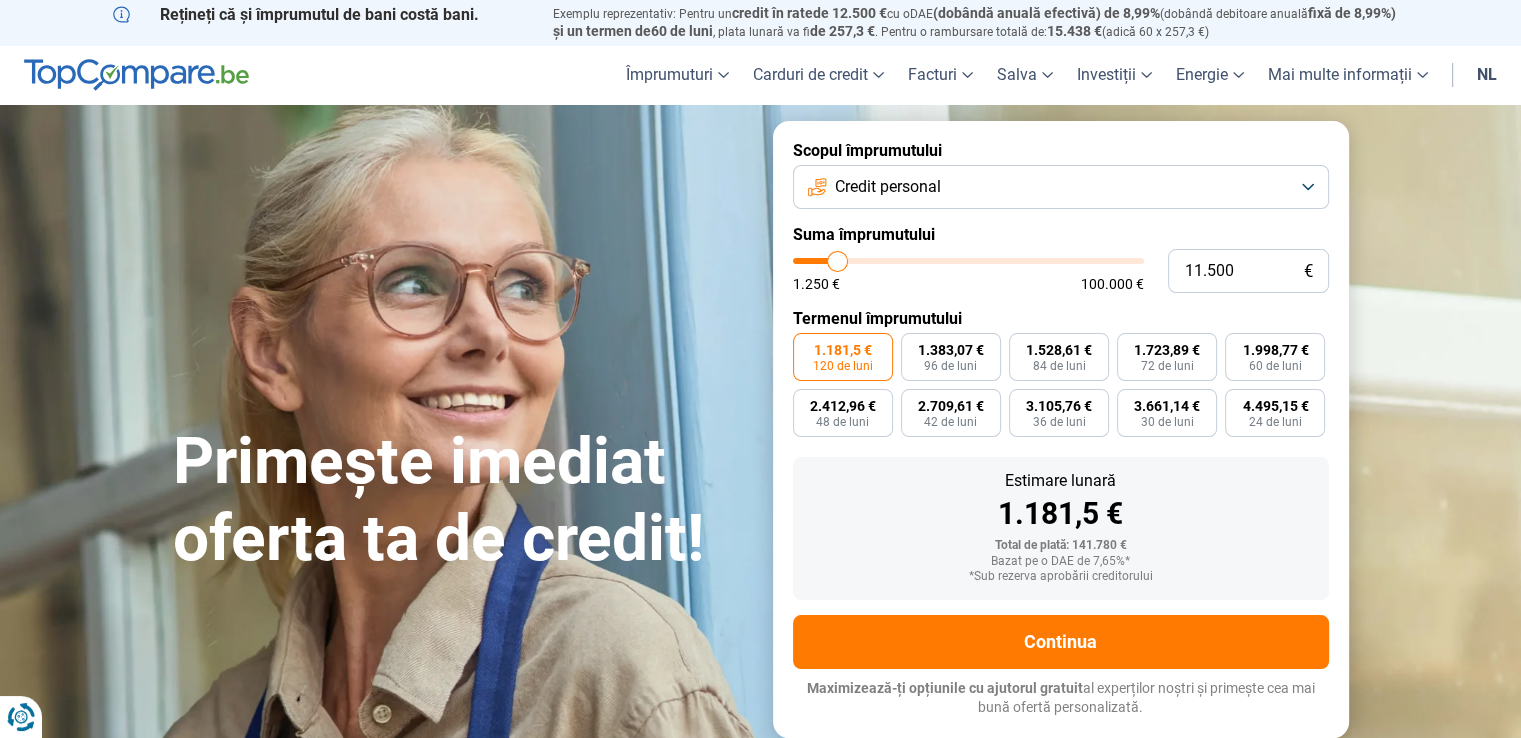 type on "11.000" 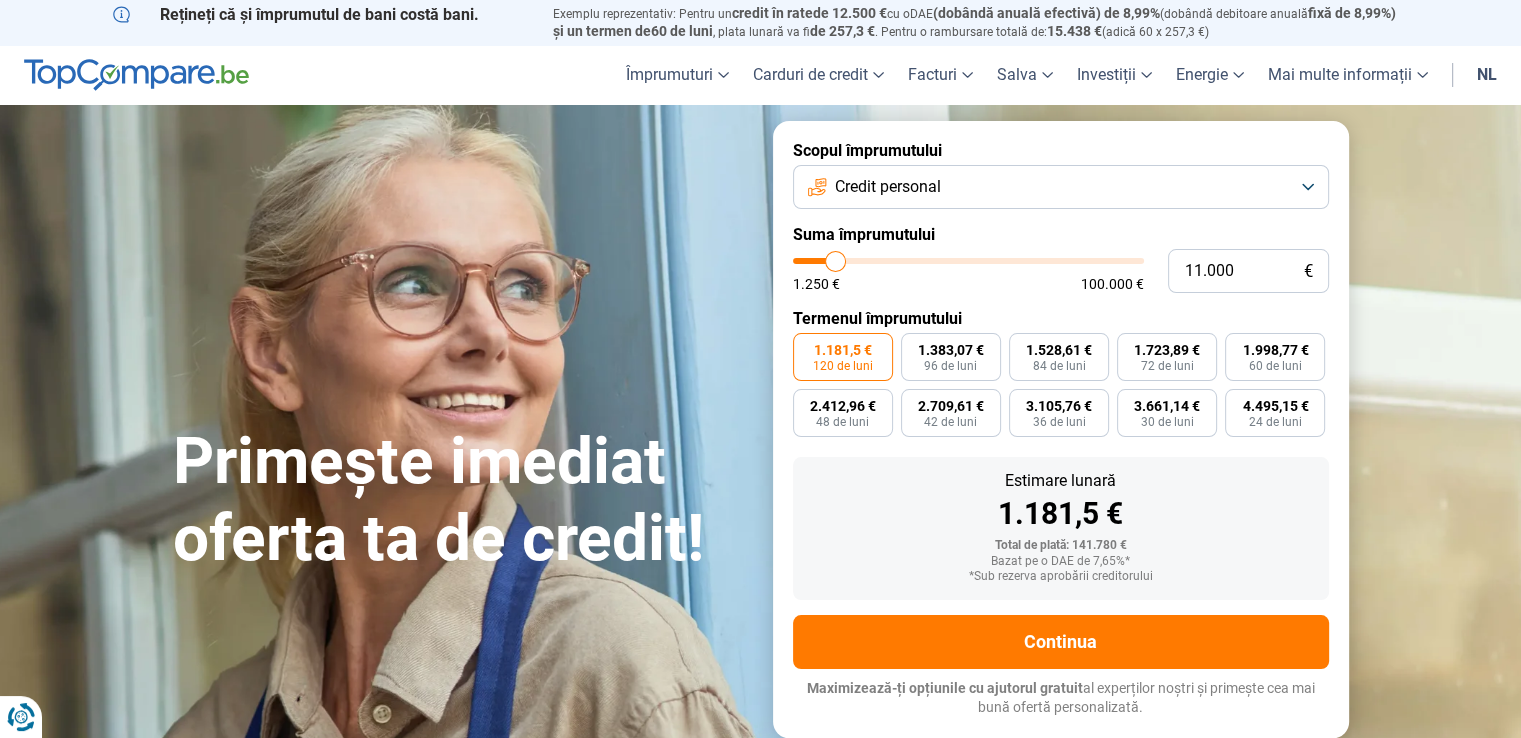 type on "13.500" 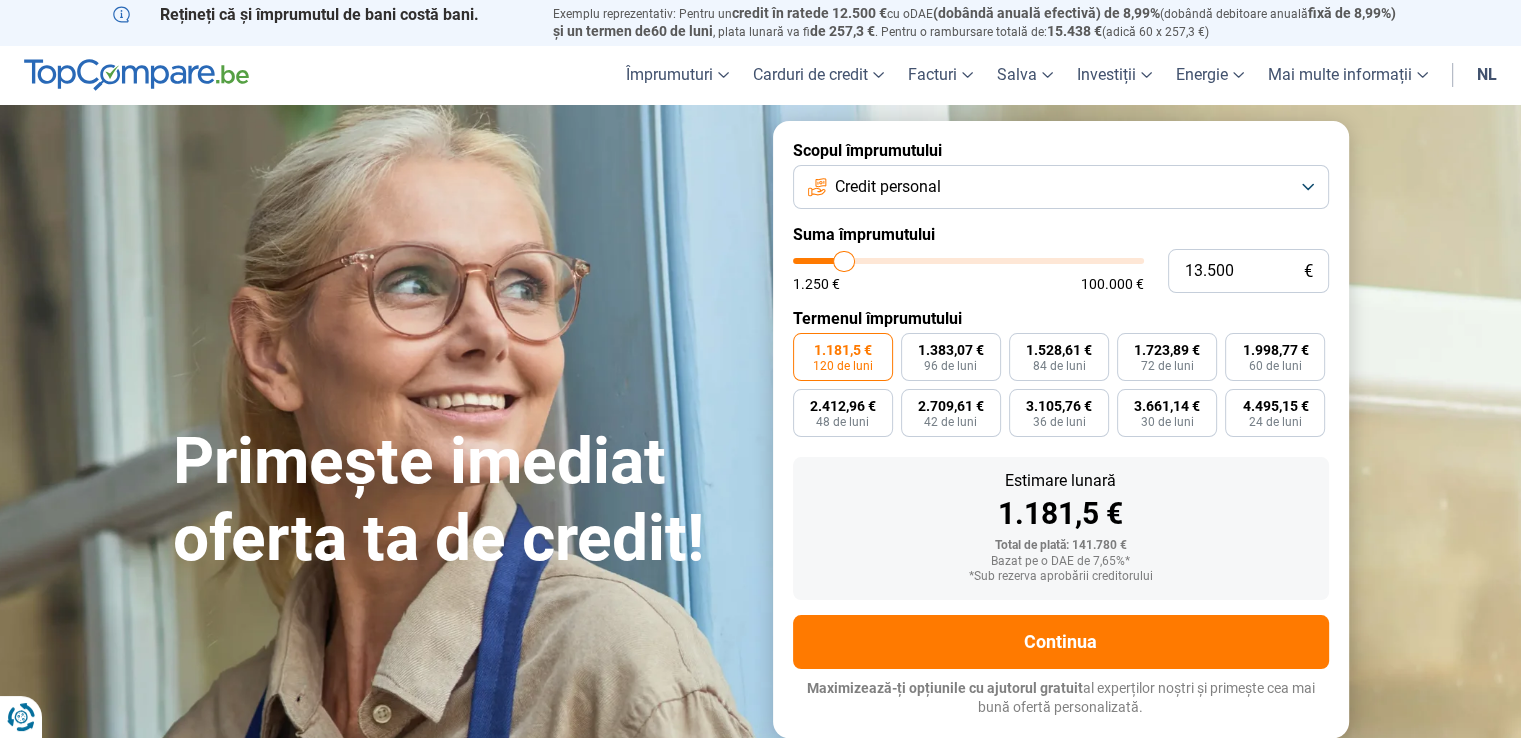 type on "16.500" 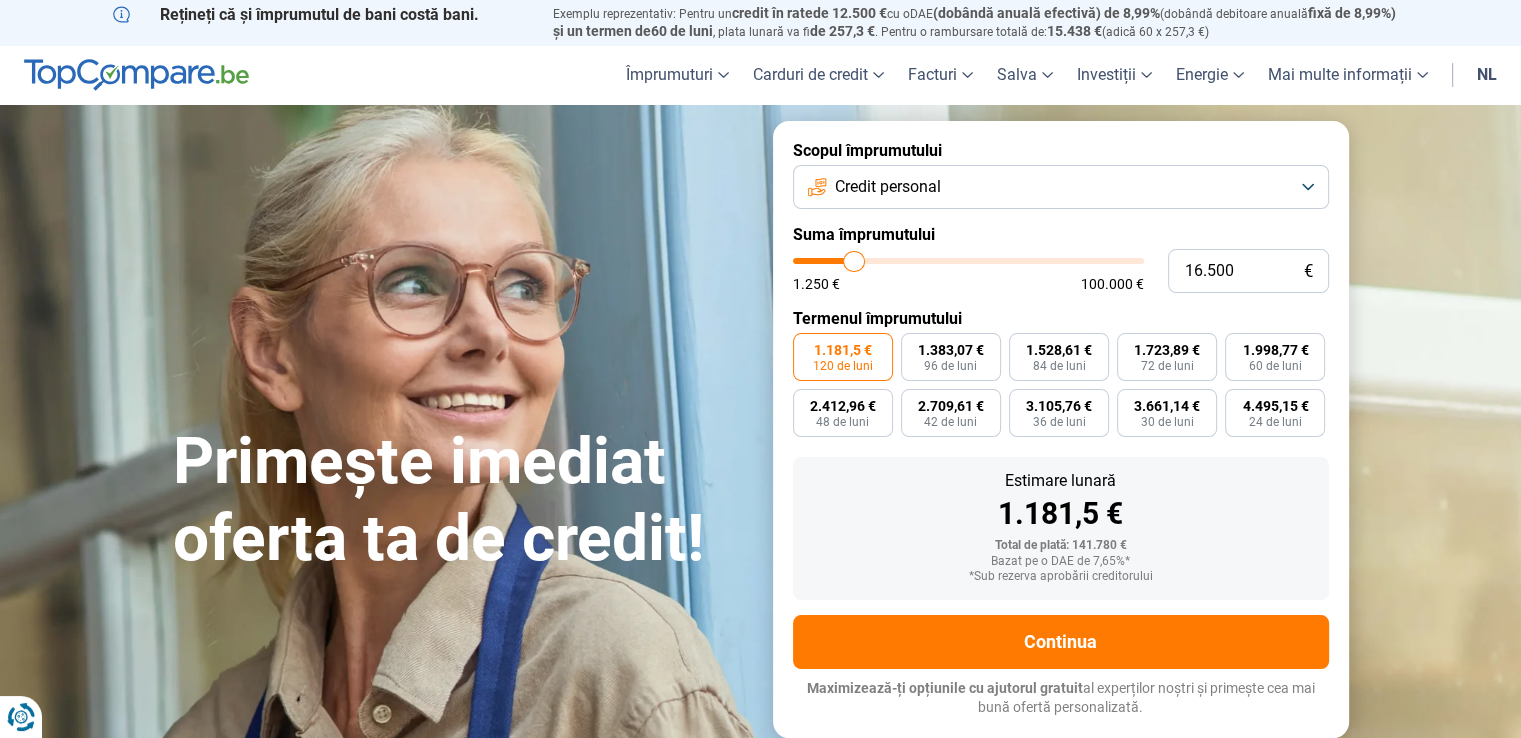 type on "13.250" 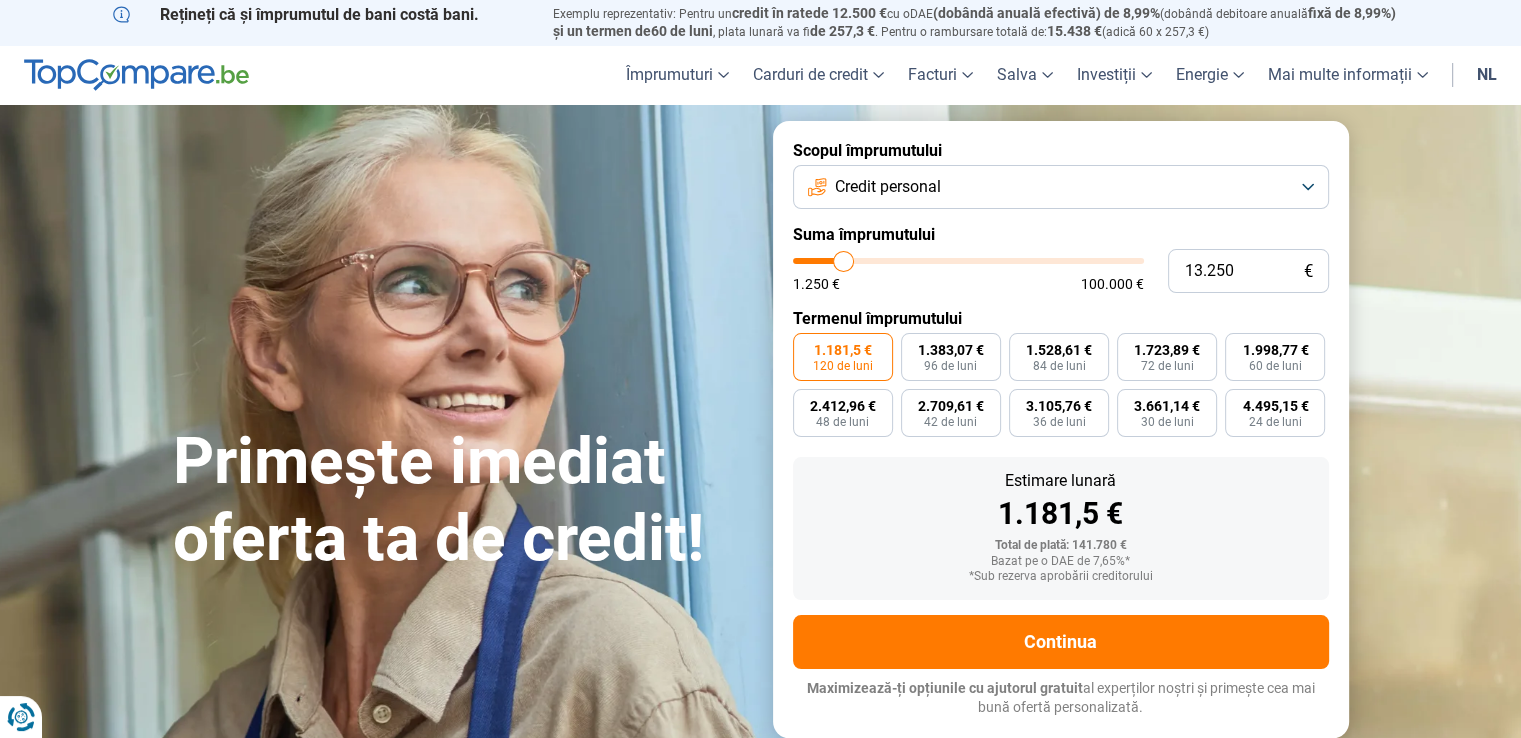 type on "12.750" 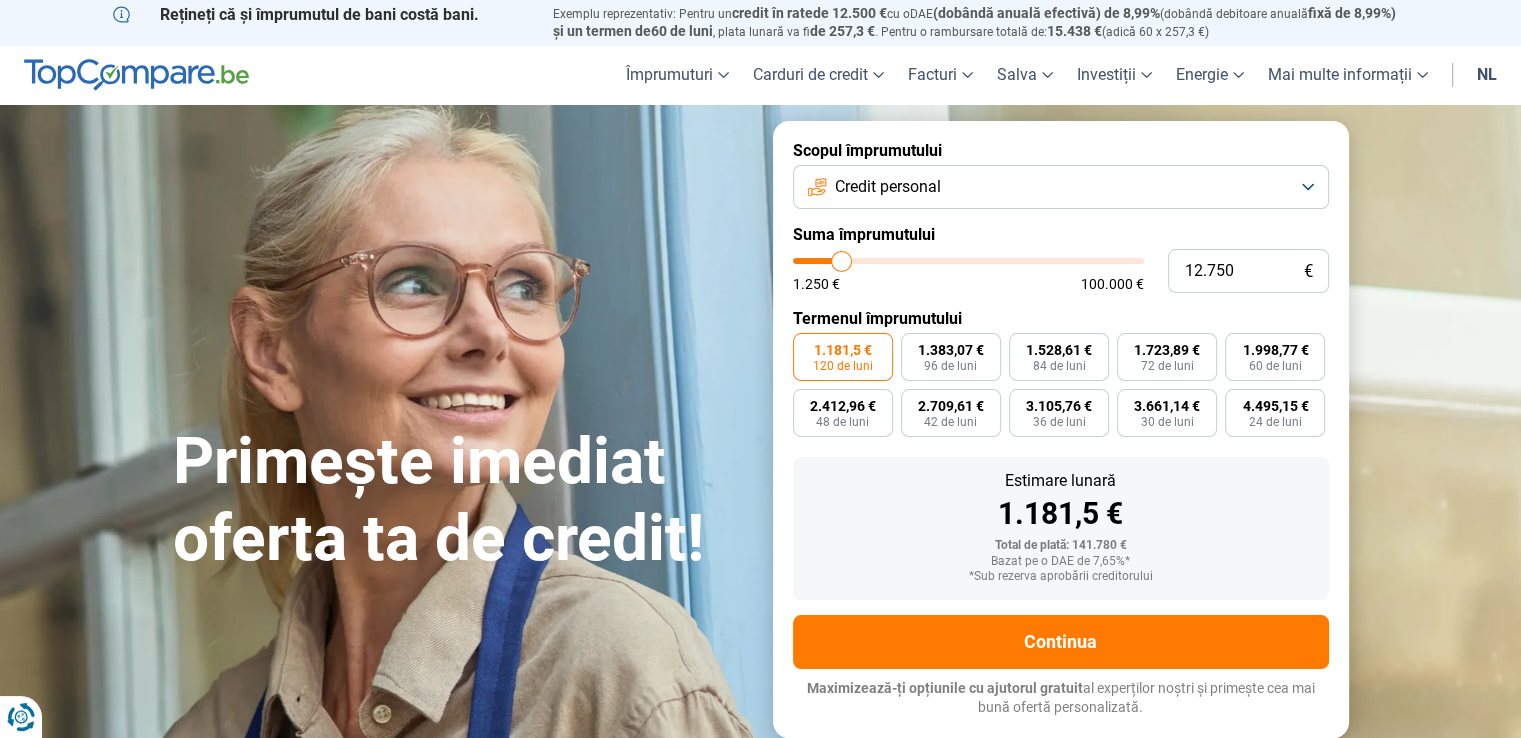 type on "14.750" 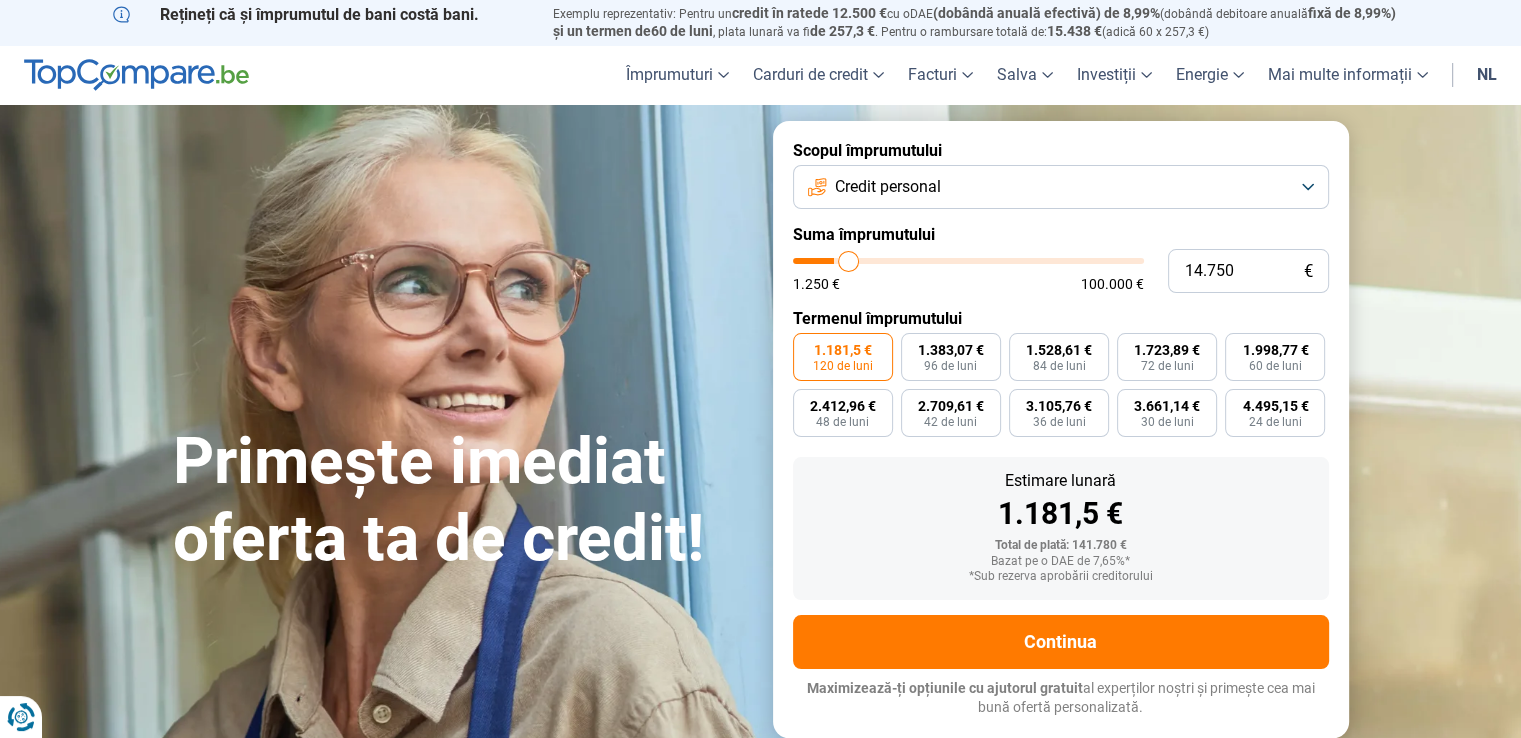 type on "15.250" 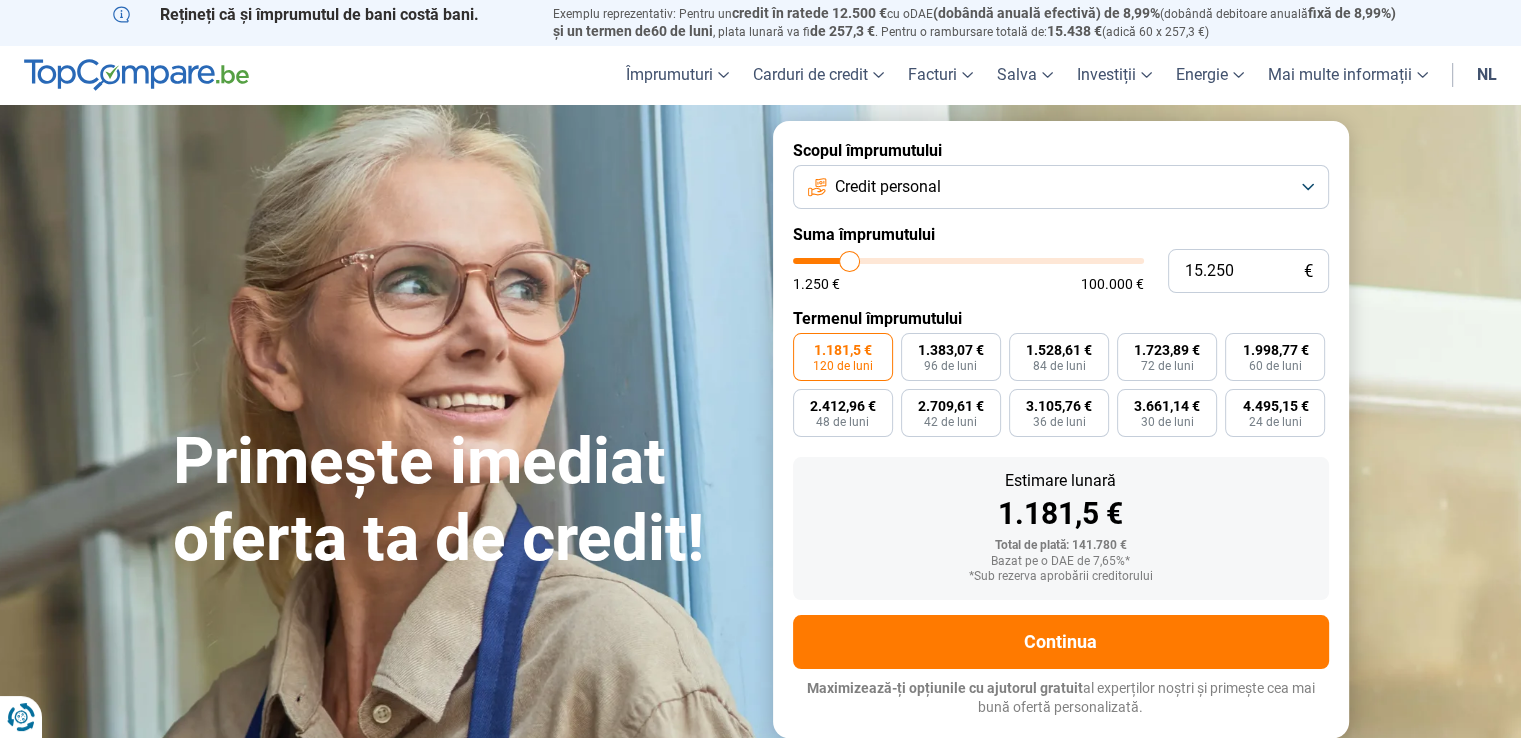 type on "14.750" 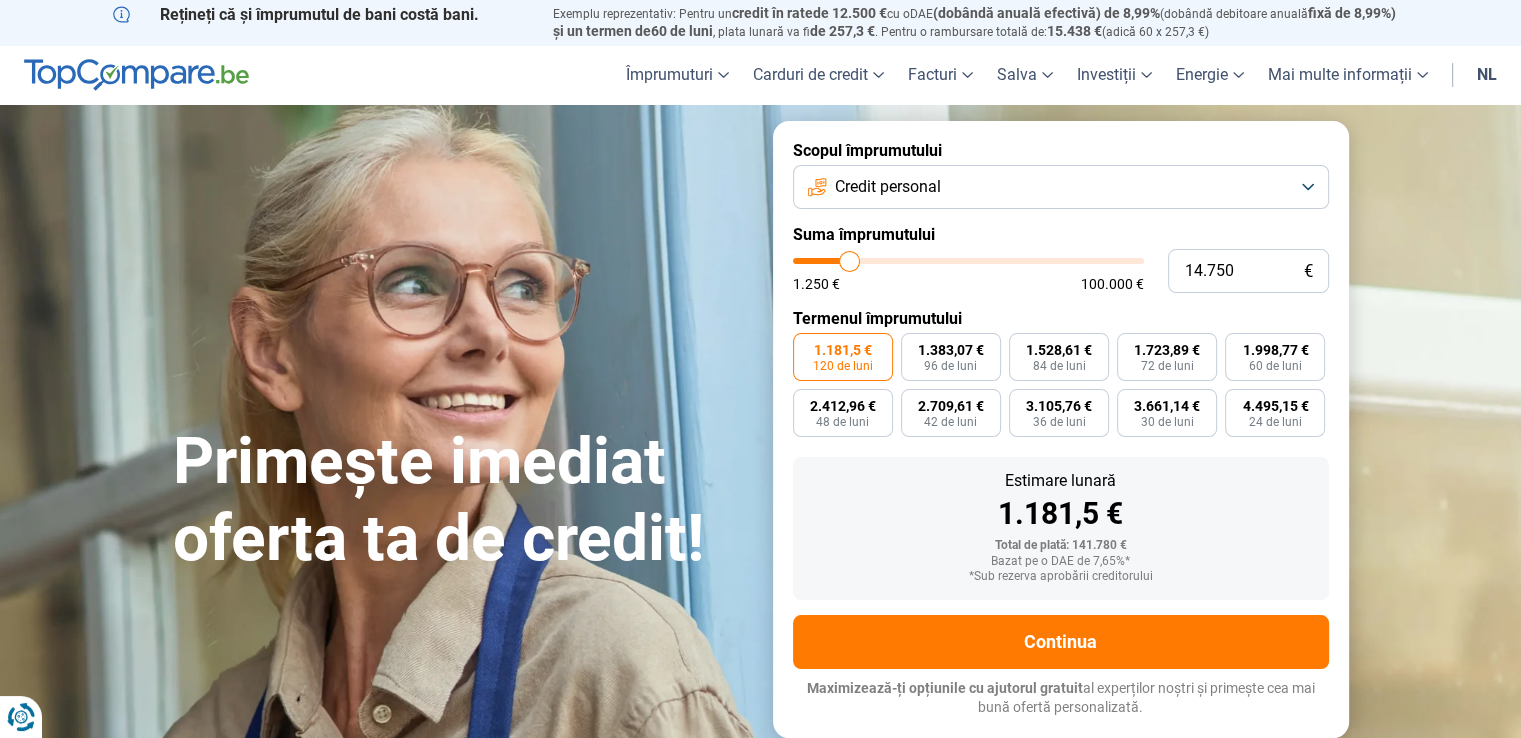 type on "14750" 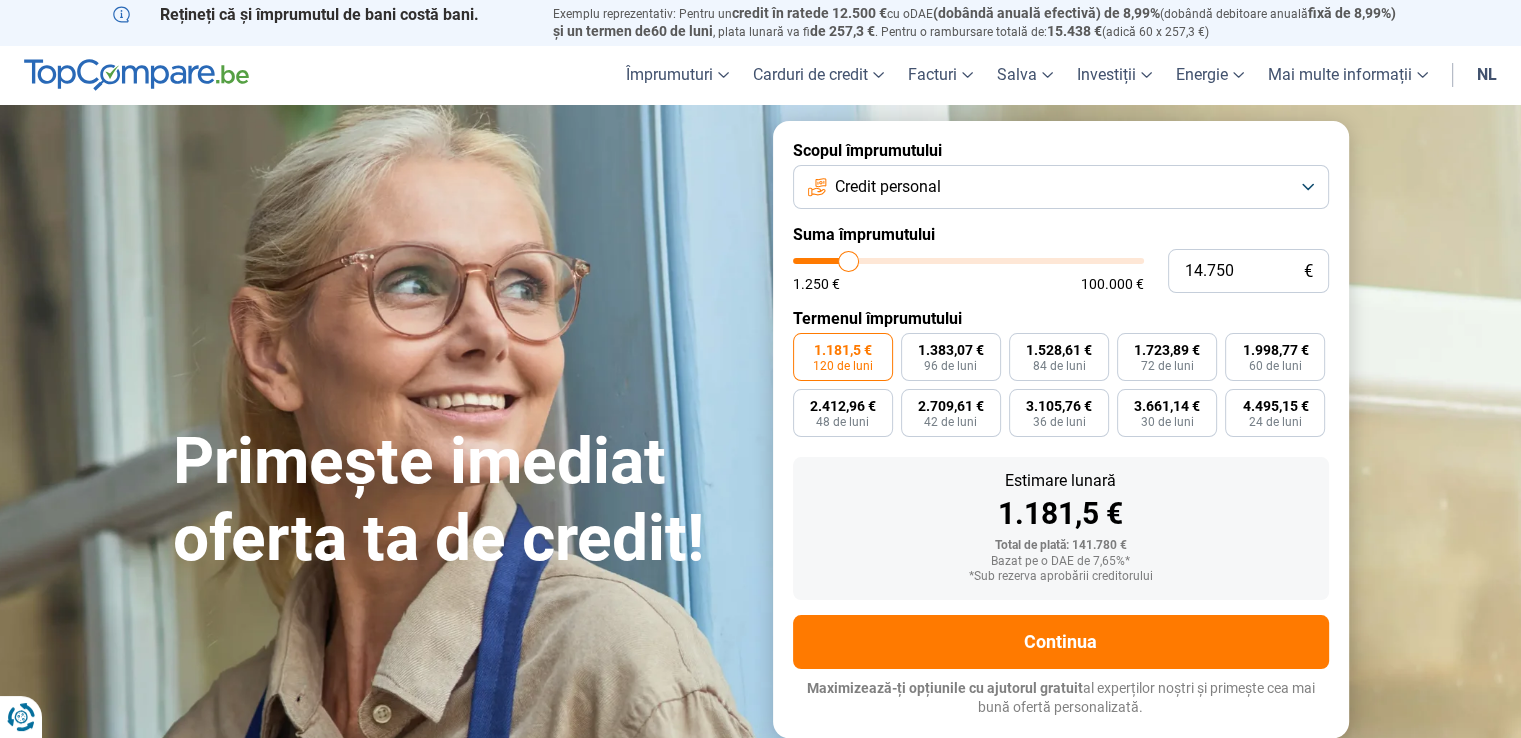 type on "14.250" 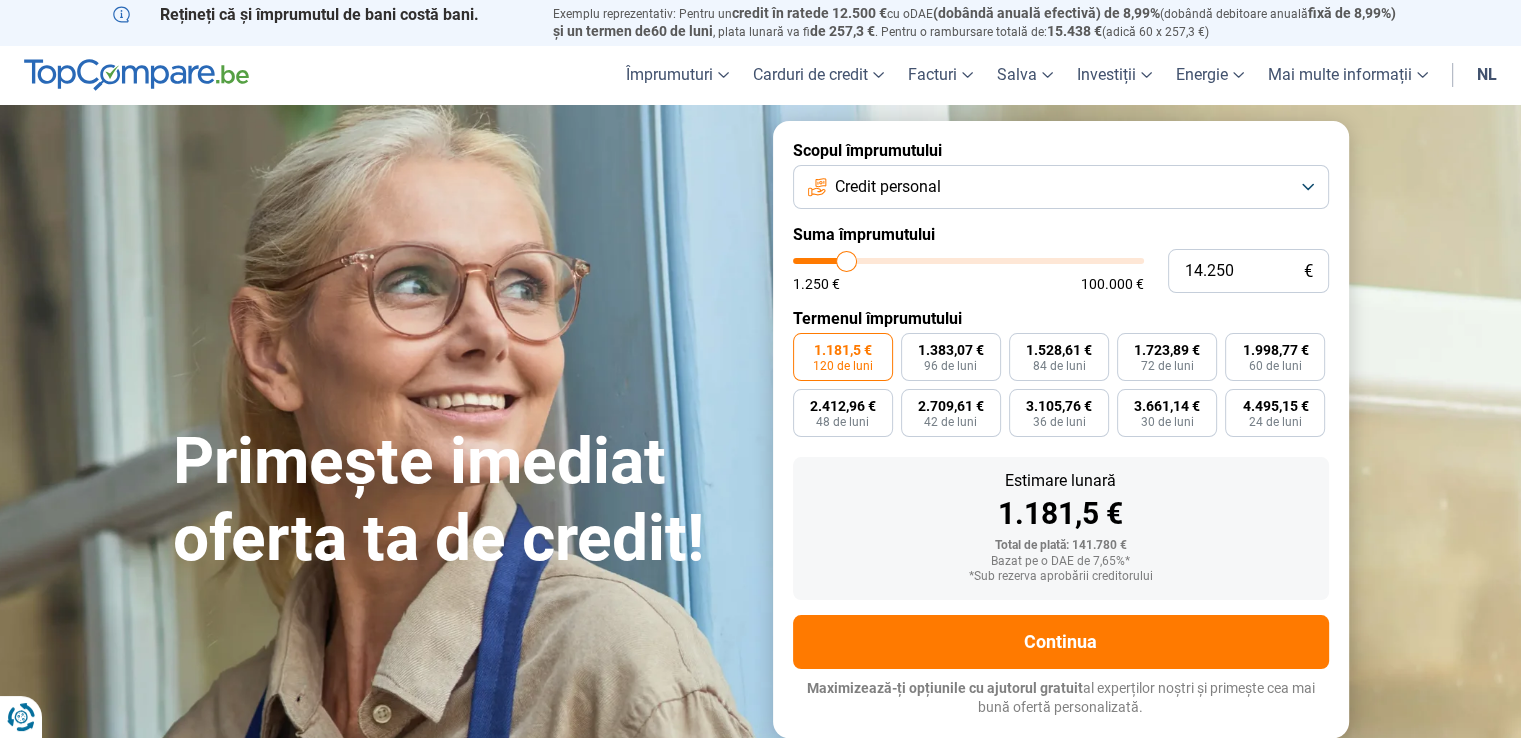 type on "14.500" 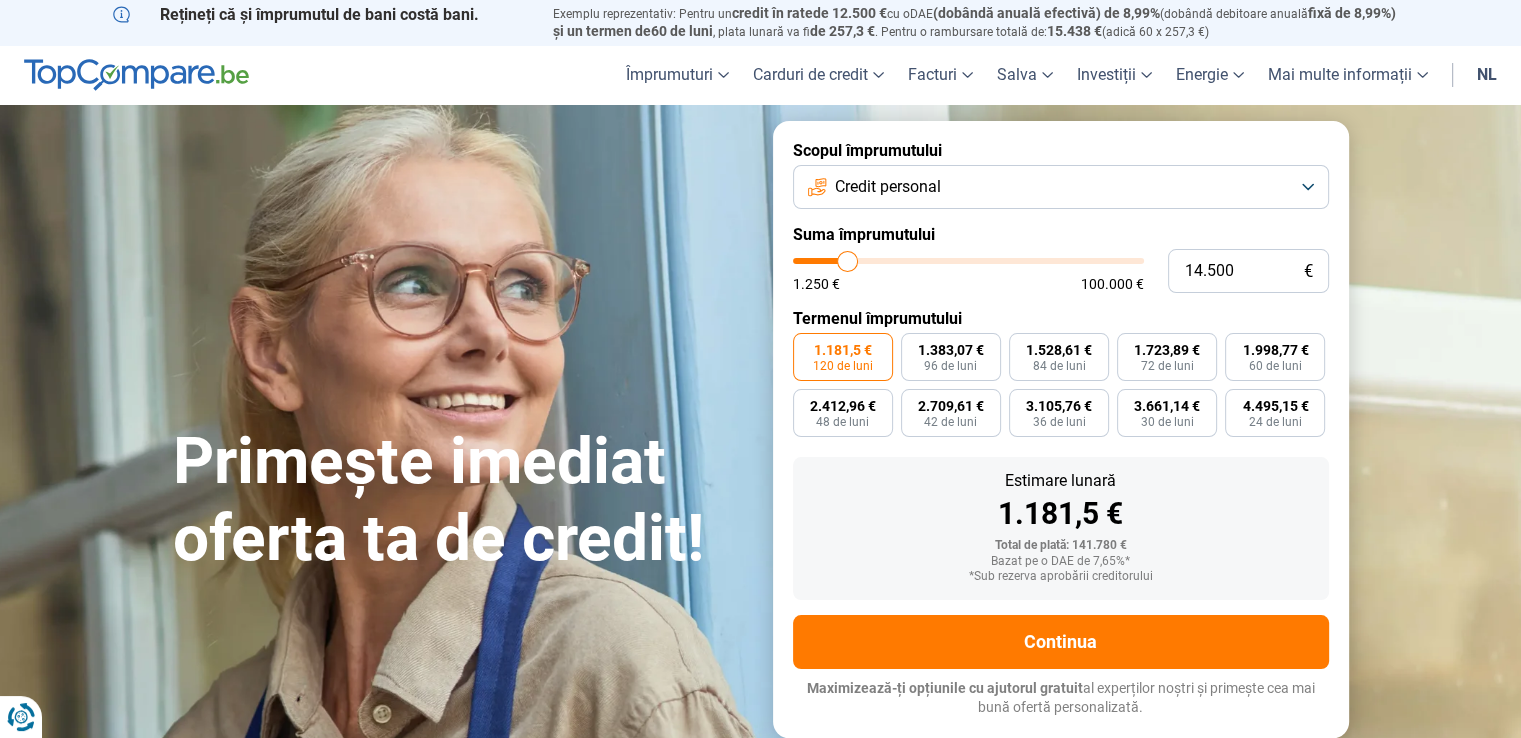 type on "15.250" 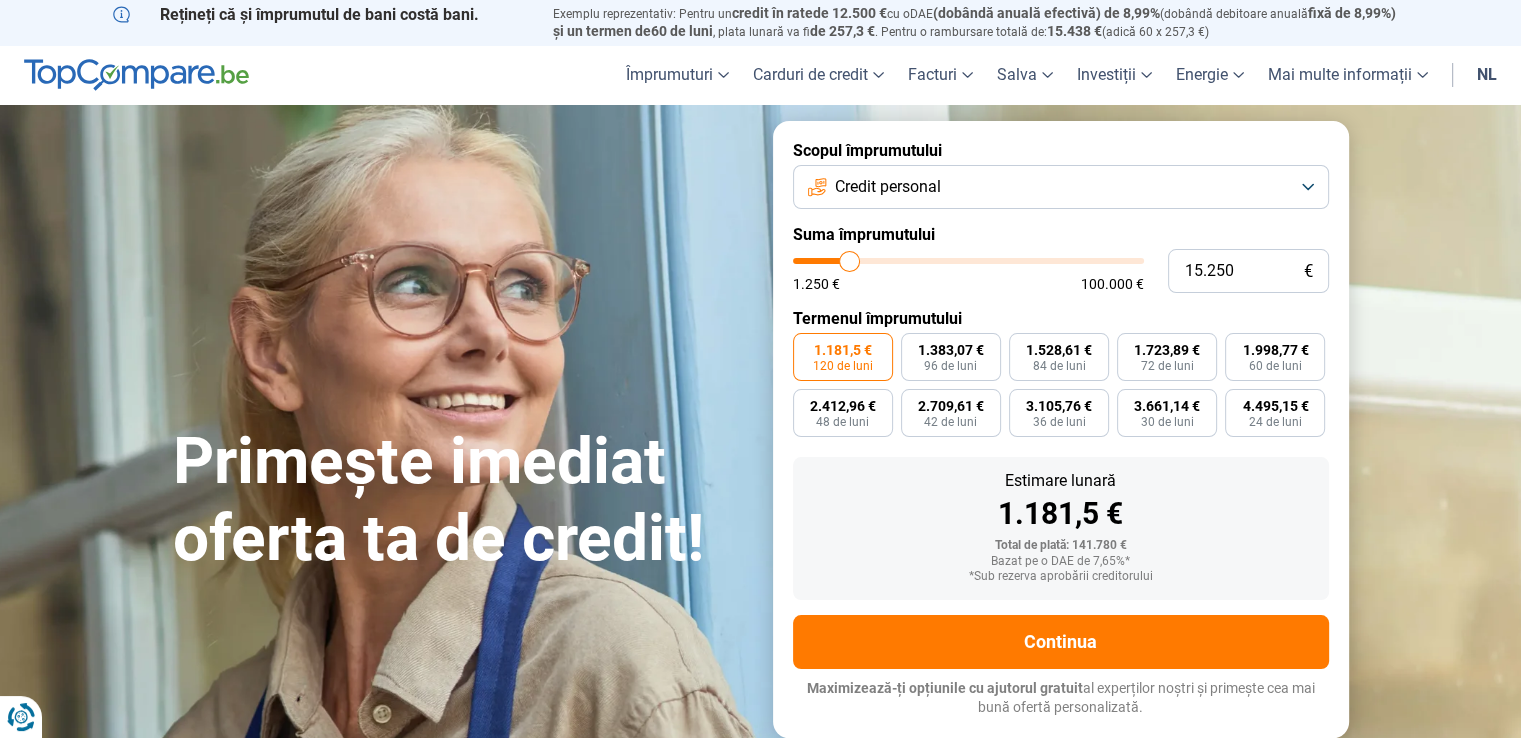 type on "15.000" 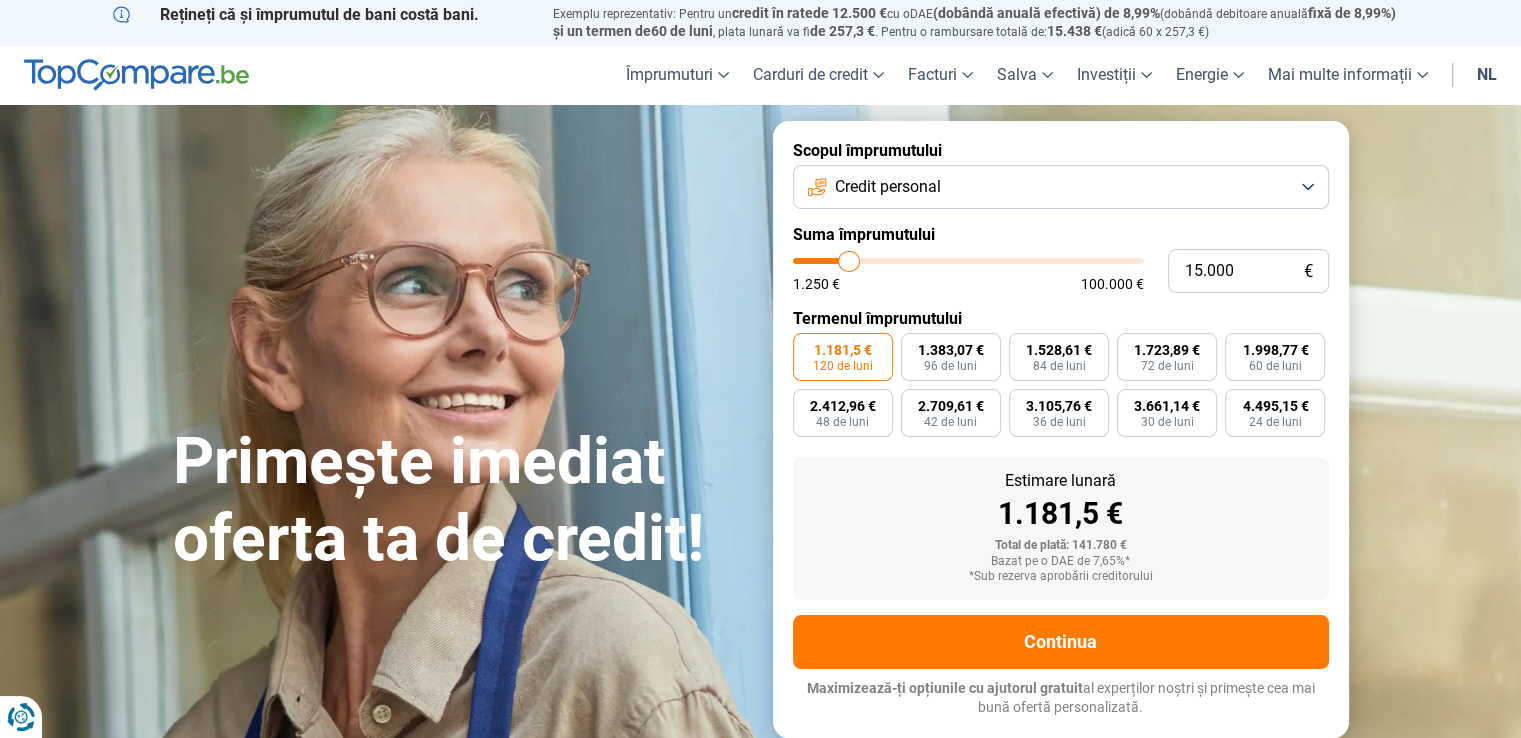 drag, startPoint x: 1132, startPoint y: 257, endPoint x: 849, endPoint y: 267, distance: 283.17664 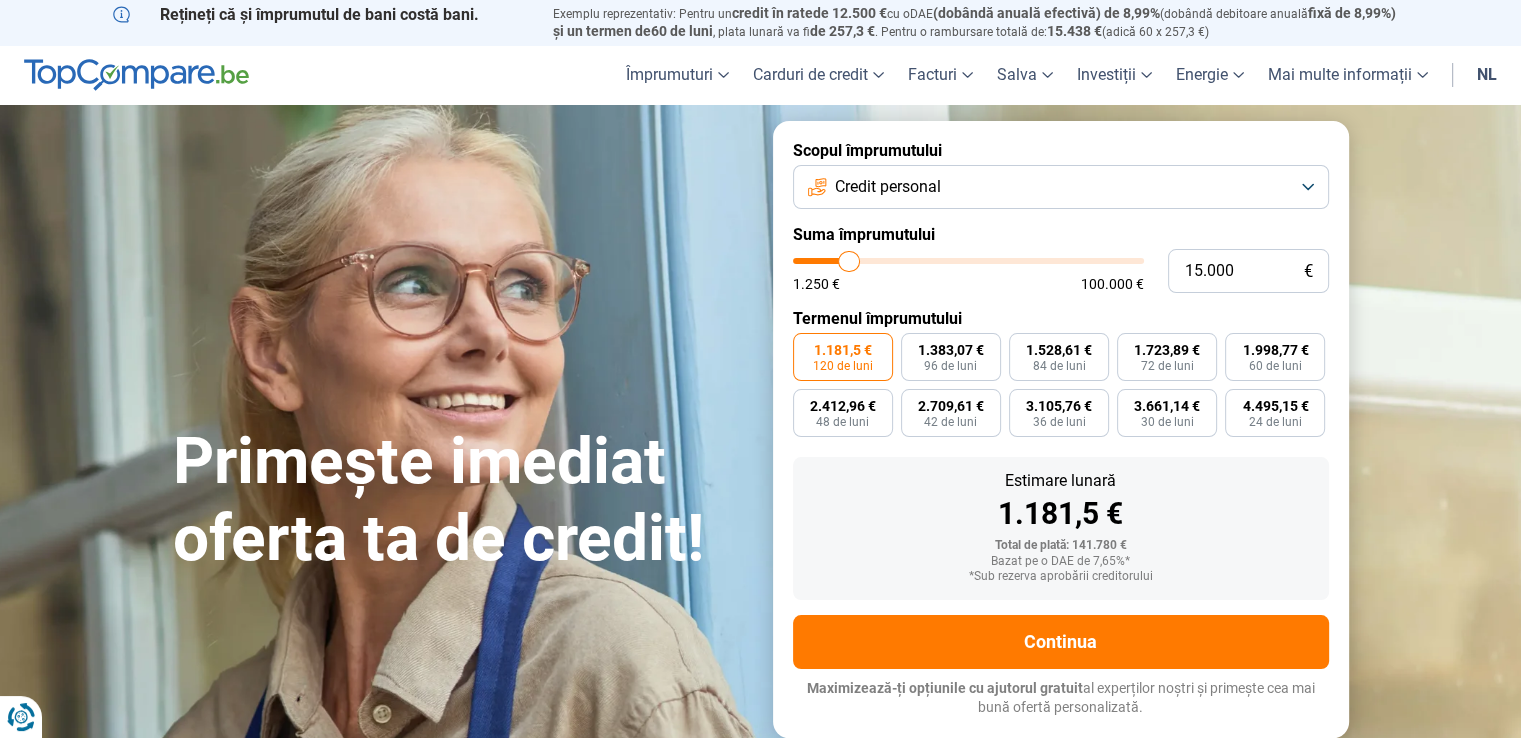 type on "15000" 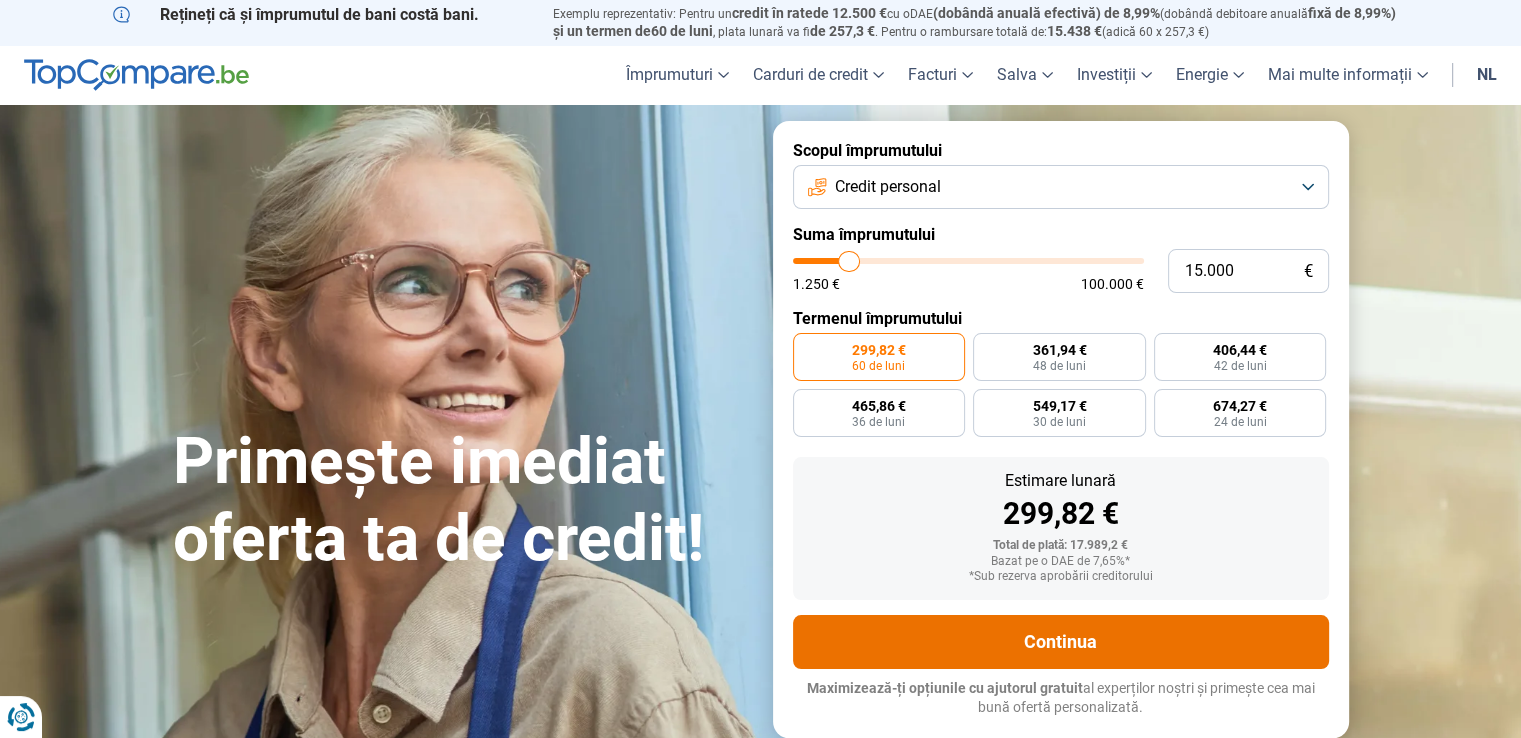 click on "Continua" at bounding box center [1060, 641] 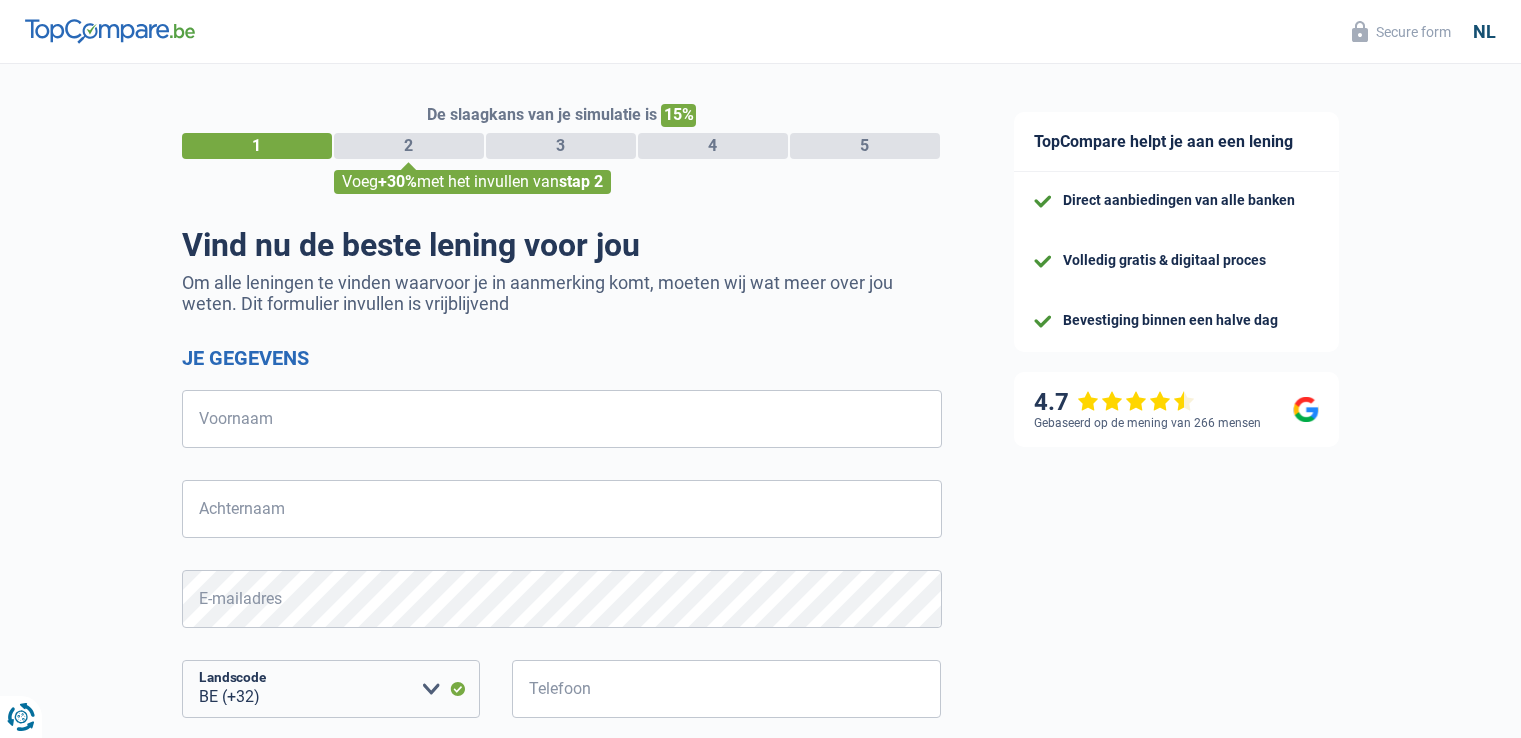 select on "32" 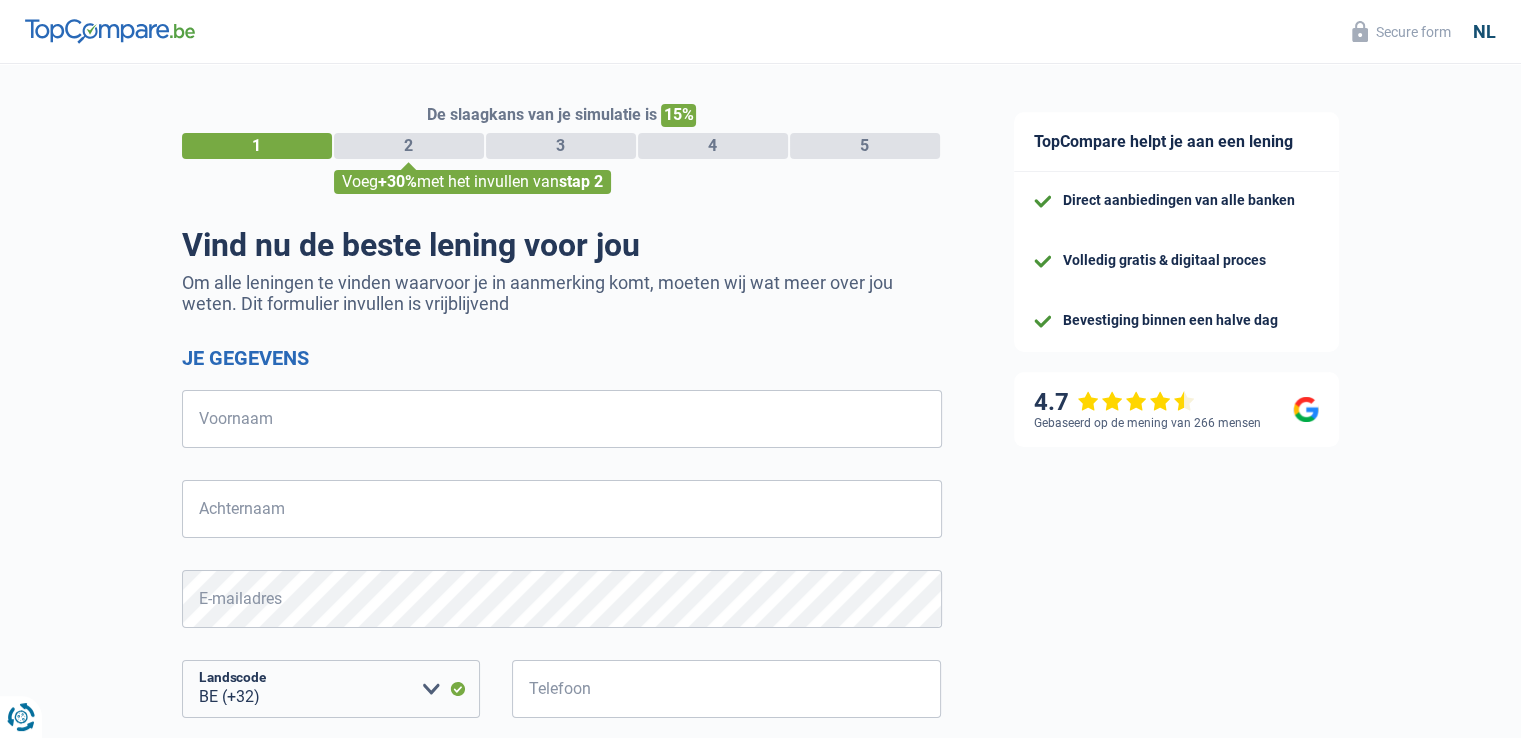 scroll, scrollTop: 0, scrollLeft: 0, axis: both 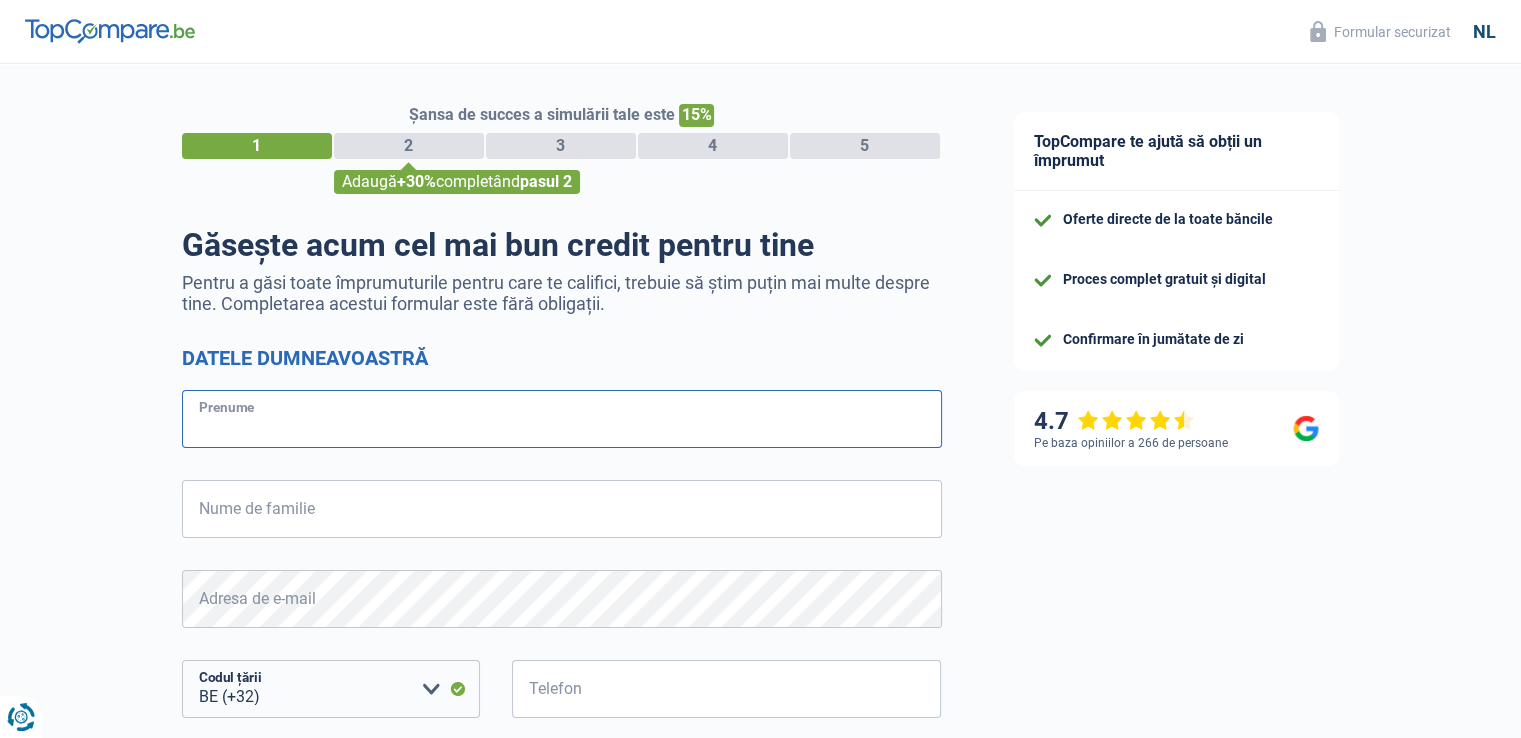 click on "Prenume" at bounding box center (562, 419) 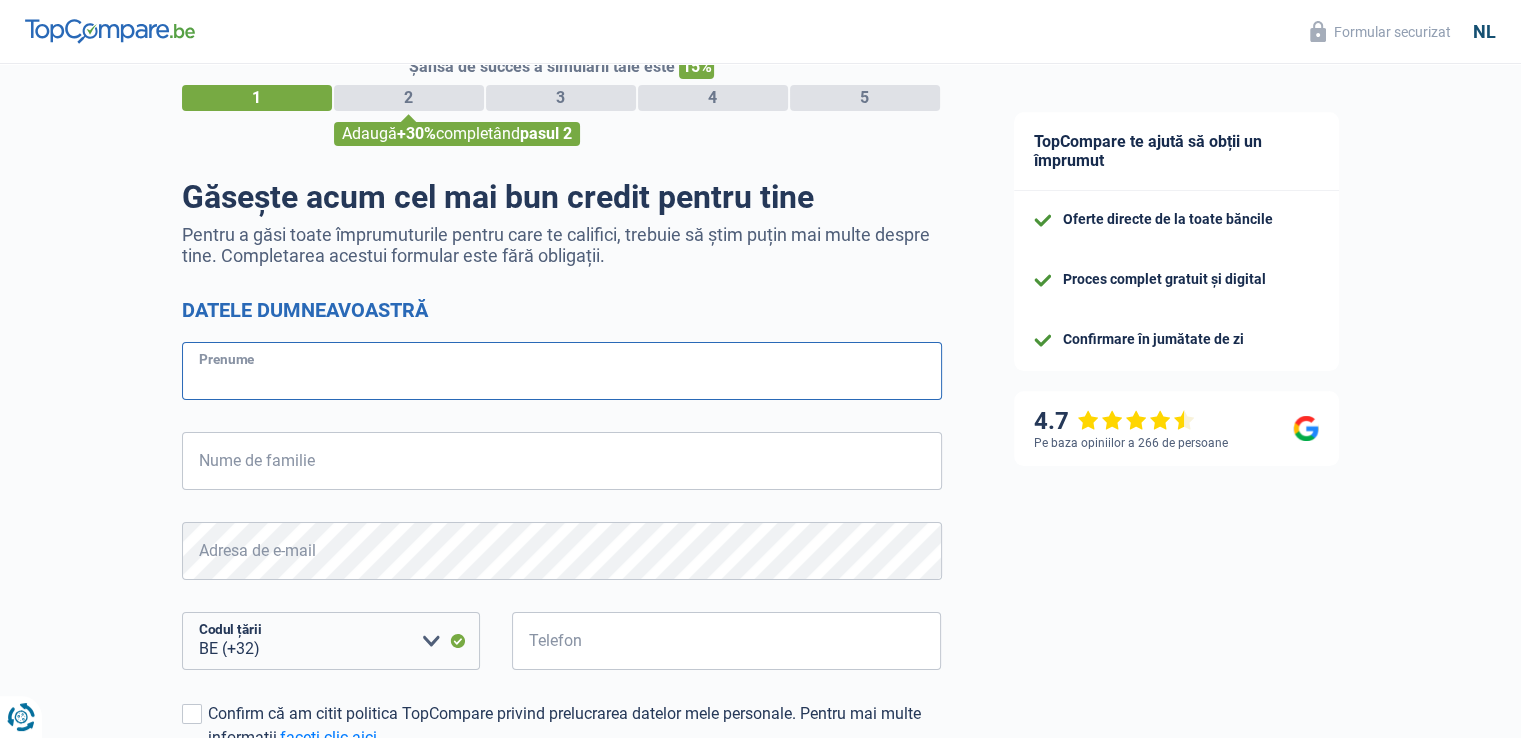 scroll, scrollTop: 0, scrollLeft: 0, axis: both 